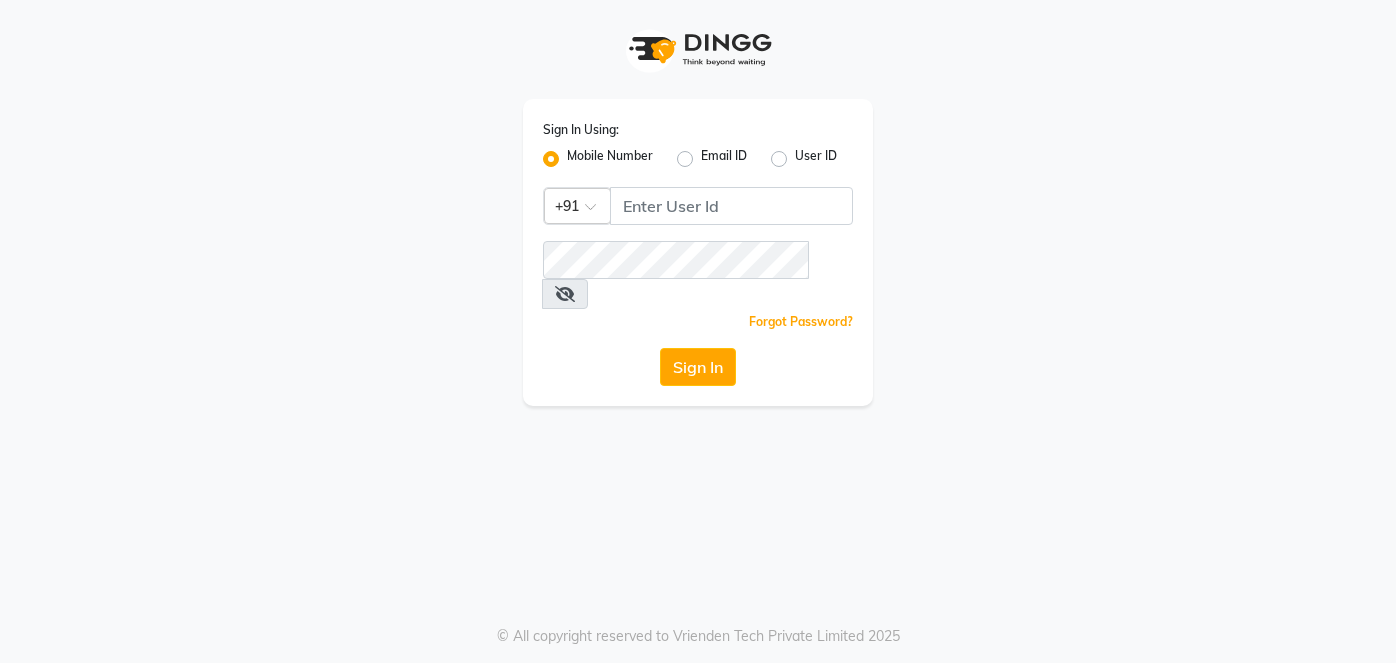 scroll, scrollTop: 0, scrollLeft: 0, axis: both 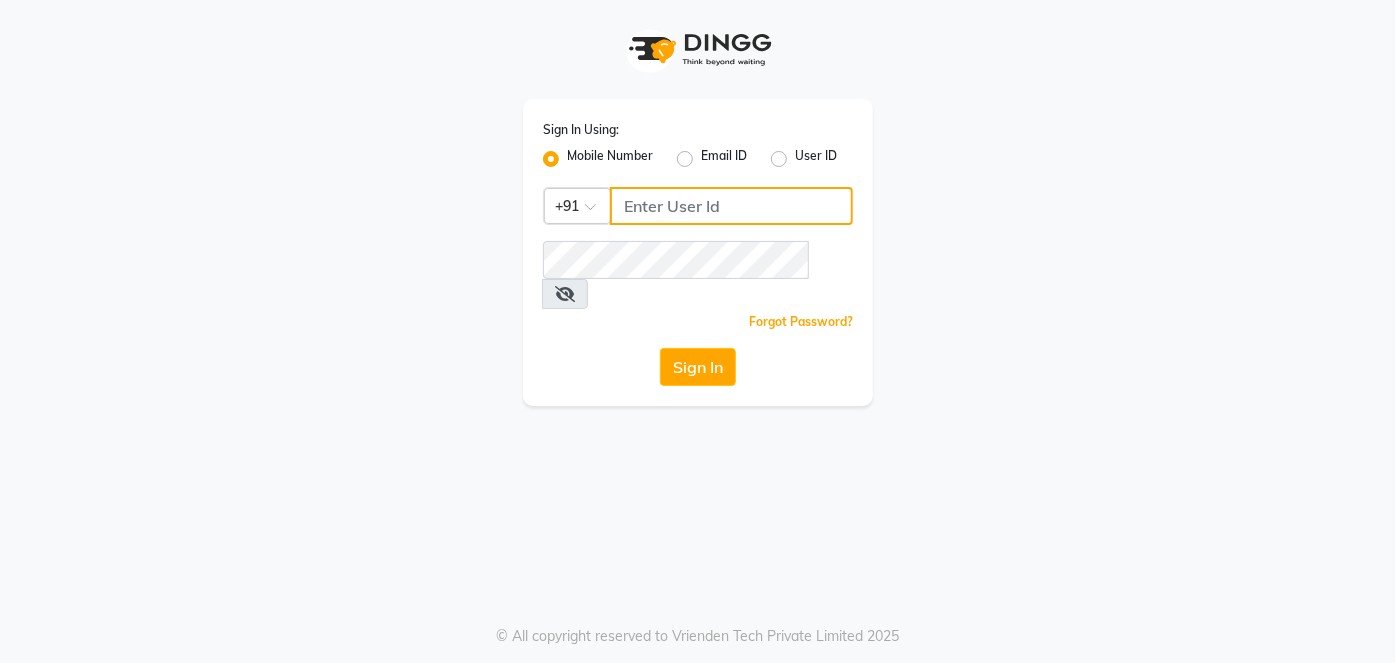 click 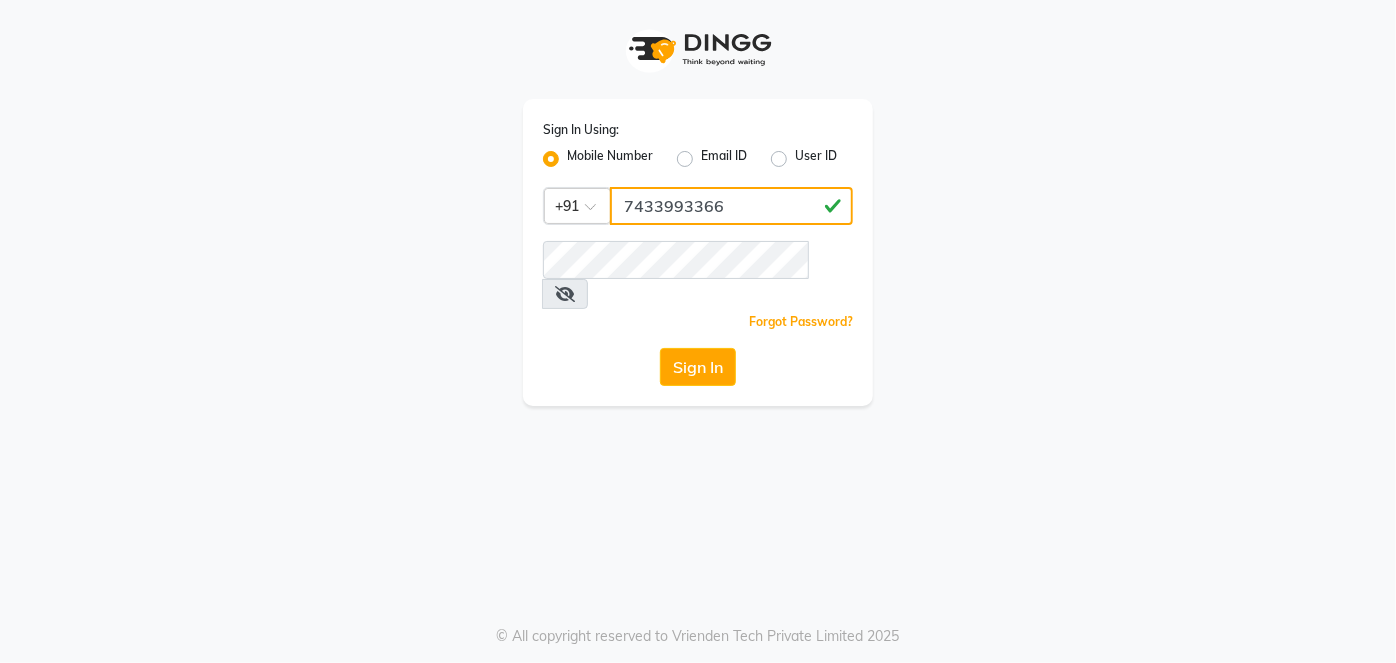 type on "7433993366" 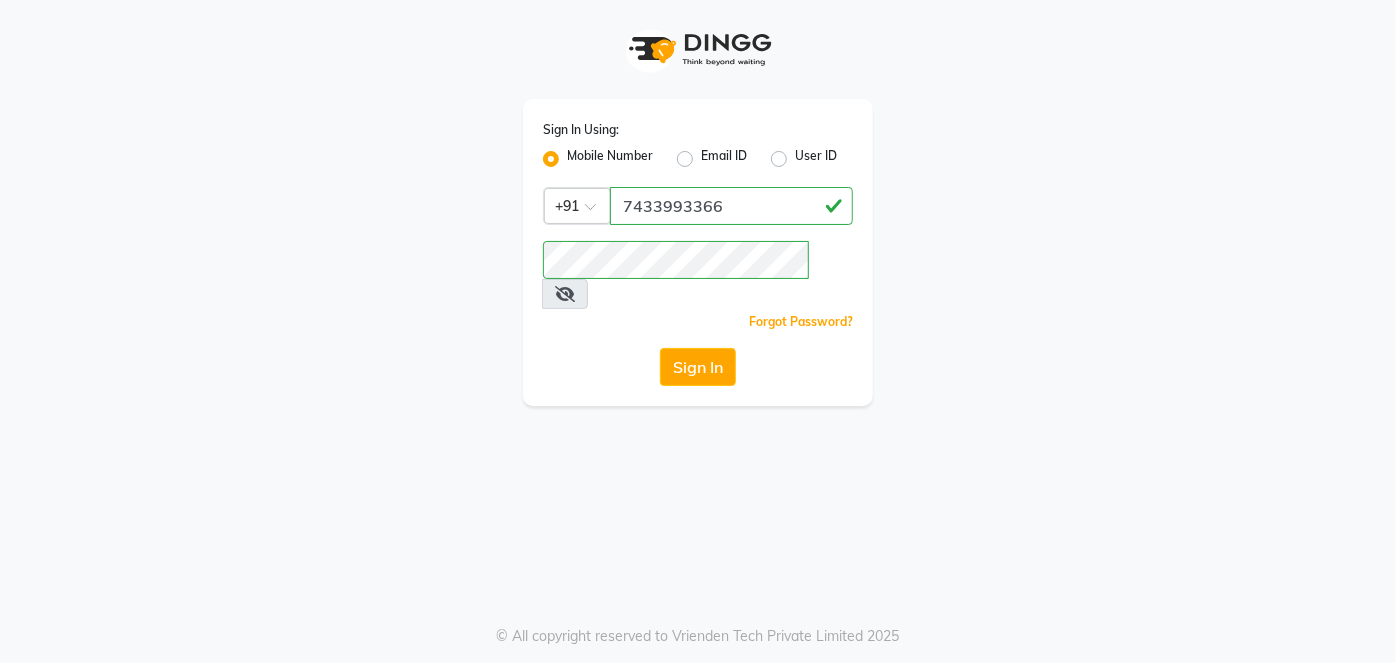 click on "Sign In Using: Mobile Number Email ID User ID Country Code × +91 [PHONE] Remember me Forgot Password? Sign In" 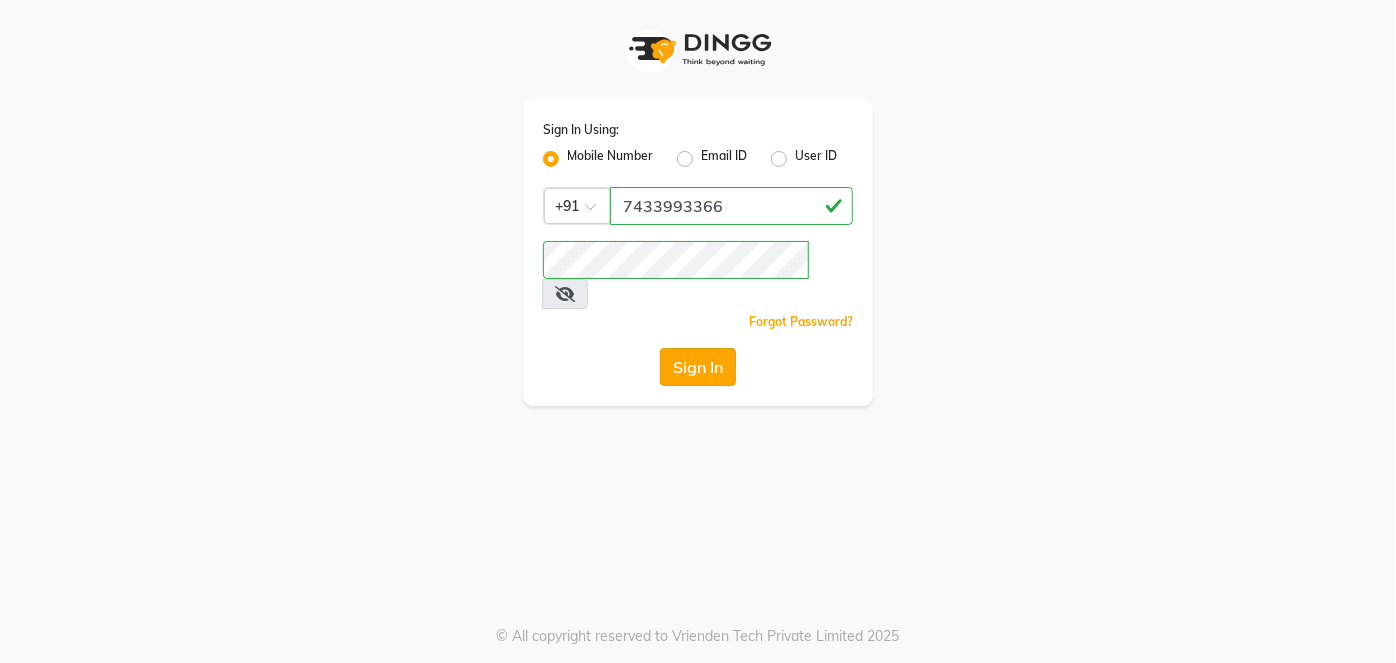 click on "Sign In" 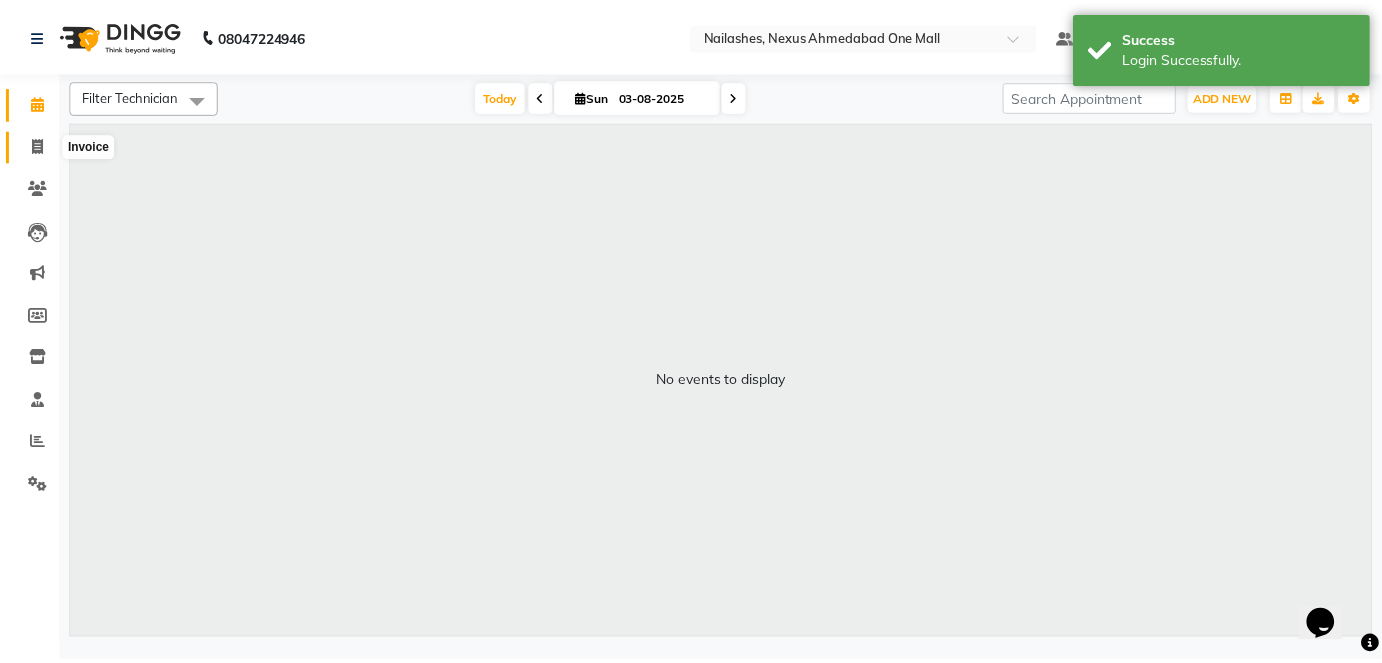 scroll, scrollTop: 0, scrollLeft: 0, axis: both 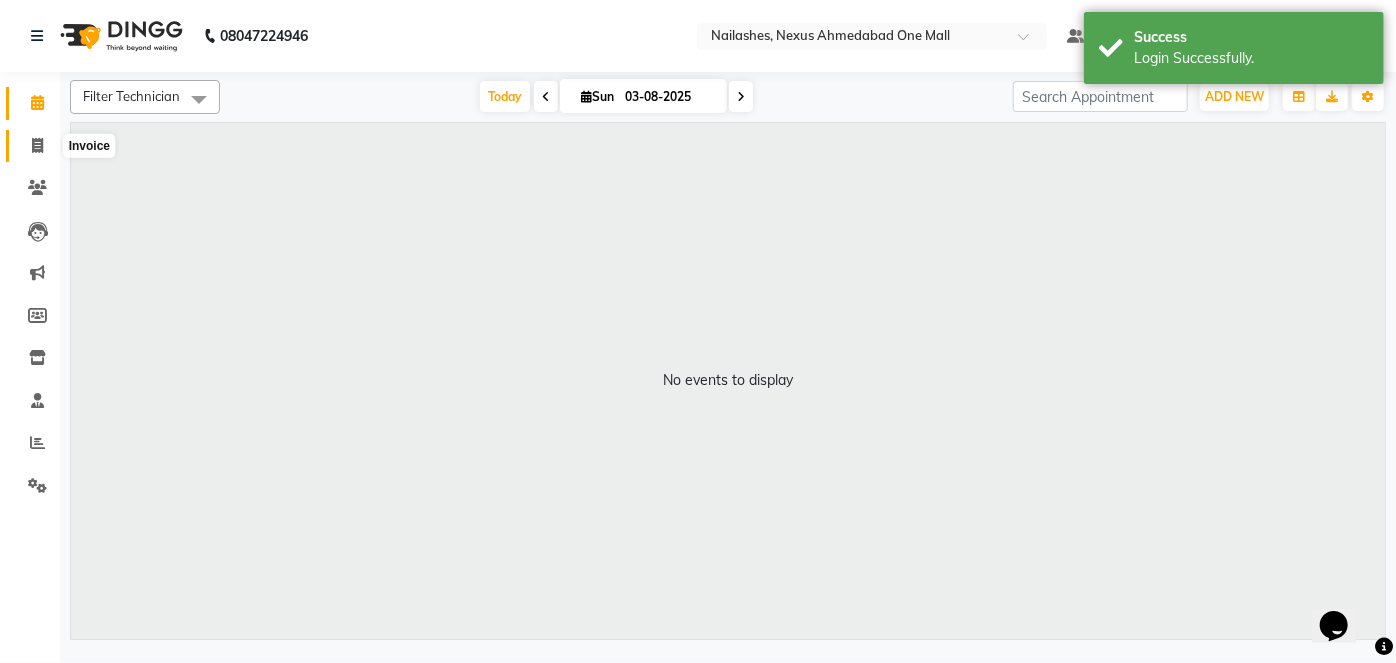 click 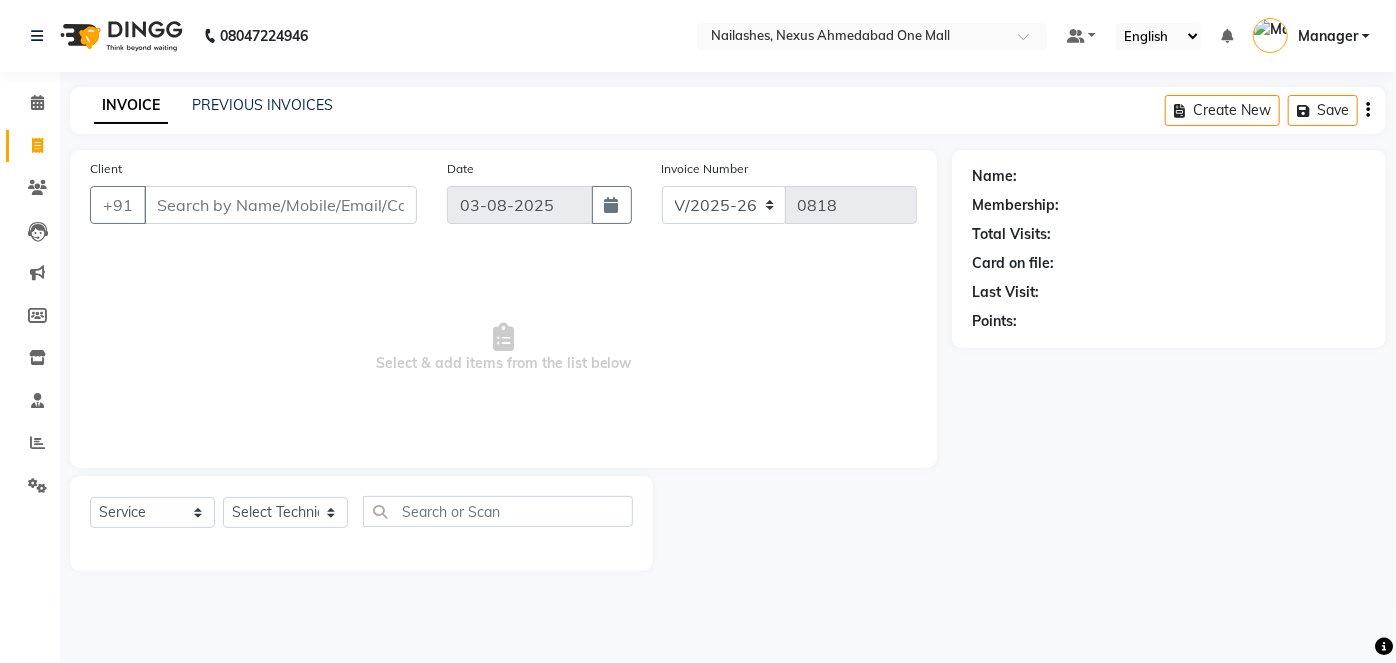 click 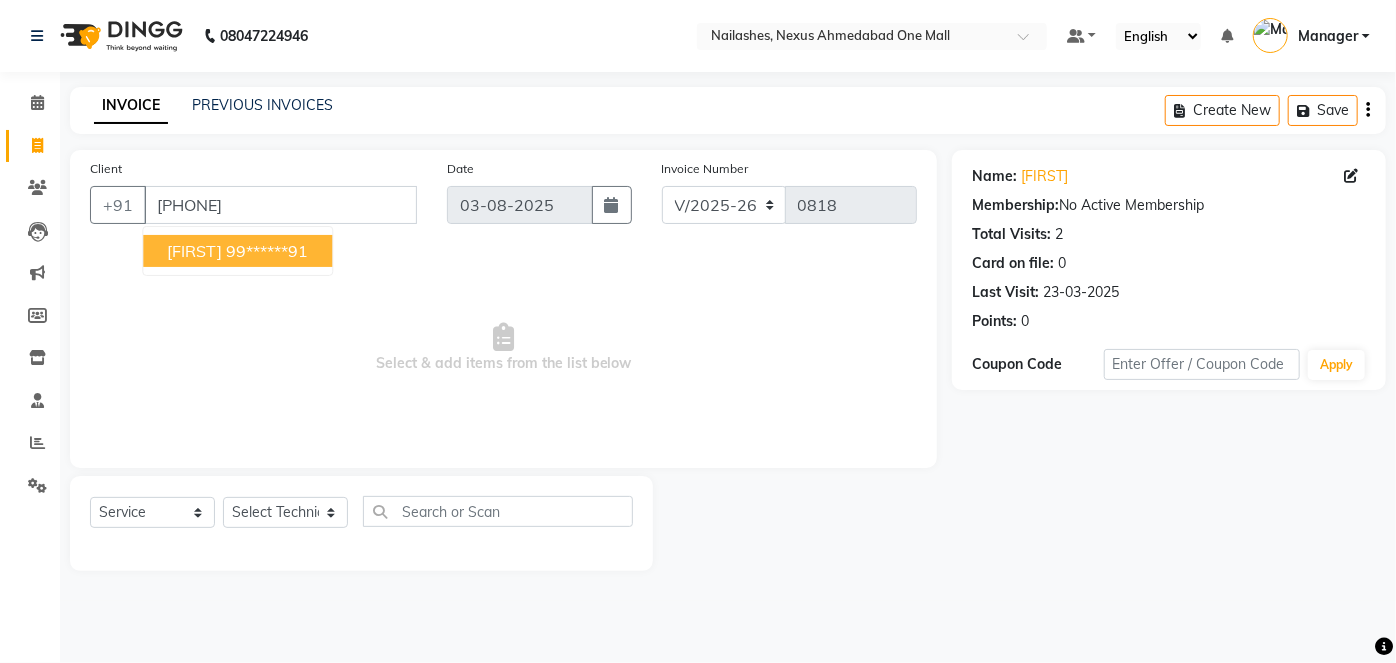 click on "99******91" at bounding box center [267, 251] 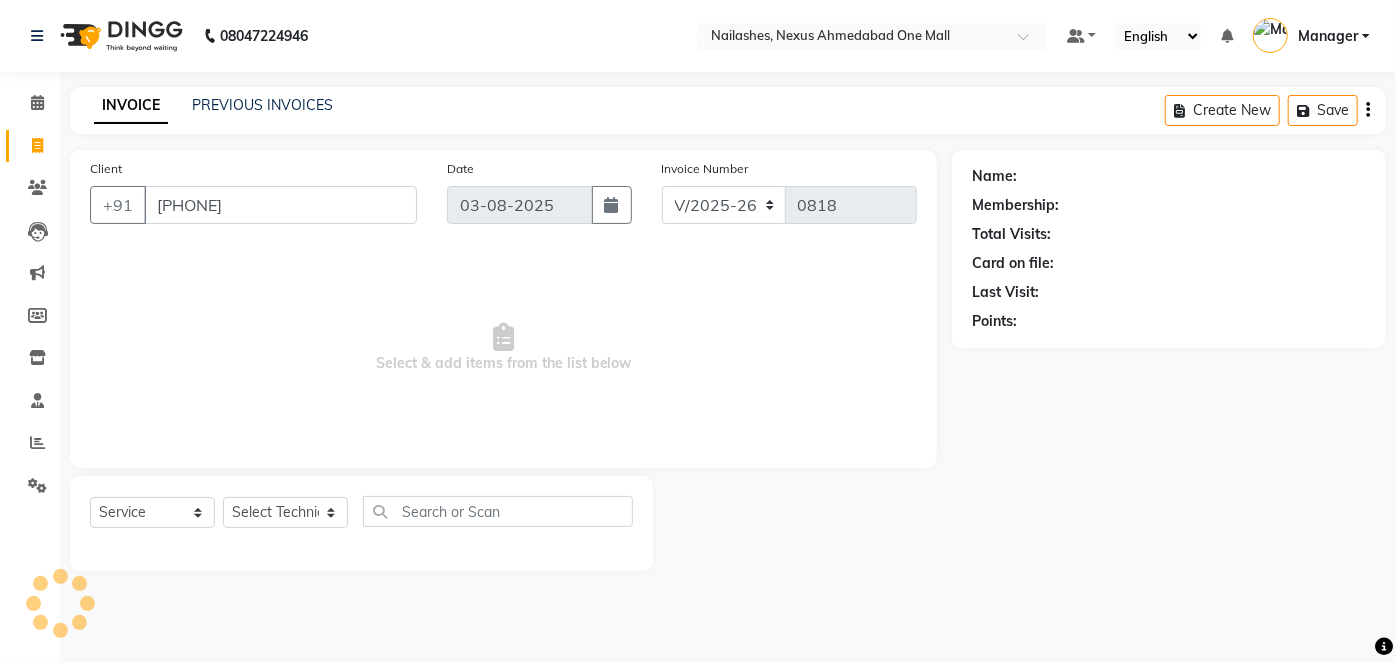 type on "99******91" 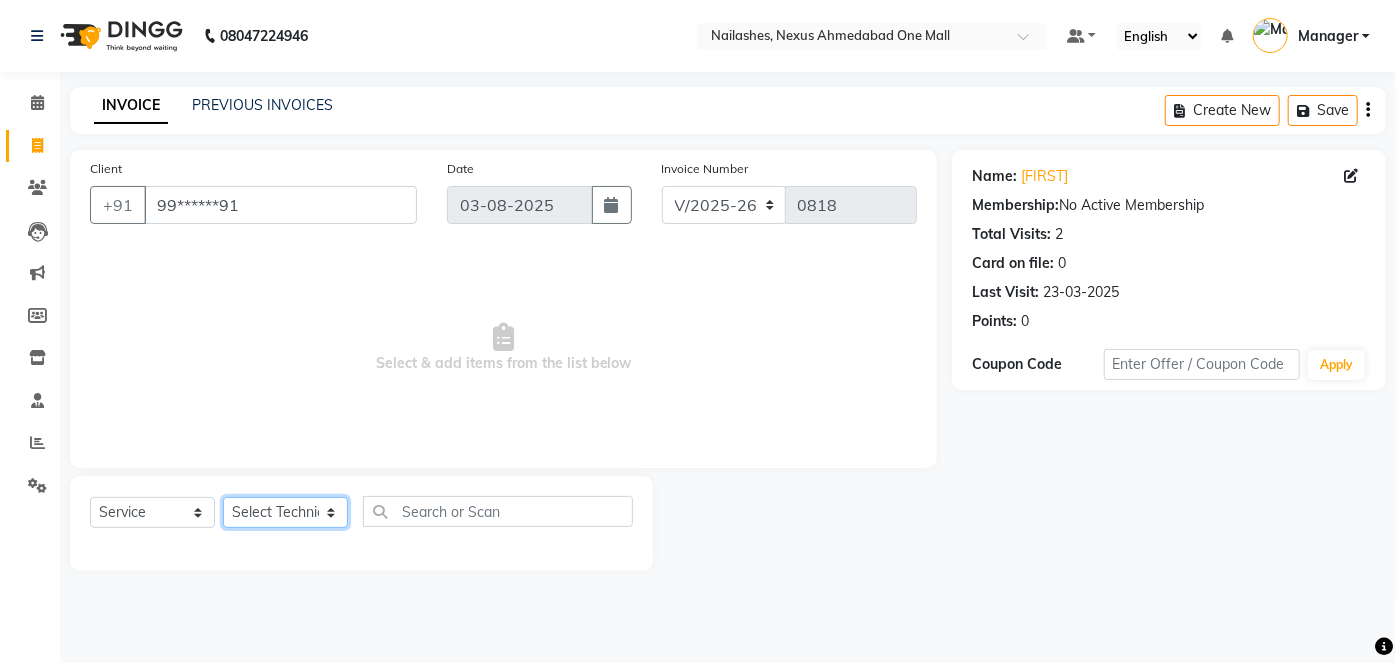click on "Select Technician Aboto babita Deepti Kinto Manager Rakhi Rita Sita Vaishali winish Sir" 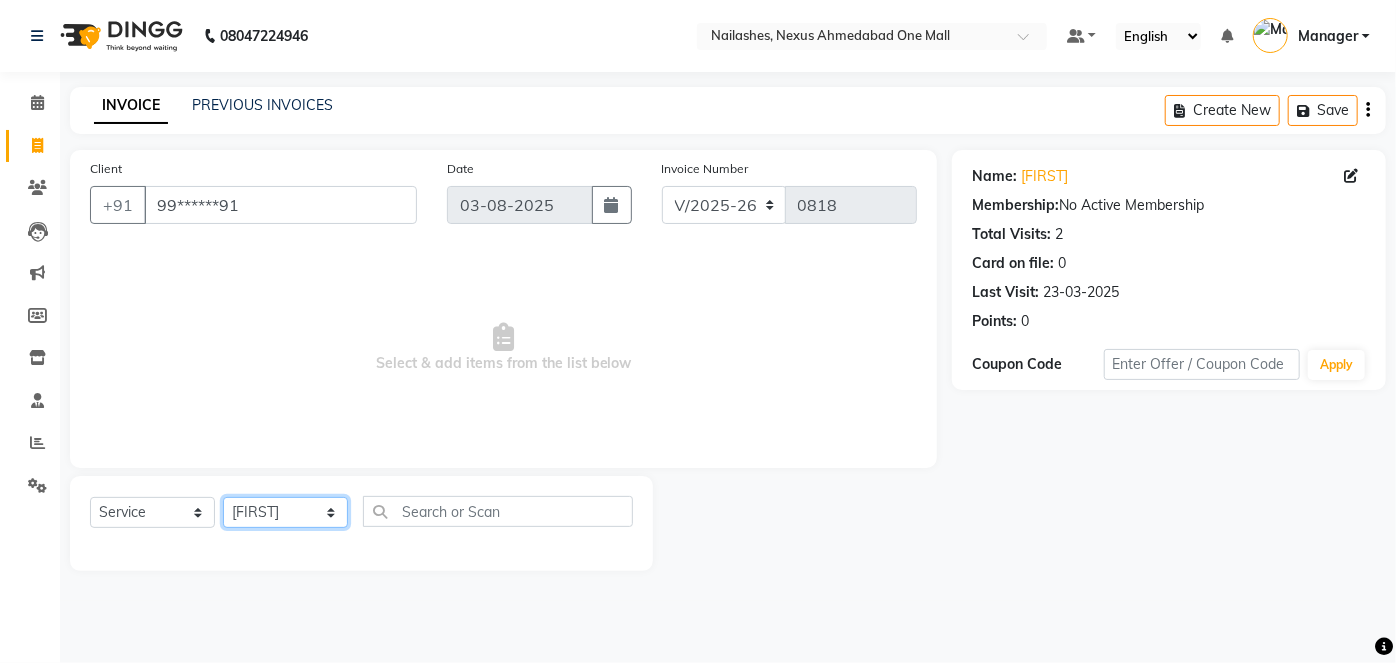 click on "Select Technician Aboto babita Deepti Kinto Manager Rakhi Rita Sita Vaishali winish Sir" 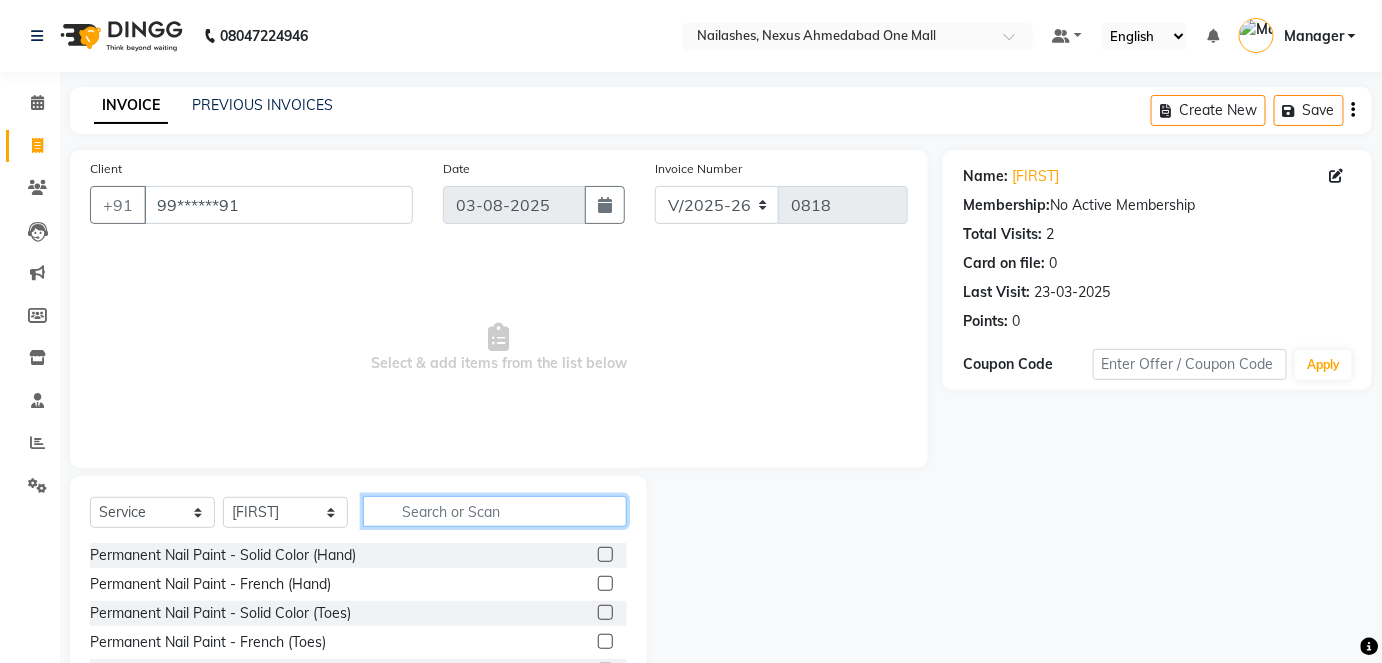 click 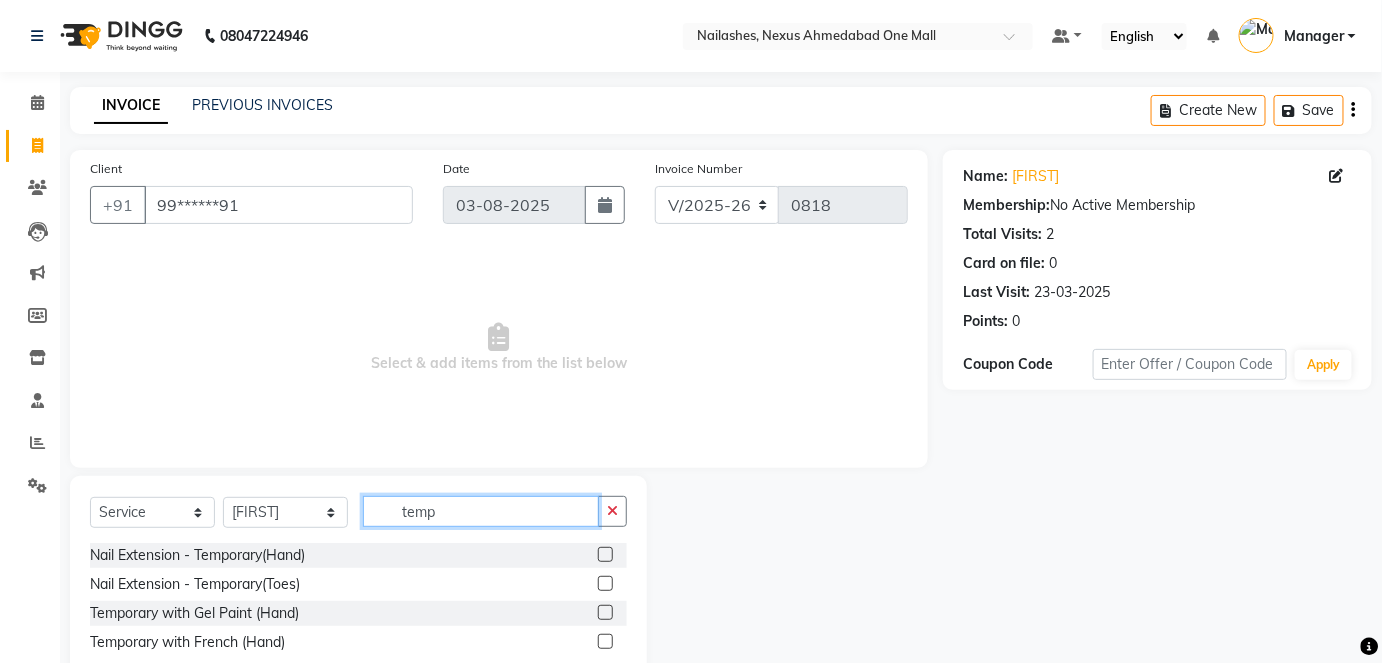 type on "temp" 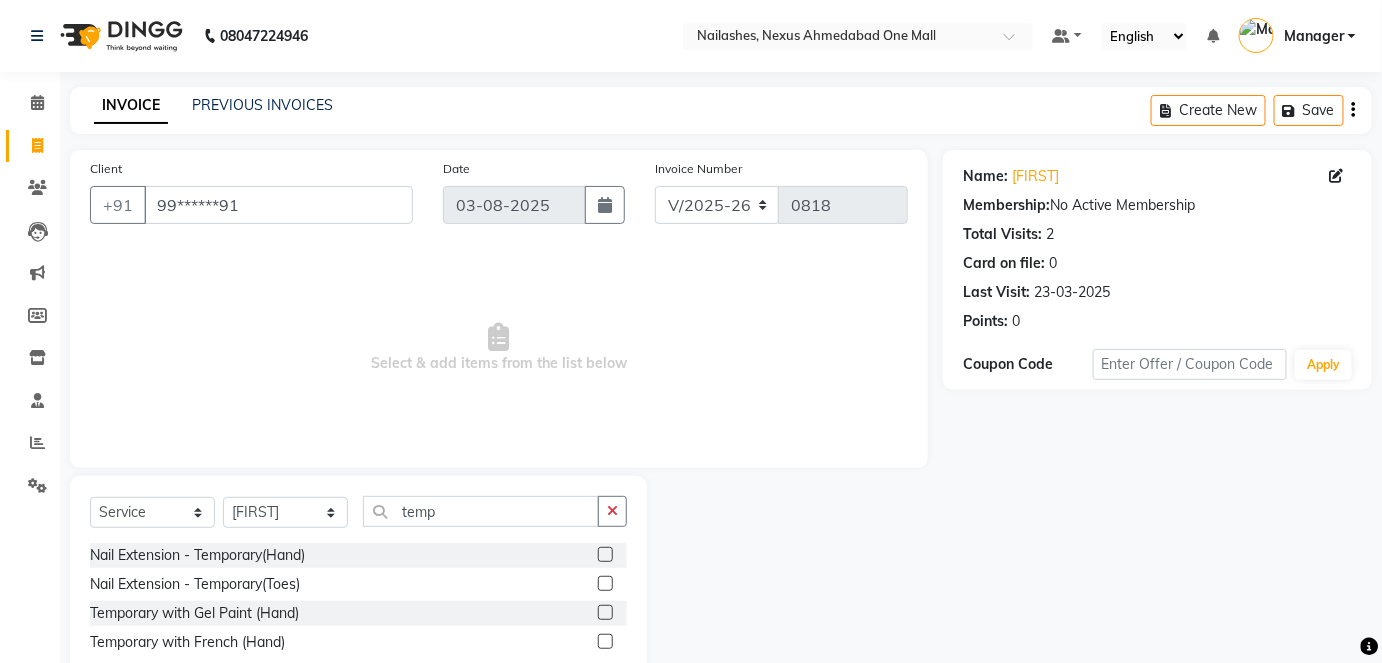 click 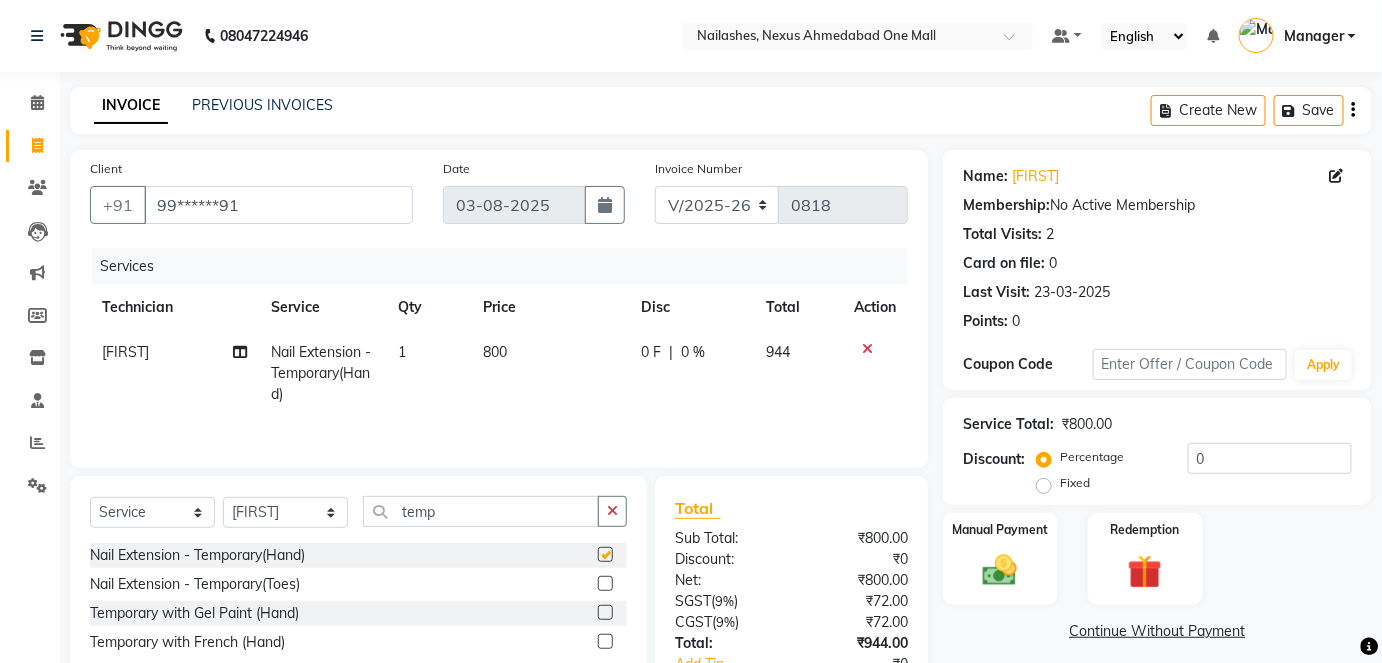 checkbox on "false" 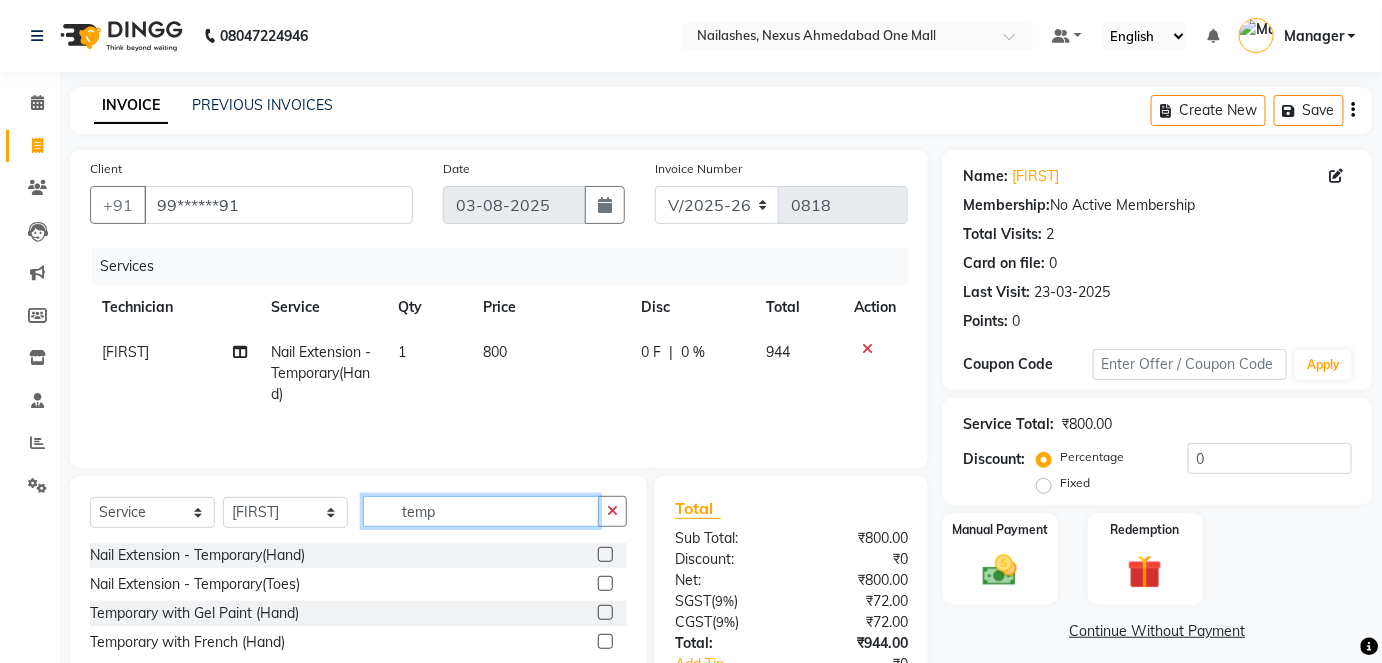click on "temp" 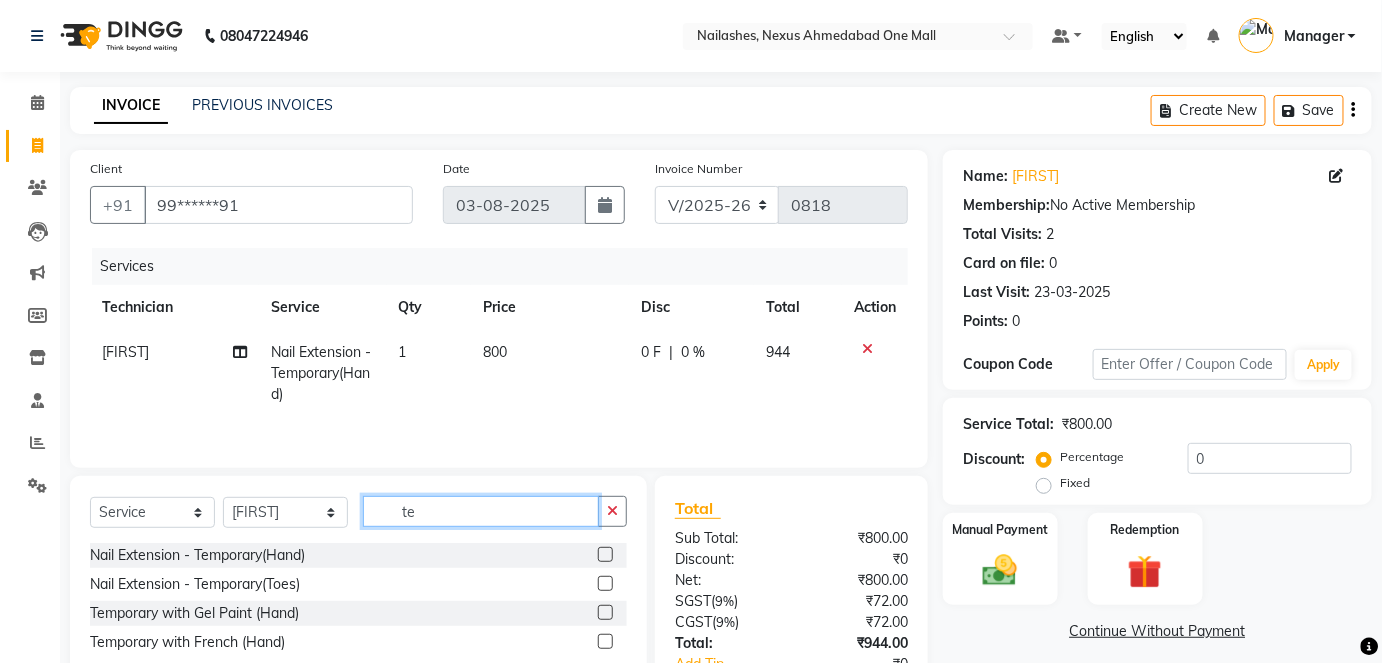 type on "t" 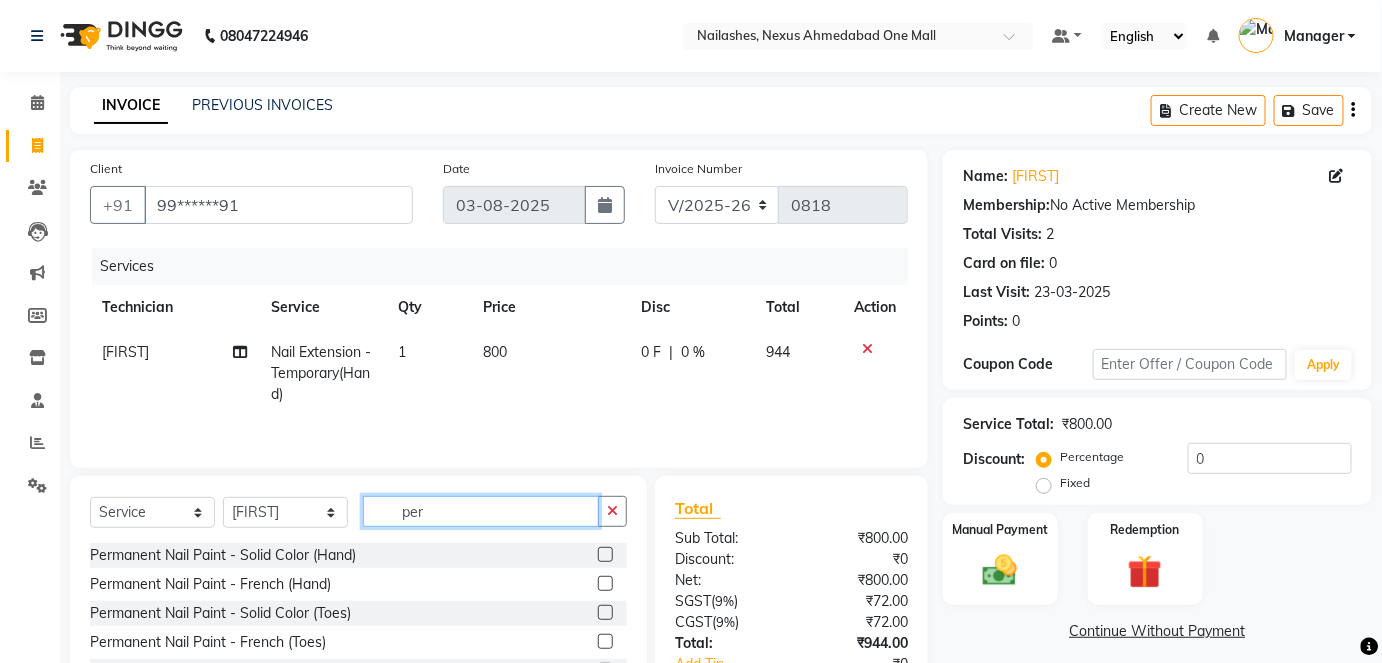 type on "per" 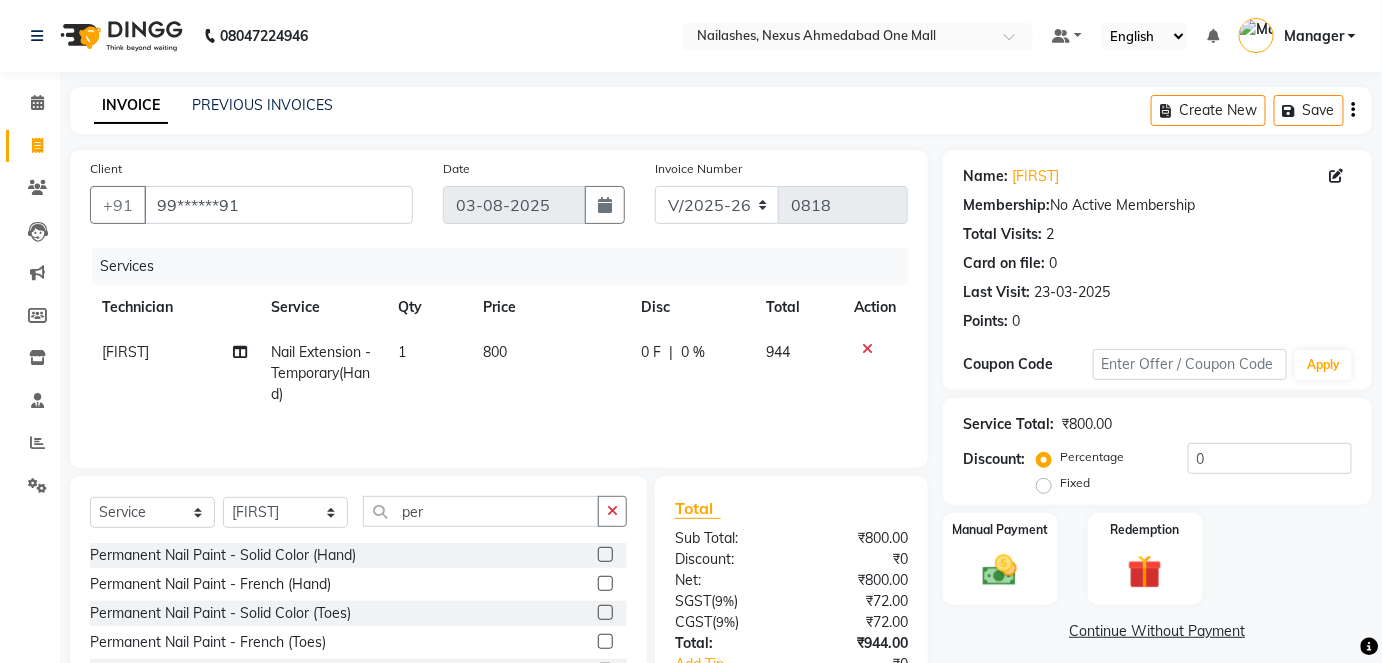 click 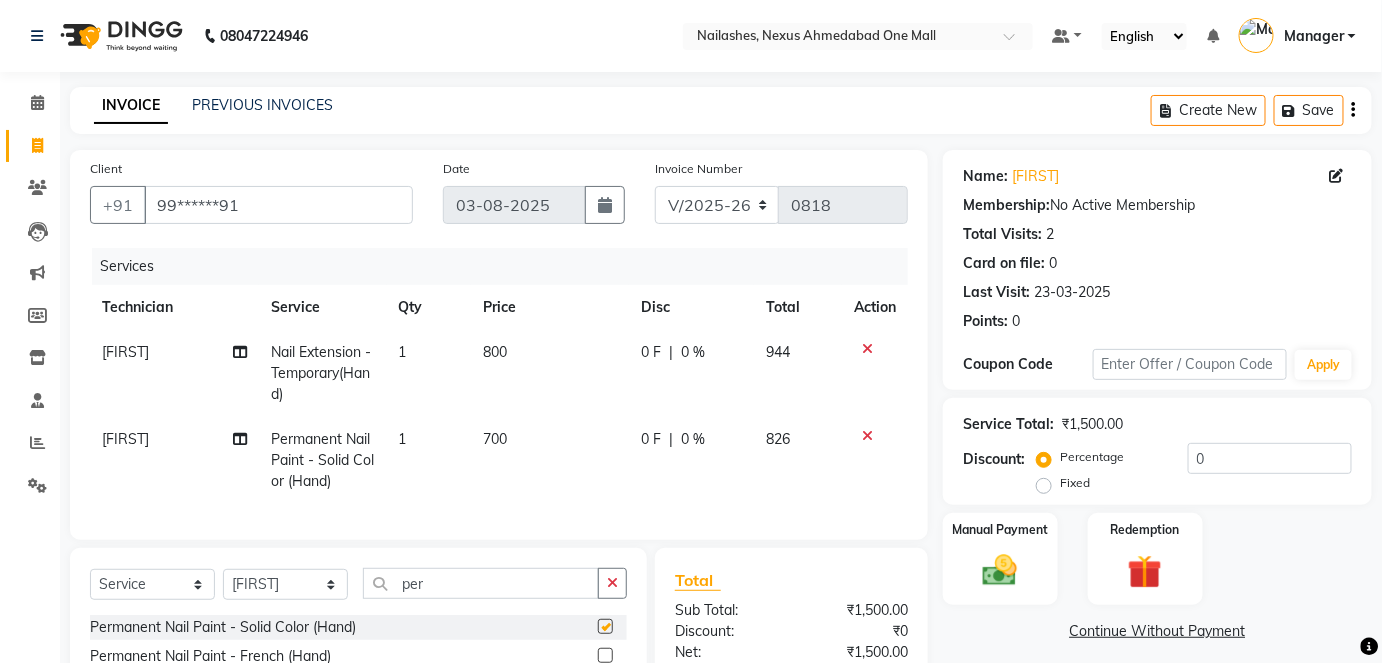 checkbox on "false" 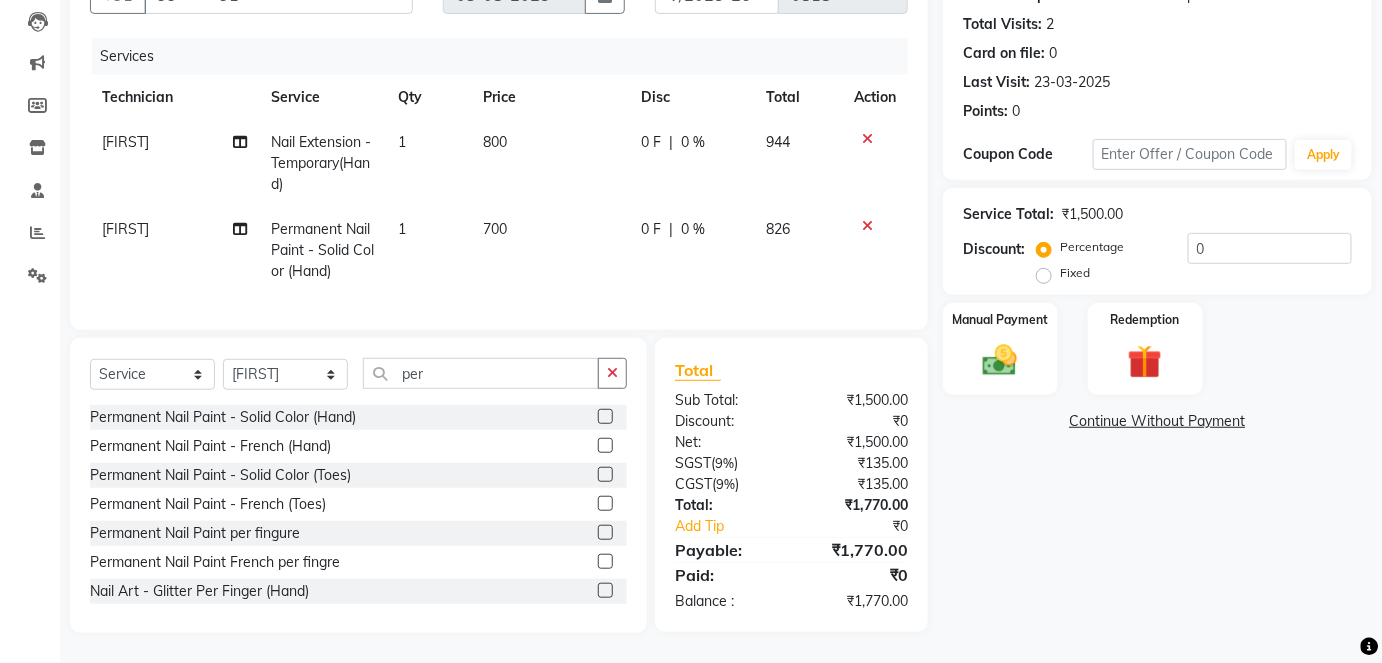 scroll, scrollTop: 222, scrollLeft: 0, axis: vertical 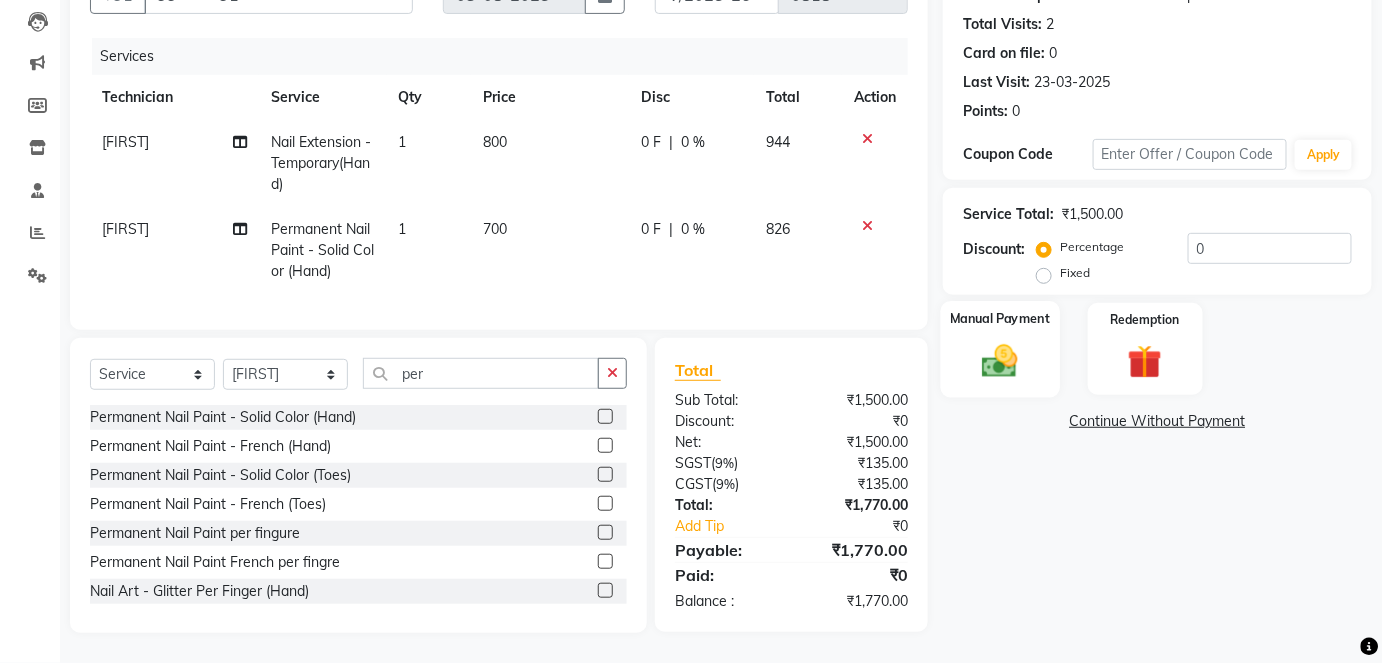 click 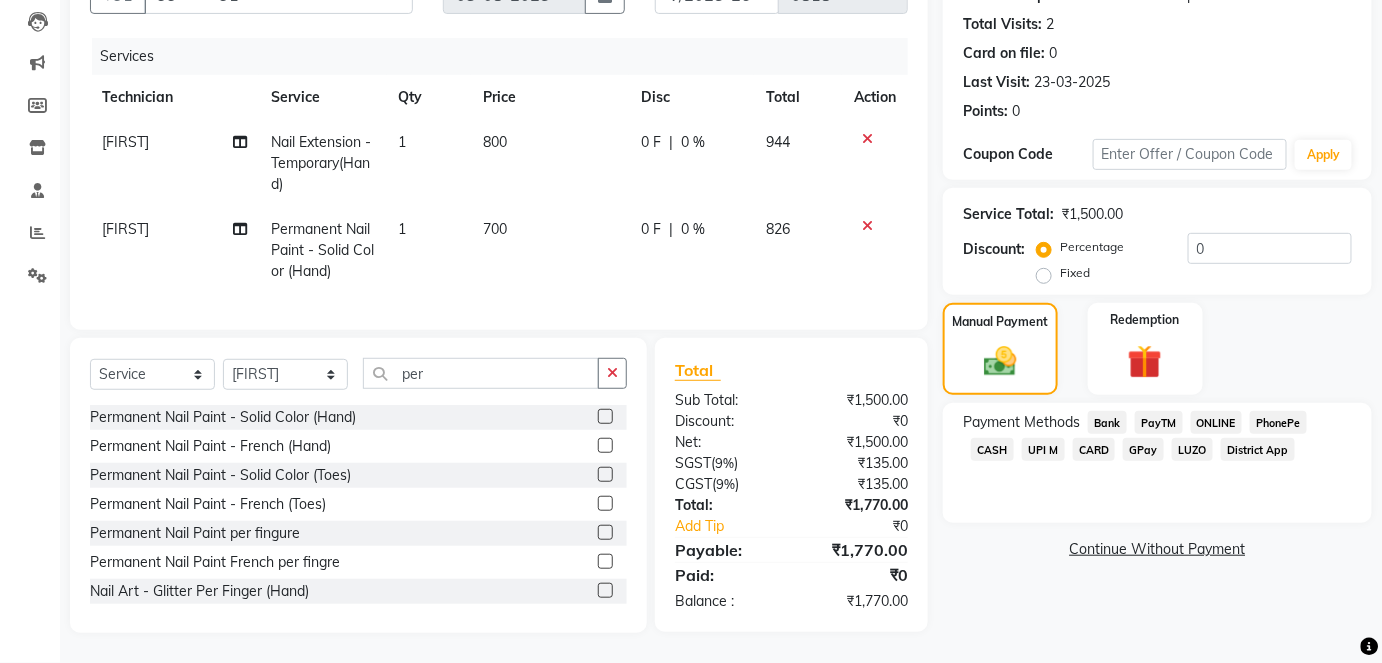 click on "ONLINE" 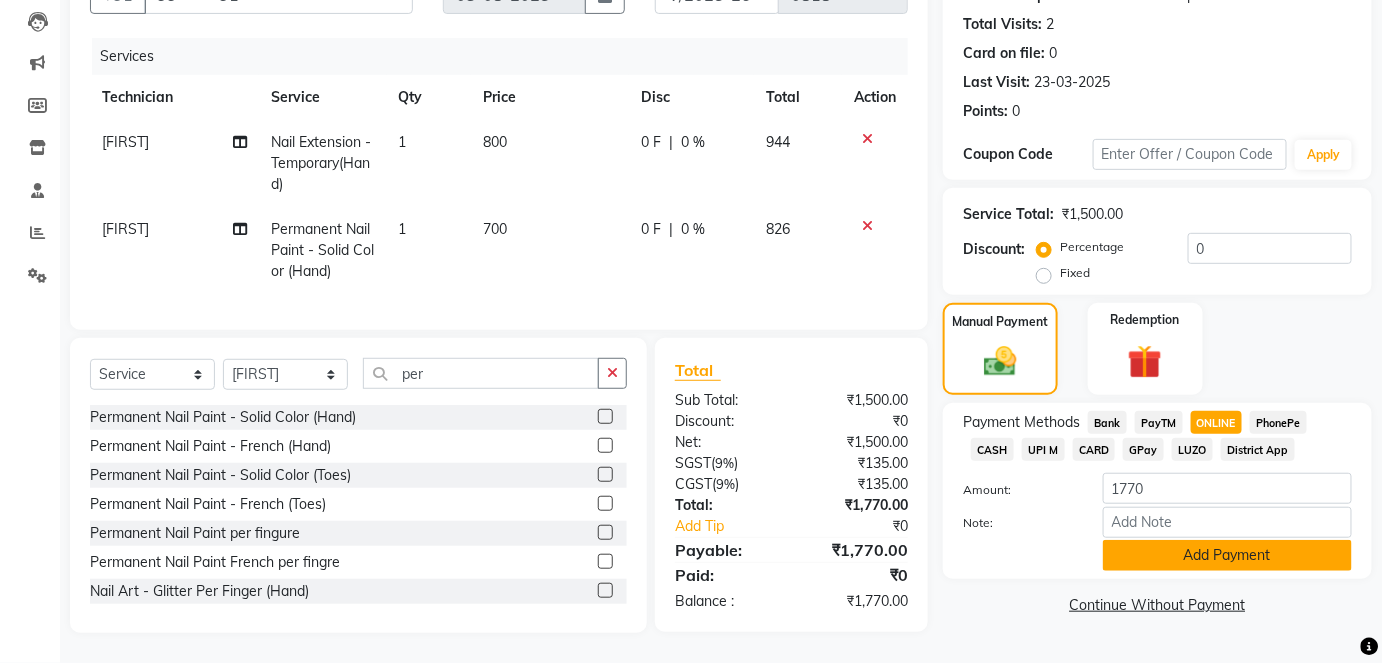 click on "Add Payment" 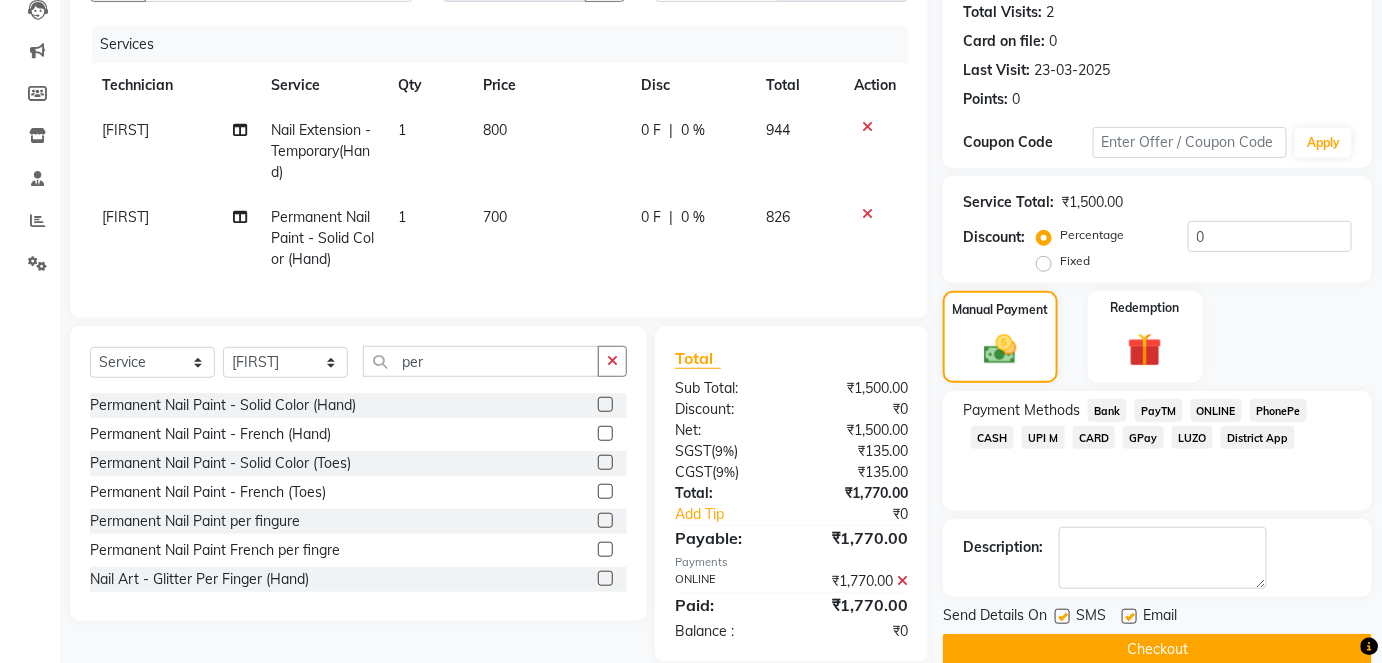 click on "Checkout" 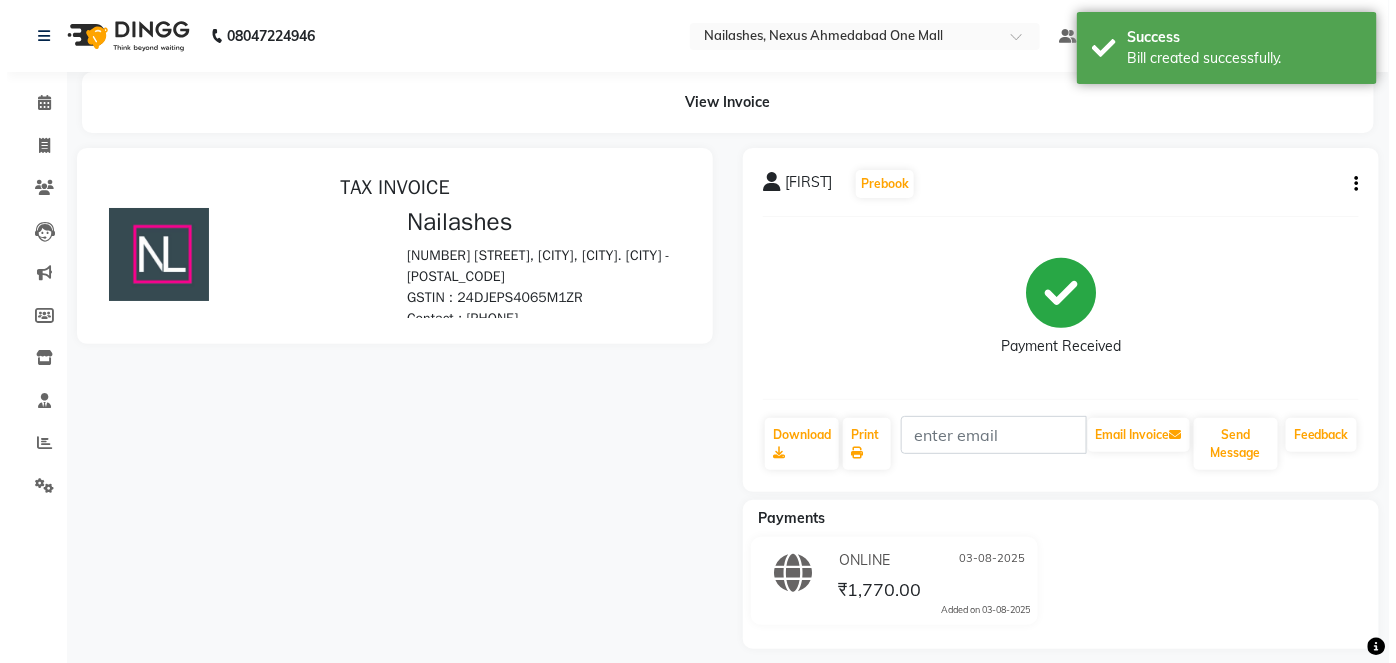 scroll, scrollTop: 0, scrollLeft: 0, axis: both 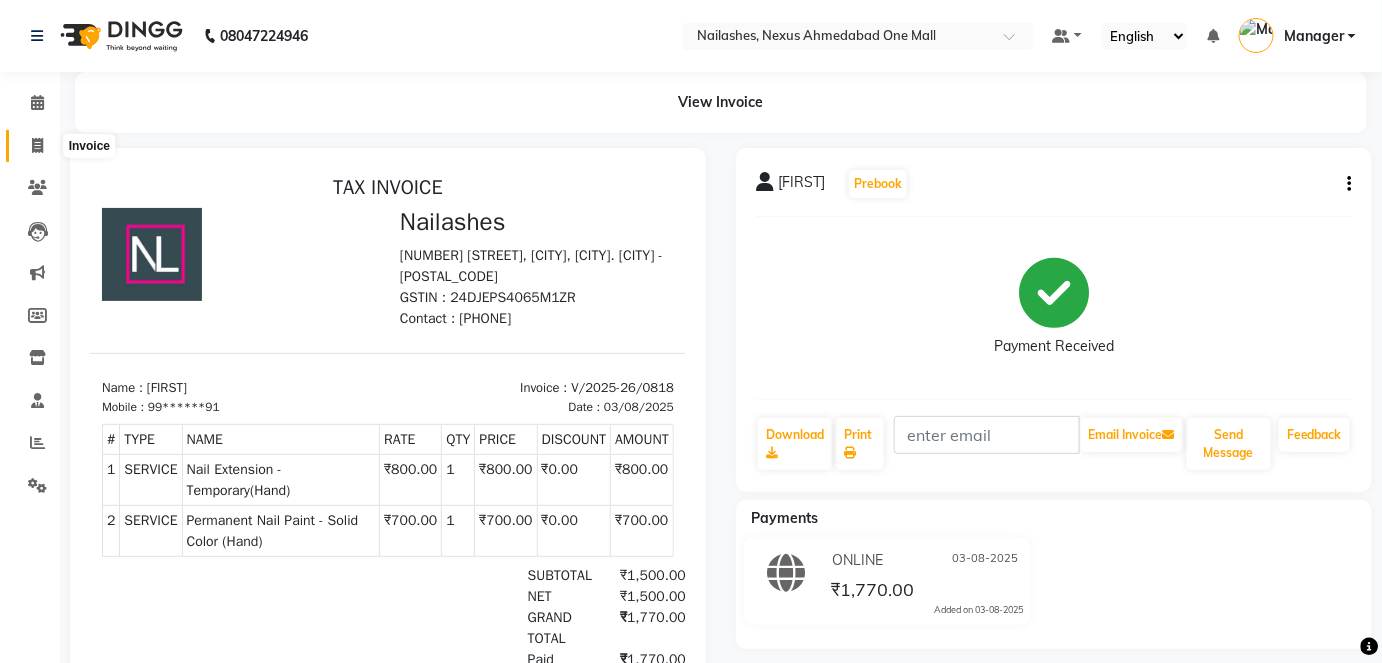 click 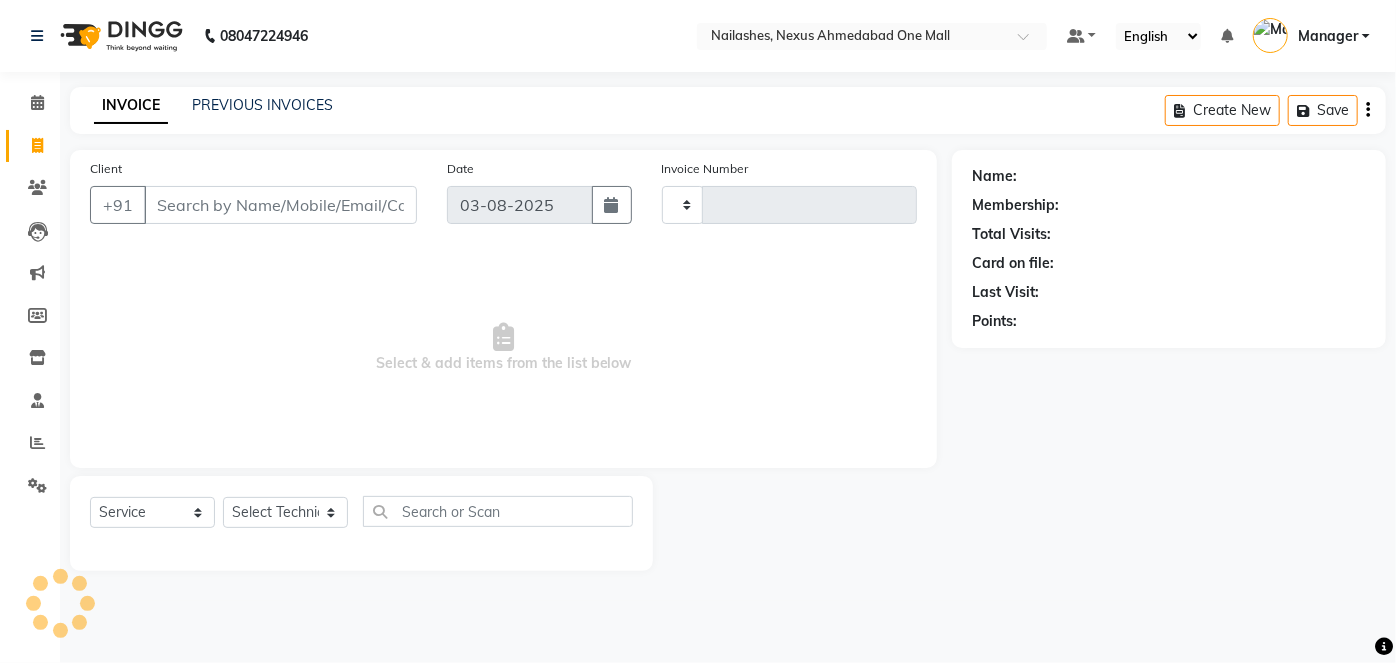 type on "0819" 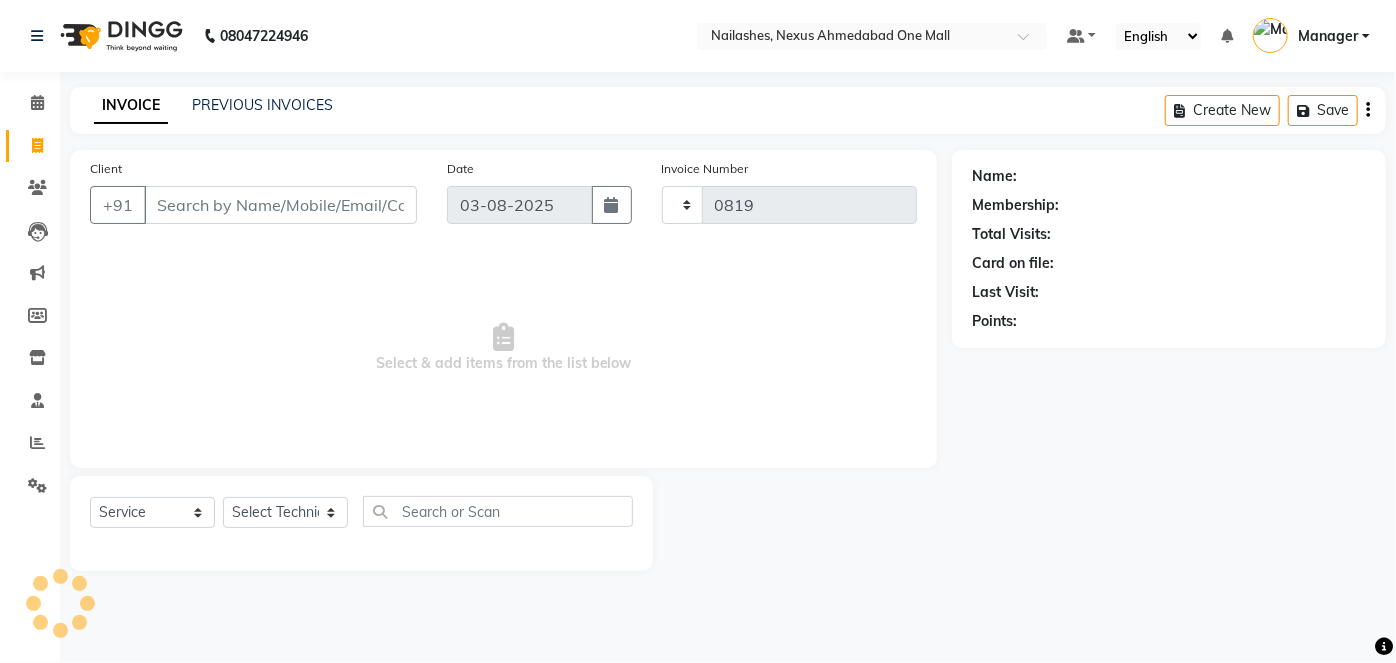 select on "4606" 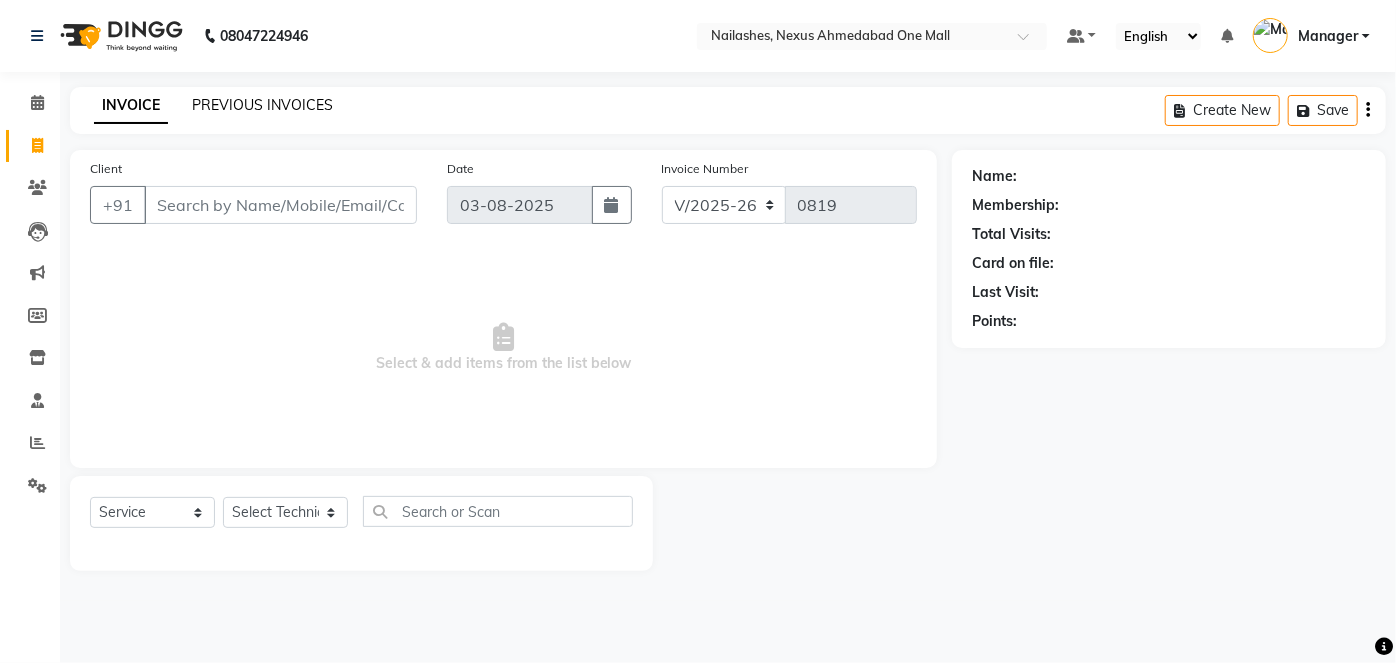 click on "PREVIOUS INVOICES" 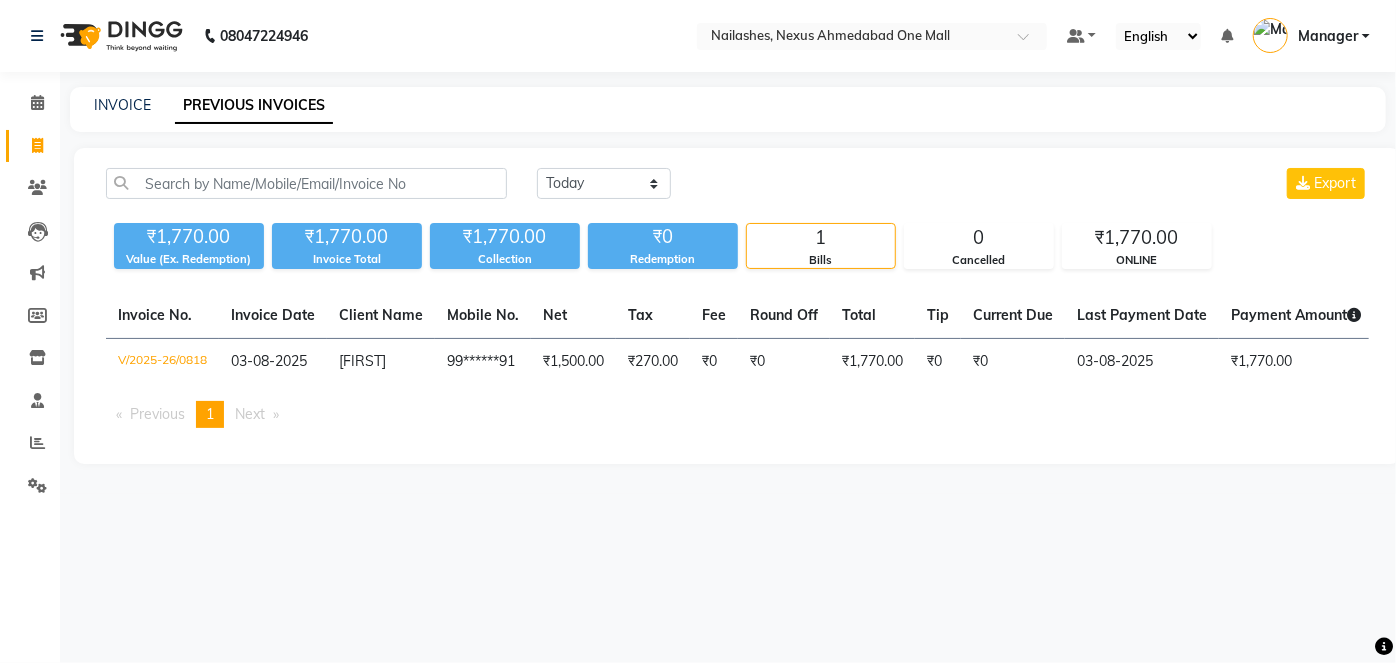 click on "PREVIOUS INVOICES" 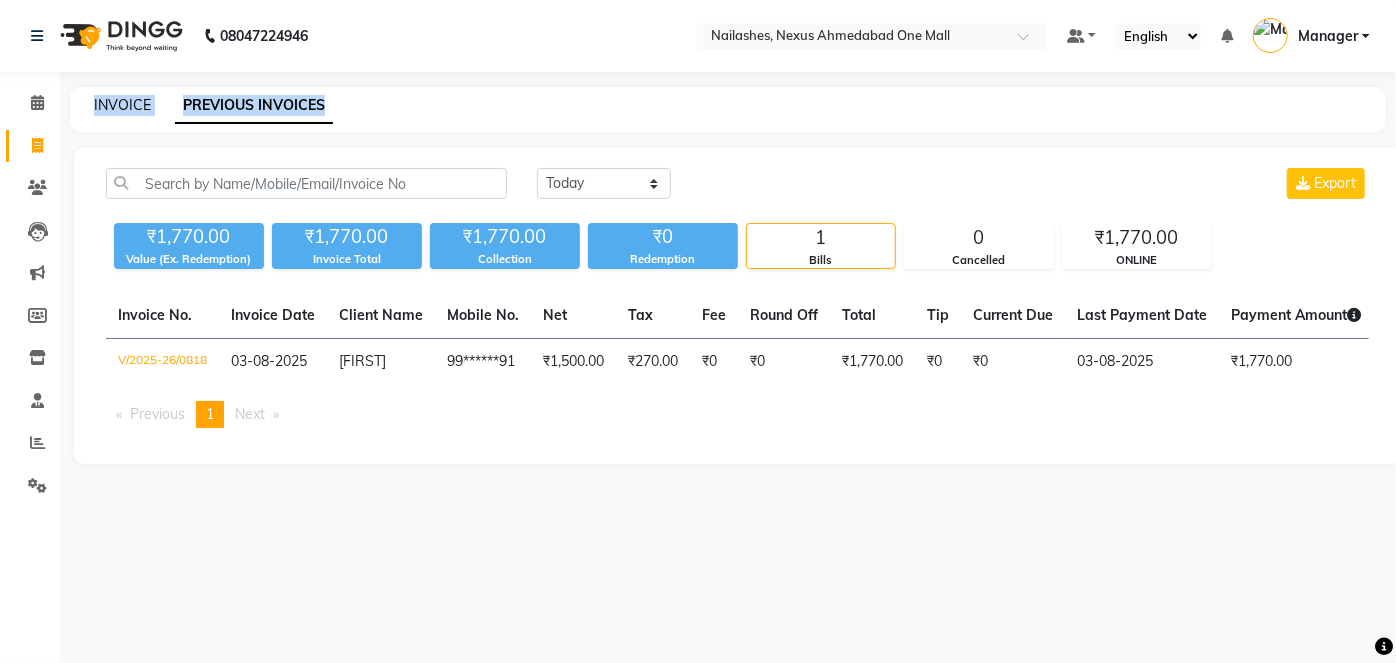 drag, startPoint x: 288, startPoint y: 111, endPoint x: 128, endPoint y: 103, distance: 160.19987 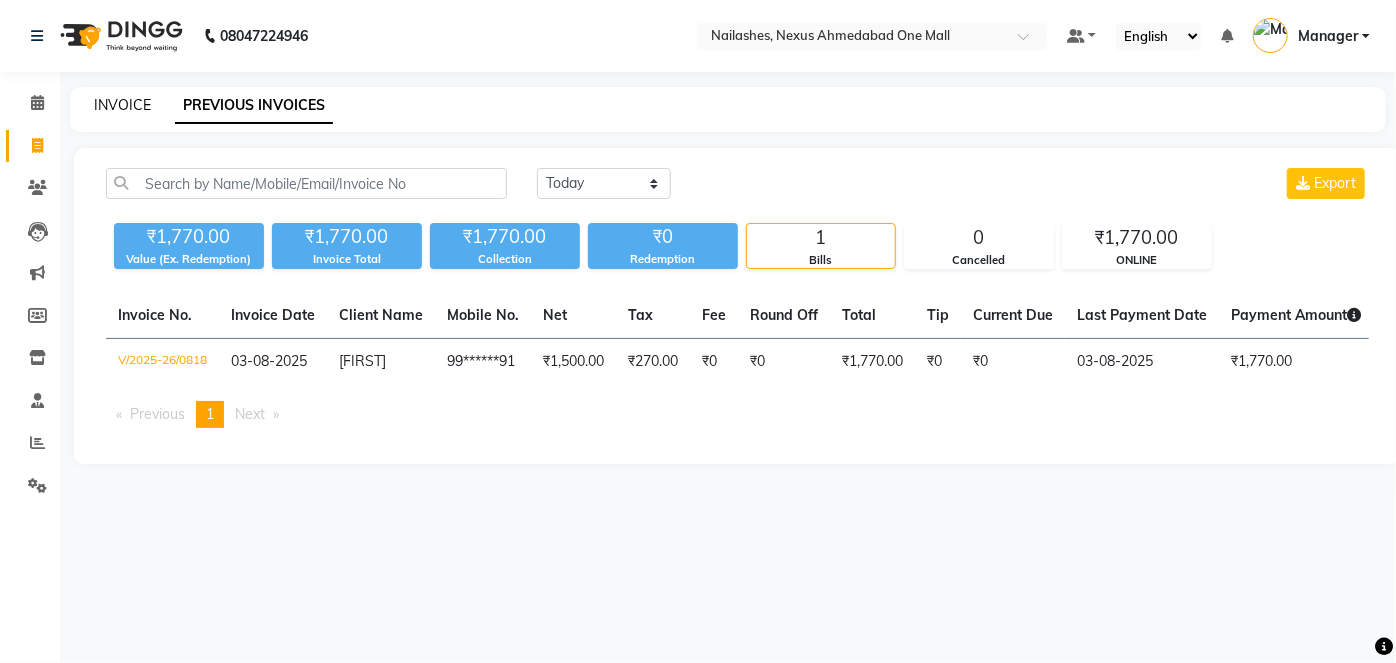 select on "service" 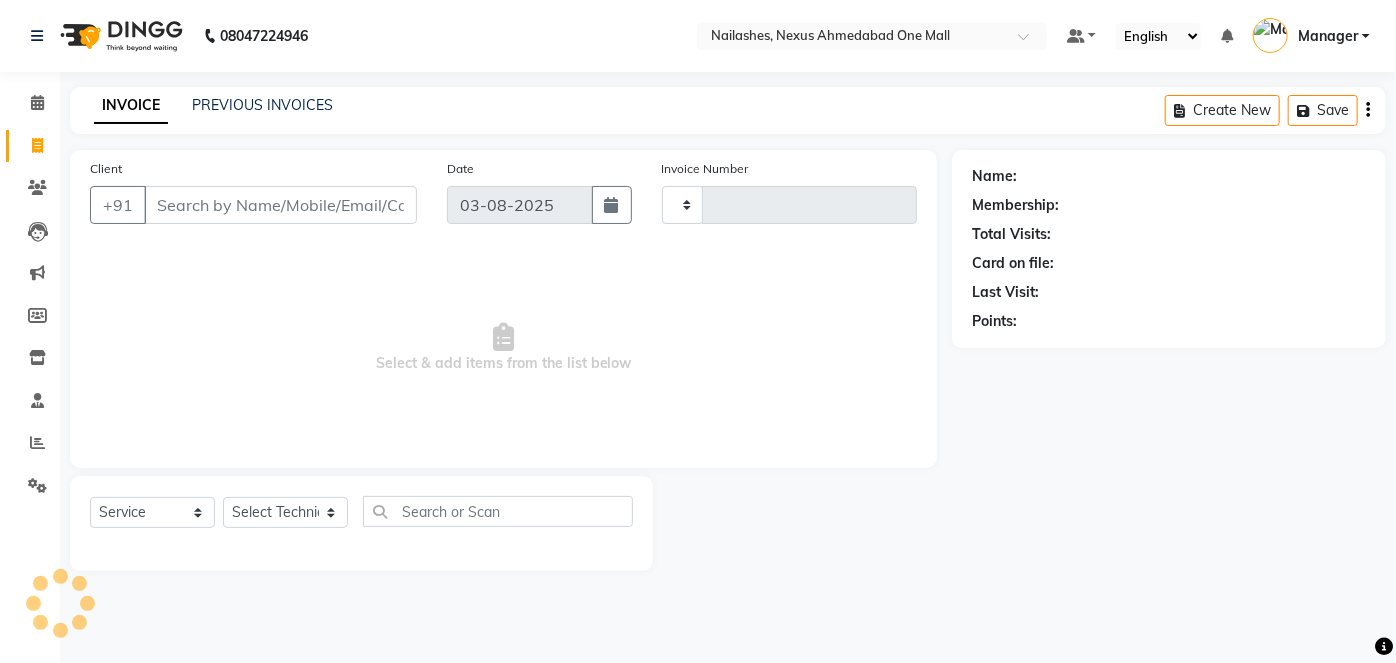 type on "0819" 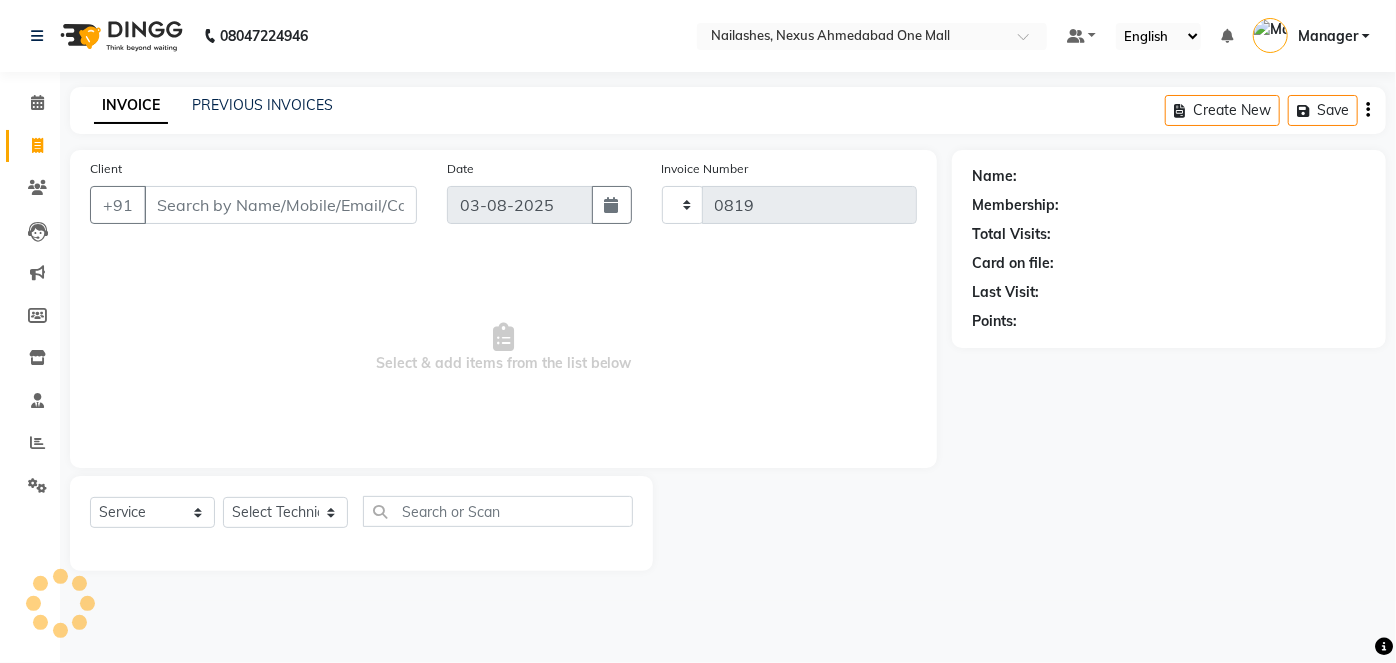 select on "4606" 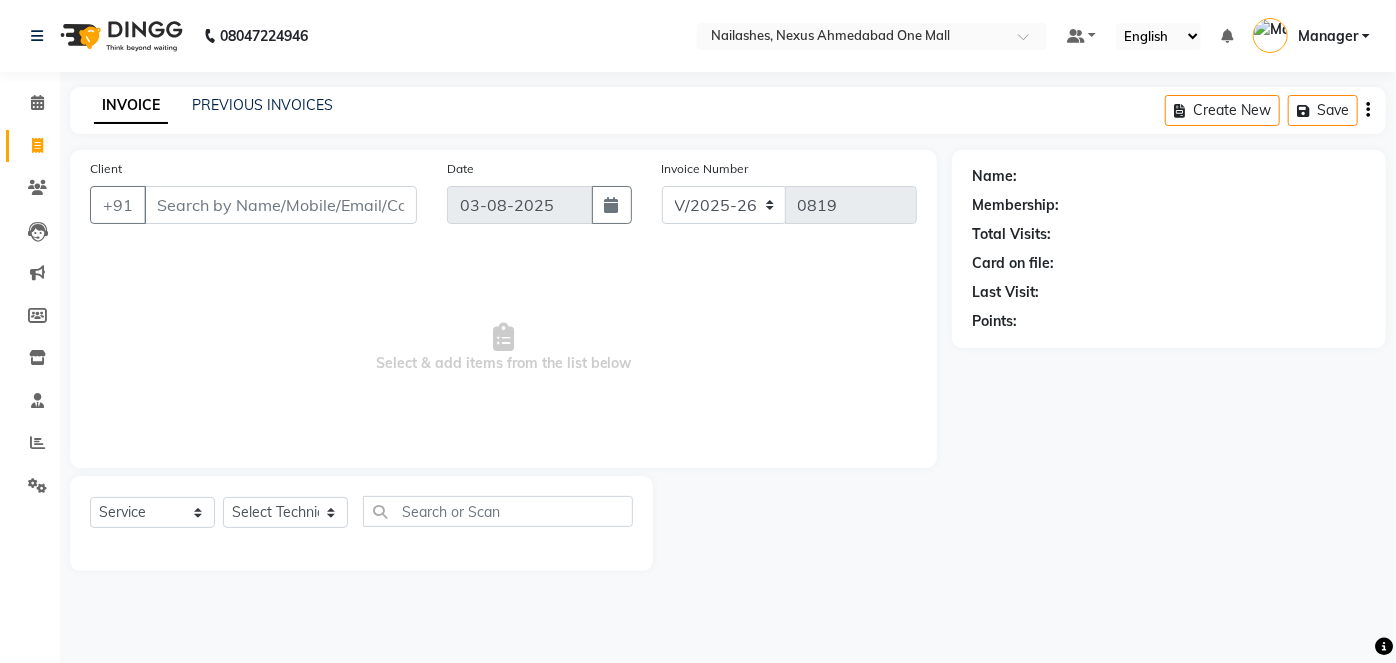 click on "Client" at bounding box center [280, 205] 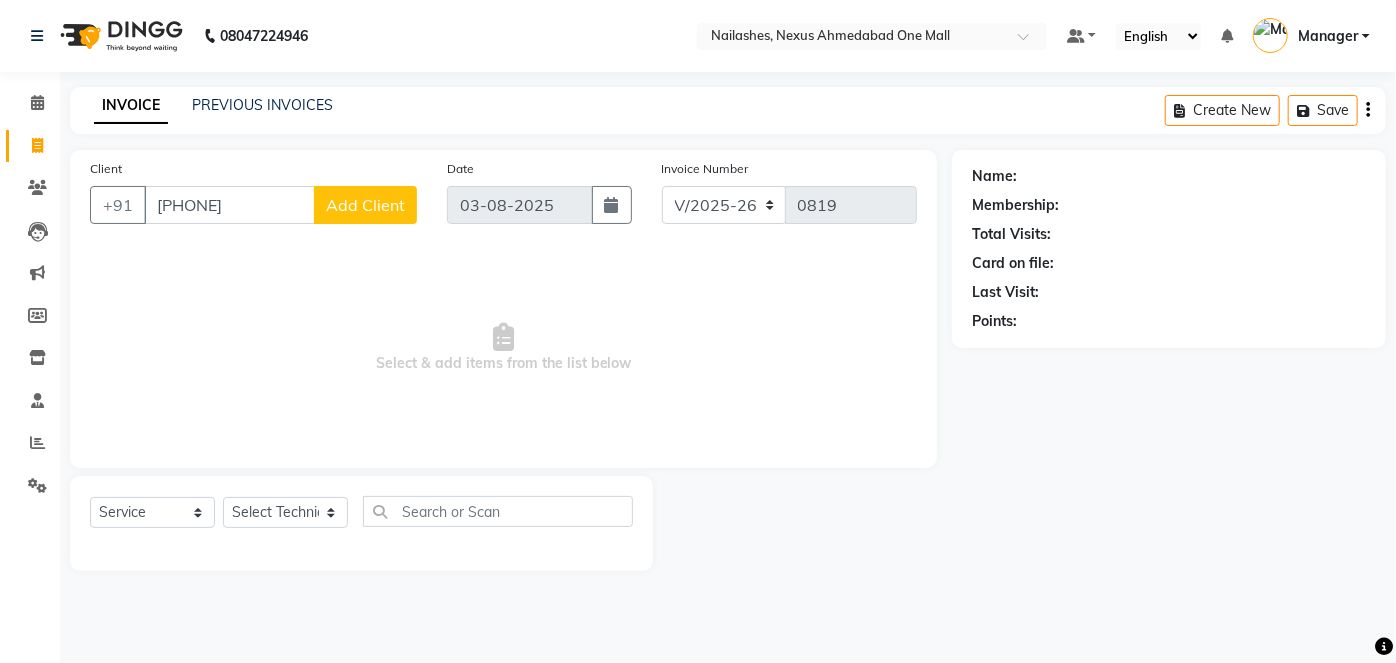 type on "[PHONE]" 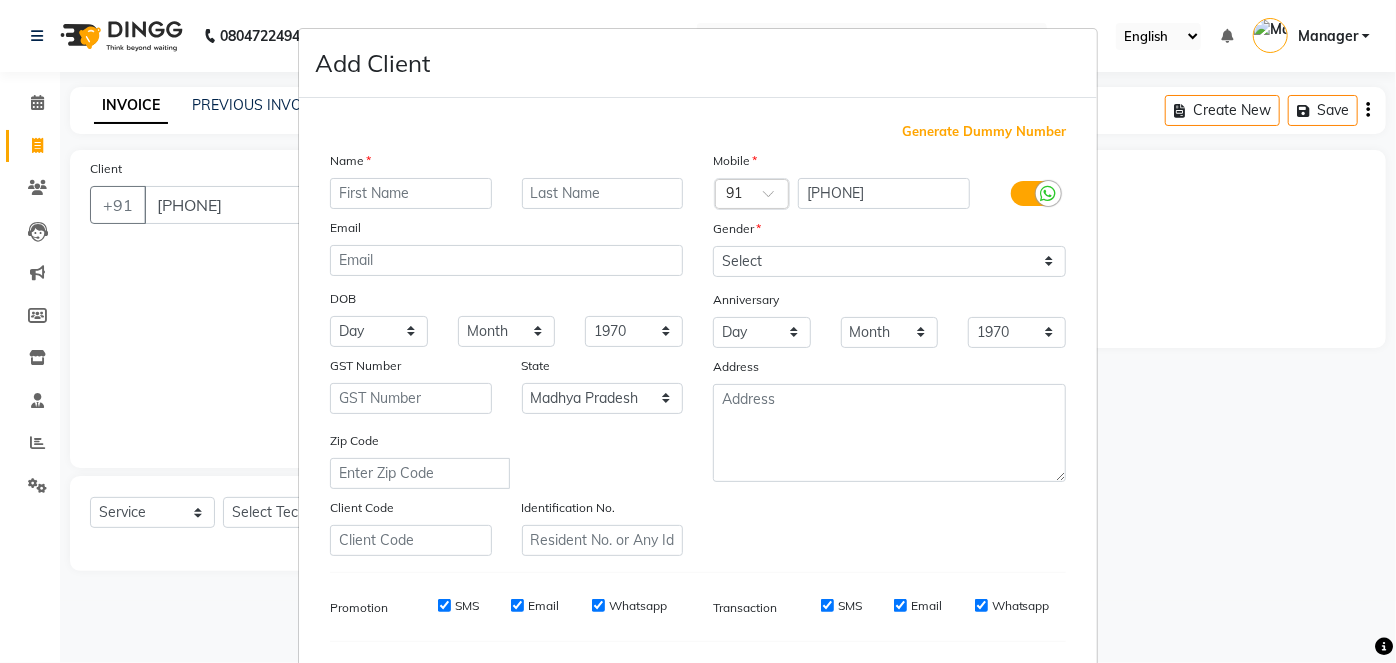 click at bounding box center [411, 193] 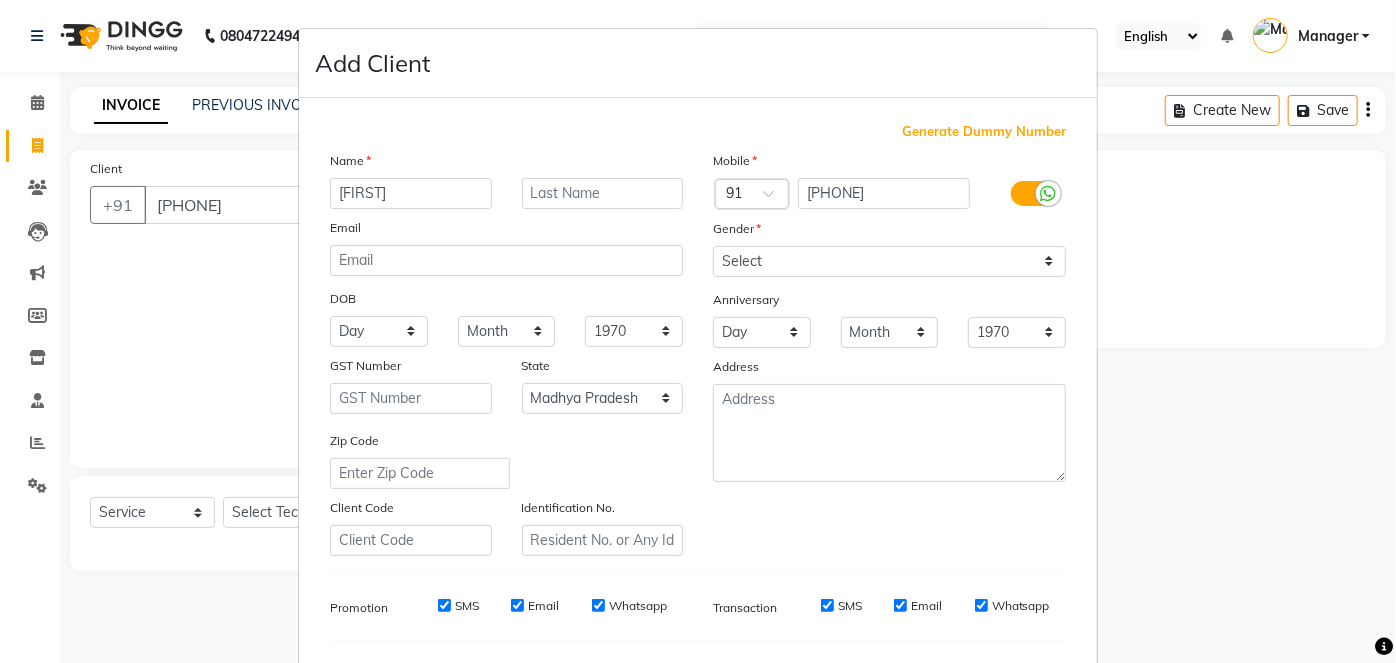 type on "[FIRST]" 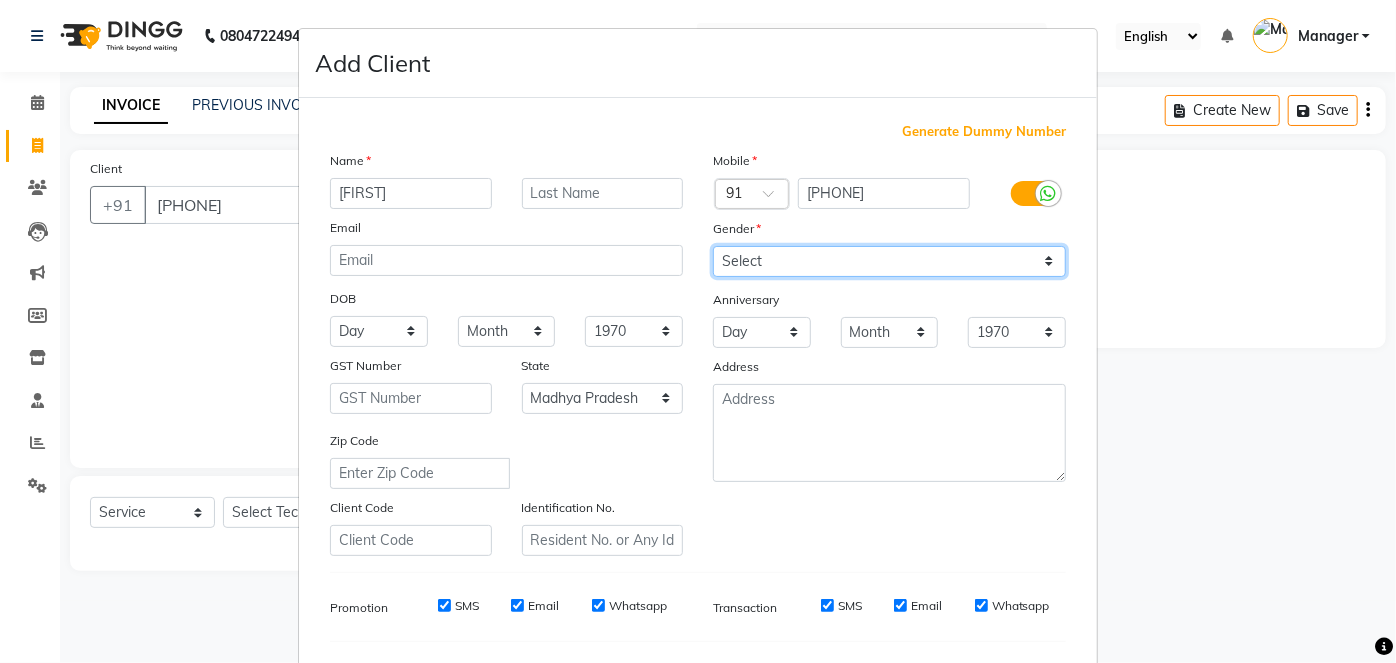 drag, startPoint x: 985, startPoint y: 255, endPoint x: 920, endPoint y: 329, distance: 98.49365 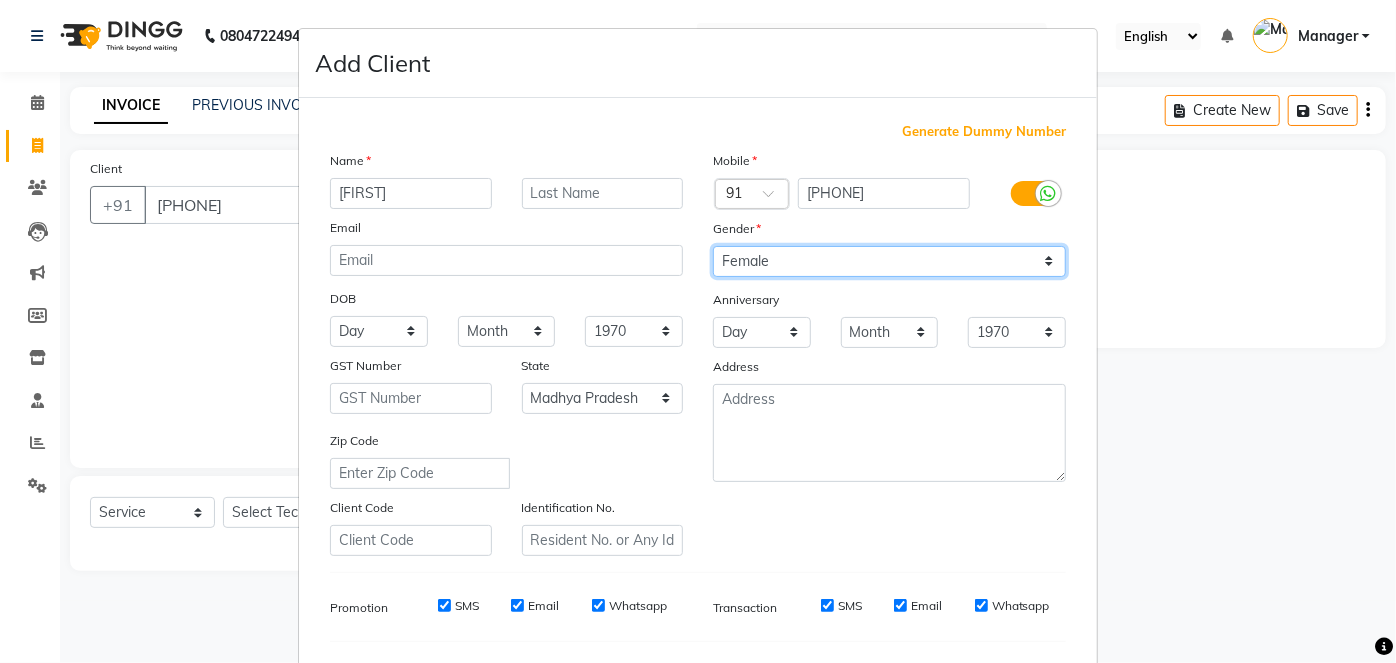click on "Select Male Female Other Prefer Not To Say" at bounding box center [889, 261] 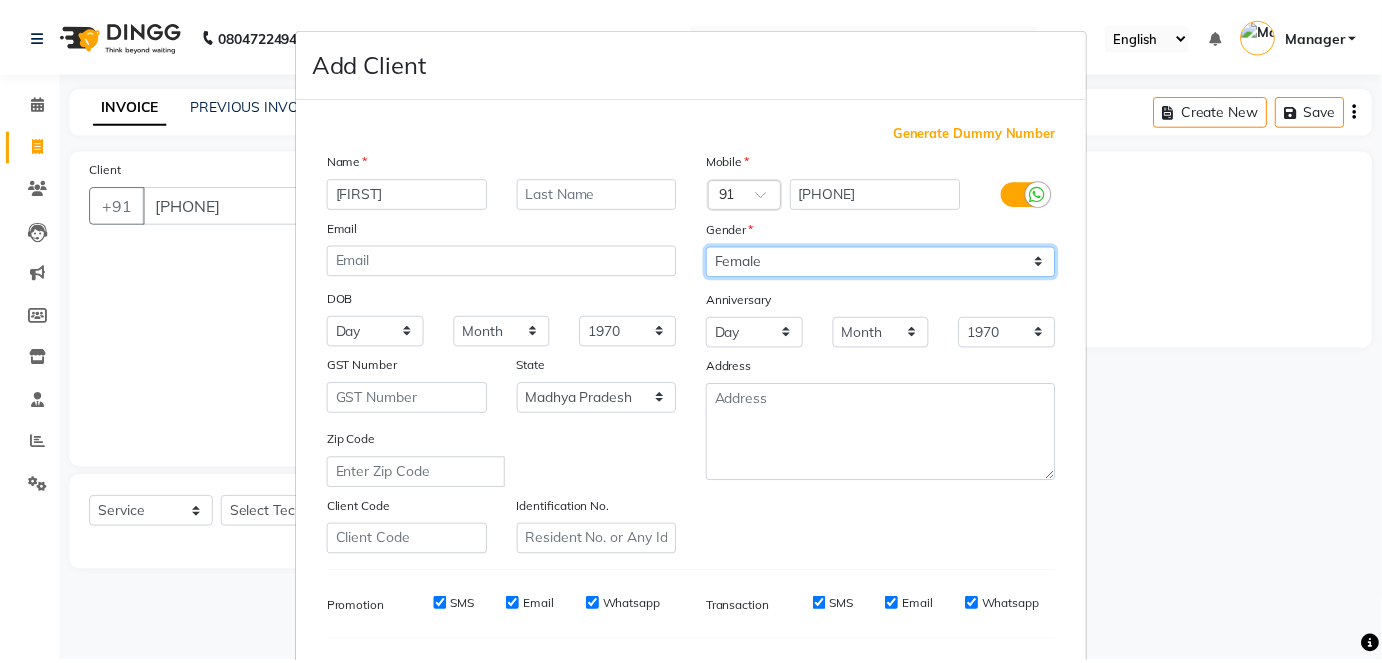 scroll, scrollTop: 258, scrollLeft: 0, axis: vertical 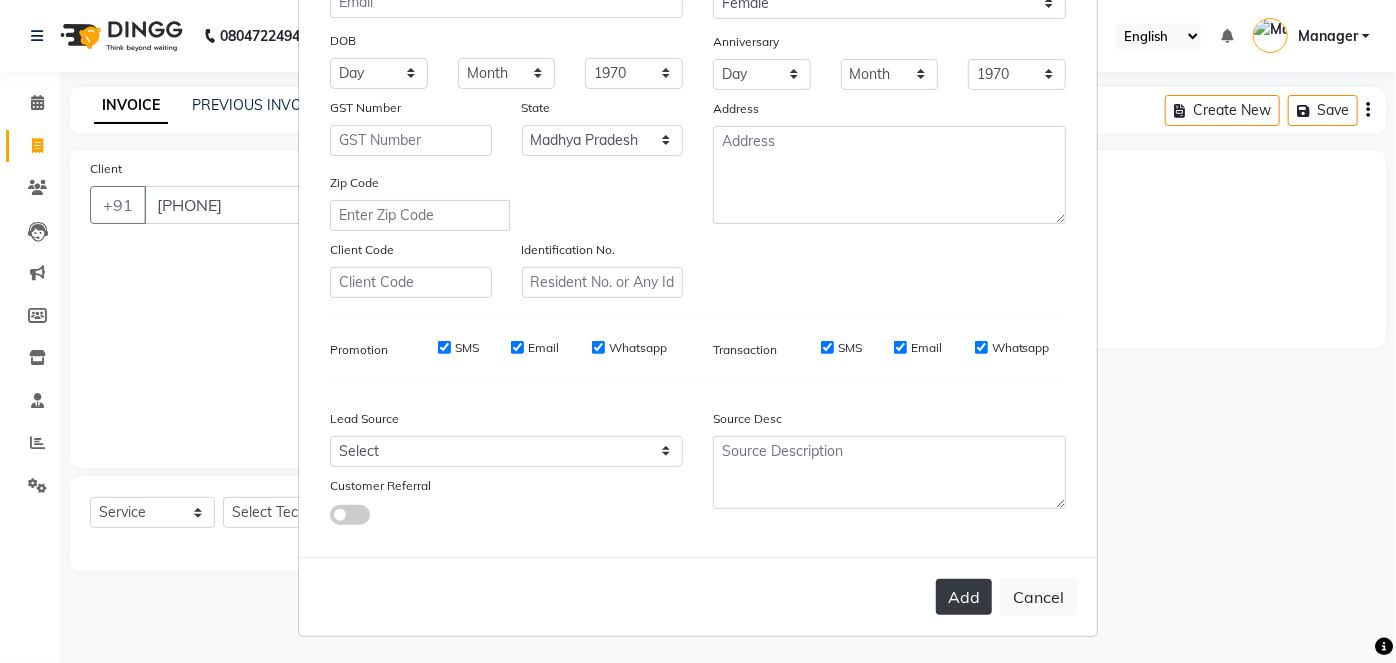 click on "Add" at bounding box center [964, 597] 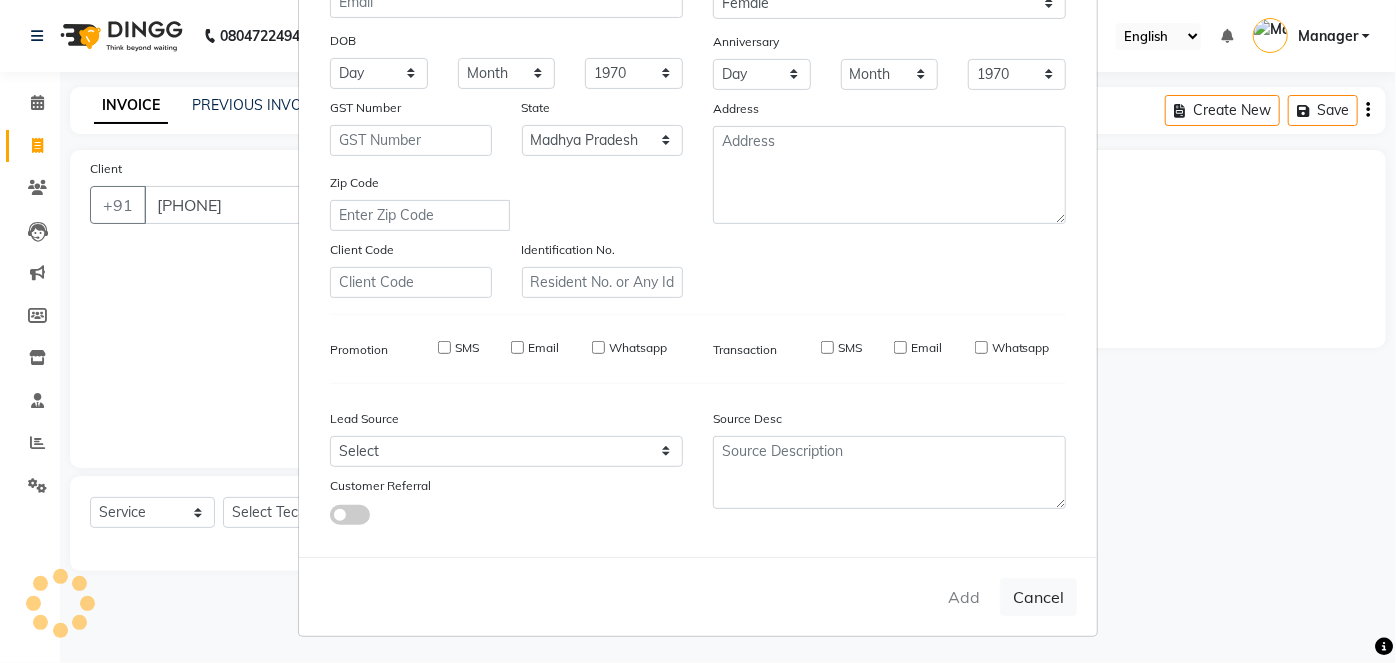 type on "76******47" 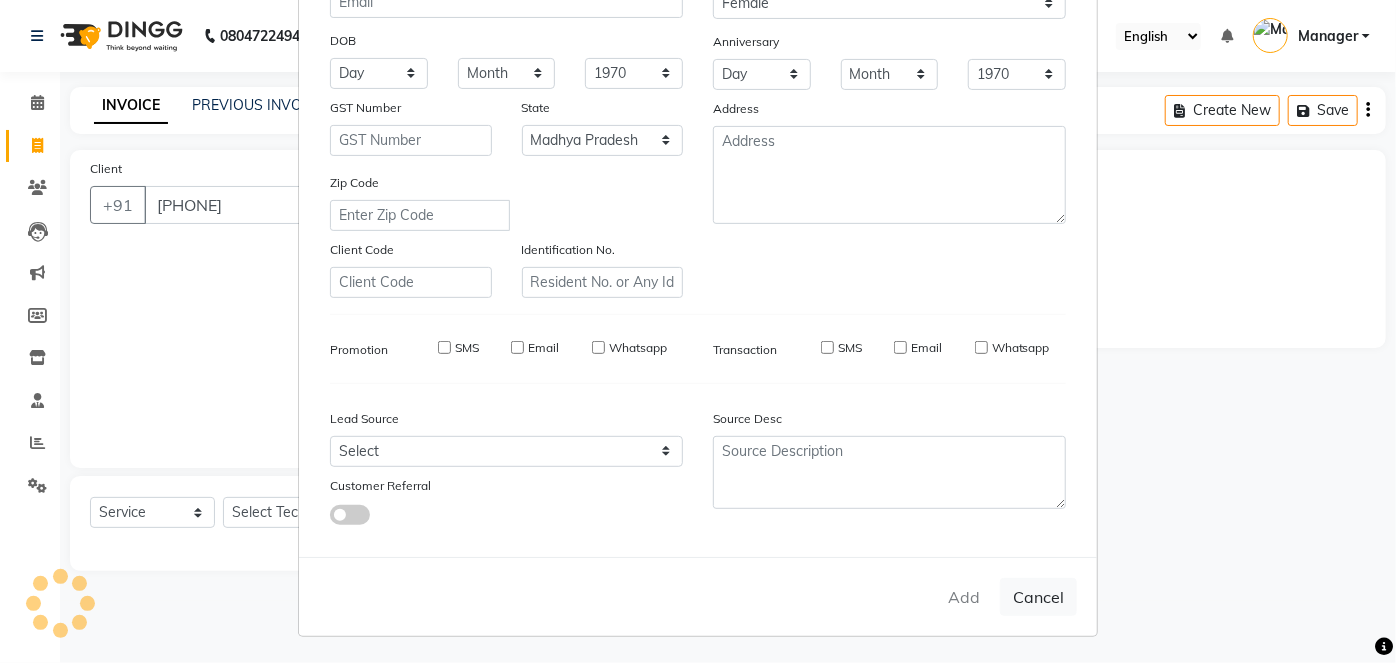 checkbox on "false" 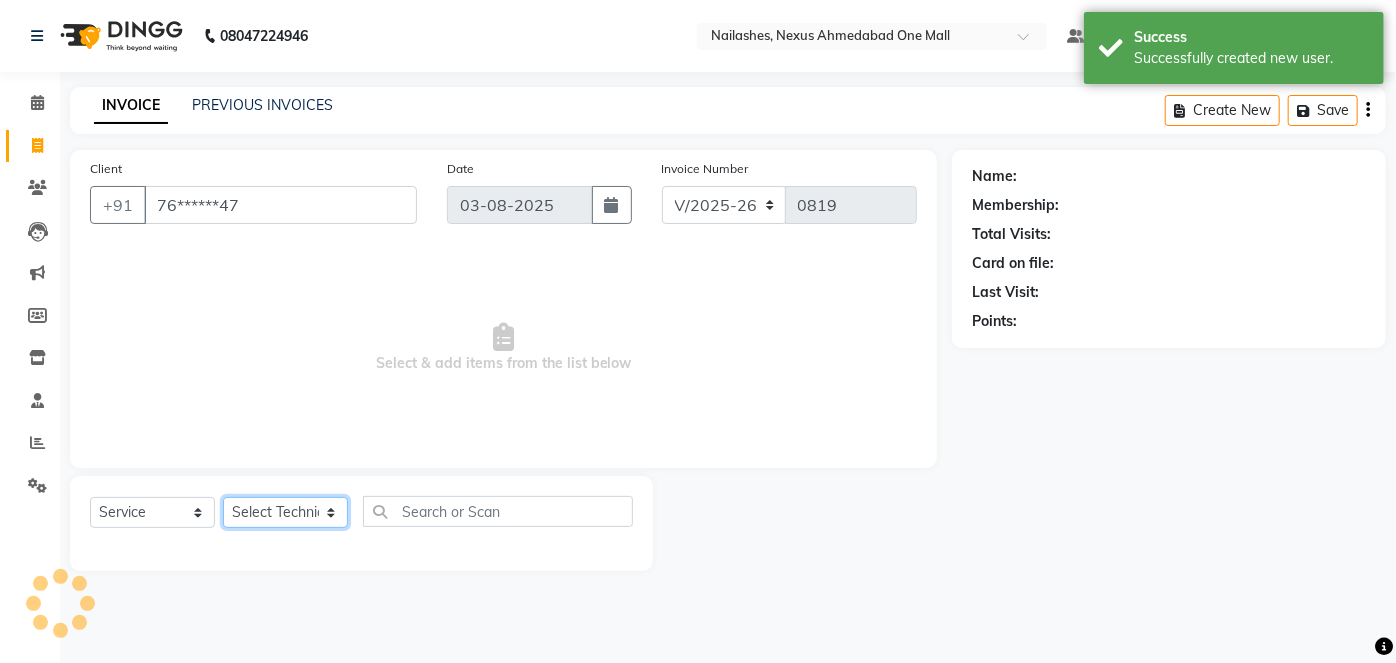 click on "Select Technician Aboto babita Deepti Kinto Manager Rakhi Rita Sita Vaishali winish Sir" 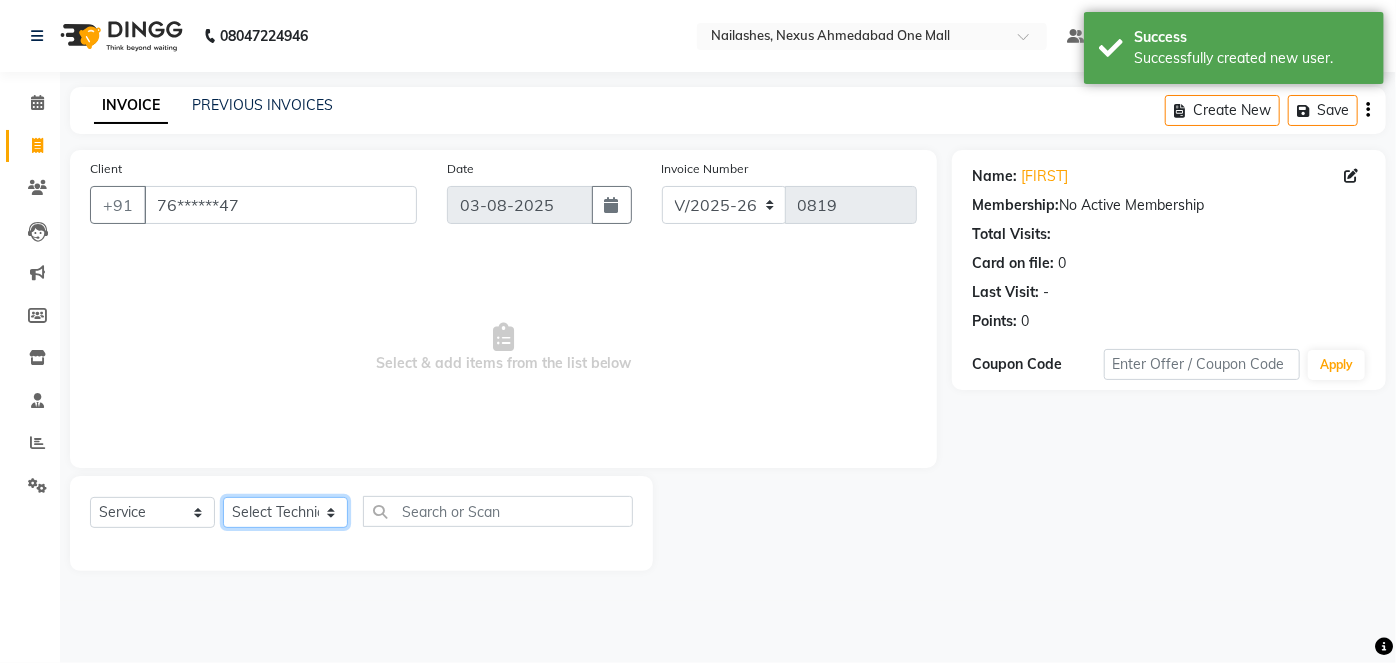 select on "77658" 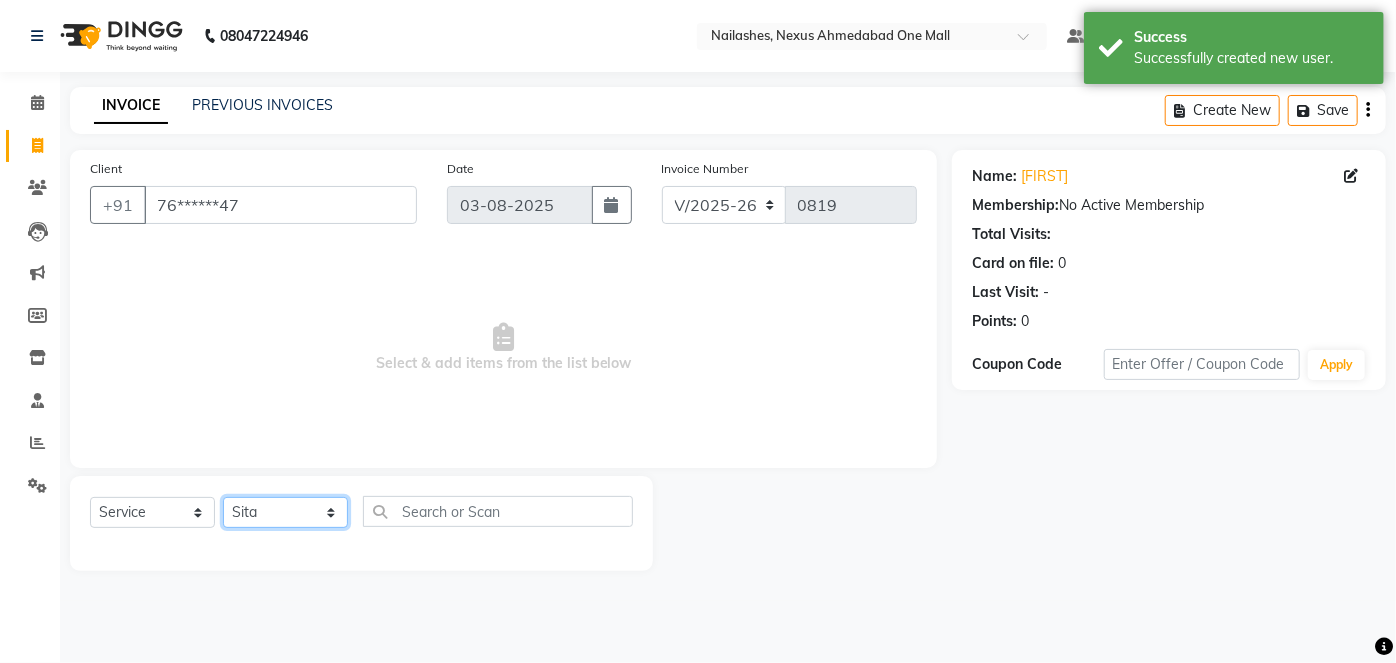 click on "Select Technician Aboto babita Deepti Kinto Manager Rakhi Rita Sita Vaishali winish Sir" 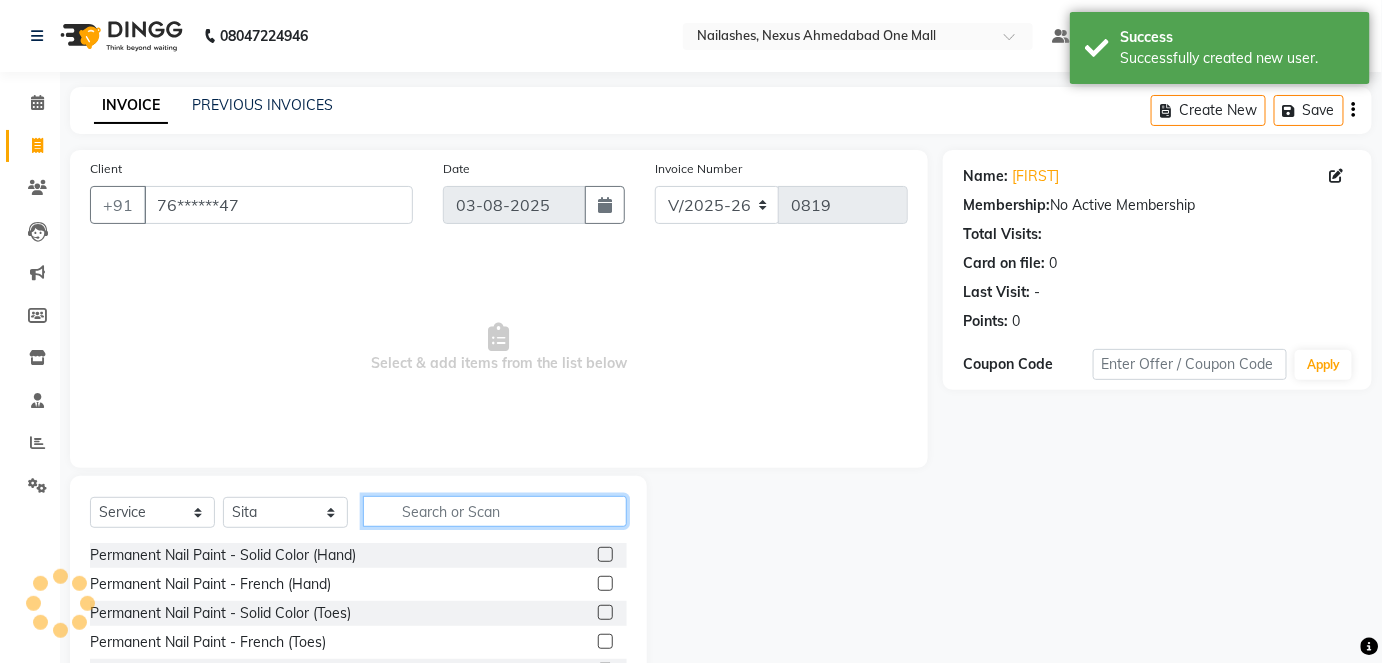click 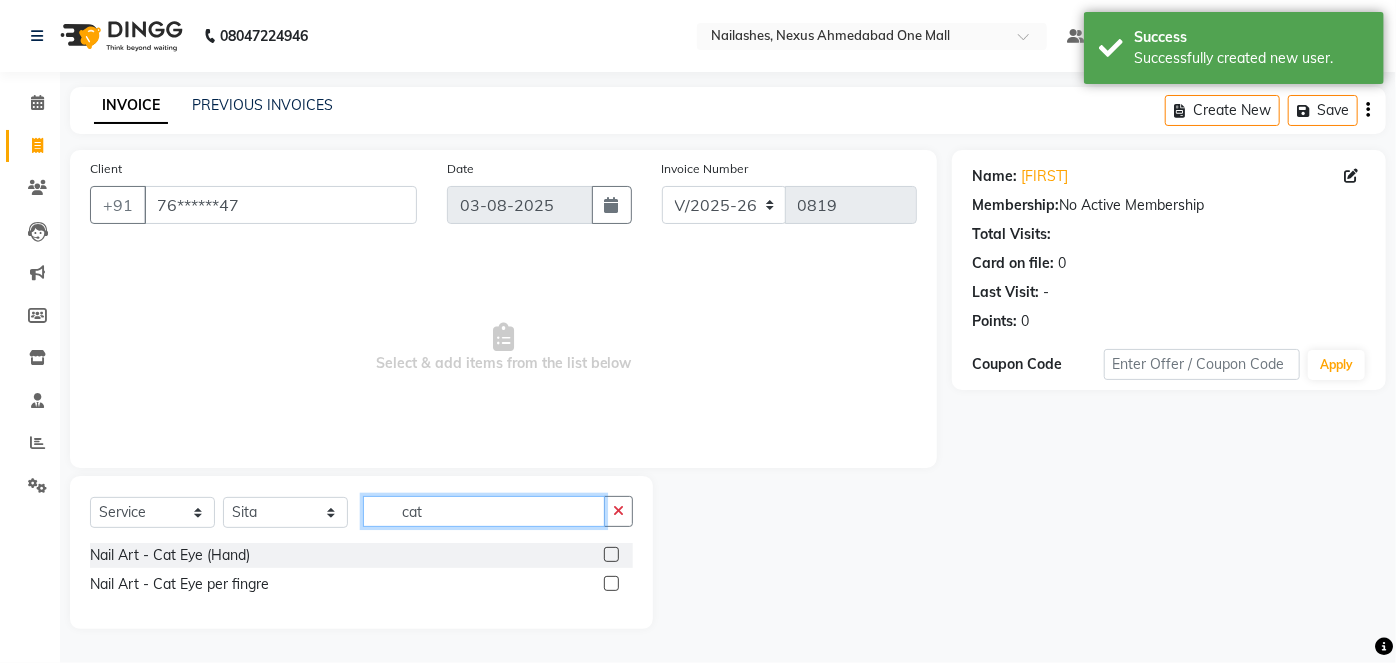 type on "cat" 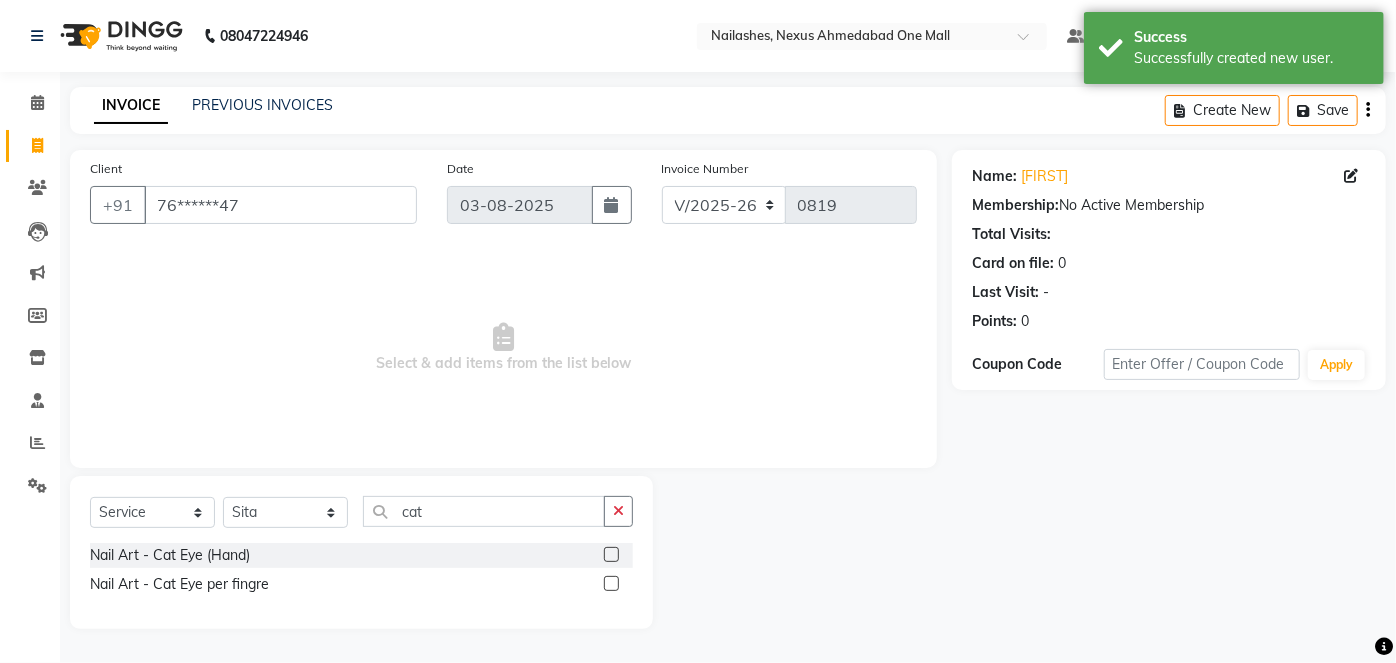 click 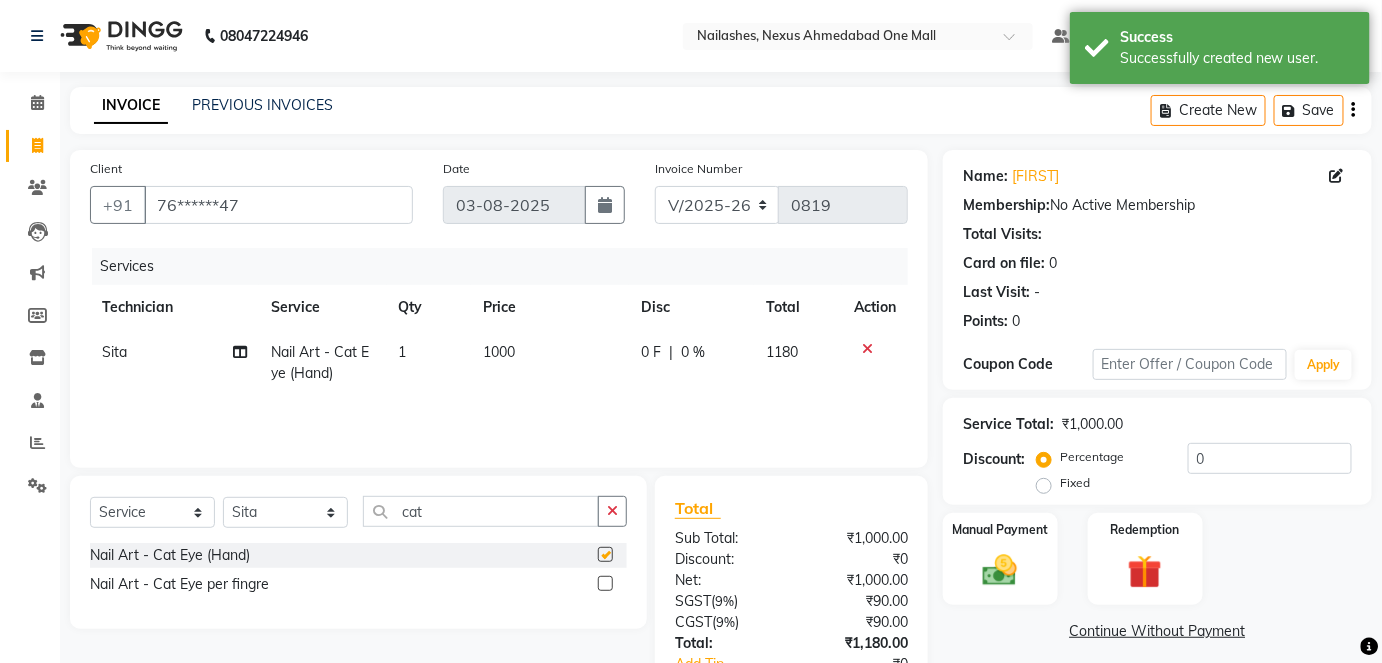 checkbox on "false" 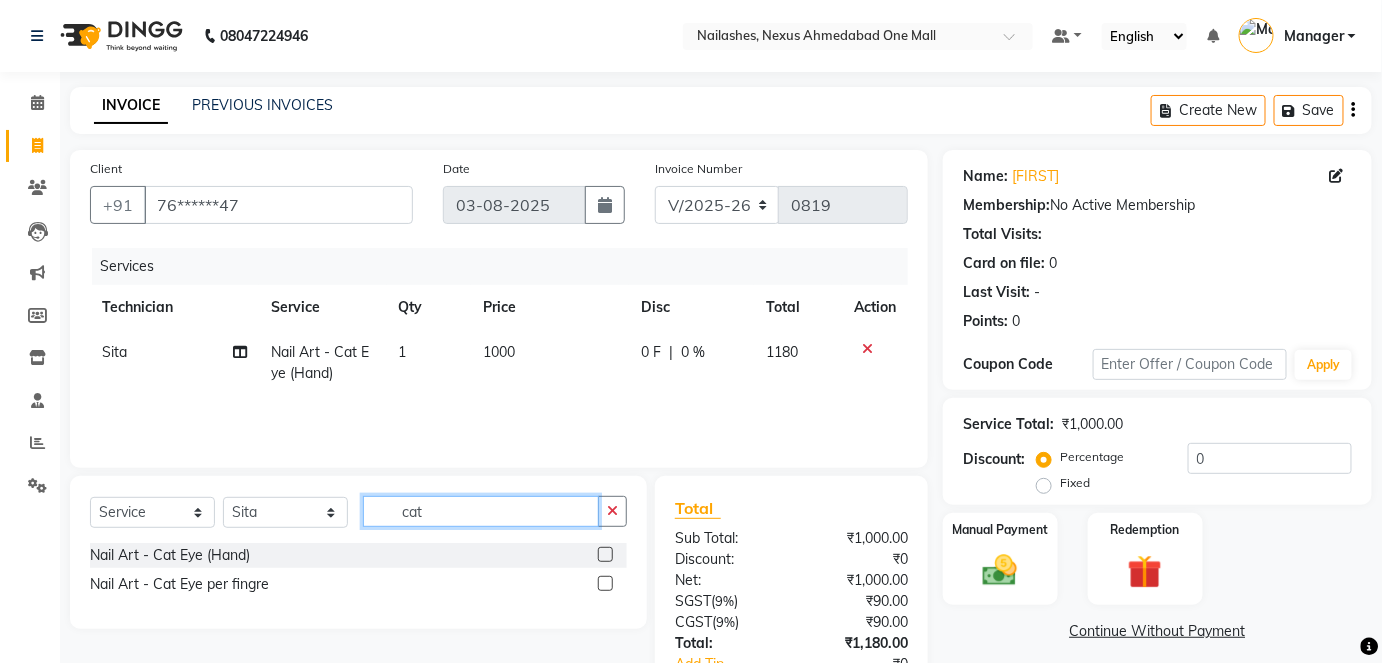 drag, startPoint x: 581, startPoint y: 514, endPoint x: 397, endPoint y: 480, distance: 187.11494 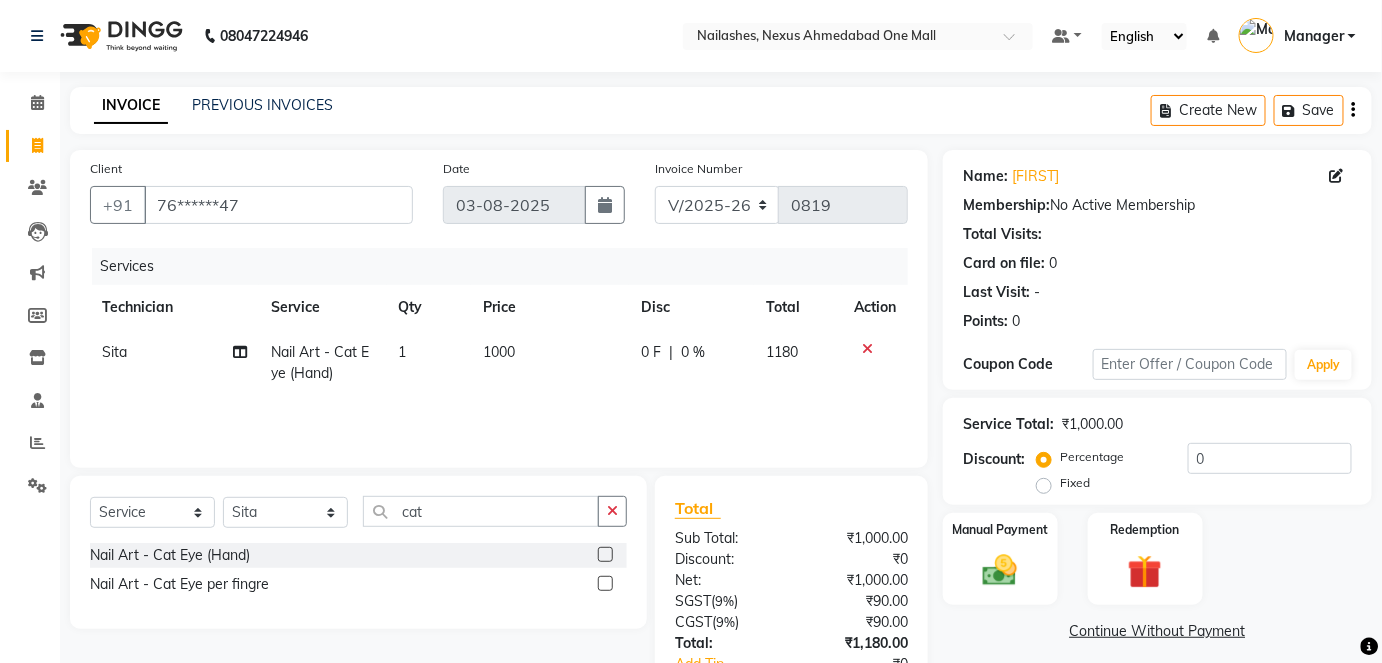 click 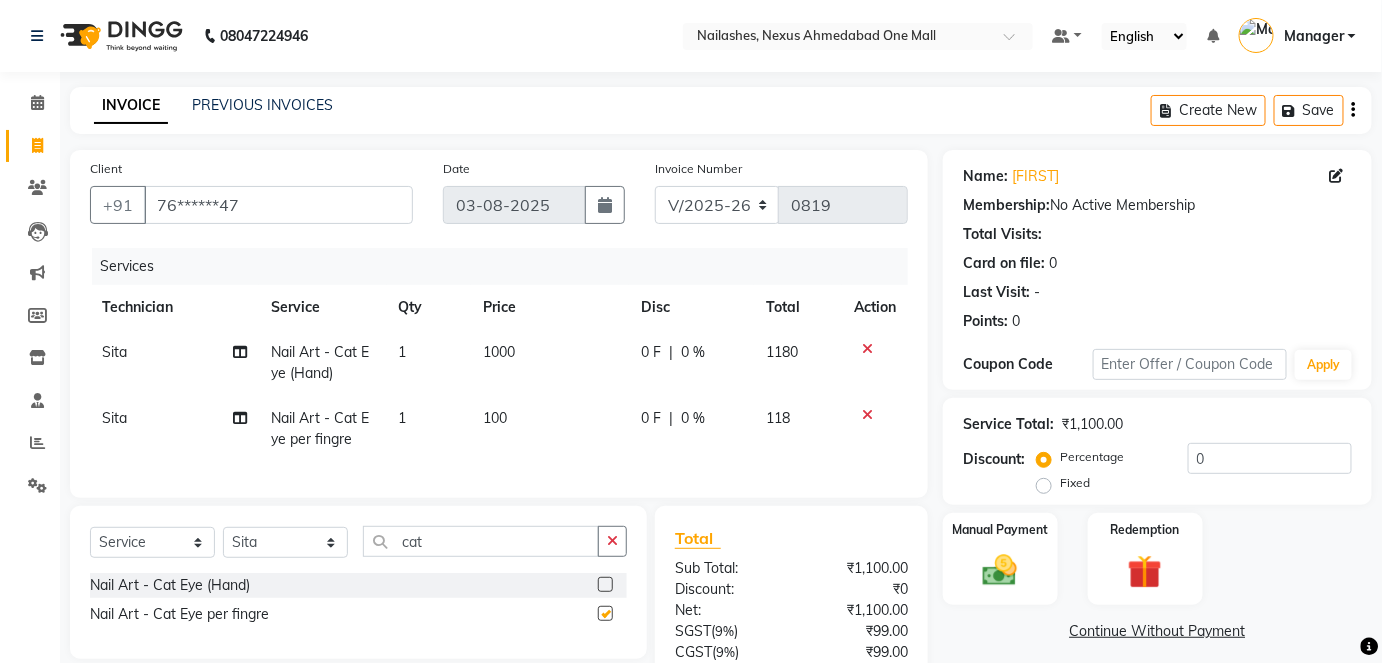 checkbox on "false" 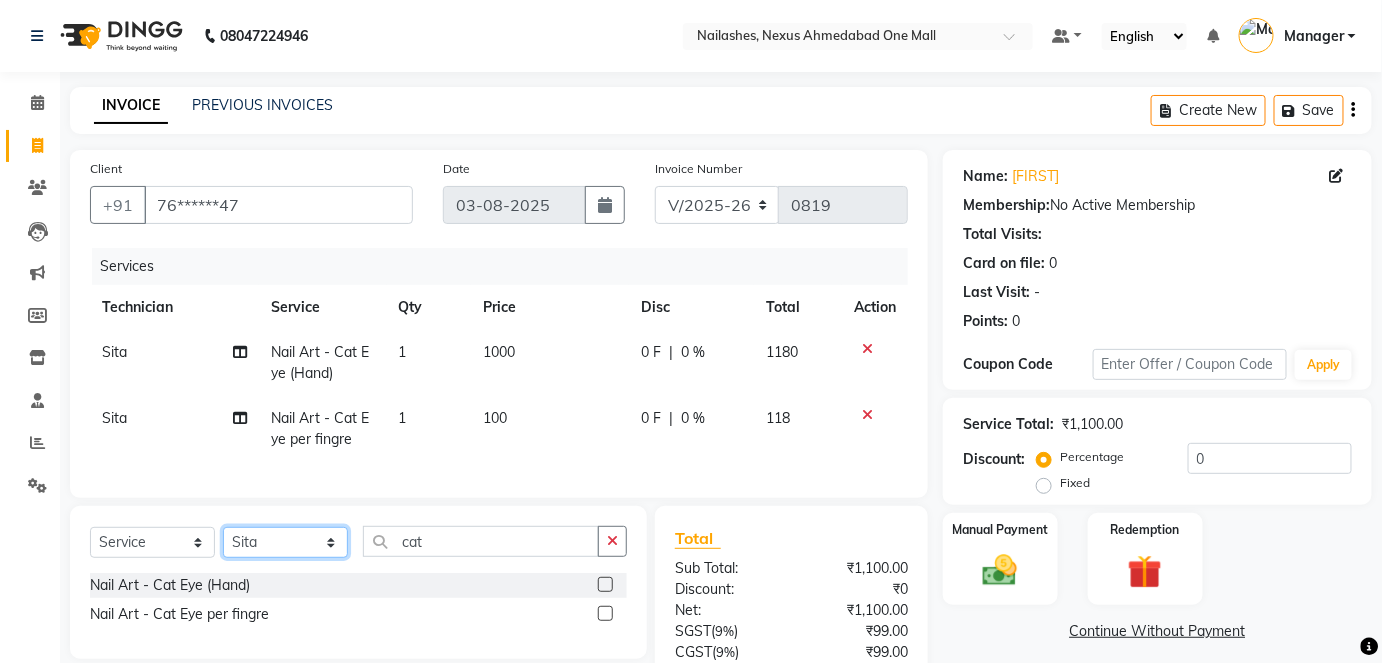click on "Select Technician Aboto babita Deepti Kinto Manager Rakhi Rita Sita Vaishali winish Sir" 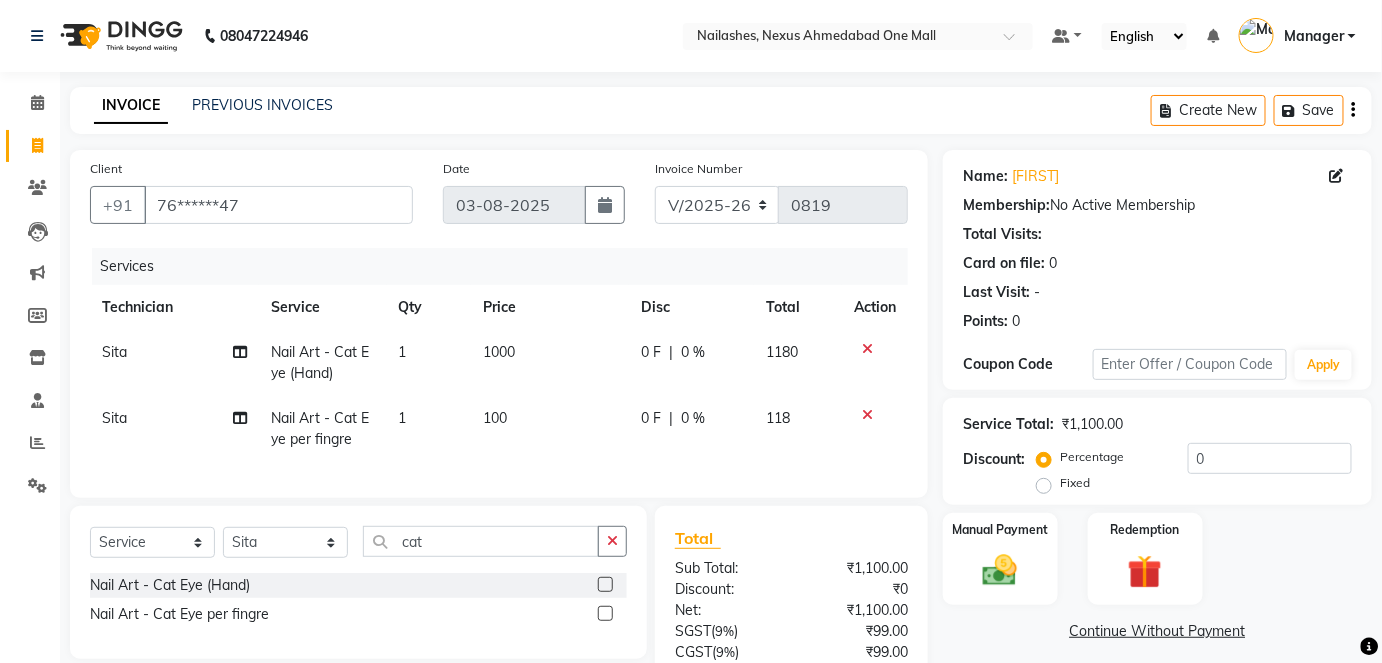 click on "Sita" 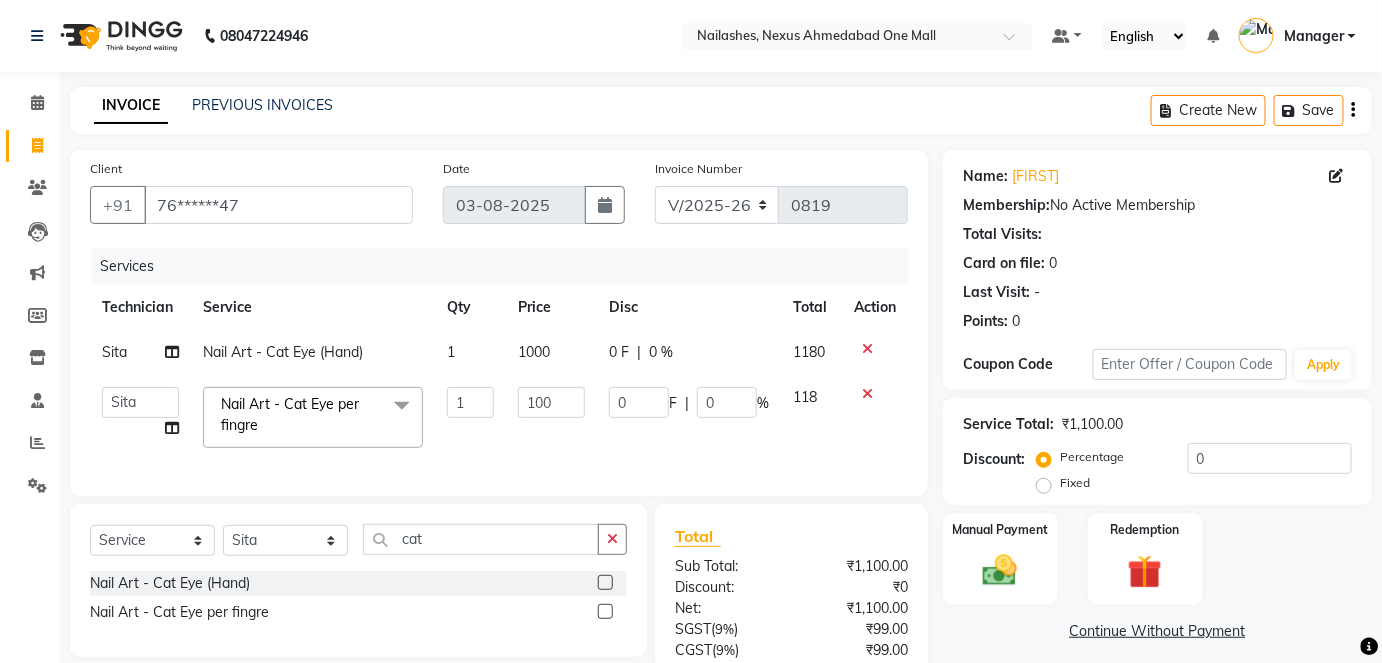 click on "Aboto babita Deepti Kinto Manager Rakhi Rita Sita Vaishali winish Sir" 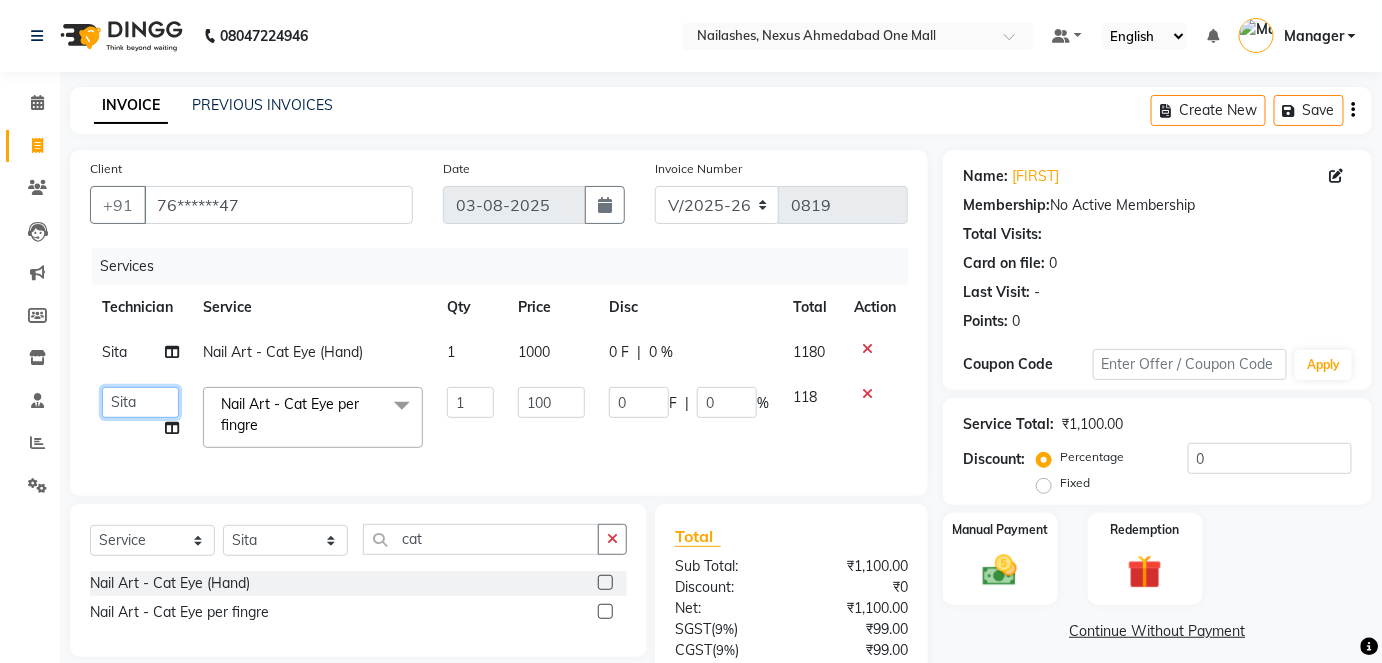 click on "Aboto babita Deepti Kinto Manager Rakhi Rita Sita Vaishali winish Sir" 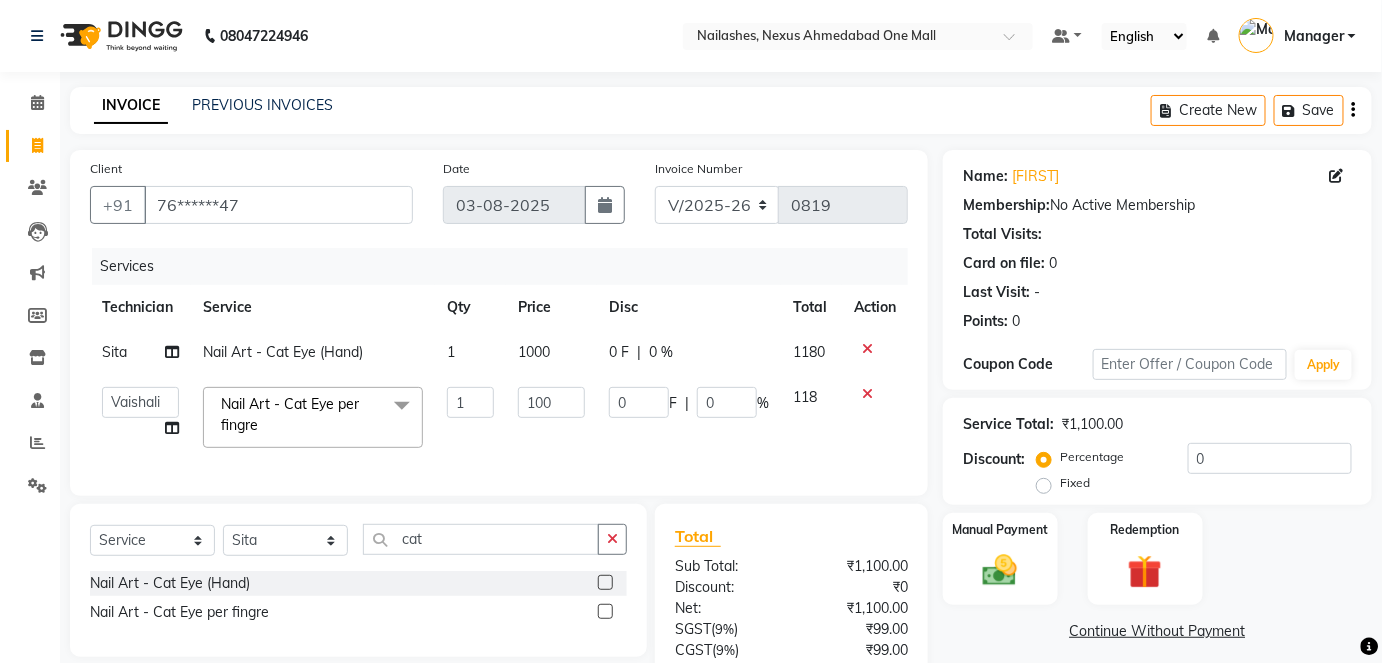 select on "26682" 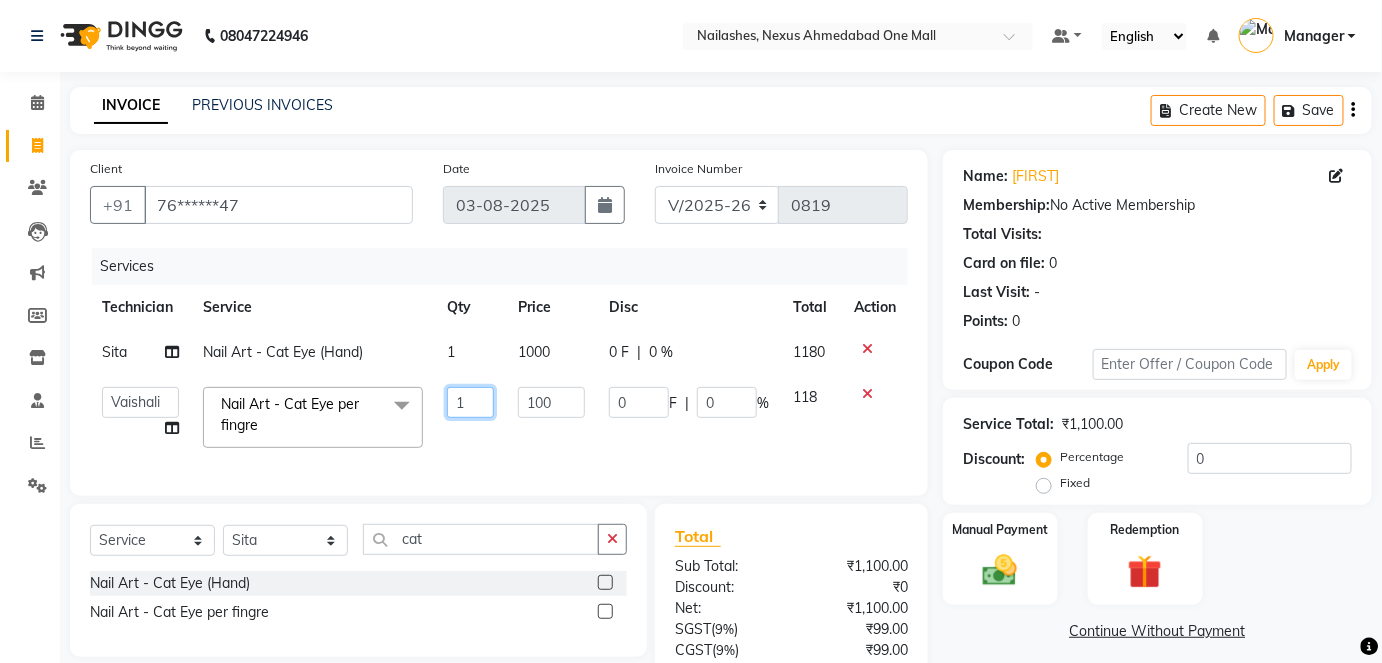 click on "1" 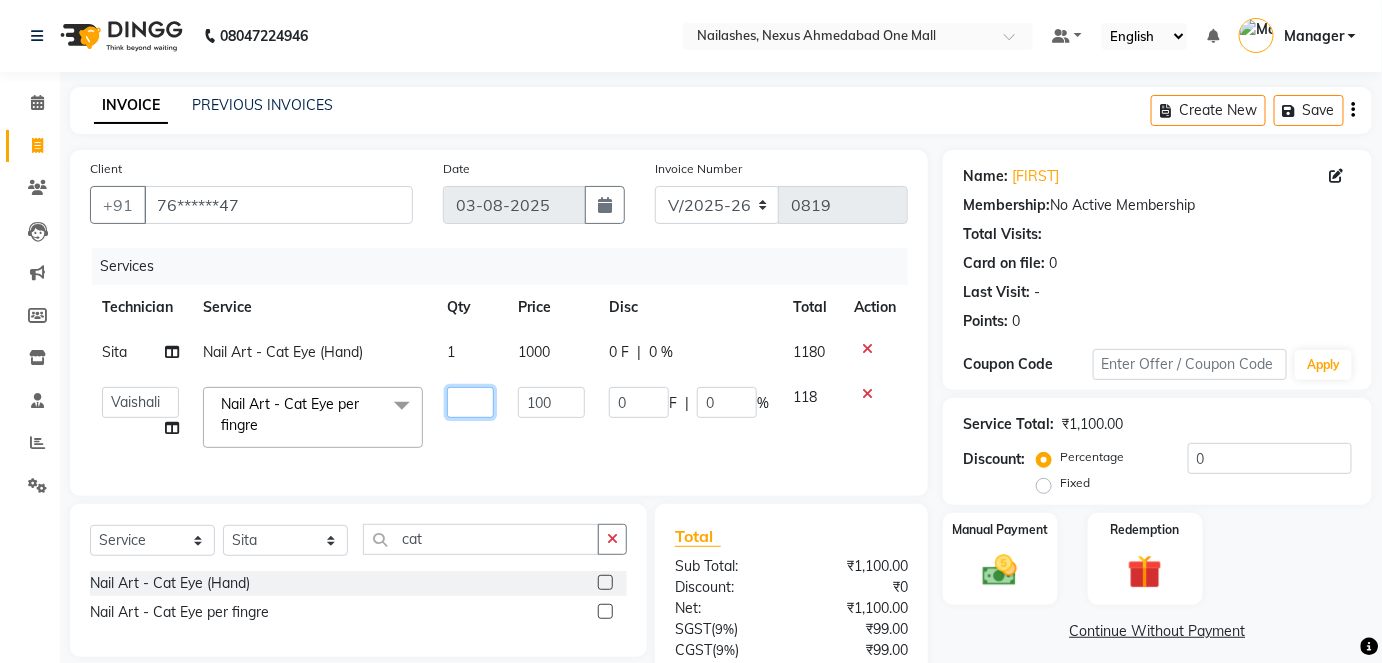 type on "5" 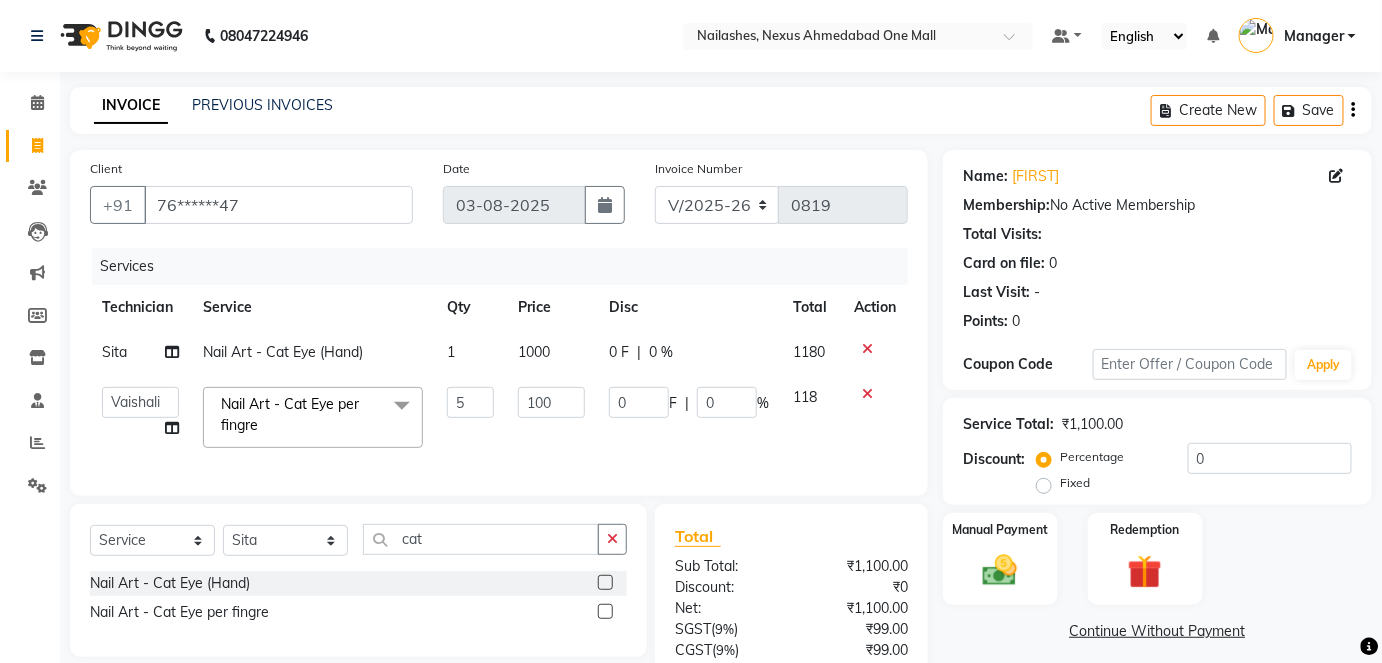 click on "118" 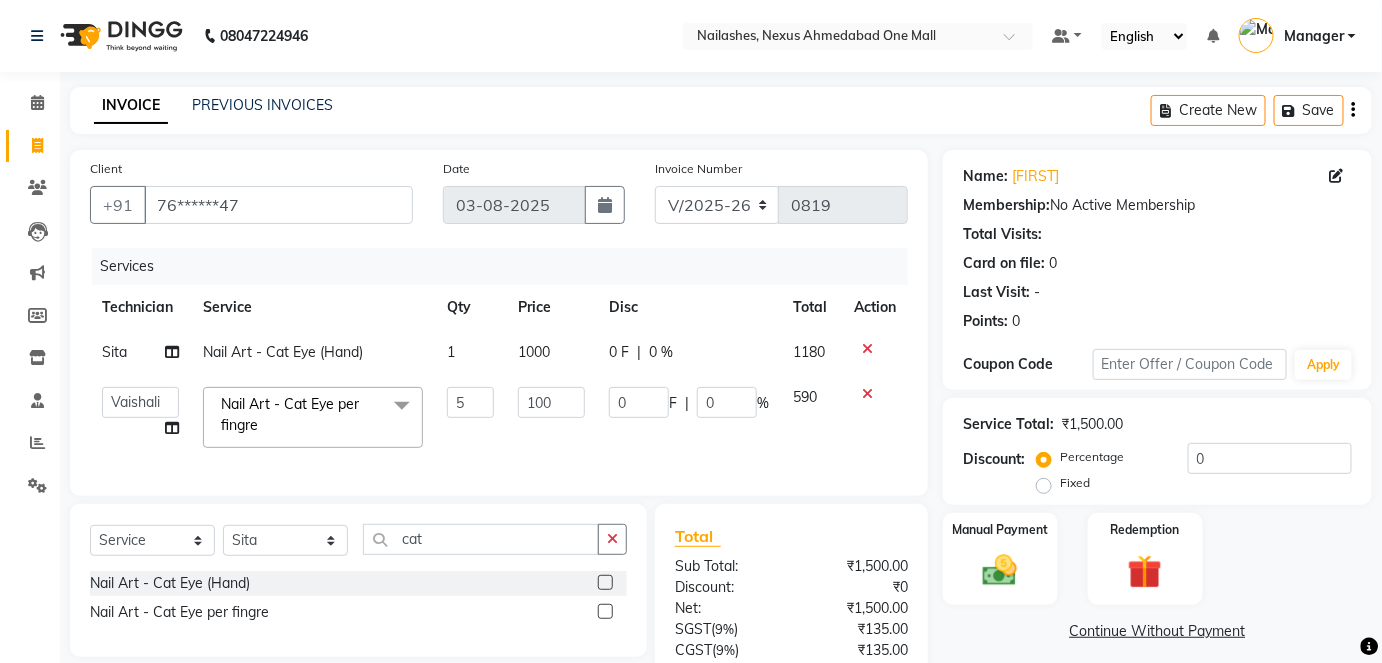 scroll, scrollTop: 176, scrollLeft: 0, axis: vertical 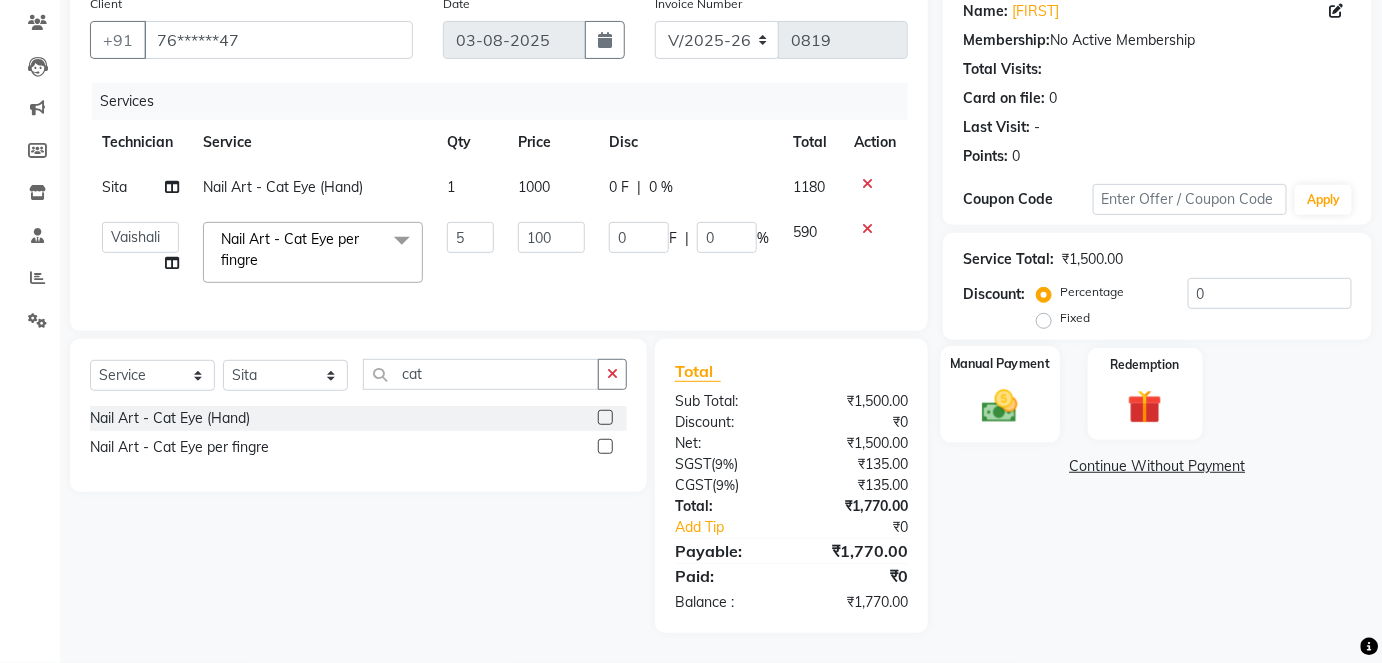 click 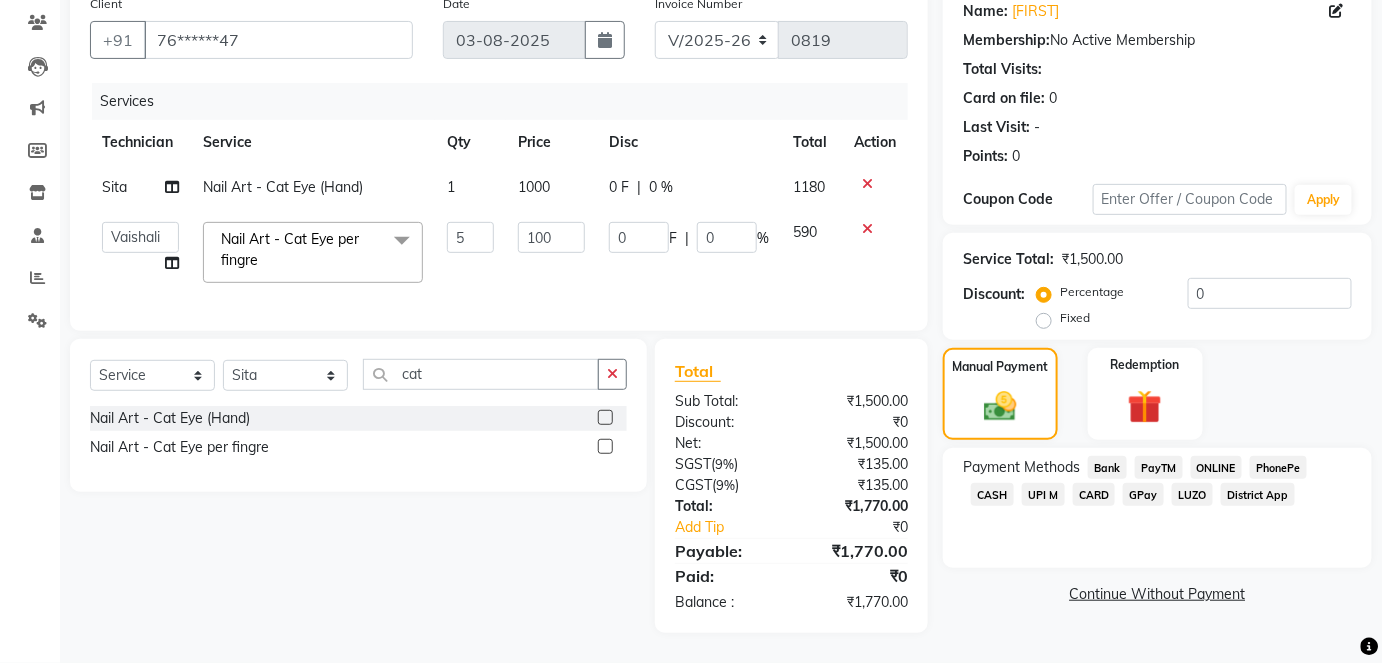 click on "ONLINE" 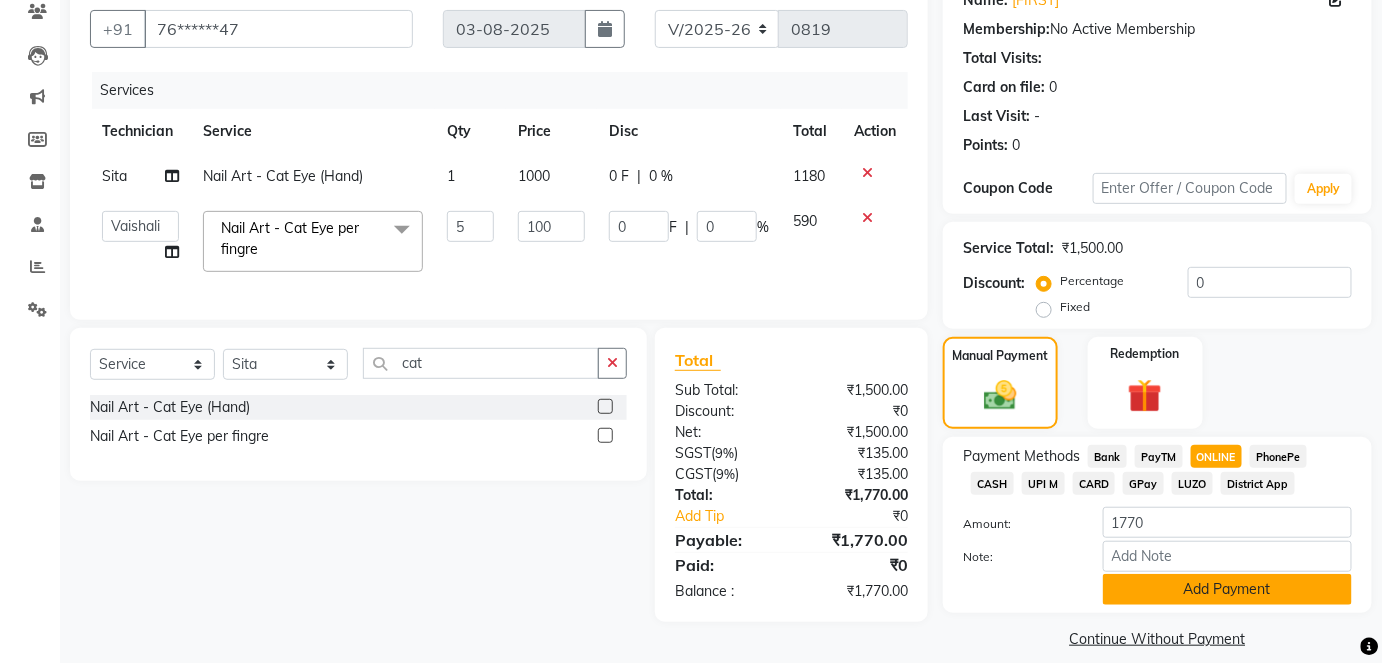 click on "Add Payment" 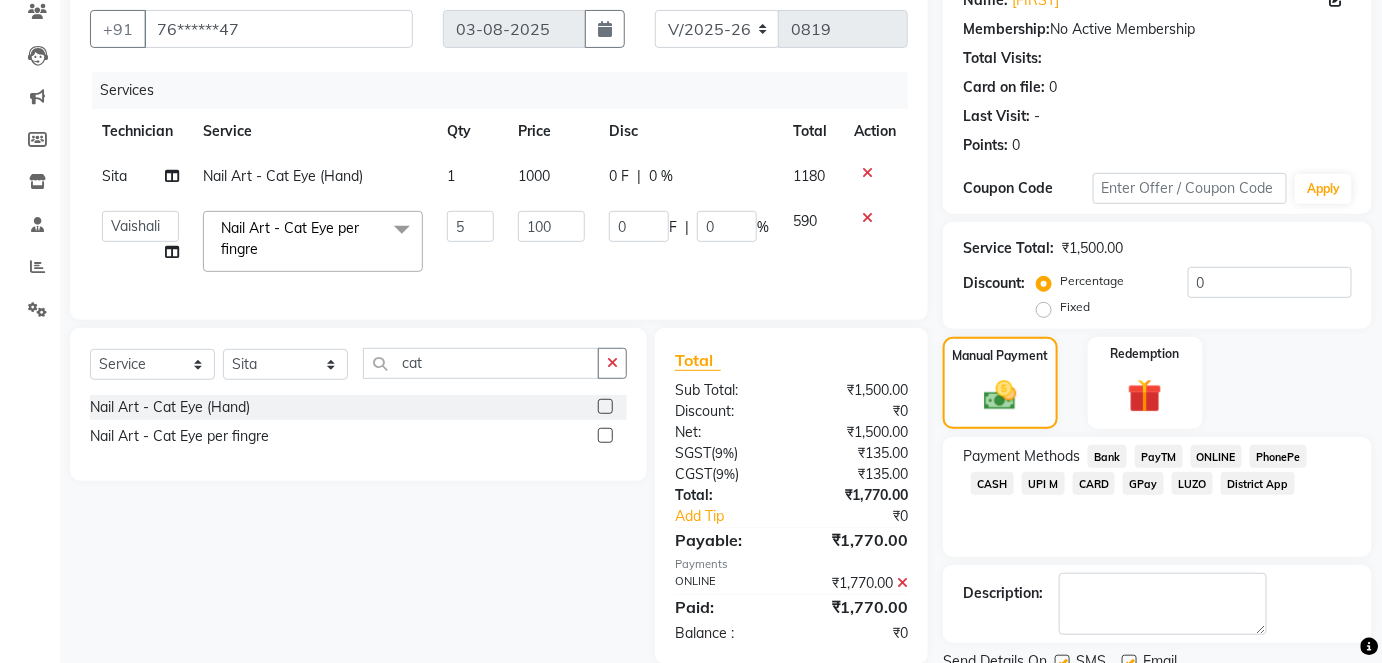 scroll, scrollTop: 252, scrollLeft: 0, axis: vertical 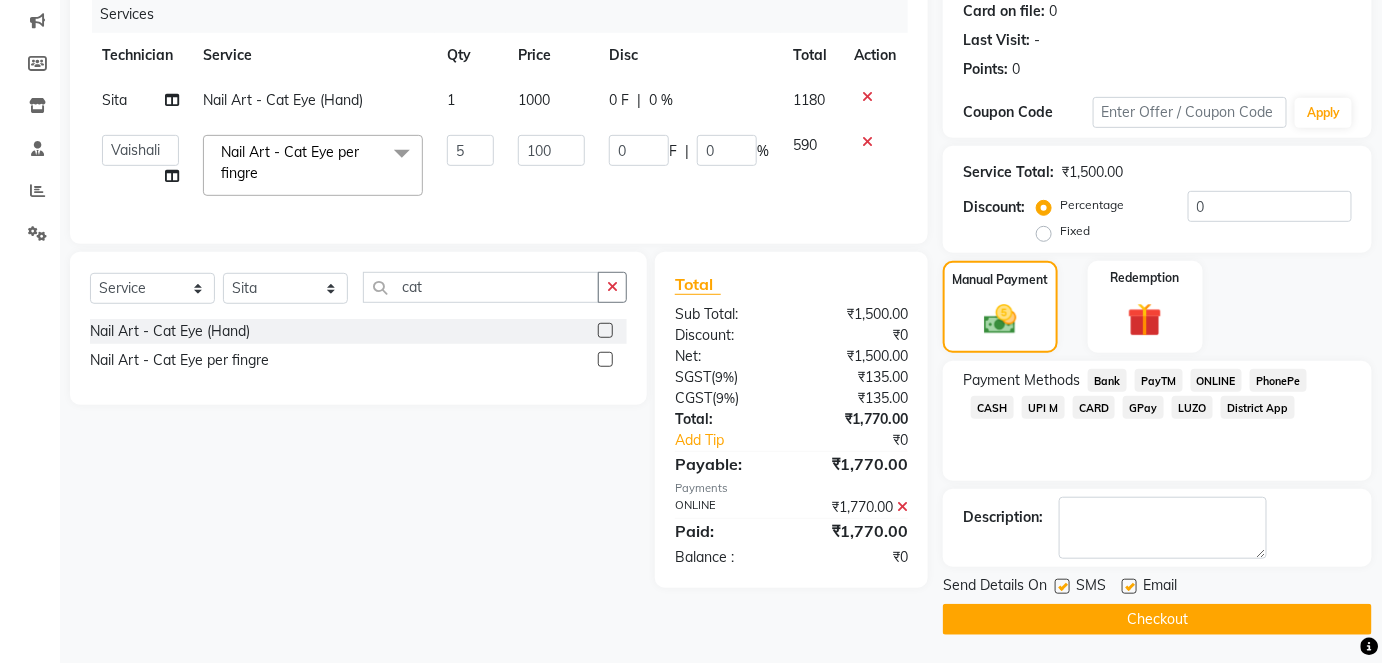 click on "Checkout" 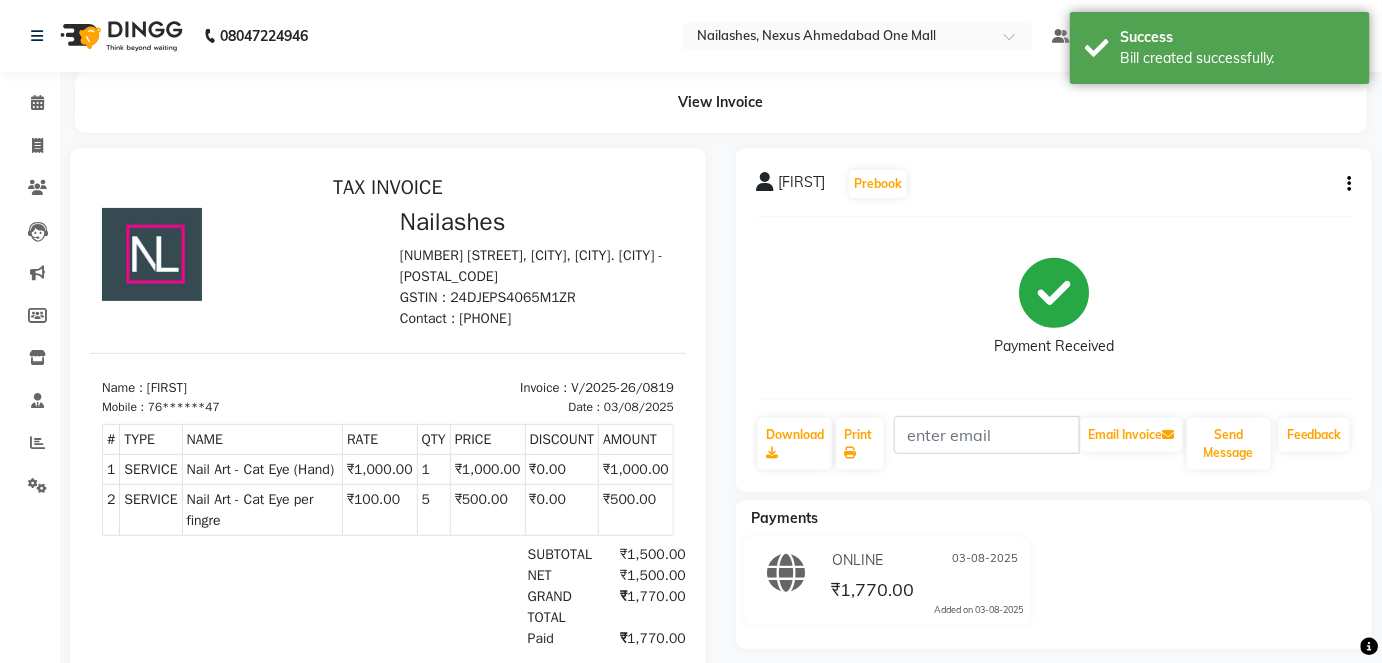 scroll, scrollTop: 0, scrollLeft: 0, axis: both 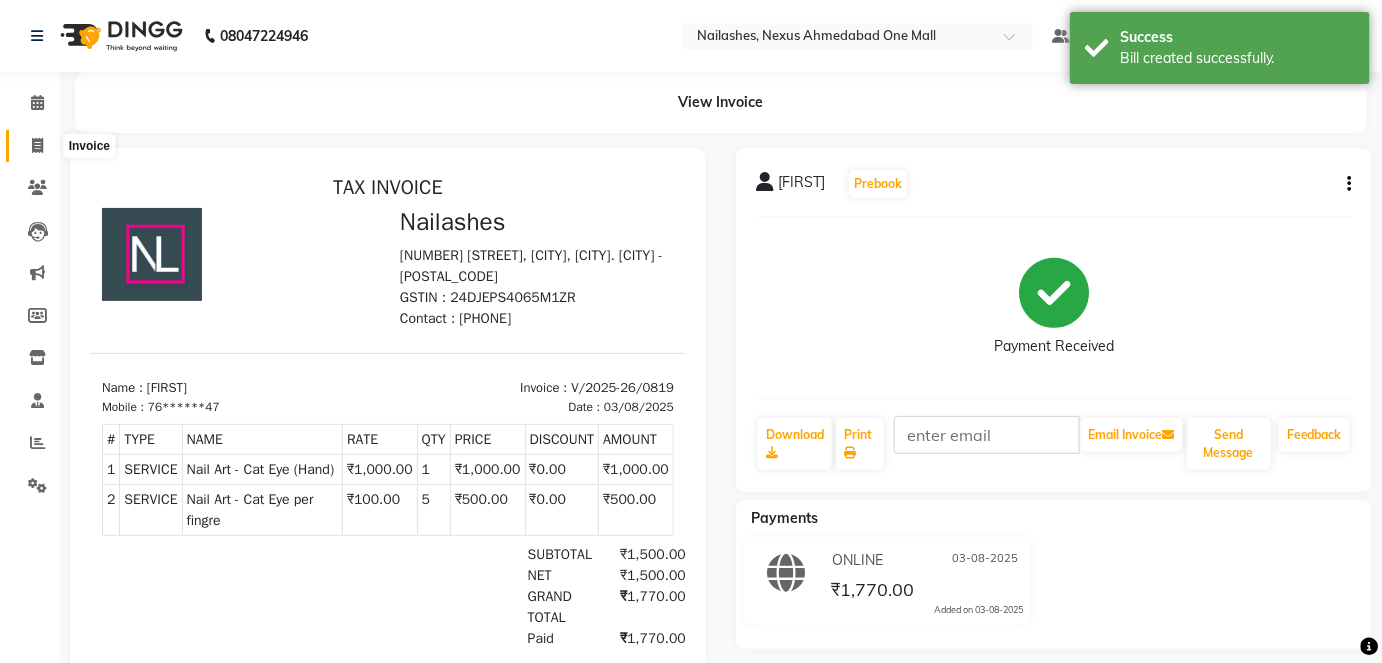 click 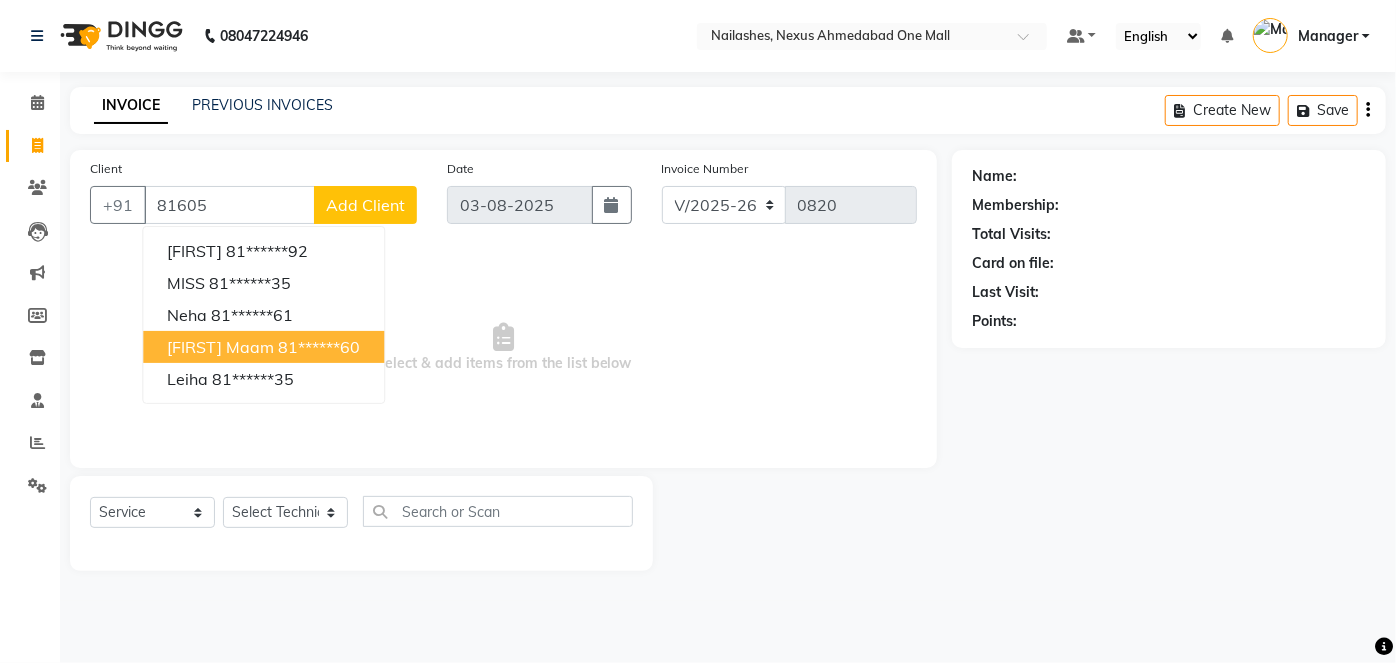 click on "81******60" at bounding box center (319, 347) 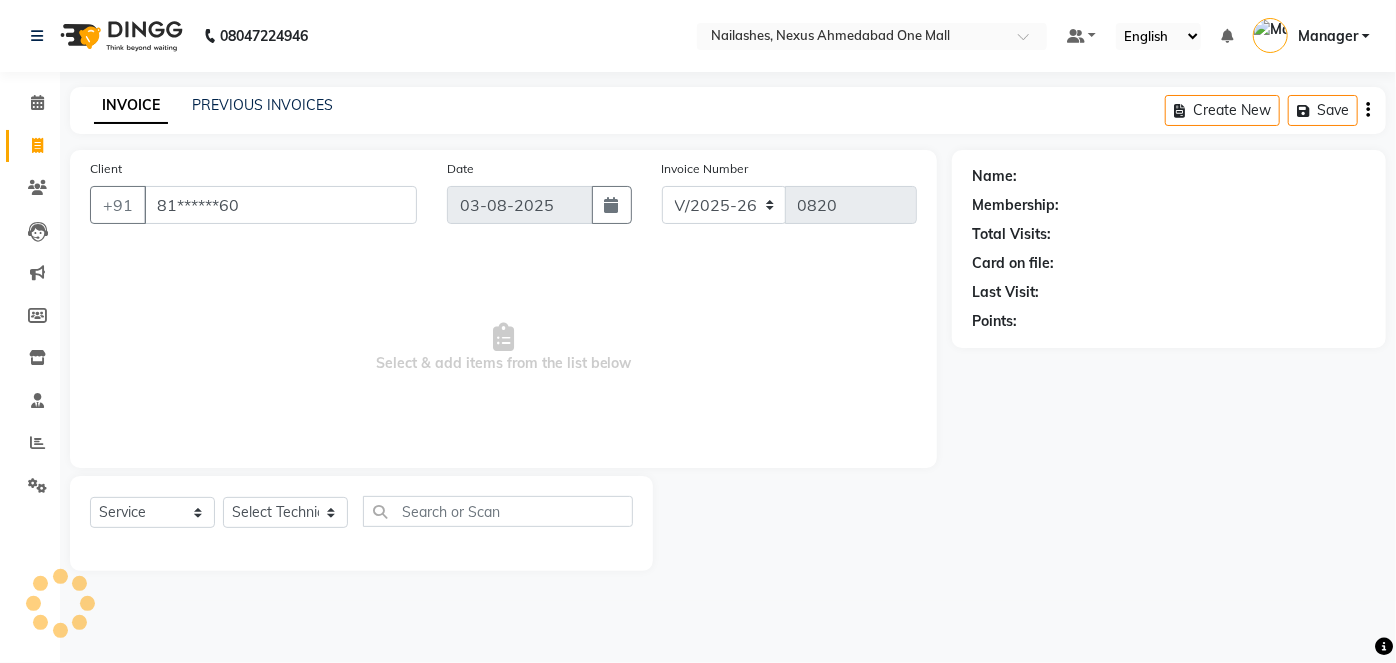 type on "81******60" 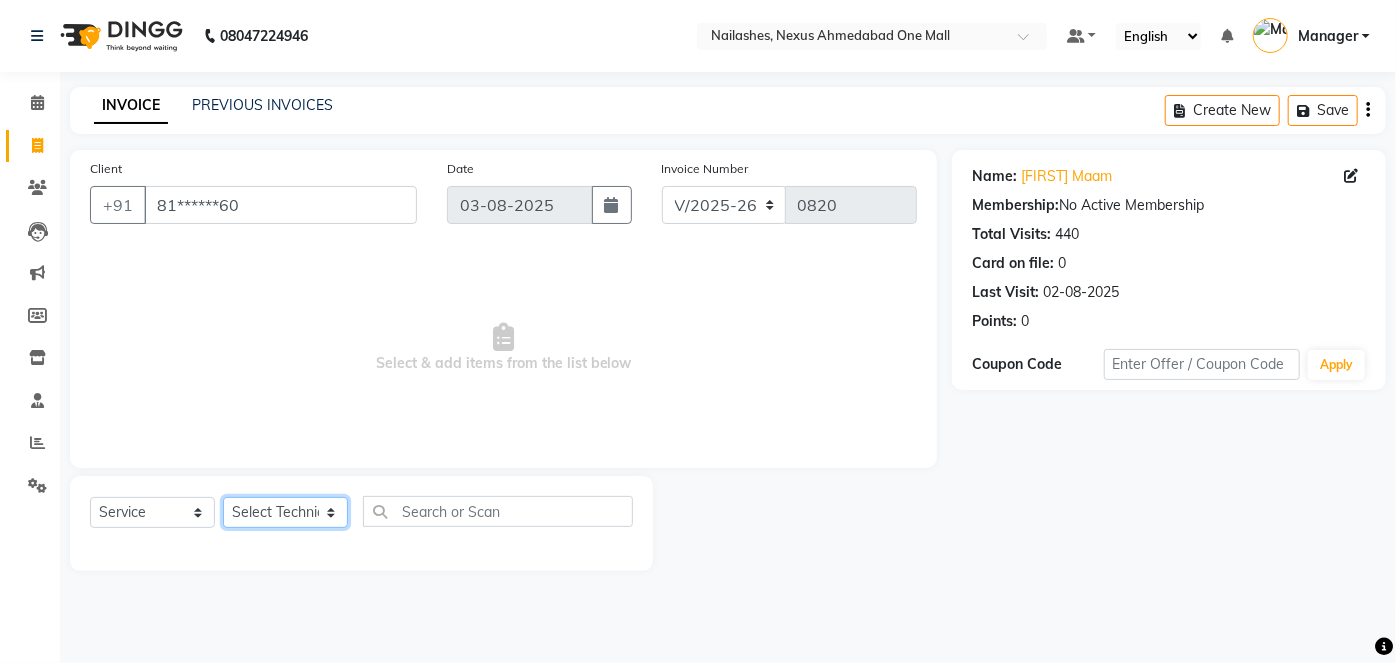 click on "Select Technician Aboto babita Deepti Kinto Manager Rakhi Rita Sita Vaishali winish Sir" 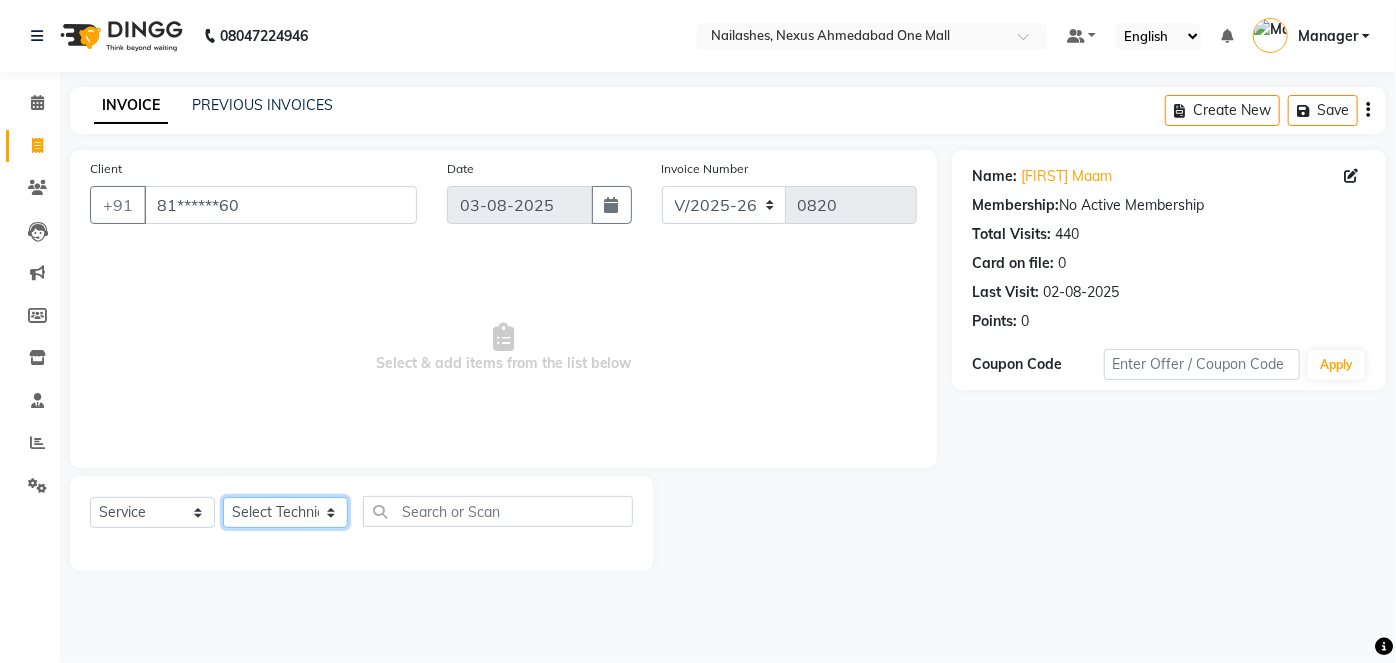 select on "26683" 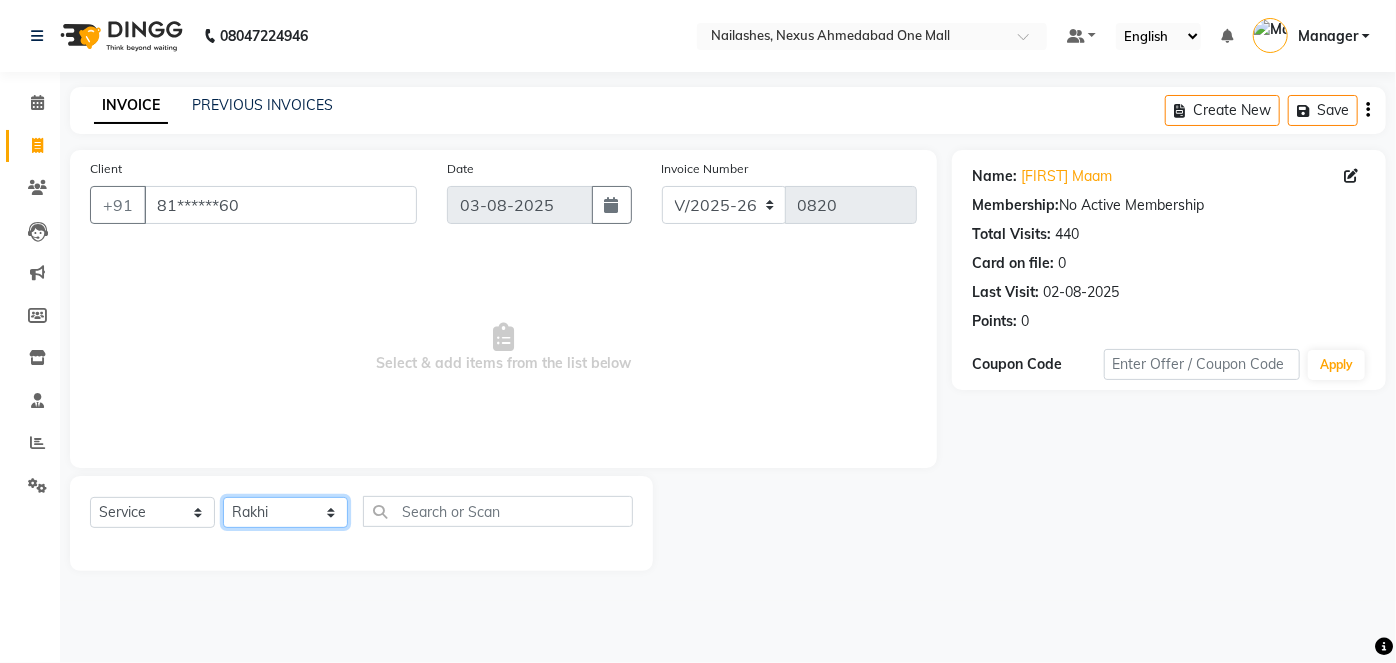 click on "Select Technician Aboto babita Deepti Kinto Manager Rakhi Rita Sita Vaishali winish Sir" 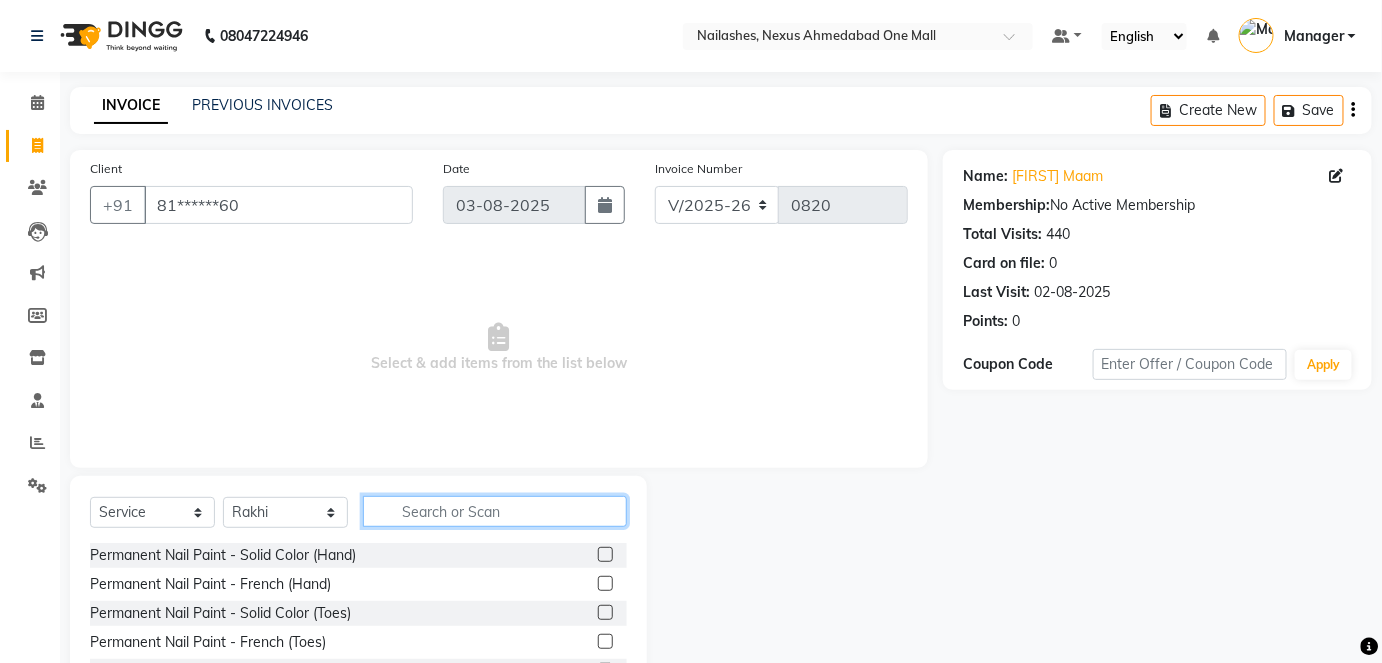 click 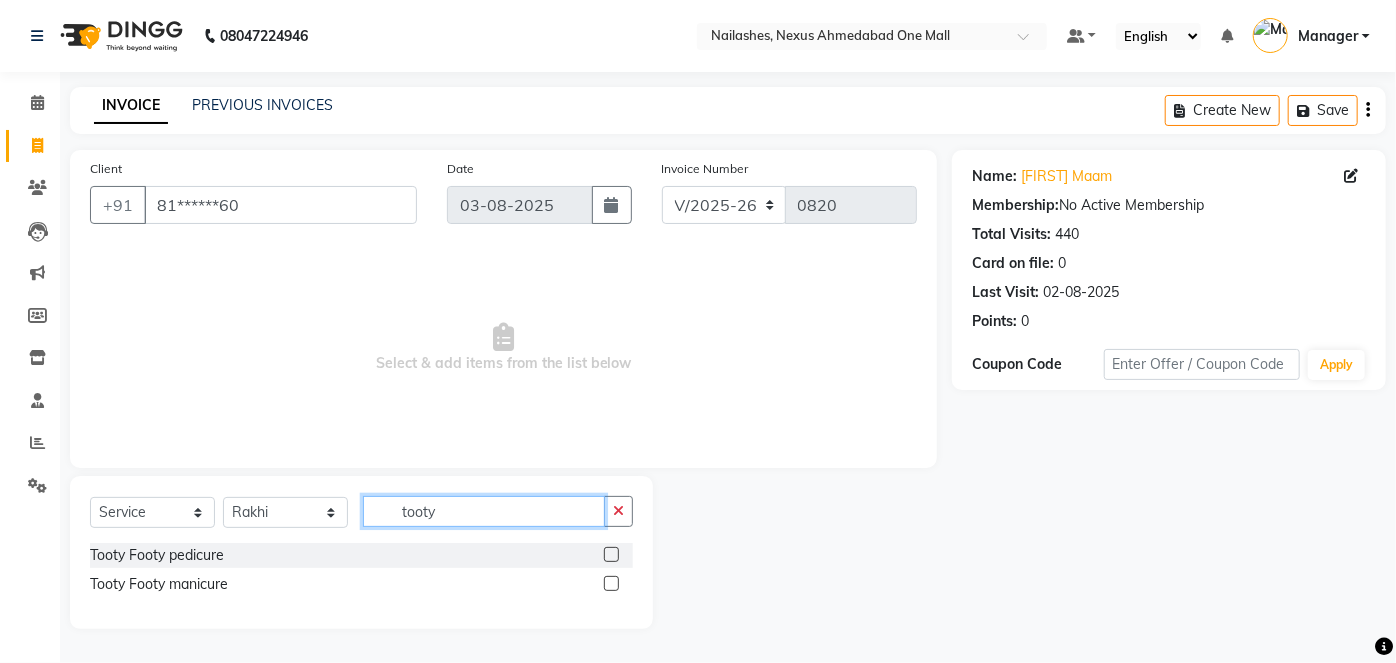 type on "tooty" 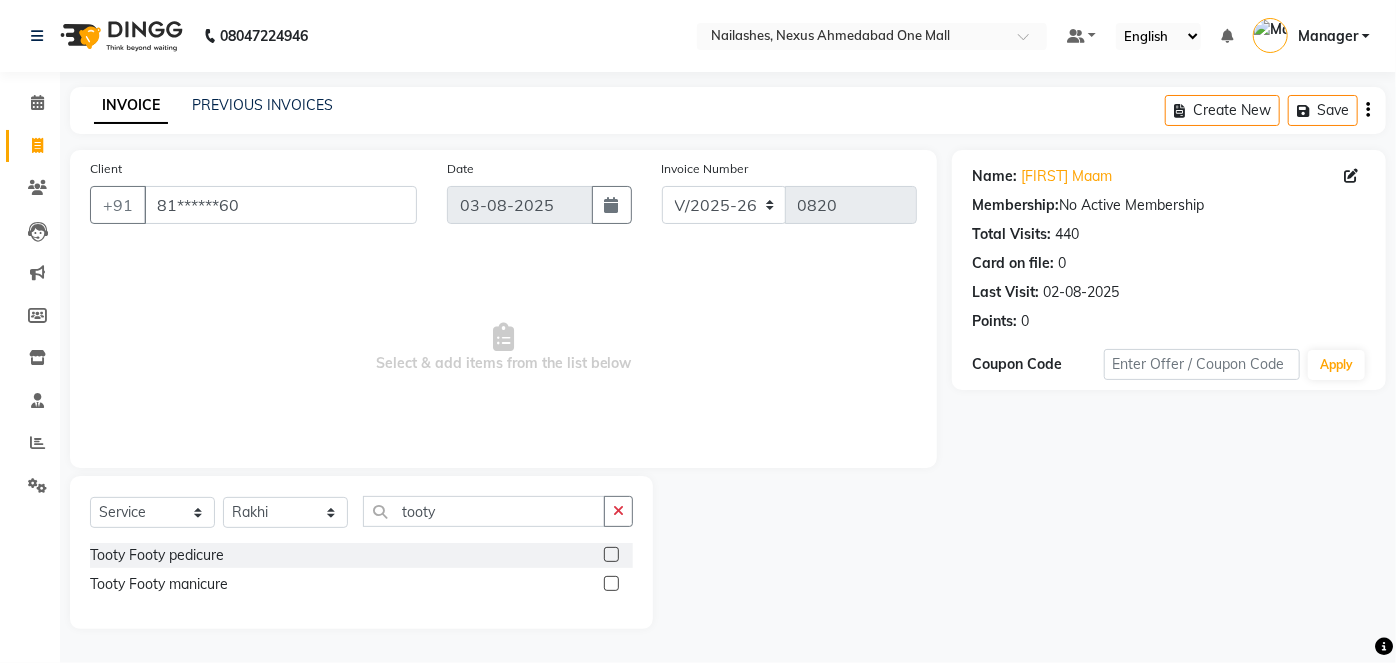 click 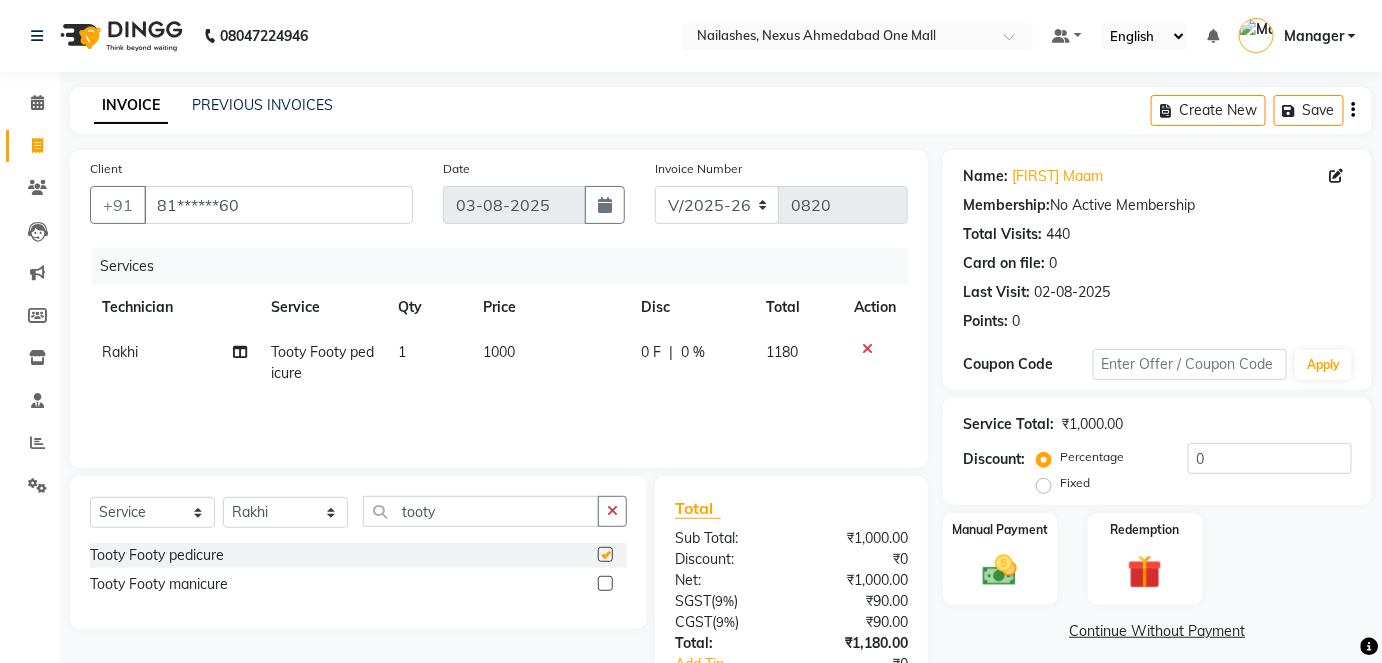 checkbox on "false" 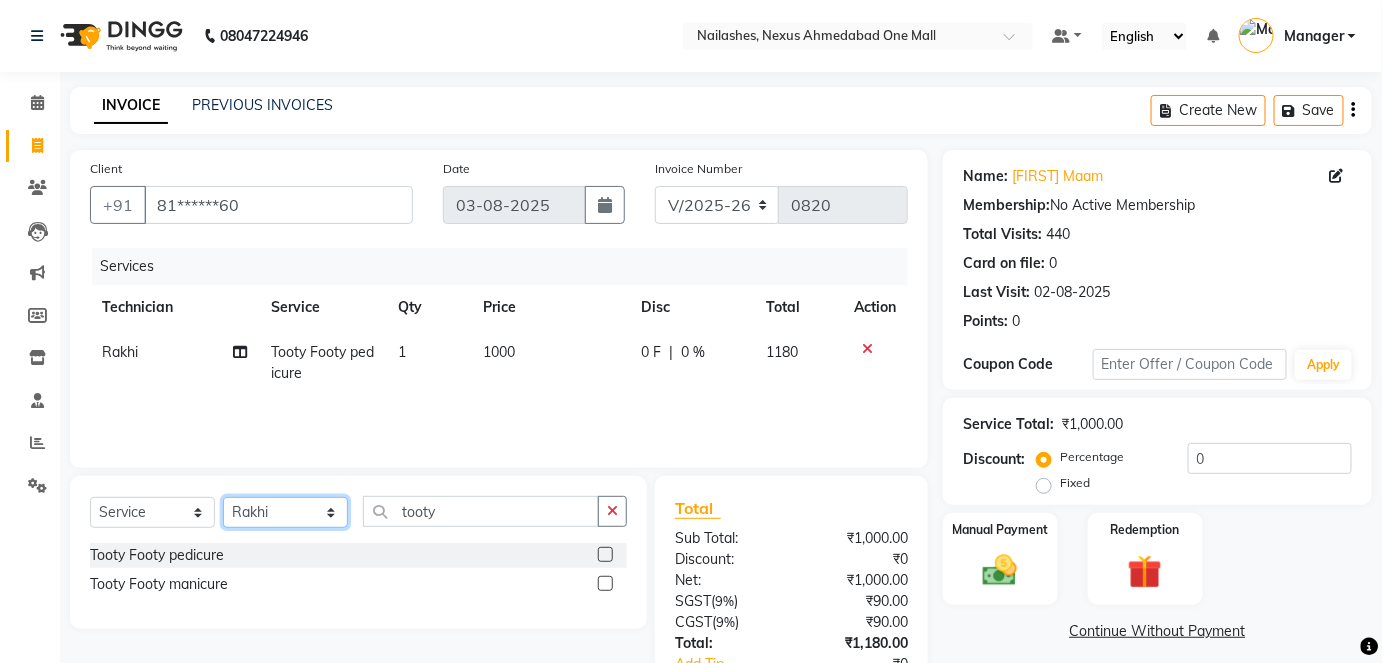click on "Select Technician Aboto babita Deepti Kinto Manager Rakhi Rita Sita Vaishali winish Sir" 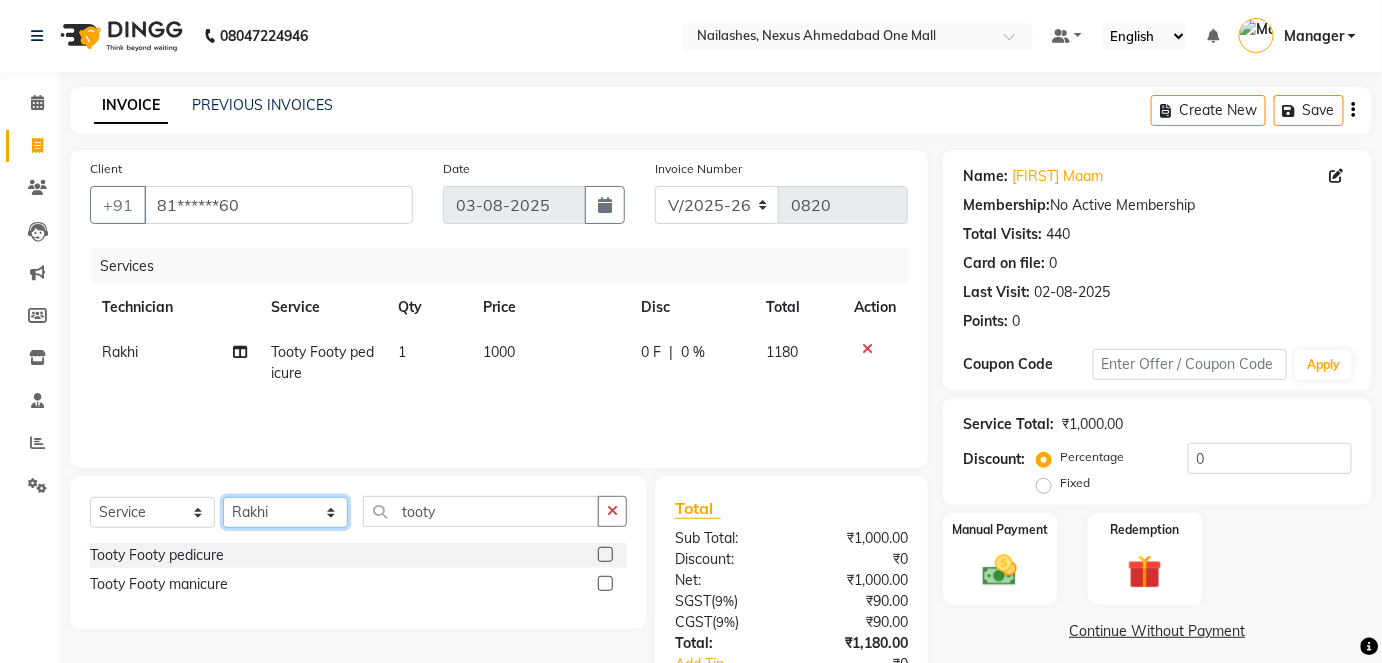 select on "69867" 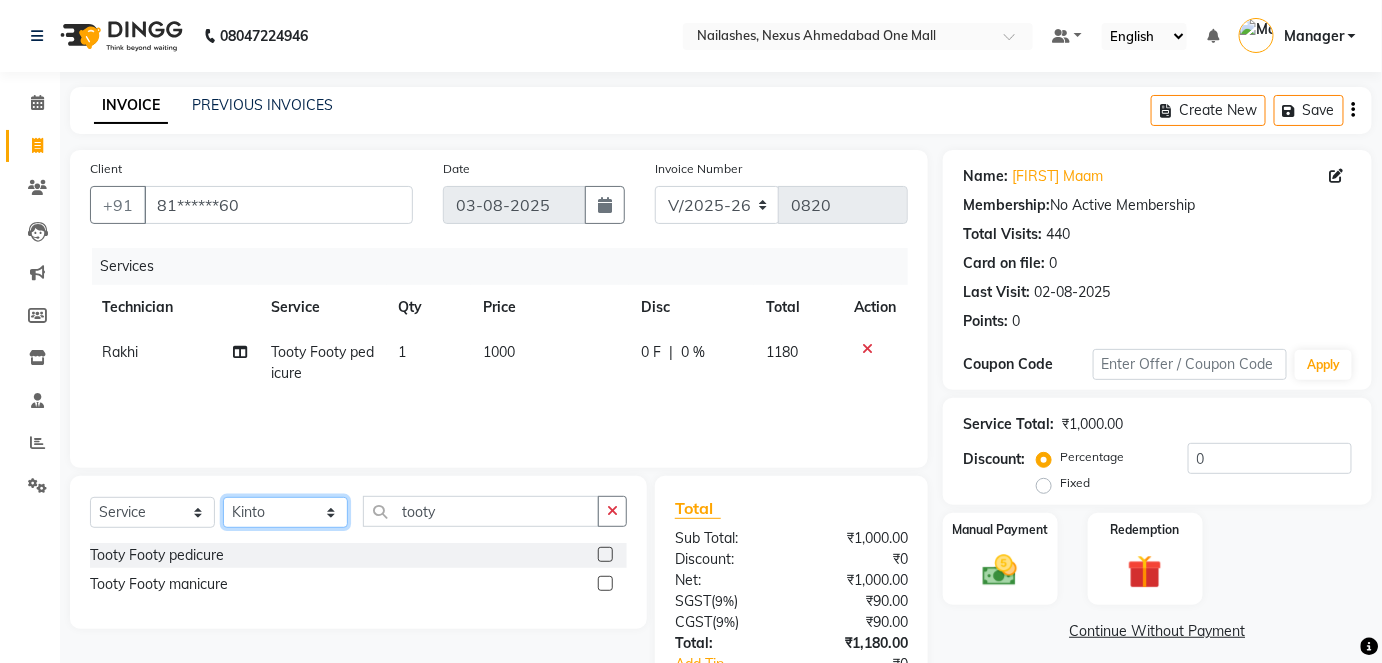 click on "Select Technician Aboto babita Deepti Kinto Manager Rakhi Rita Sita Vaishali winish Sir" 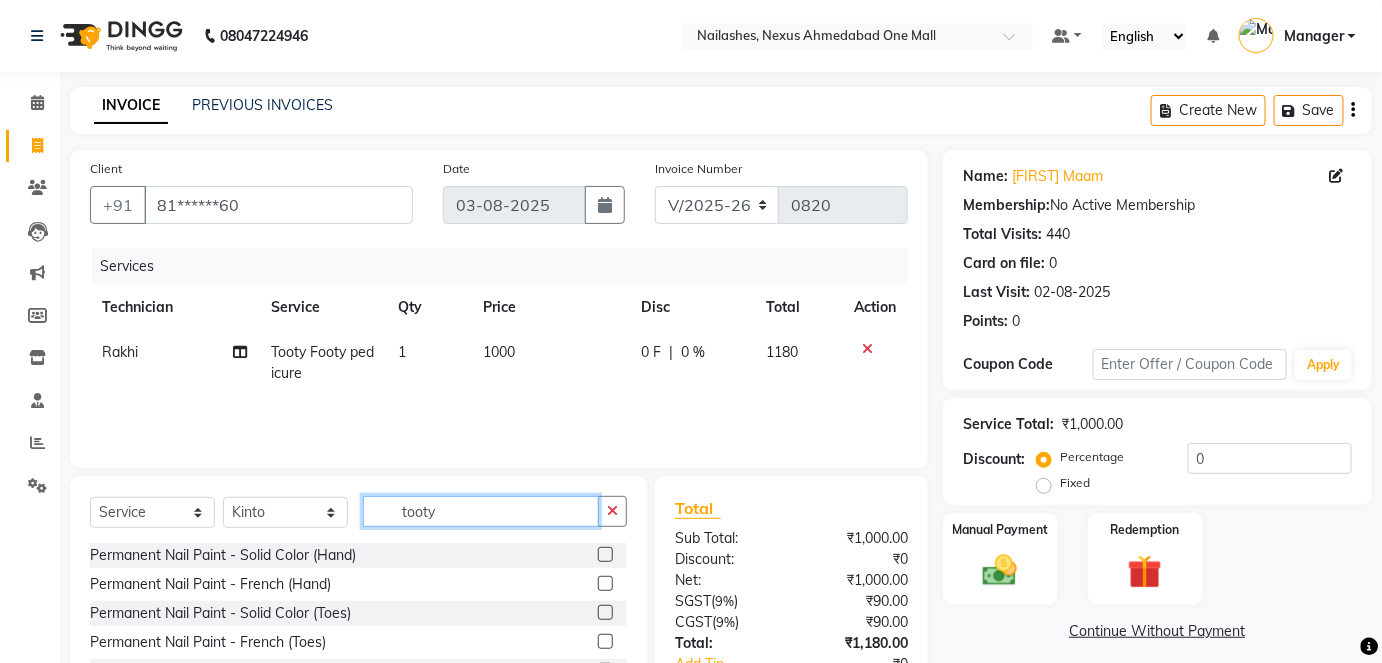 click on "tooty" 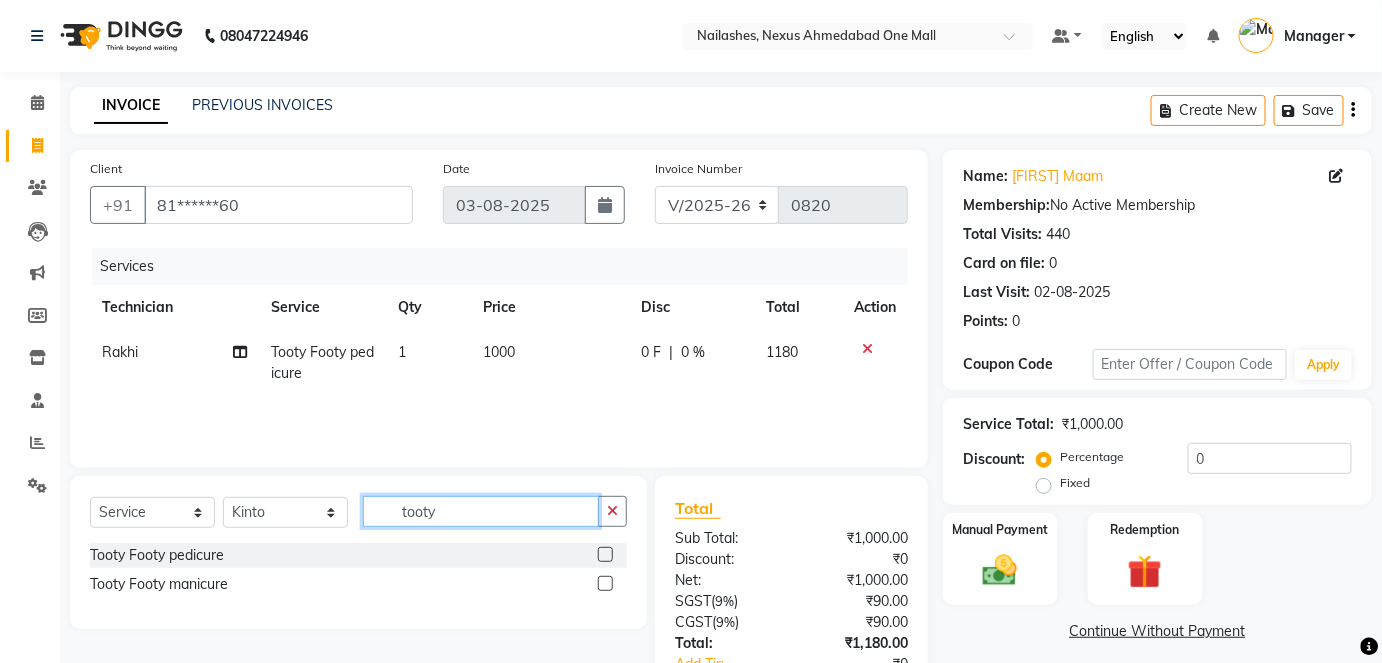 type on "tooty" 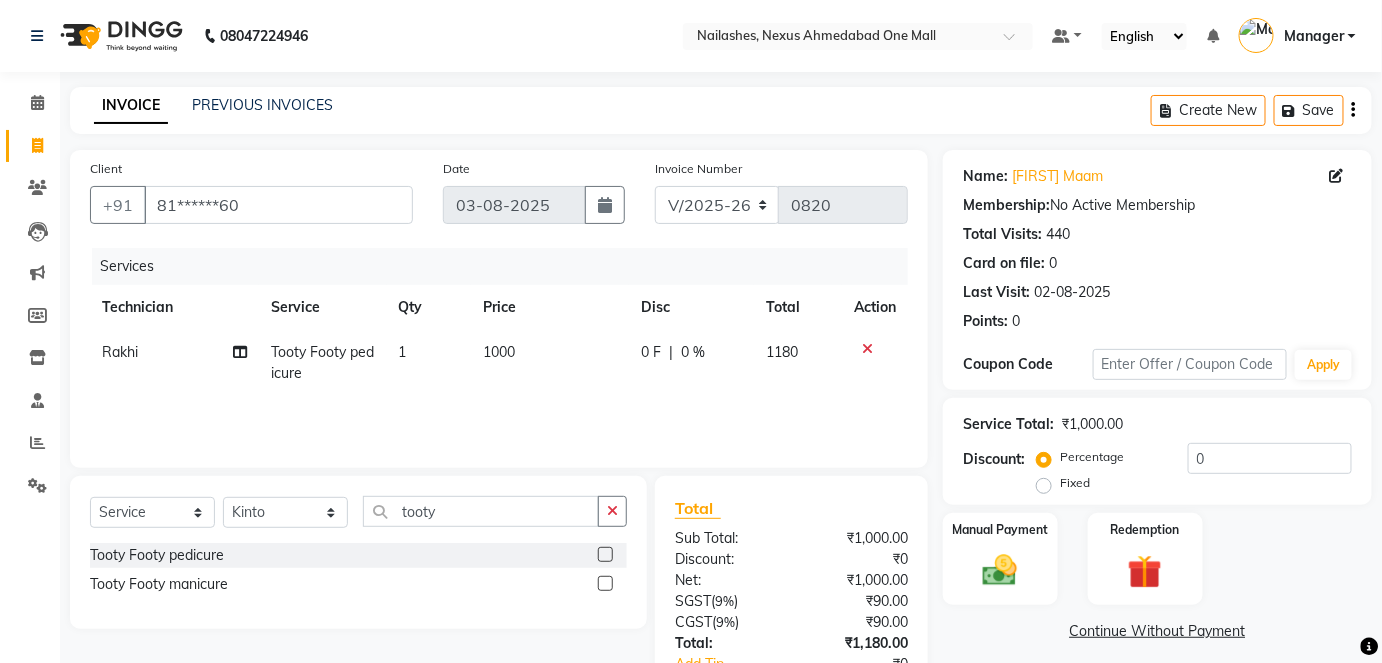 click 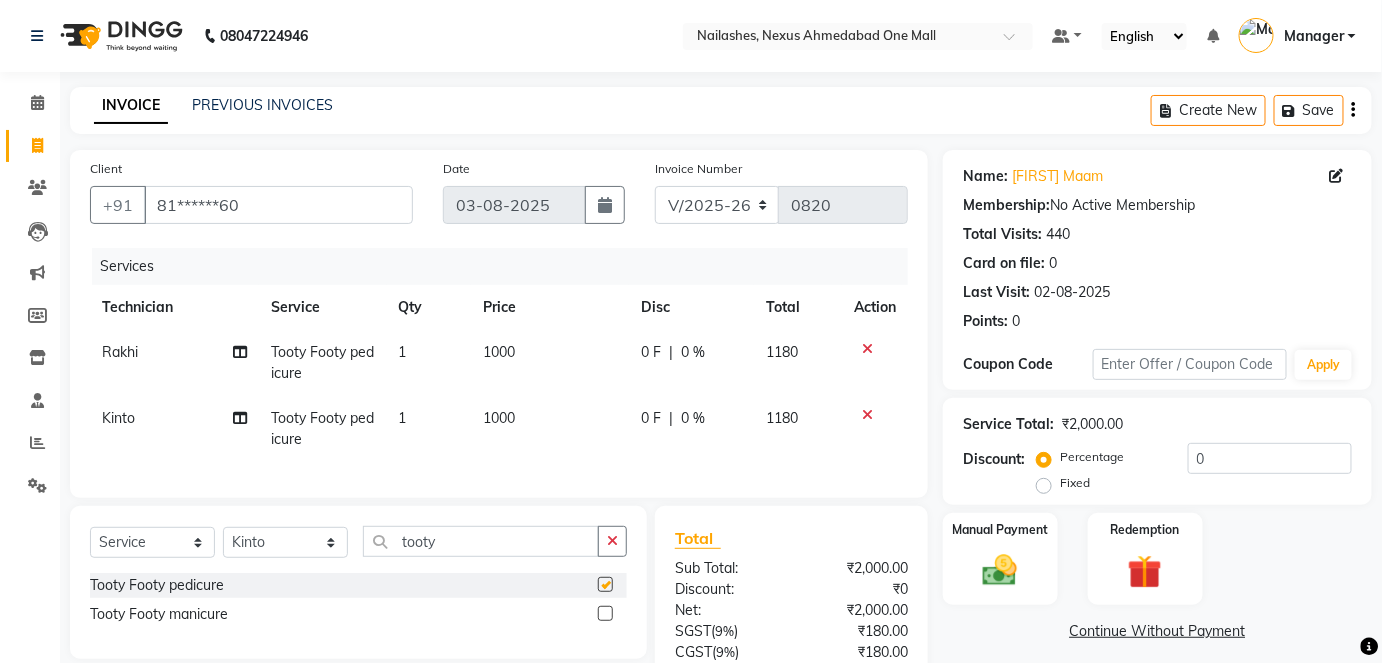 checkbox on "false" 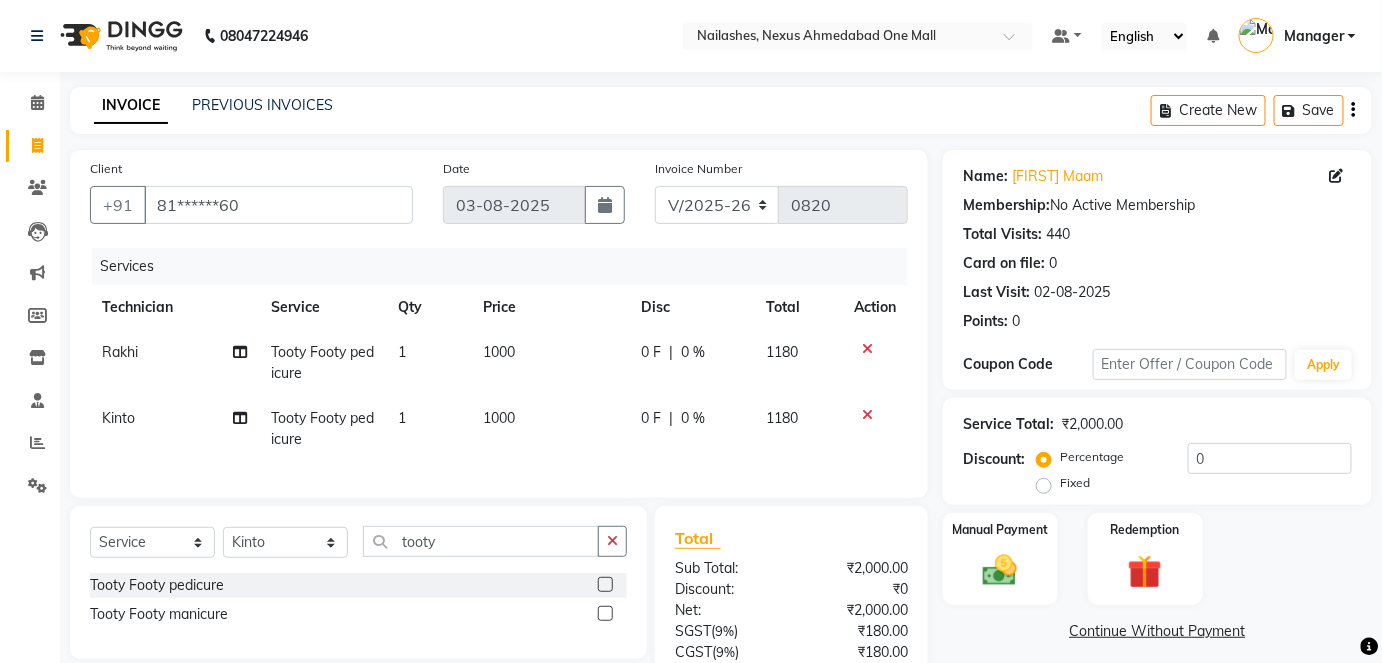 click on "1000" 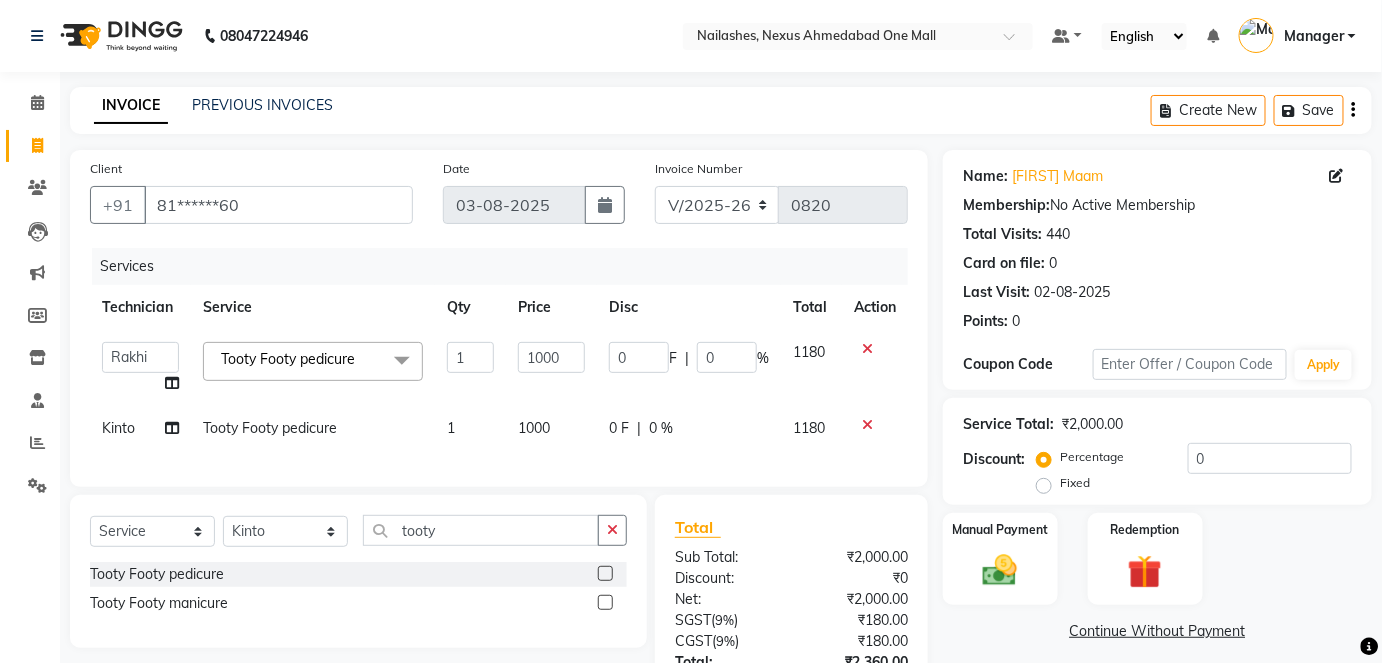click on "1" 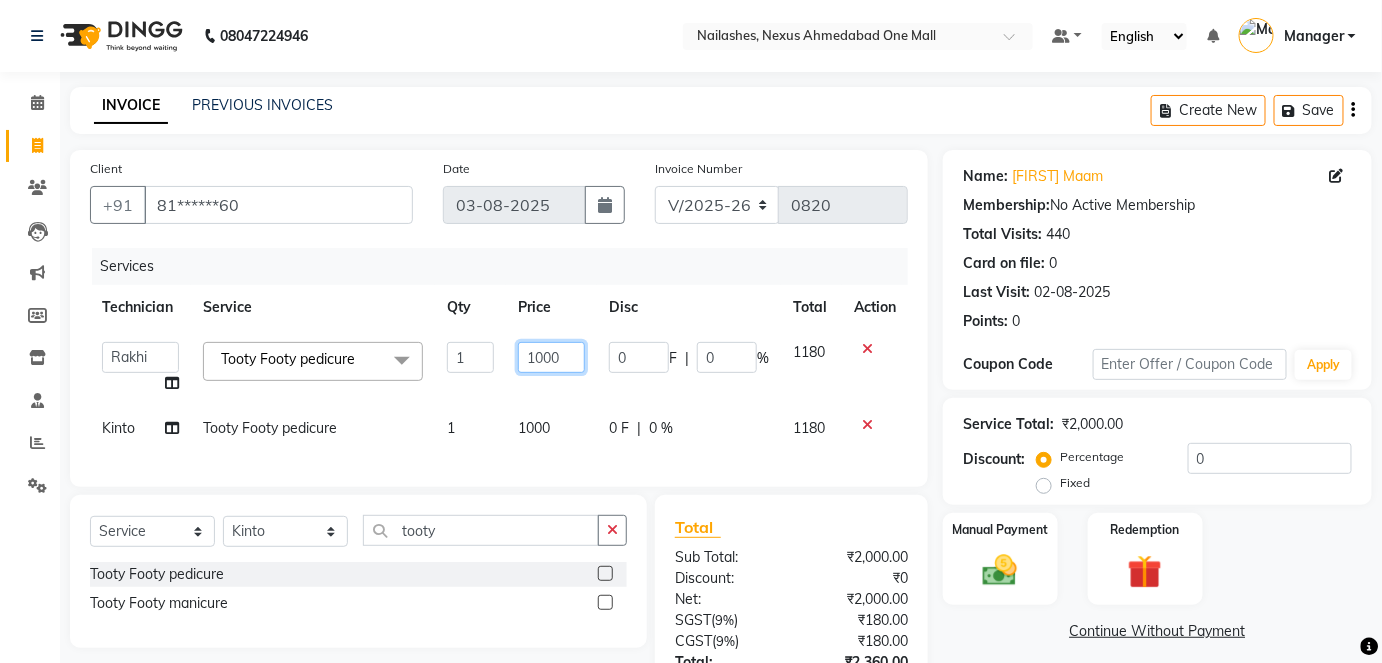 click on "1000" 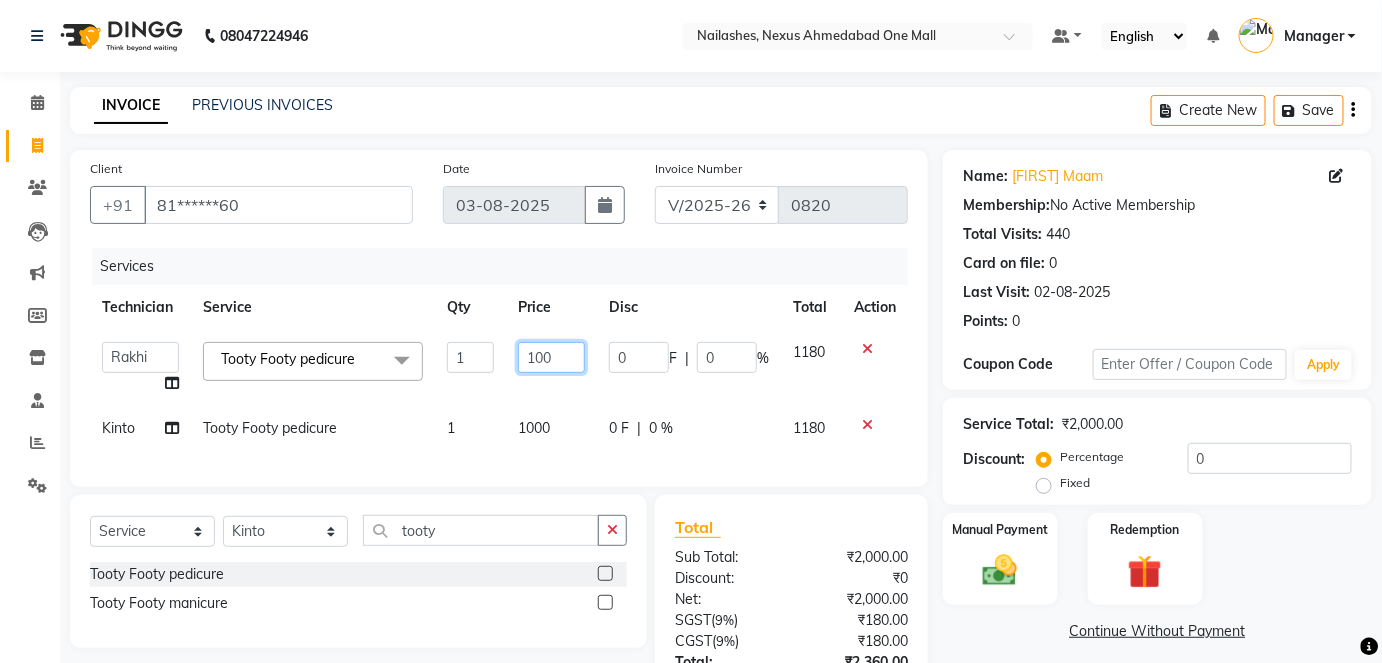 type on "1100" 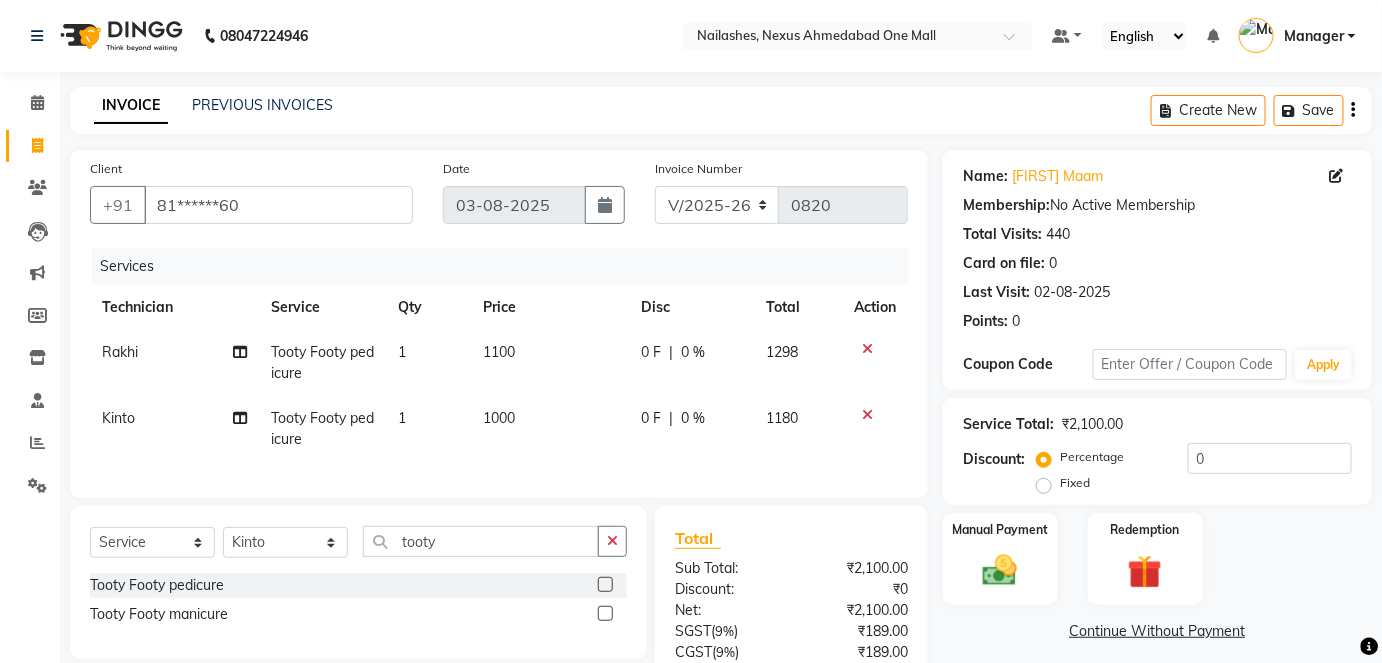 click on "1000" 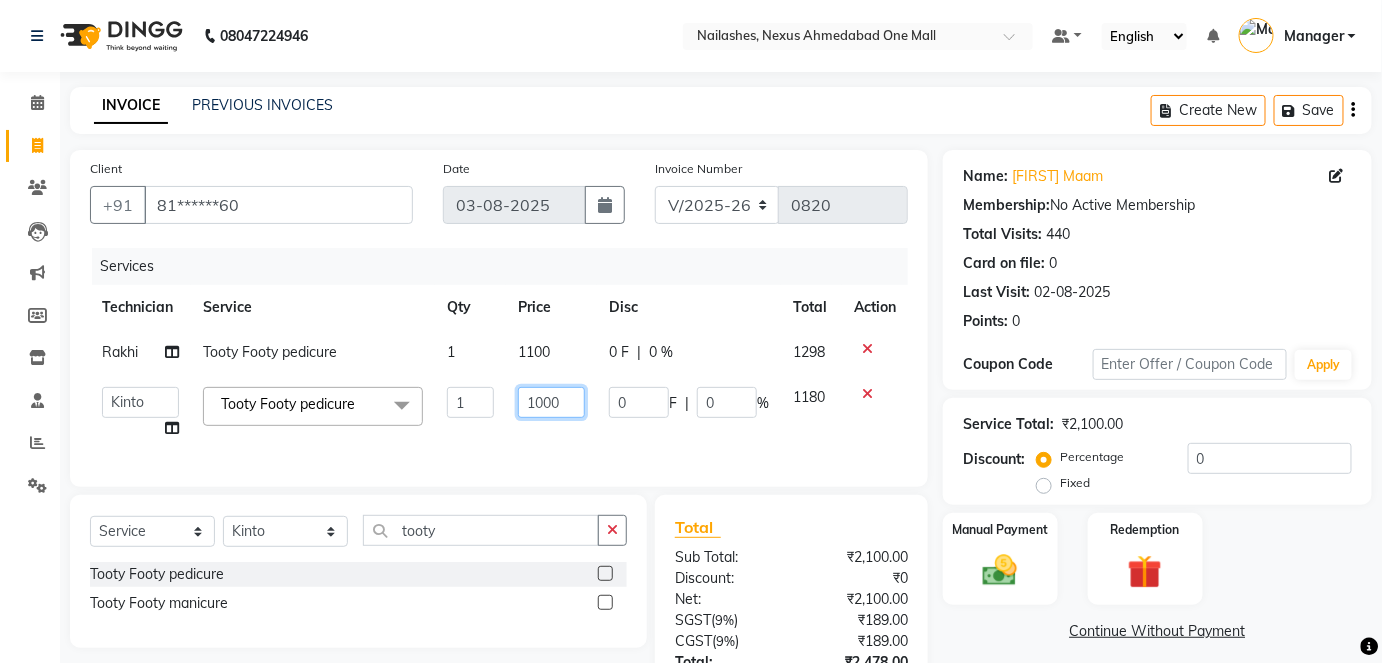 click on "1000" 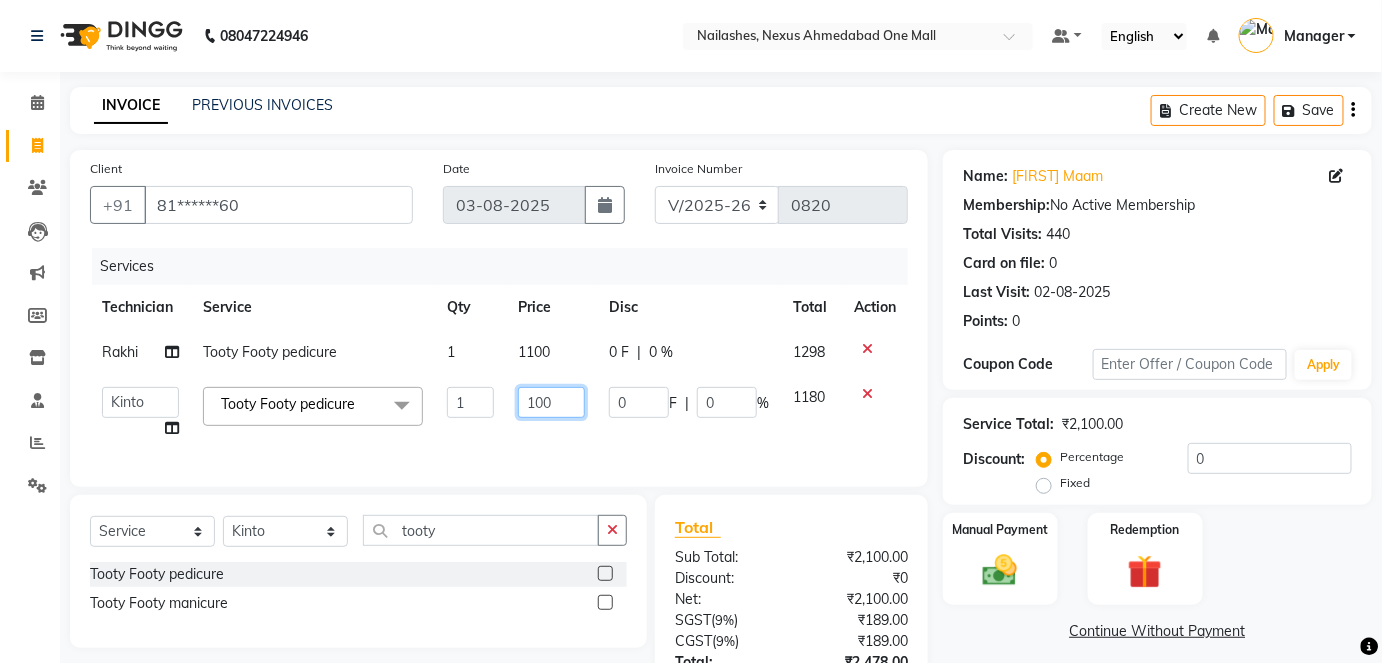 type on "1100" 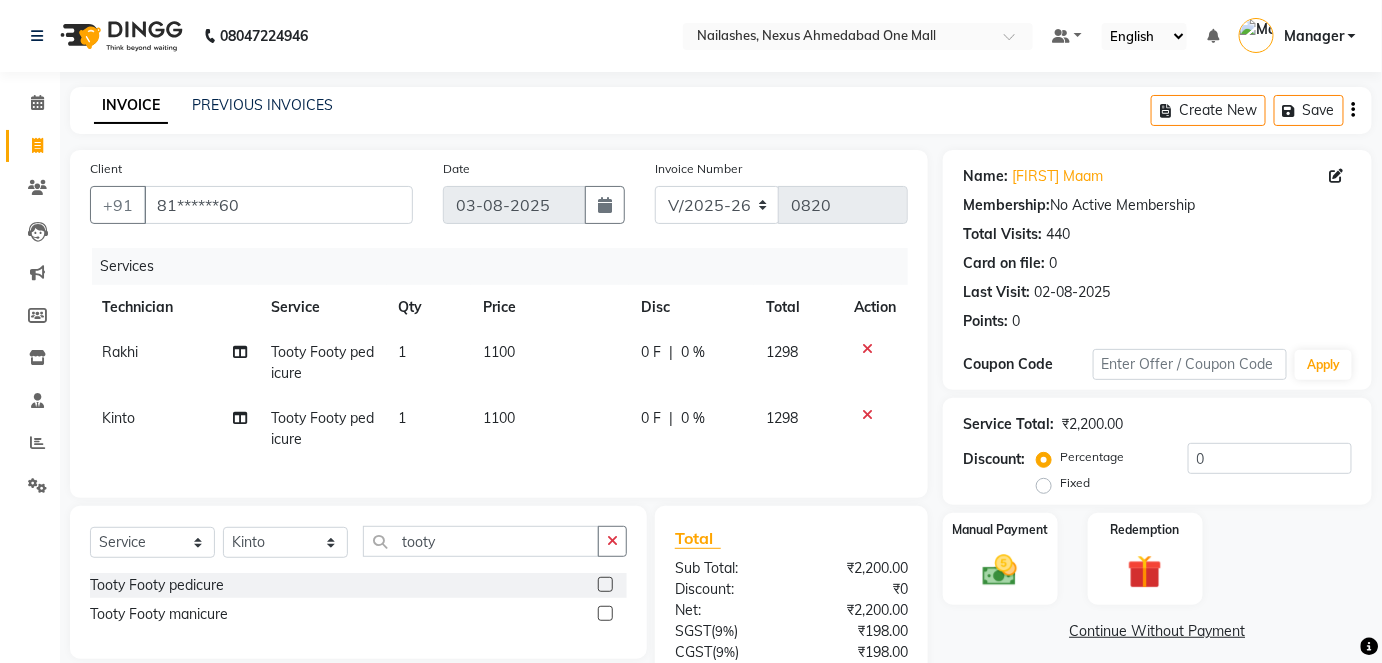 click on "1100" 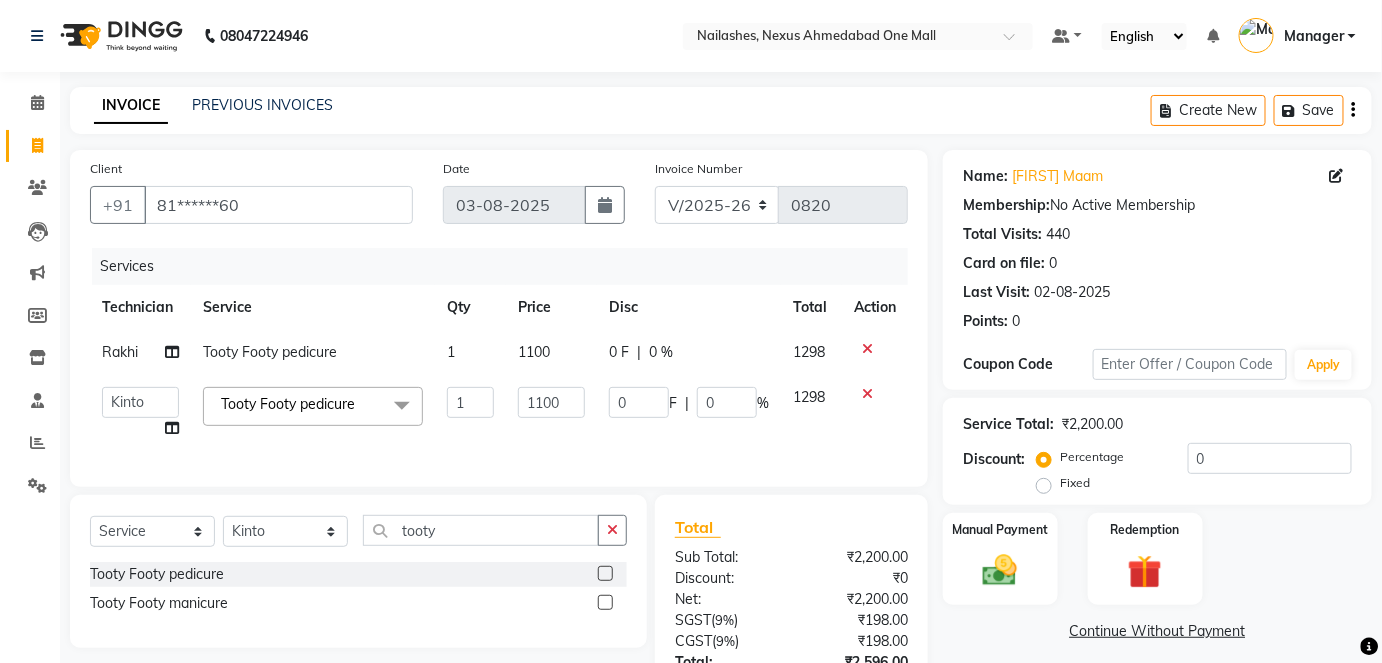 scroll, scrollTop: 168, scrollLeft: 0, axis: vertical 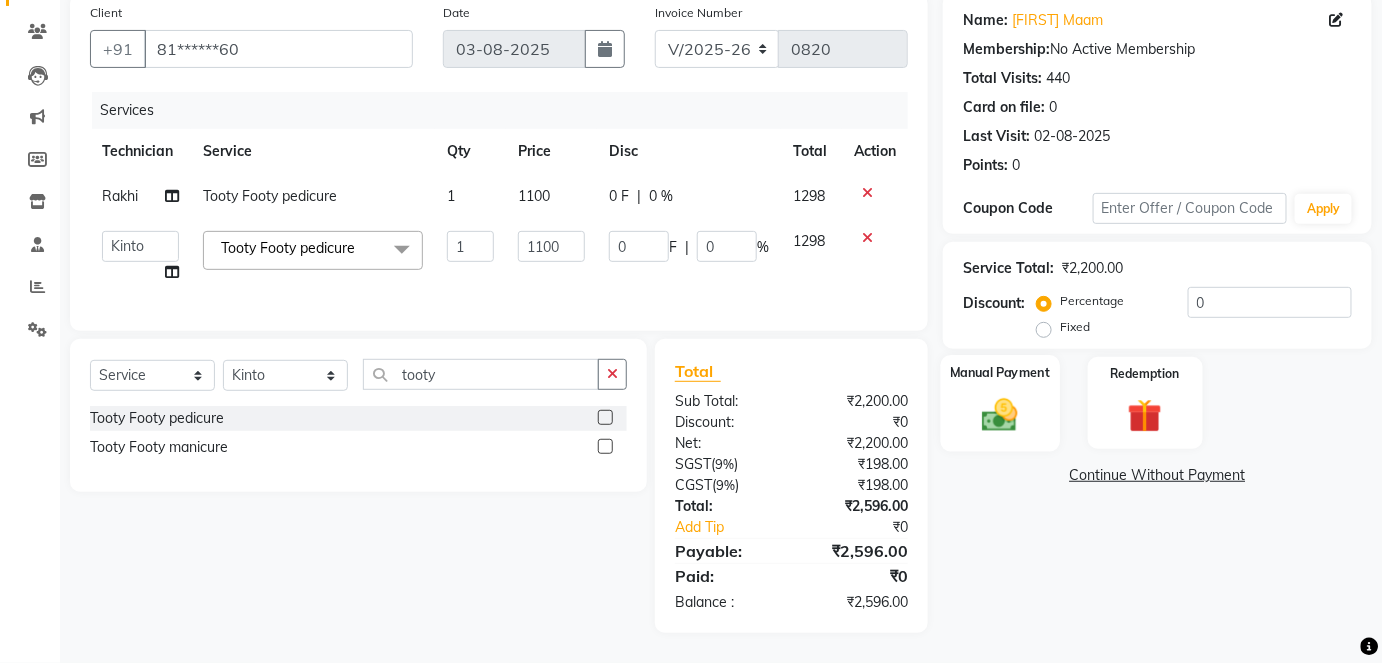 click on "Manual Payment" 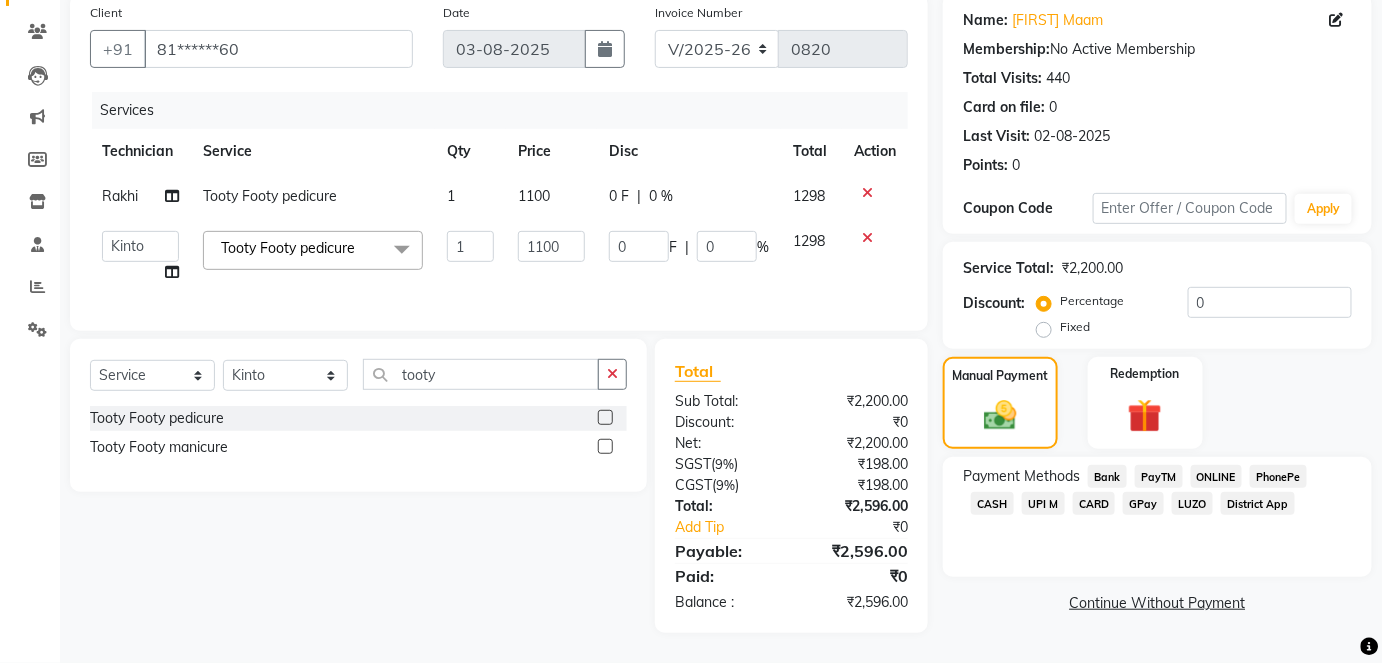 click on "CASH" 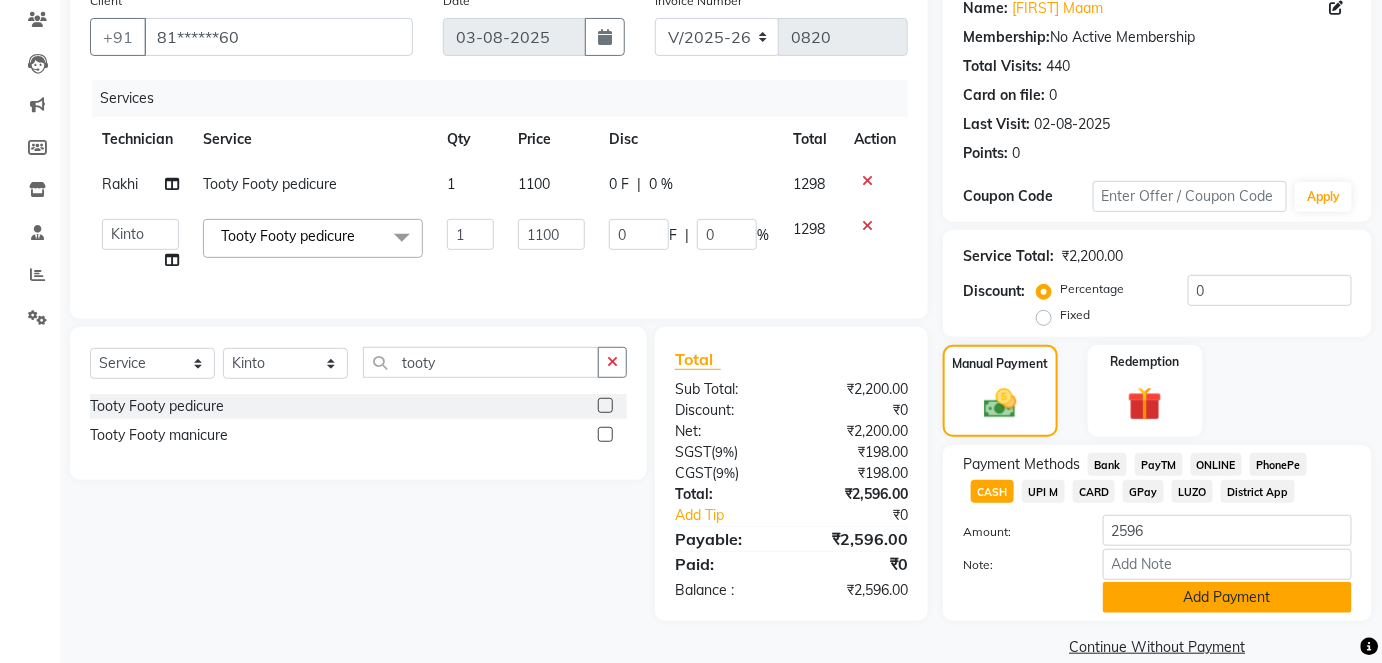 click on "Add Payment" 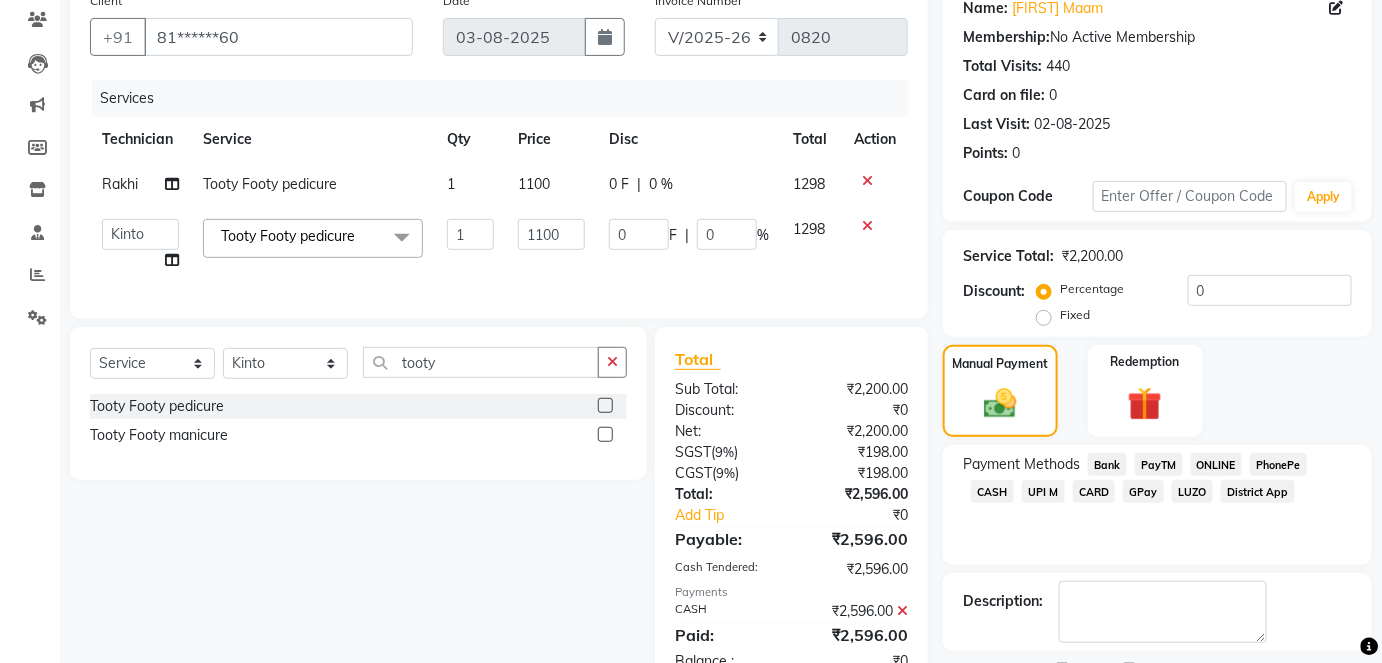 scroll, scrollTop: 252, scrollLeft: 0, axis: vertical 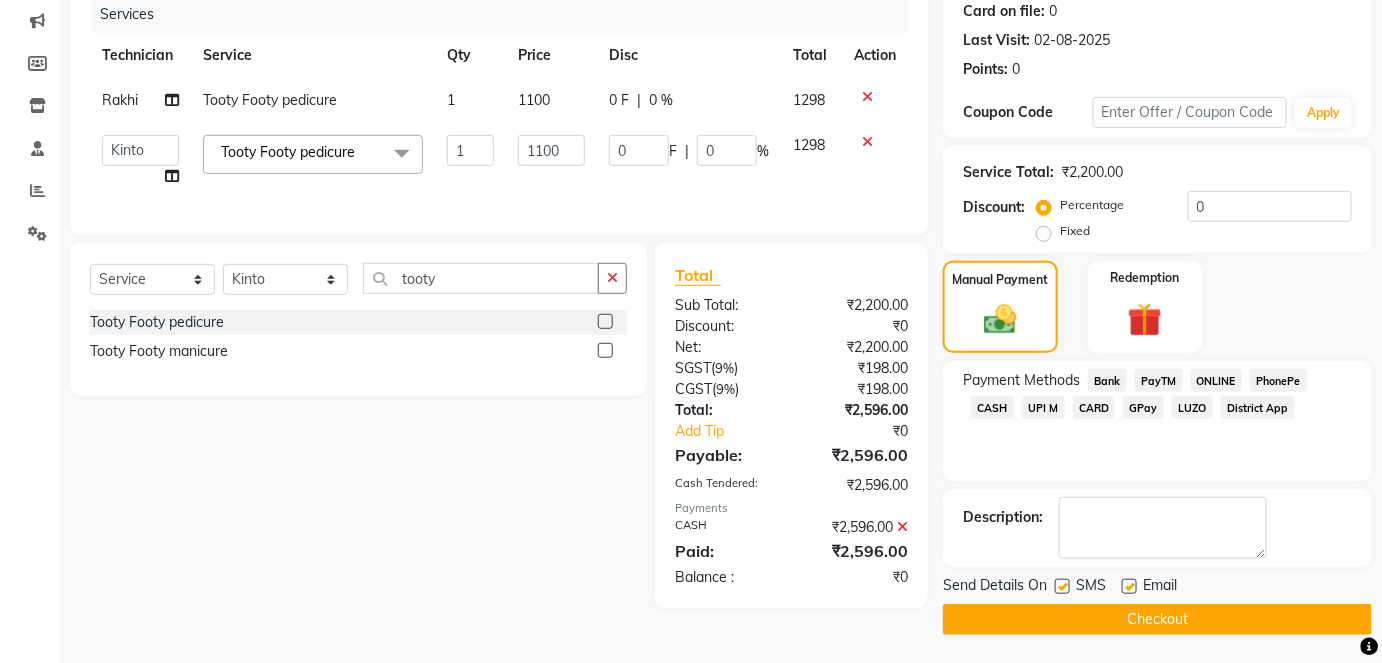 click on "Checkout" 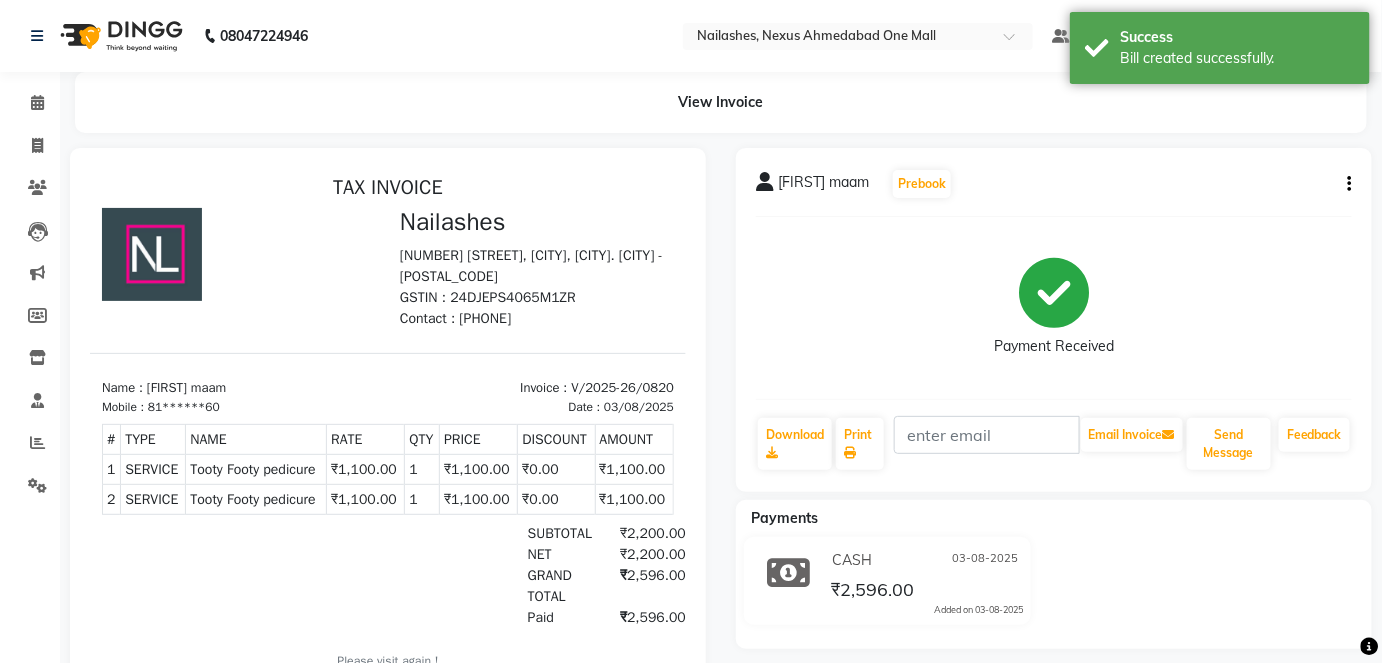 scroll, scrollTop: 0, scrollLeft: 0, axis: both 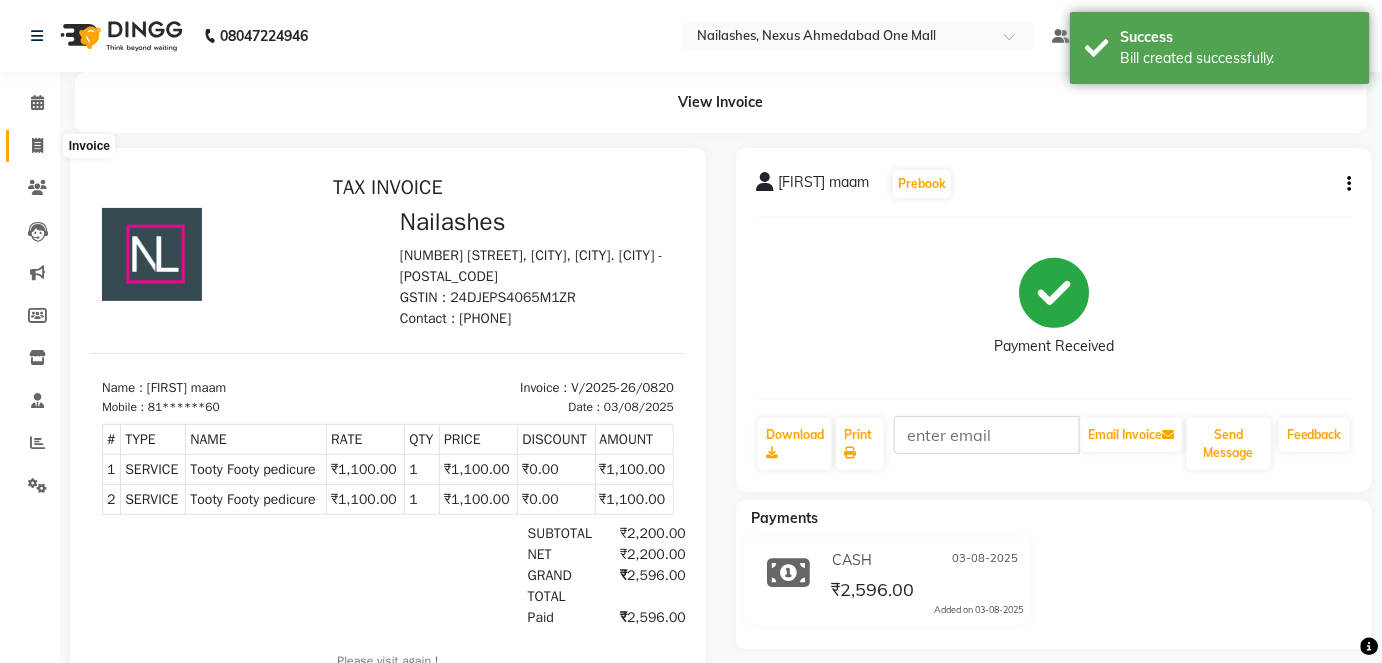 click 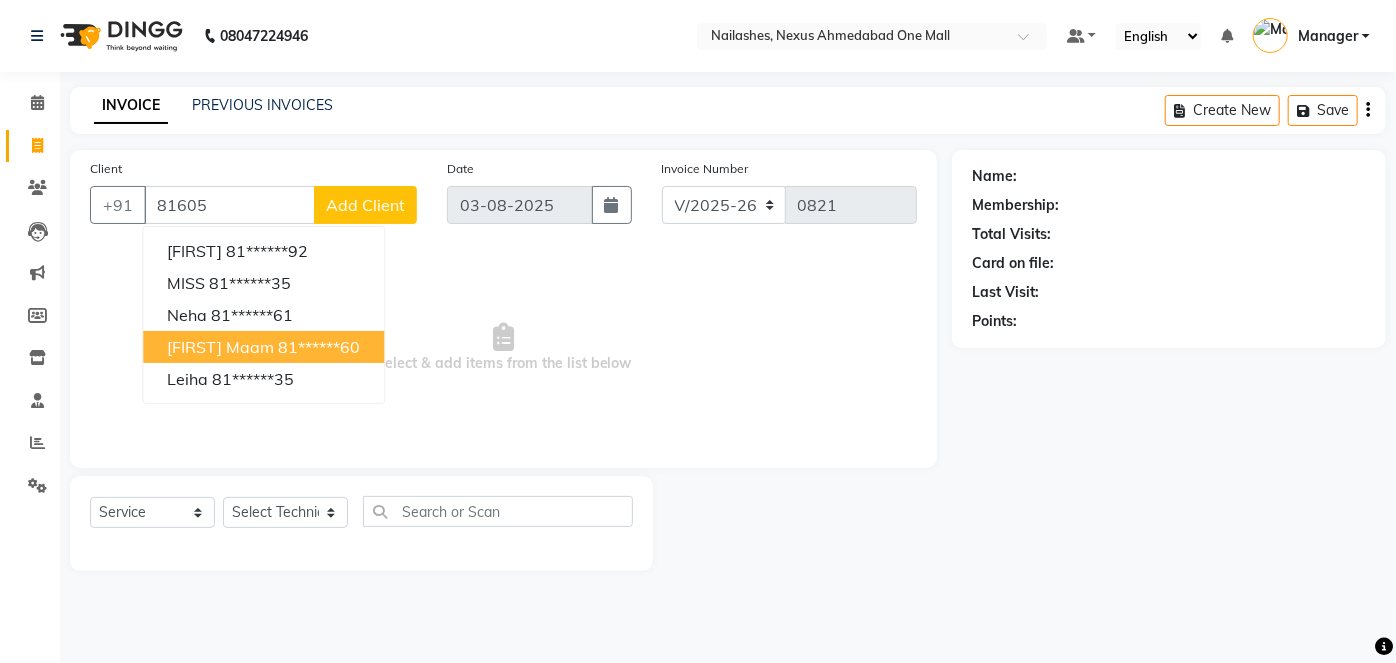 click on "81******60" at bounding box center [319, 347] 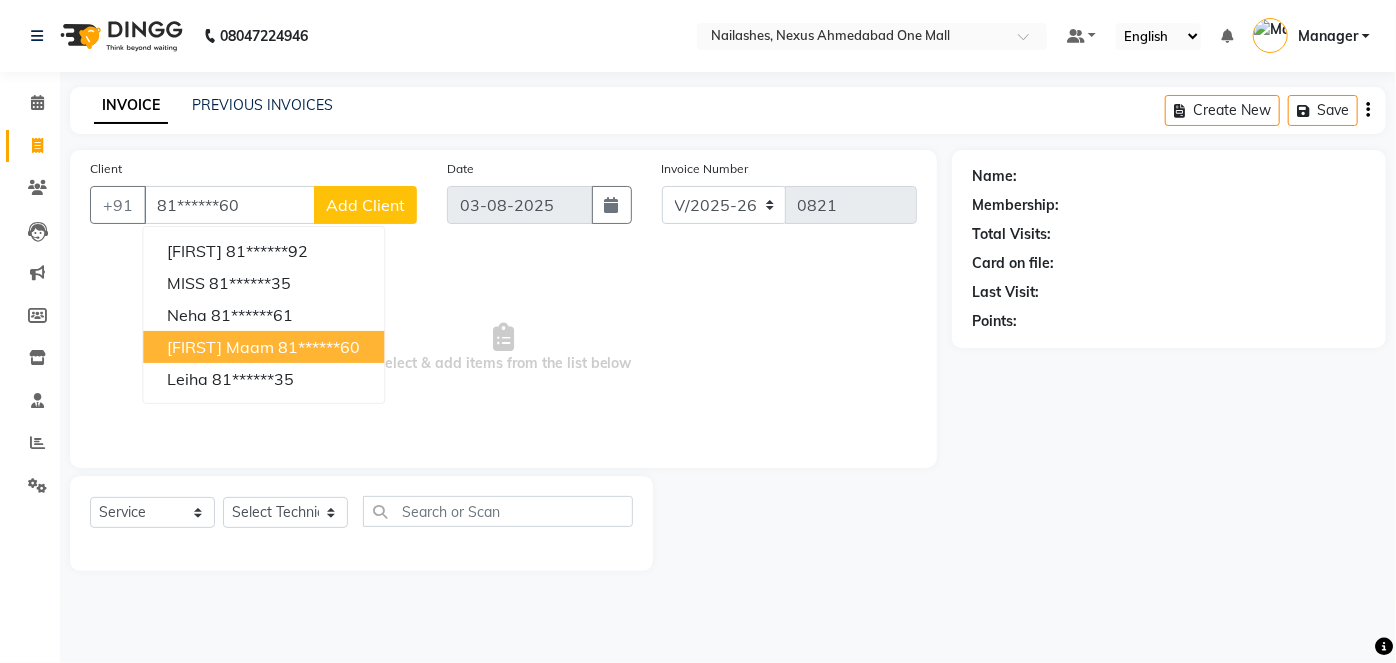 type on "81******60" 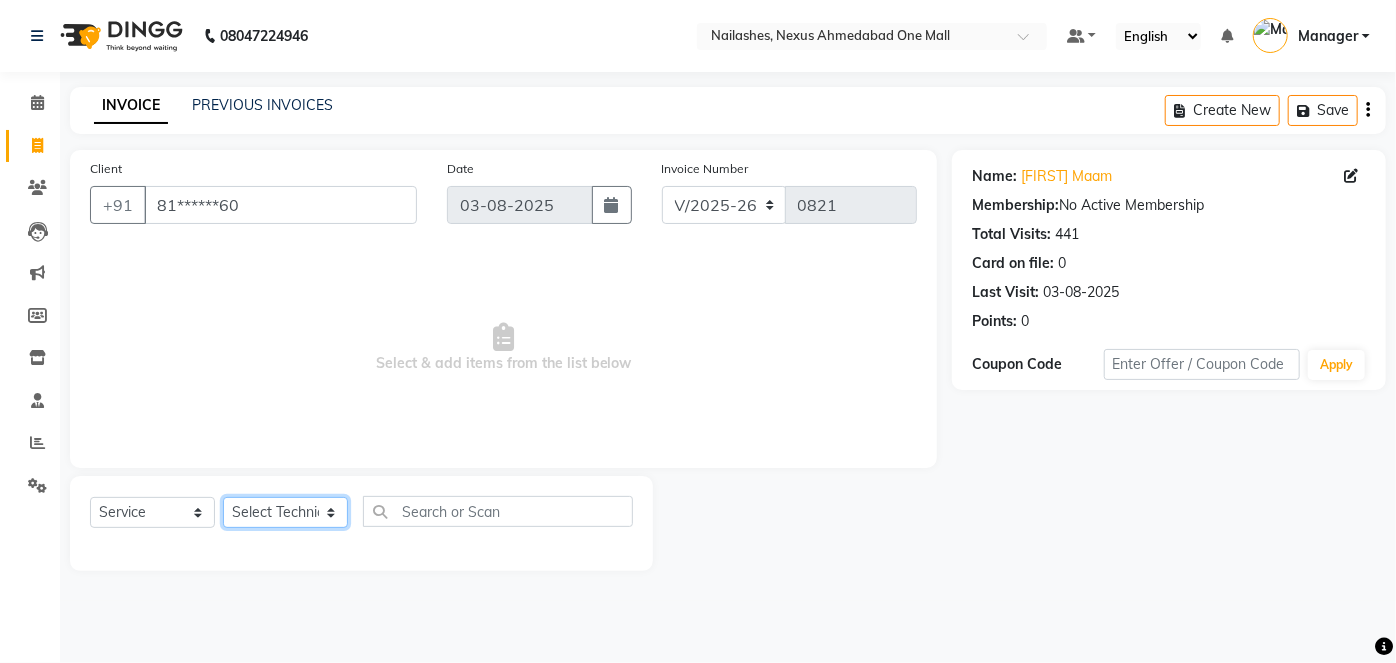 click on "Select Technician Aboto babita Deepti Kinto Manager Rakhi Rita Sita Vaishali winish Sir" 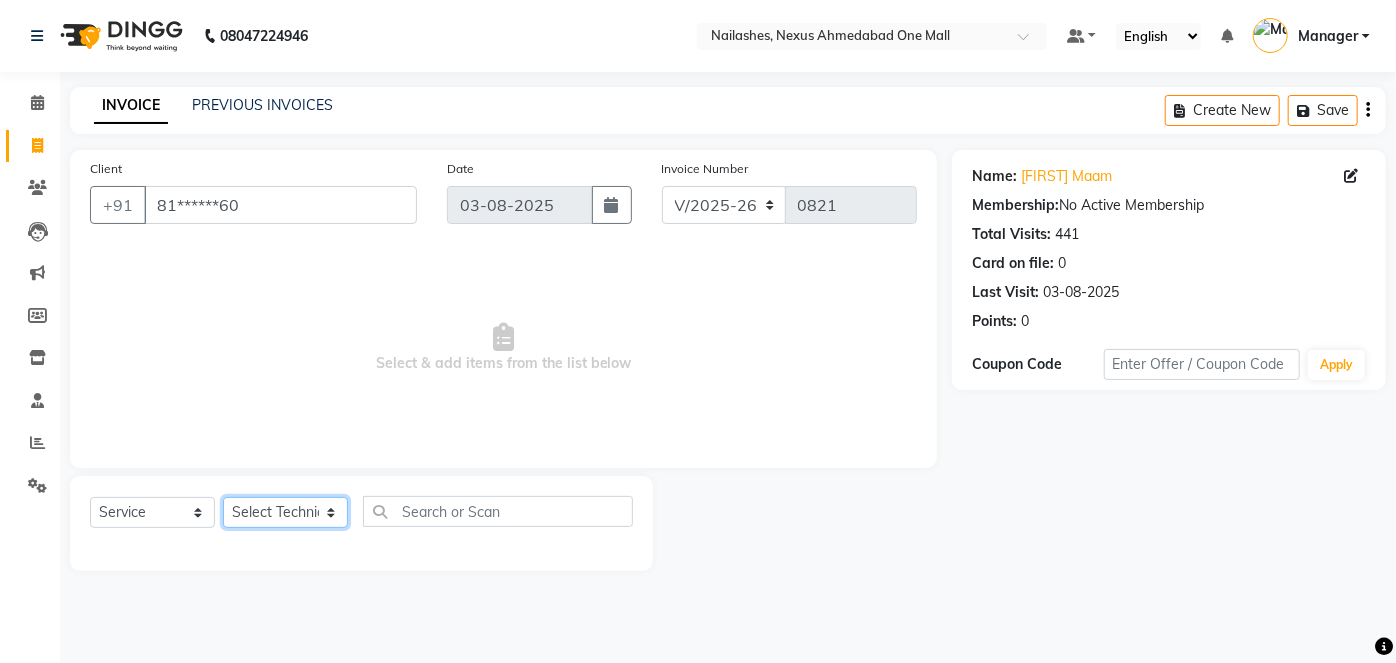 select on "69867" 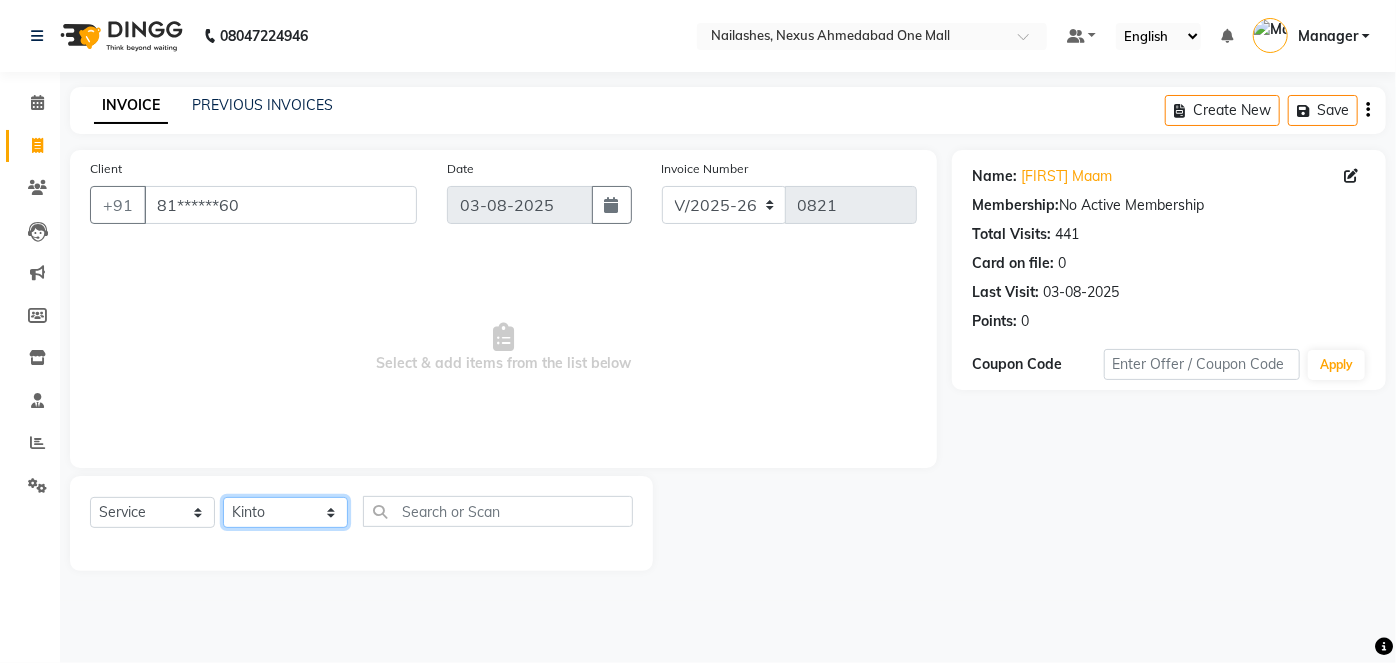click on "Select Technician Aboto babita Deepti Kinto Manager Rakhi Rita Sita Vaishali winish Sir" 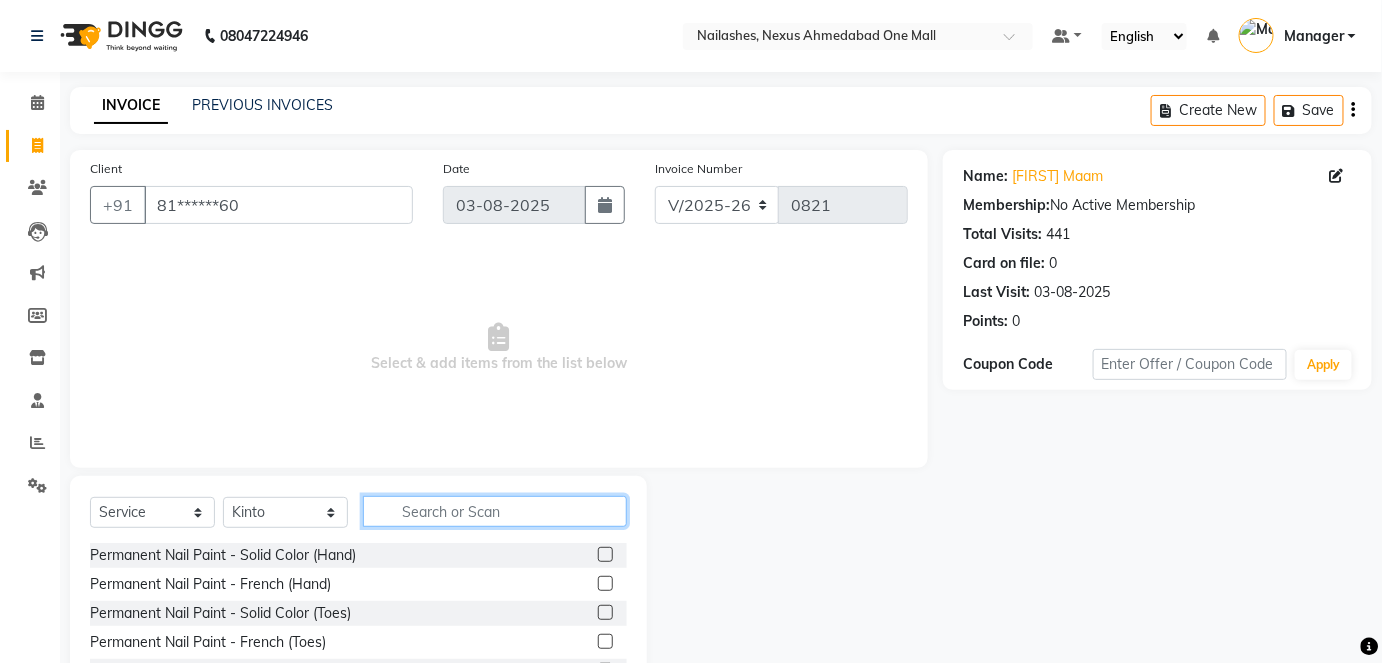 click 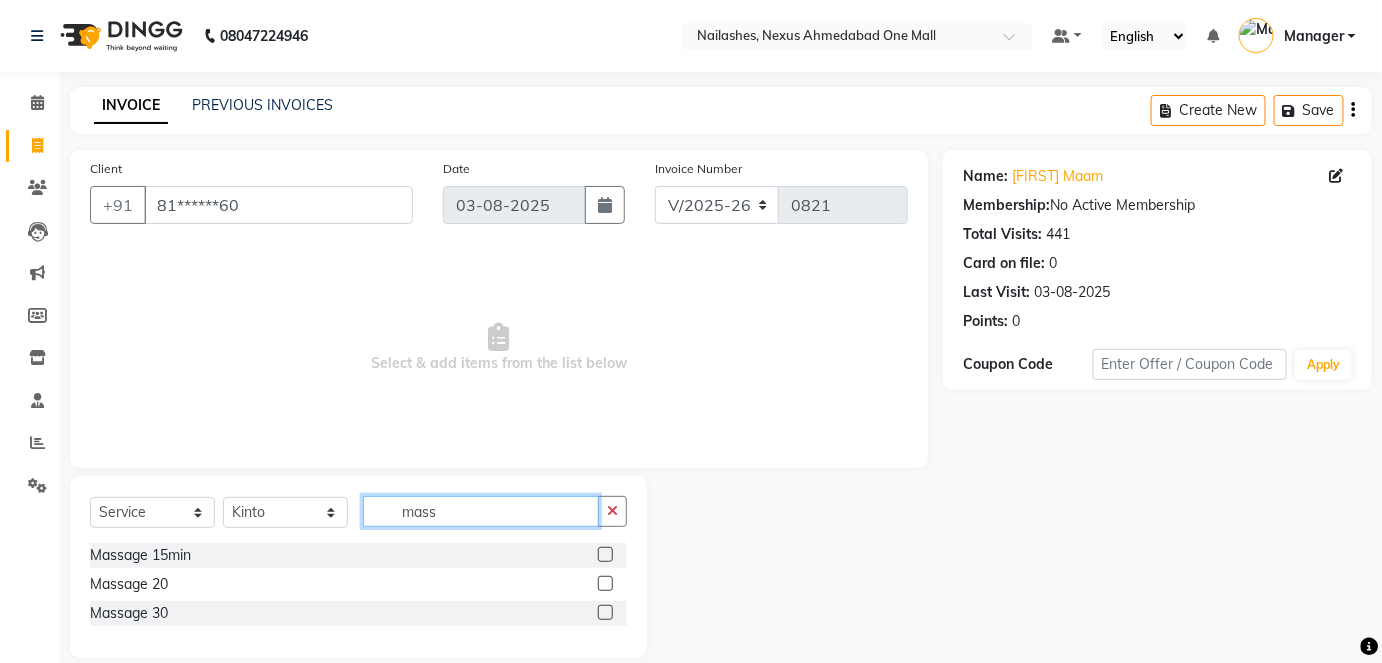 type on "mass" 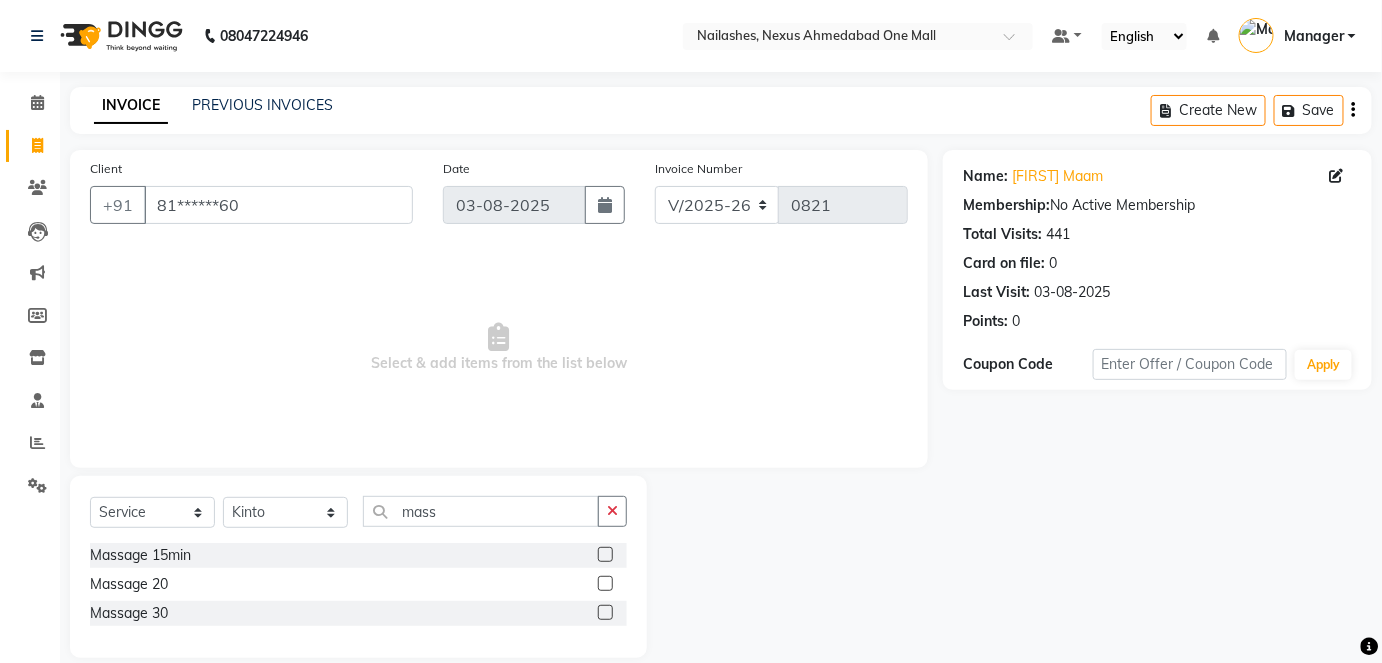 click 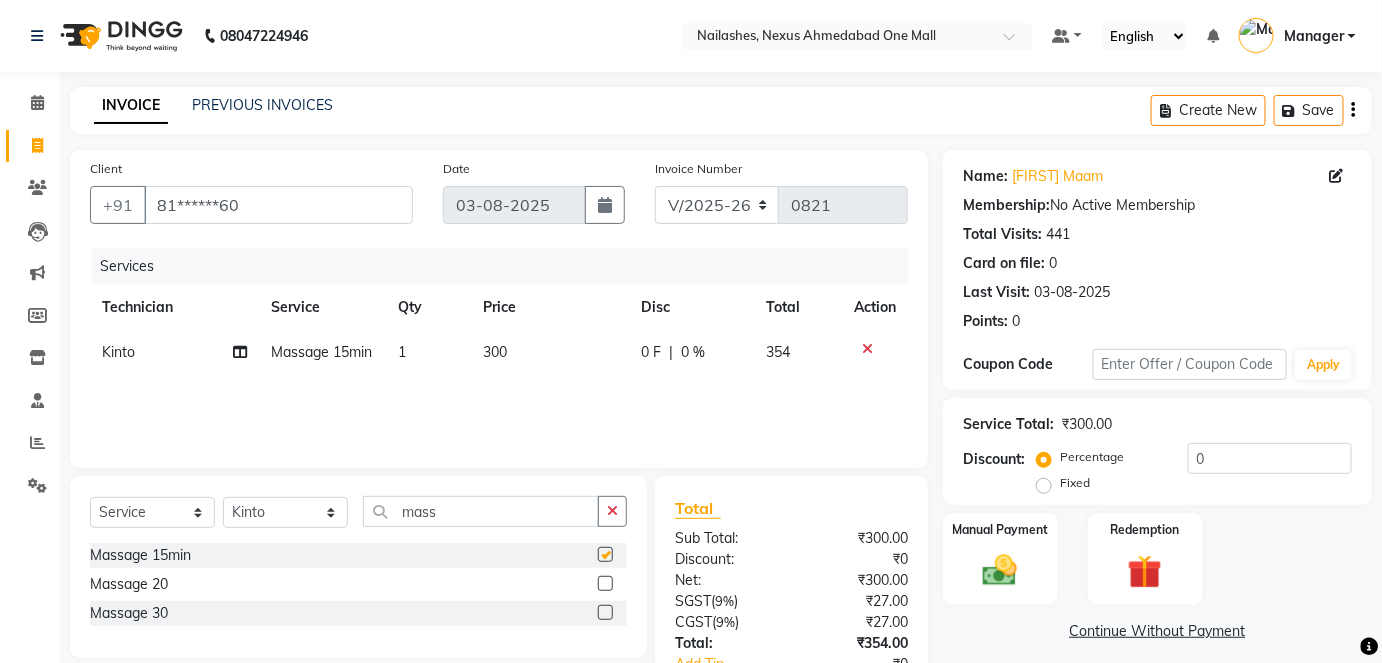 checkbox on "false" 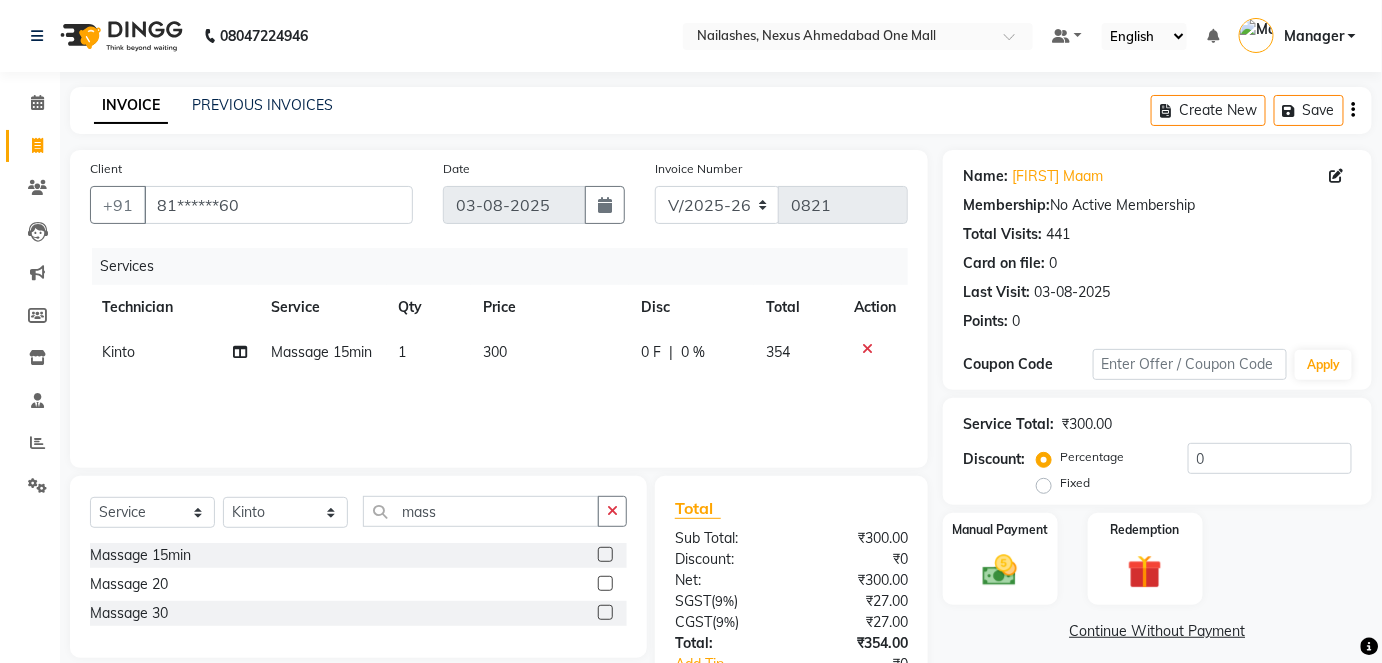 click on "300" 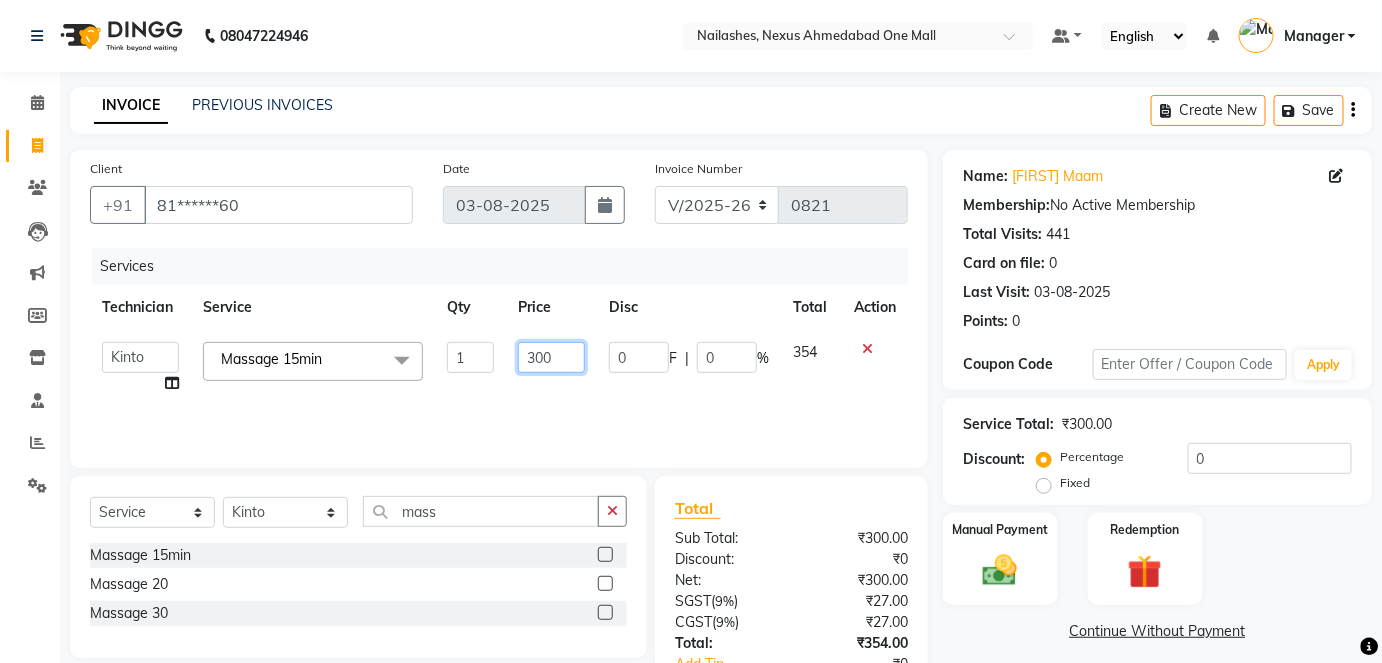 click on "300" 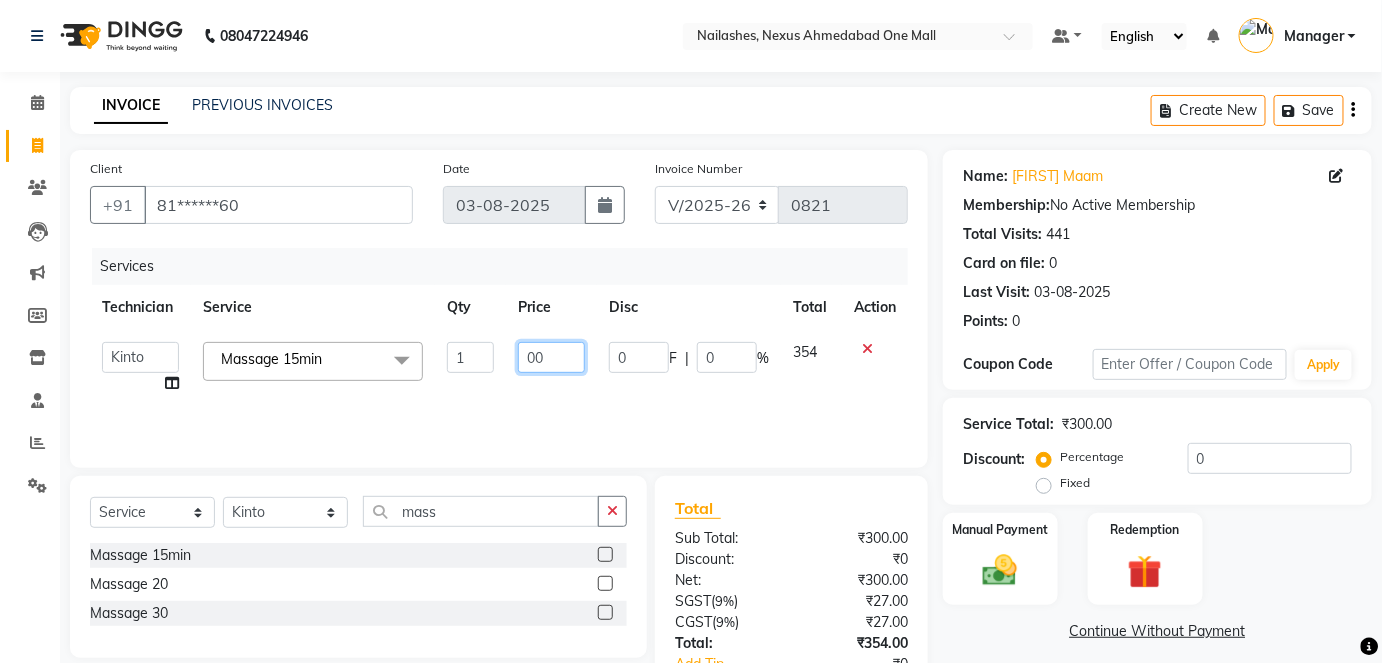 type on "400" 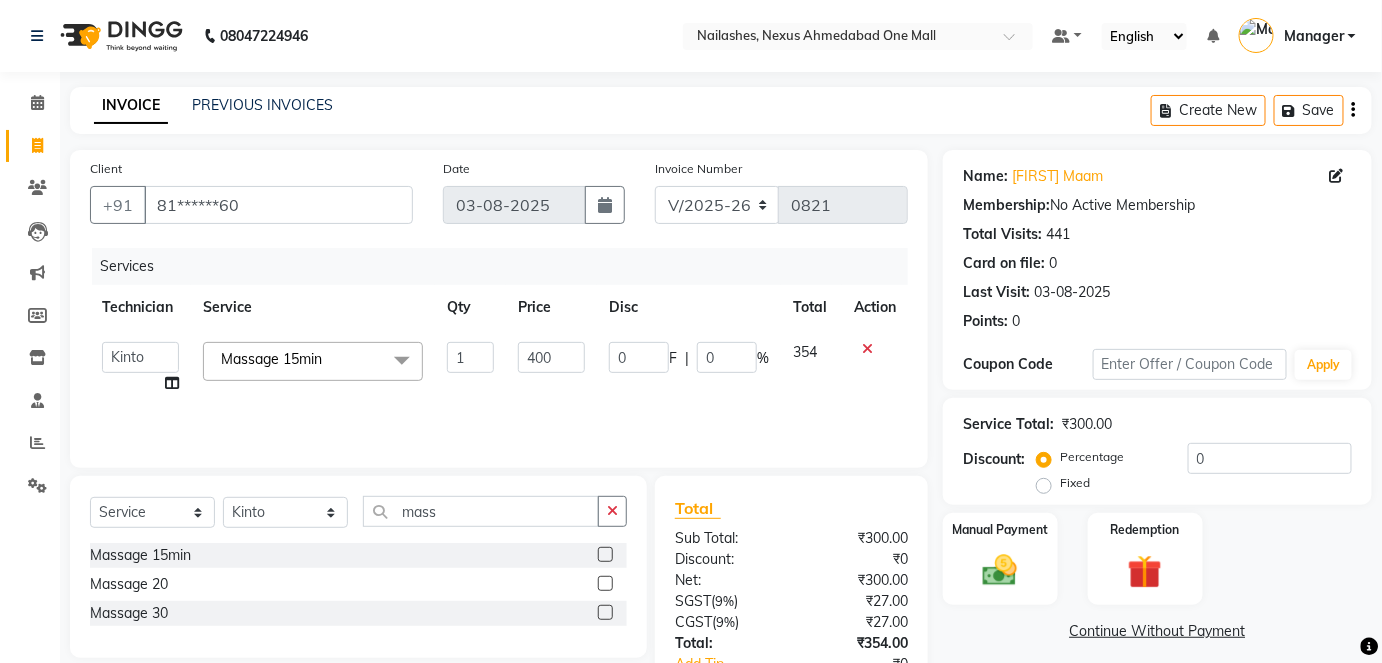 click on "Services Technician Service Qty Price Disc Total Action  Aboto   babita   Deepti   Kinto   Manager   Rakhi   Rita   Sita   Vaishali   winish Sir  Massage 15min  x Permanent Nail Paint - Solid Color (Hand) Permanent Nail Paint - French (Hand) Permanent Nail Paint - Solid Color (Toes) Permanent Nail Paint - French (Toes) Permanent Nail Paint per fingure Permanent Nail Paint French per fingre Gel nail paint one hand Restoration - Gel (Hand) Restoration - Tip Replacement (Hand) Restoration - Touch -up (Hand) Restoration - Gel Color Changes (Hand) Restoration - Removal of Extension (Hand) Restoration - Removal of Nail Paint (Hand) Restoration - Gel (Toes) Restoration - Tip Replacement (Toes) Restoration - Touch -up (Toes) Restoration - Gel Color Changes (Toes) Restoration - Removal of Extension (Toes) Restoration - Removal of Nail Paint (Toes) TIK TOK (Hand) TIK TOK (Toes) Regular Nail Paint (Hand) Regular Nail Paint (Toes) Cuticle oil Sweet - 16 pedicure Tooty Footy pedicure Organic Marine Sea Algae pedicure 1 0" 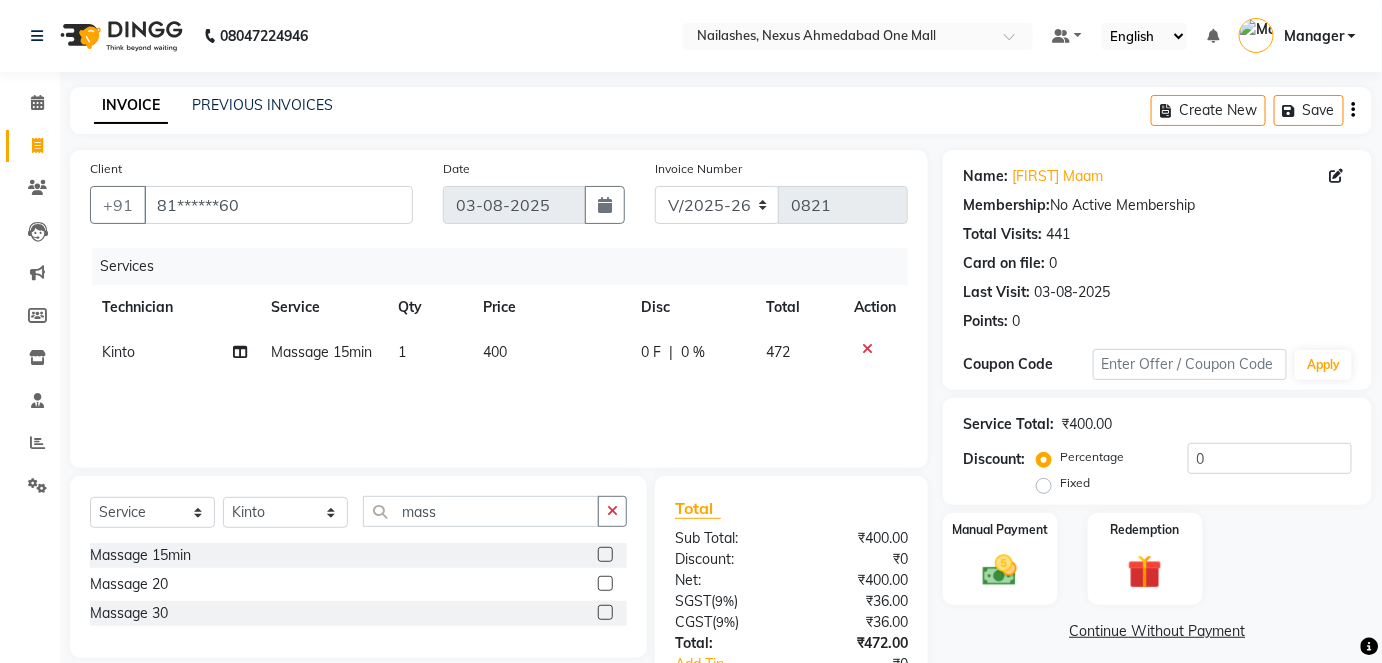 scroll, scrollTop: 136, scrollLeft: 0, axis: vertical 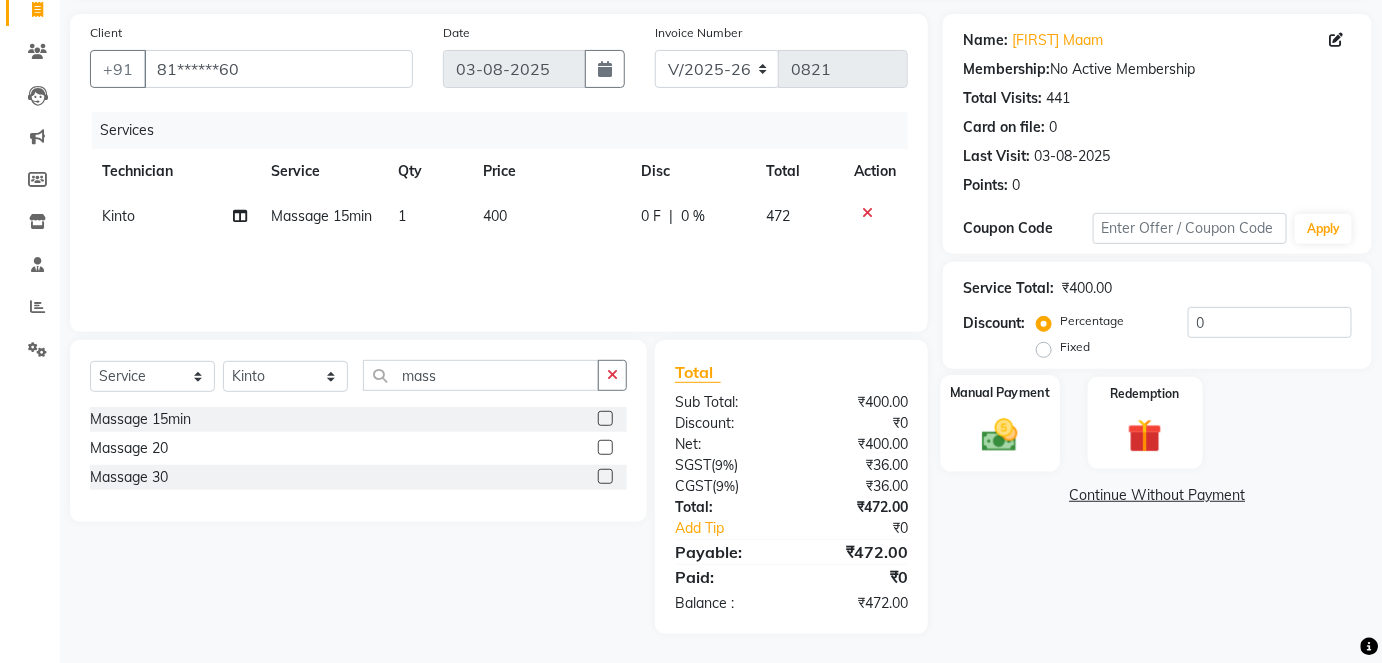 click 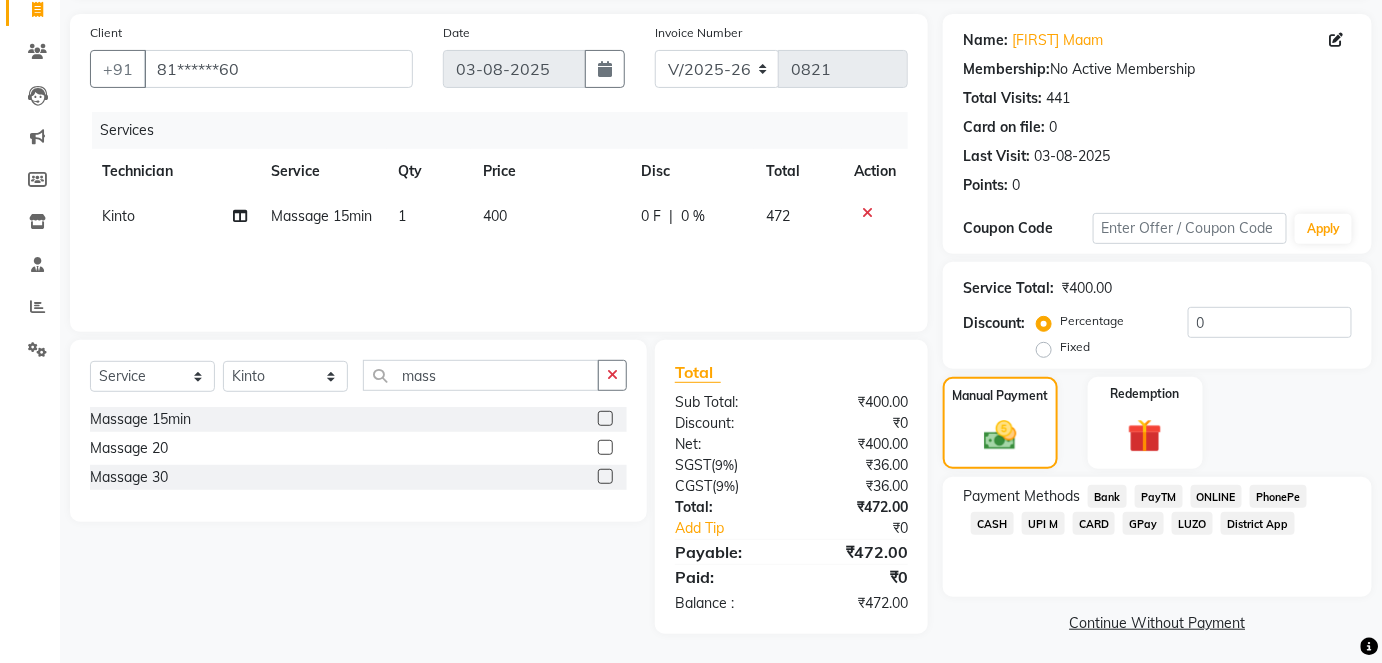 click on "ONLINE" 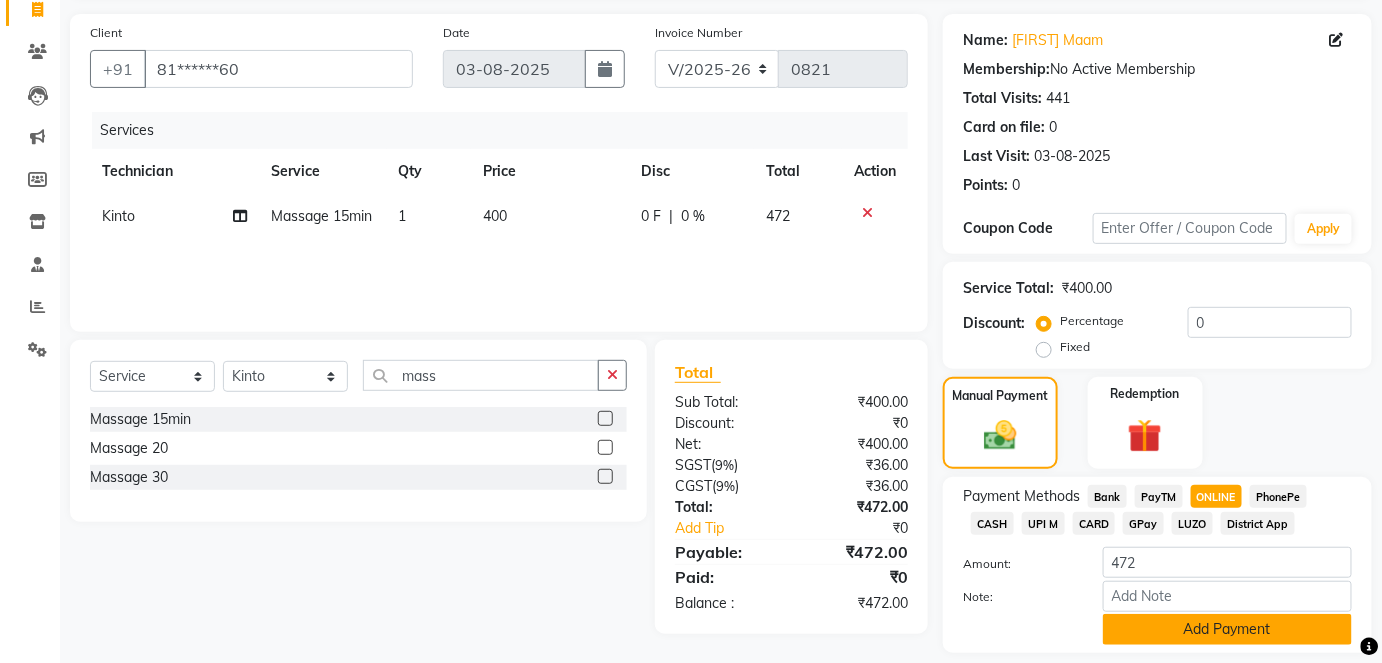 click on "Add Payment" 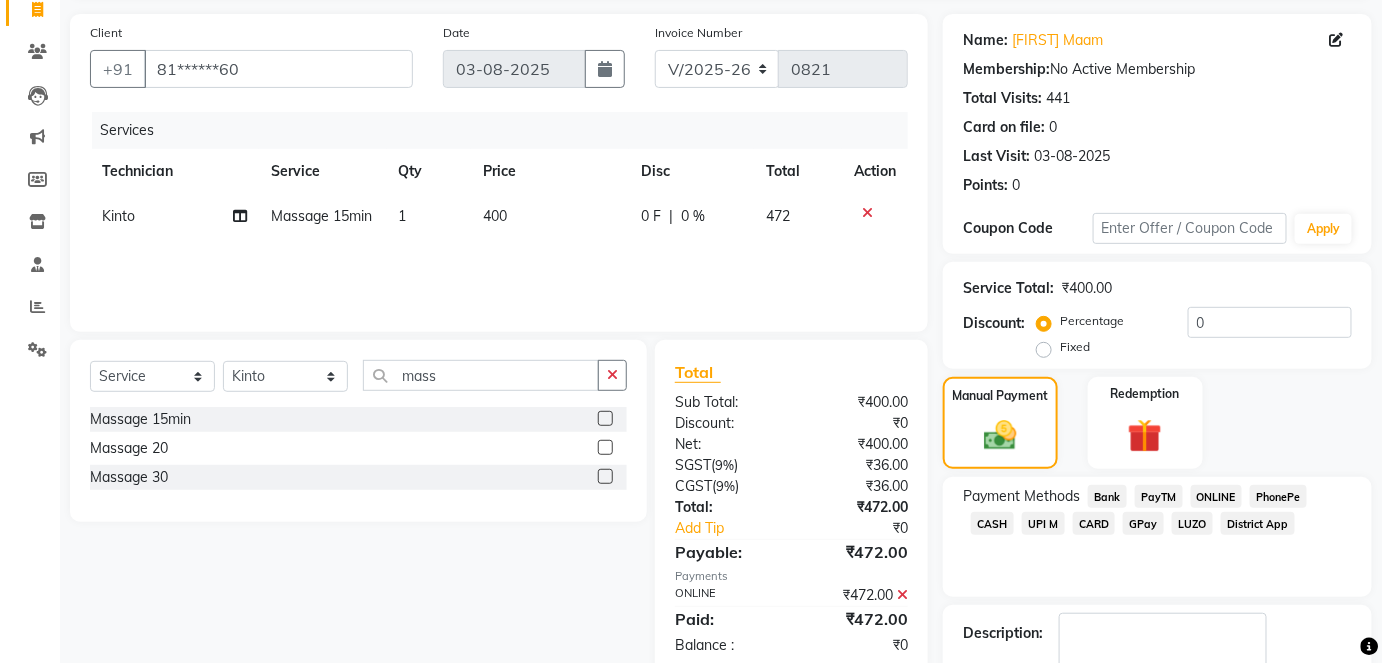 scroll, scrollTop: 252, scrollLeft: 0, axis: vertical 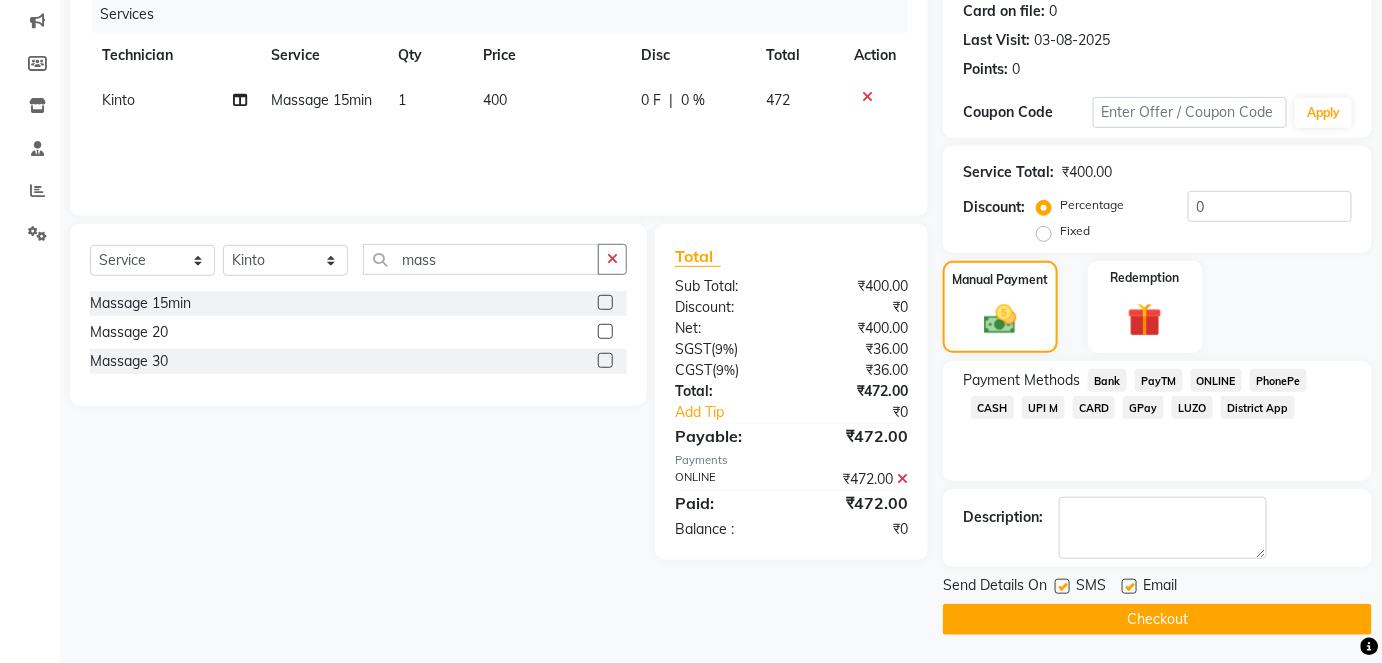 click on "Checkout" 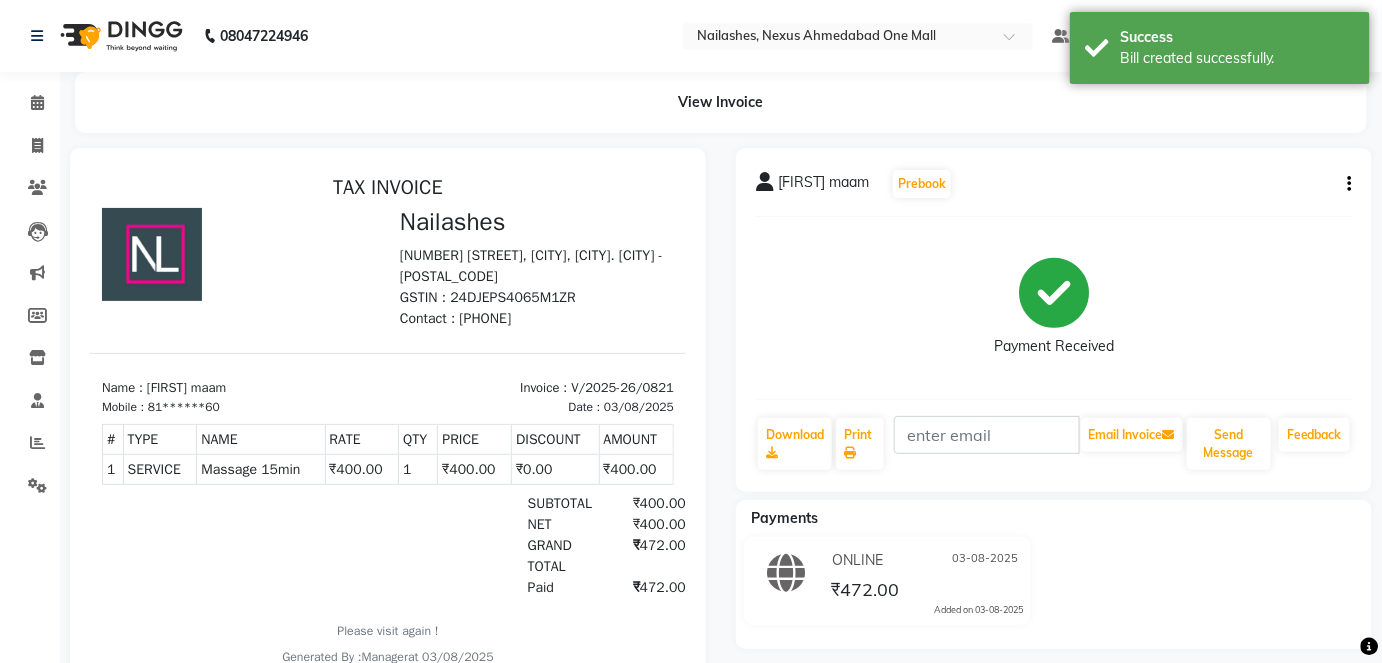 scroll, scrollTop: 0, scrollLeft: 0, axis: both 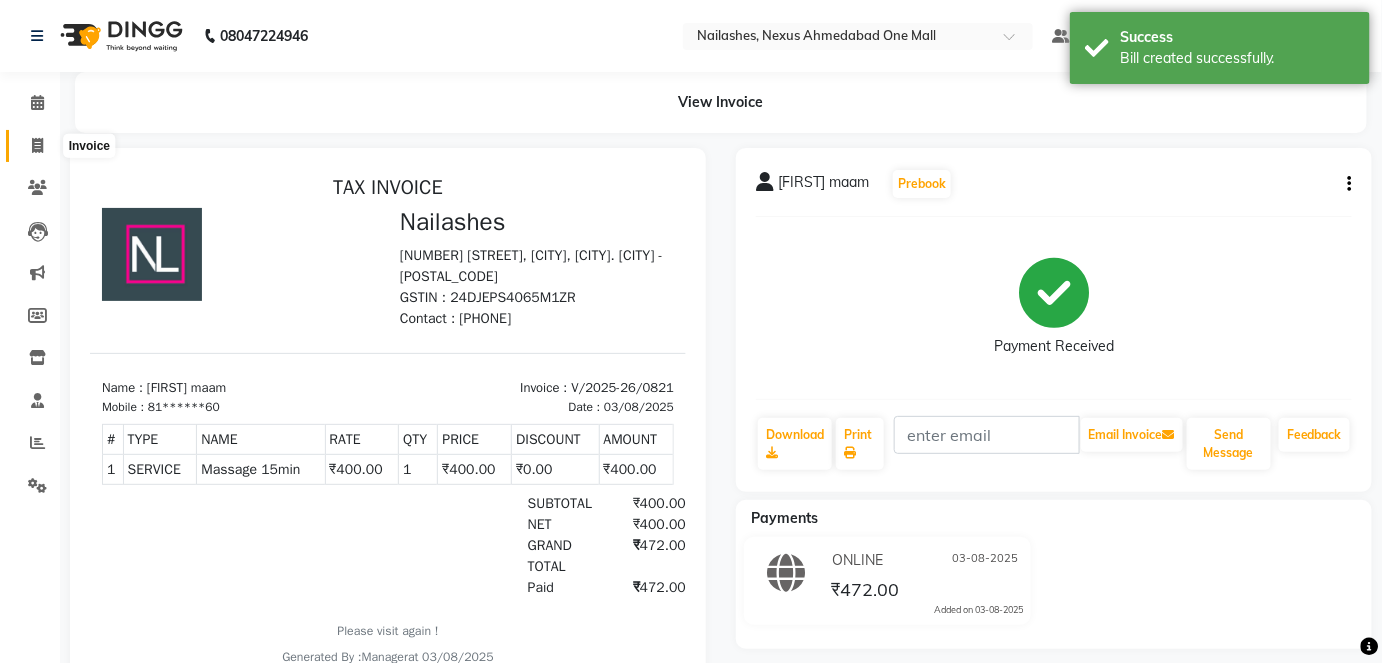 click 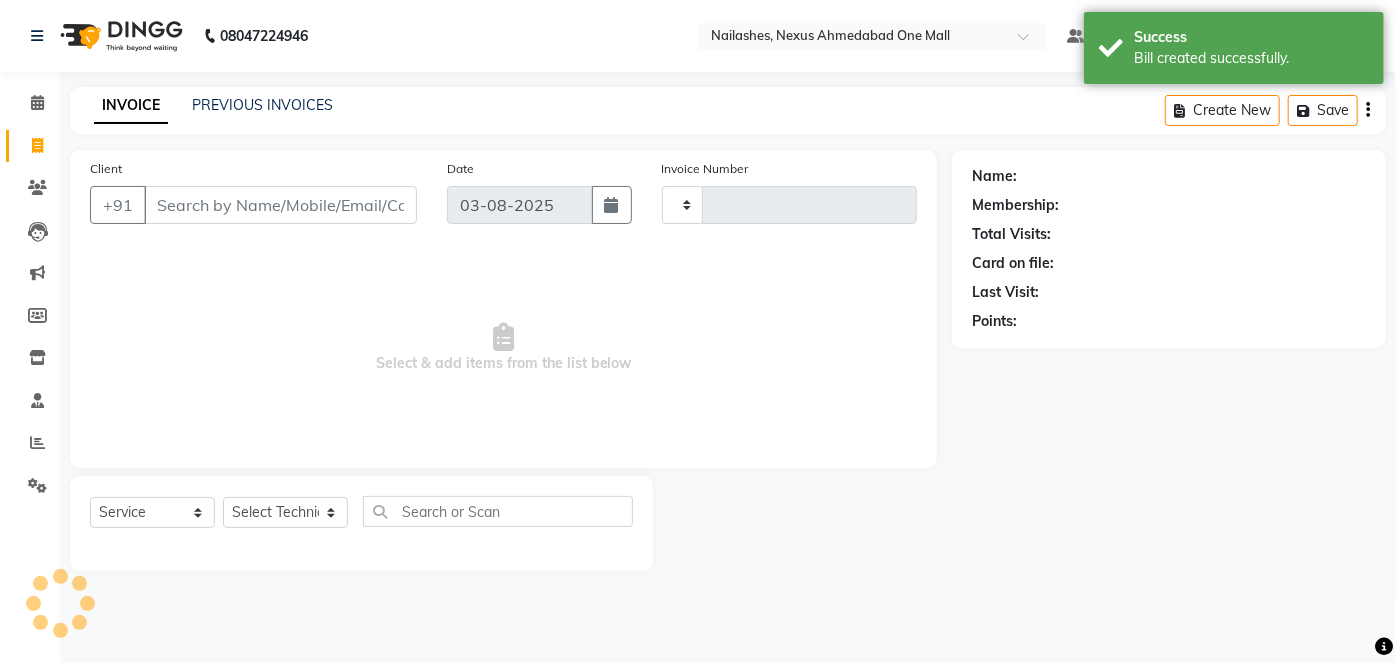 type on "0822" 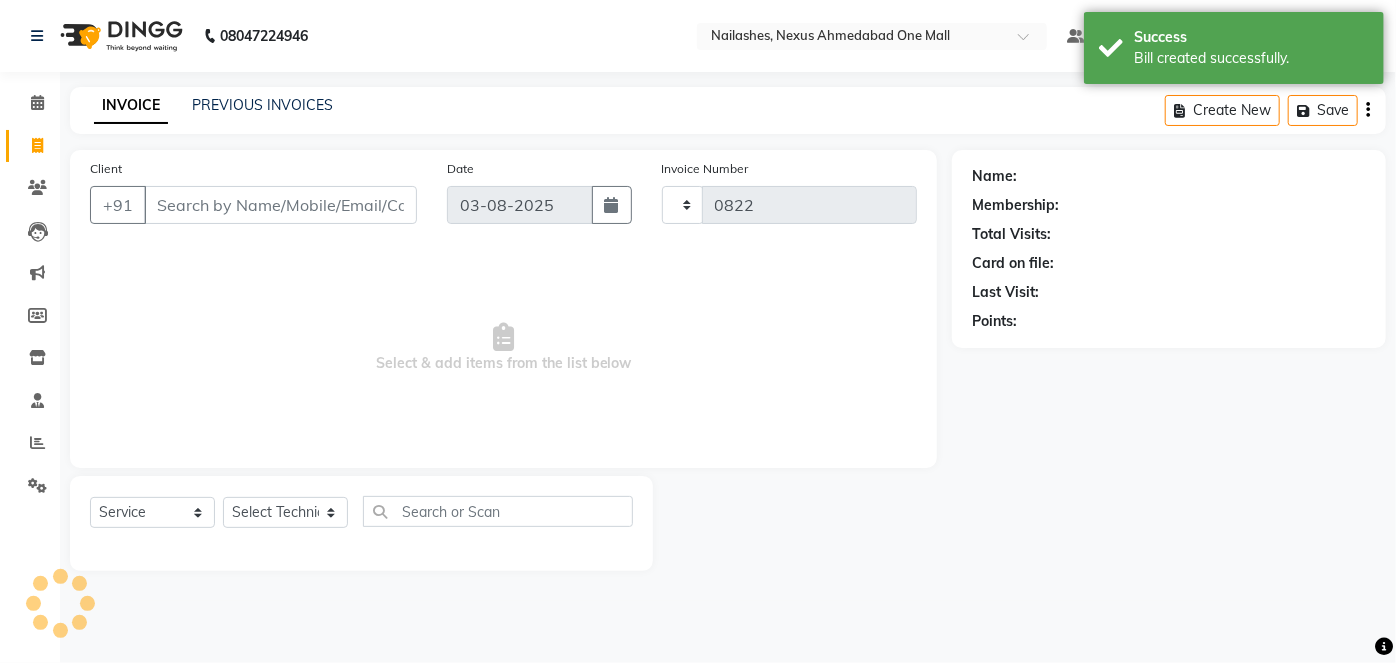 select on "4606" 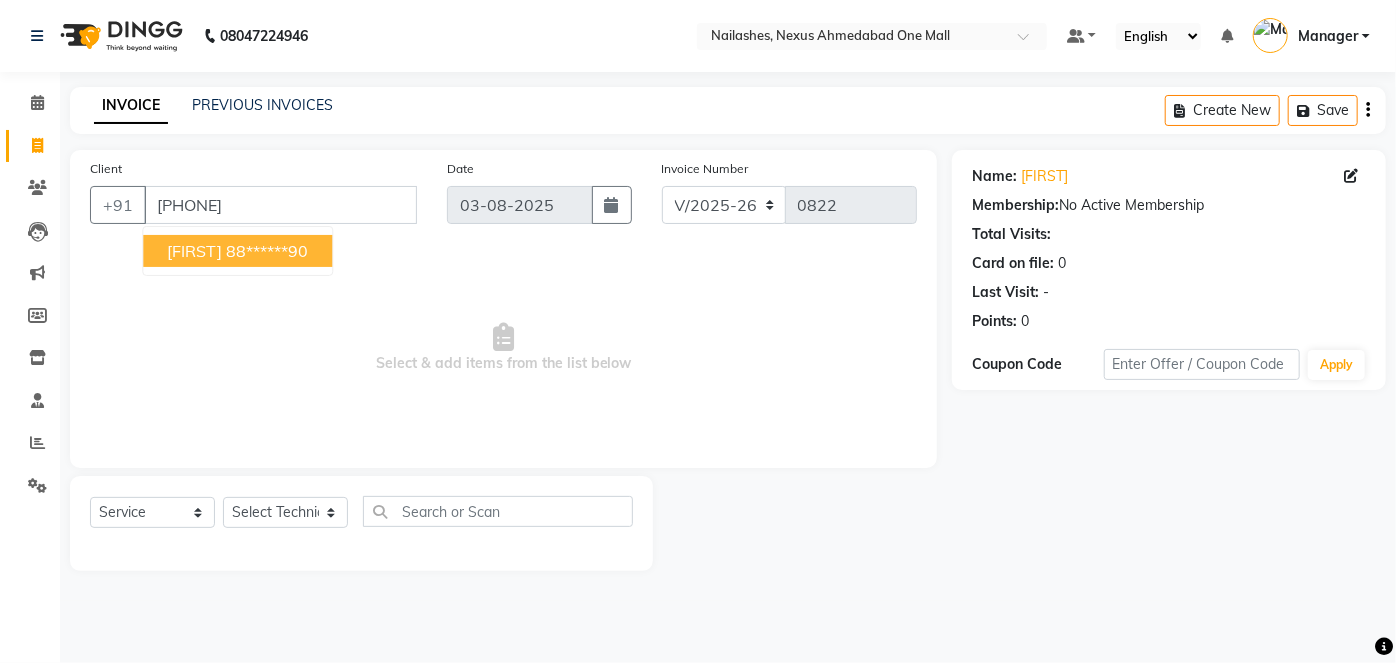 click on "88******90" at bounding box center [267, 251] 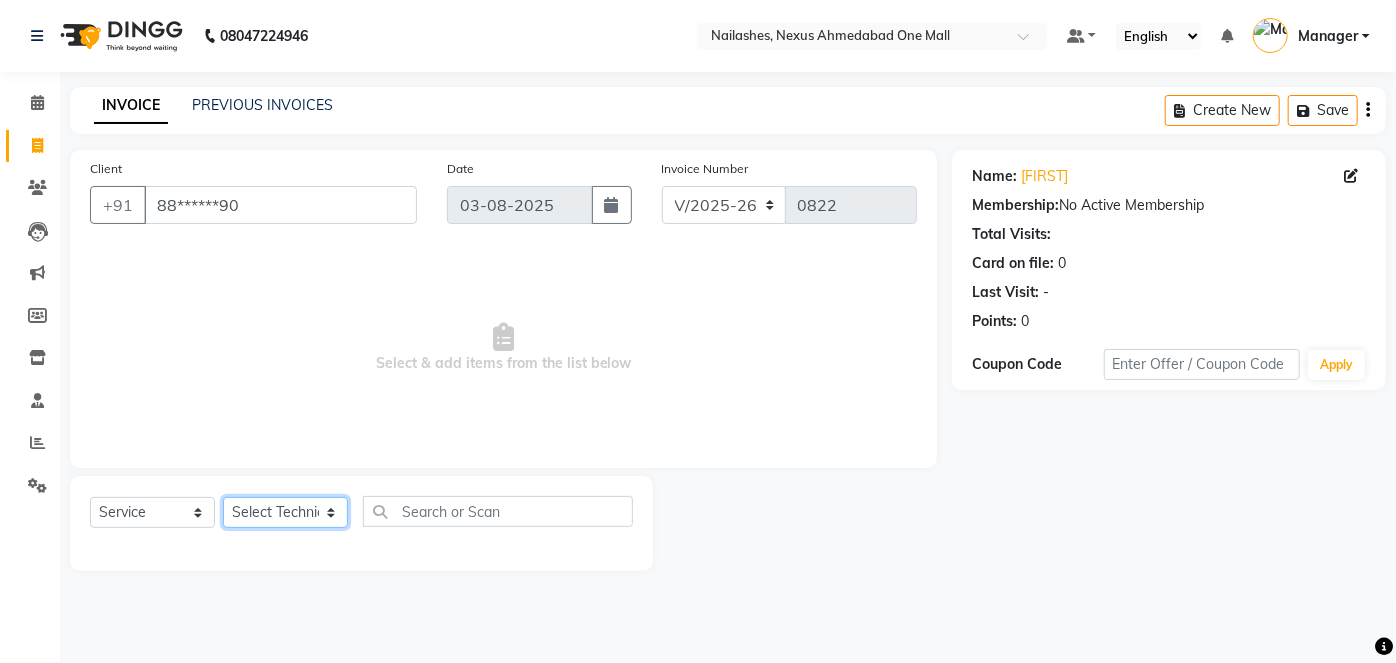 click on "Select Technician Aboto babita Deepti Kinto Manager Rakhi Rita Sita Vaishali winish Sir" 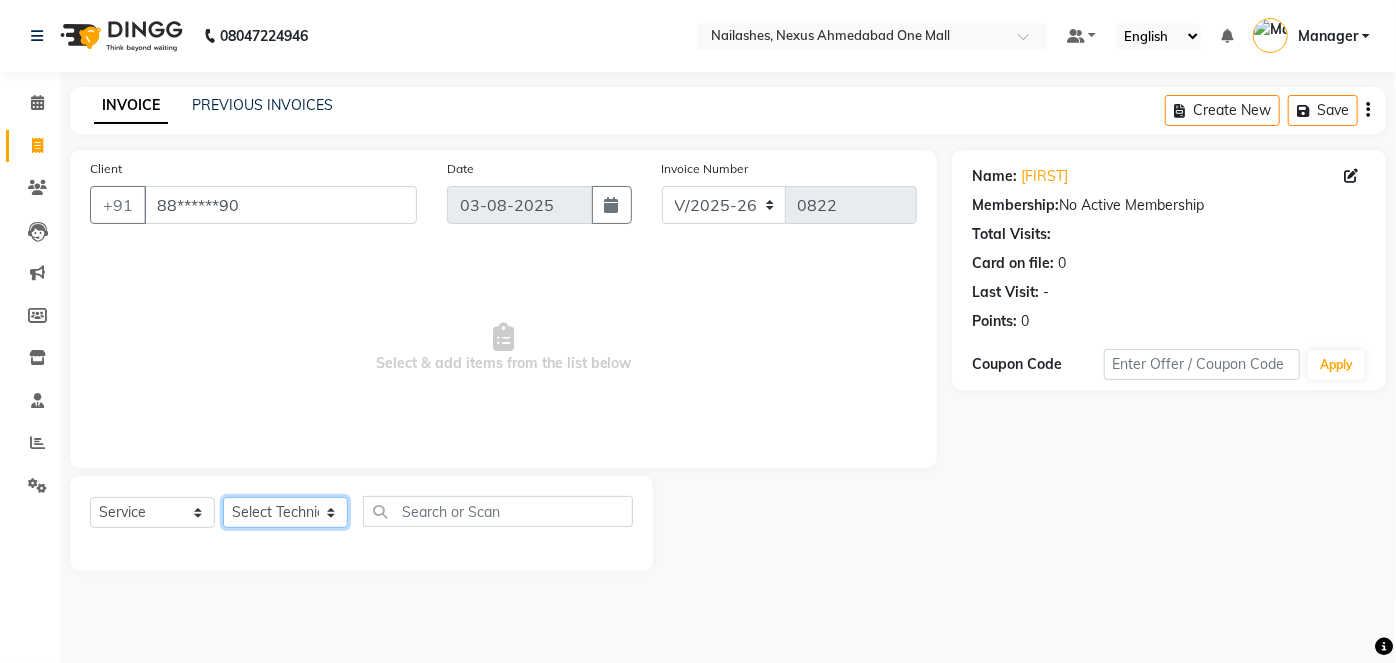 select on "26683" 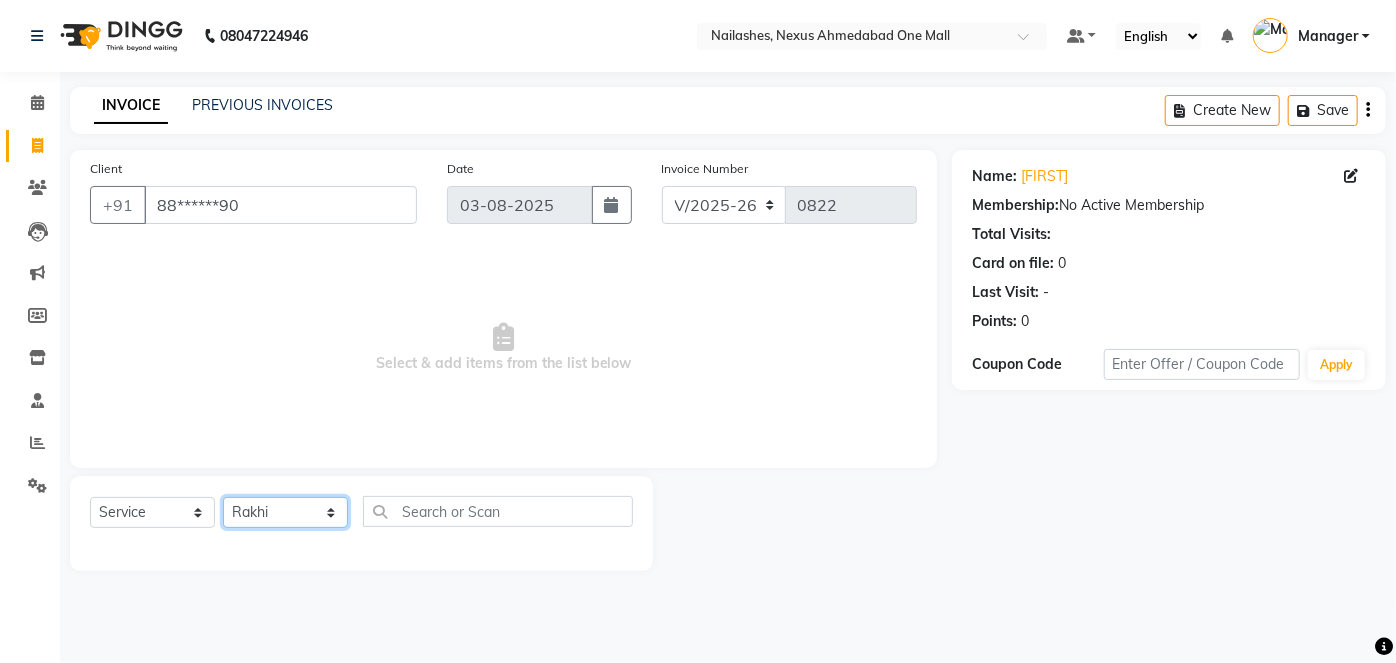 click on "Select Technician Aboto babita Deepti Kinto Manager Rakhi Rita Sita Vaishali winish Sir" 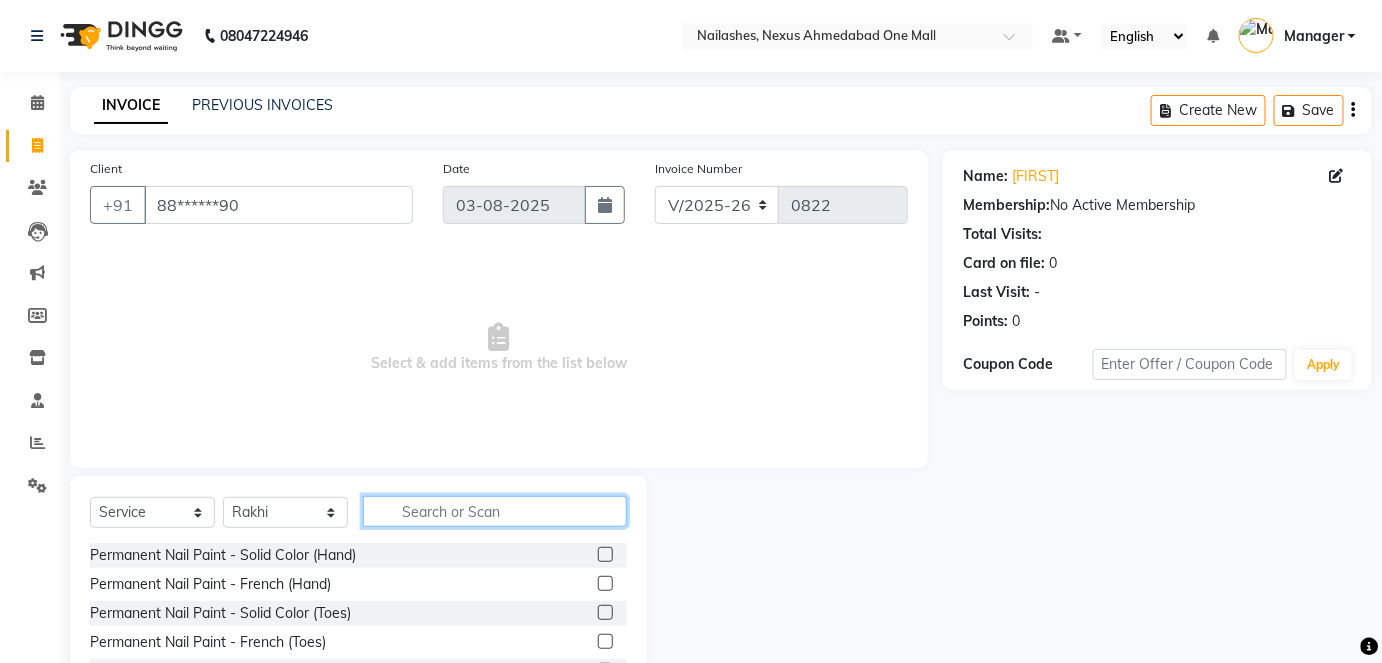 click 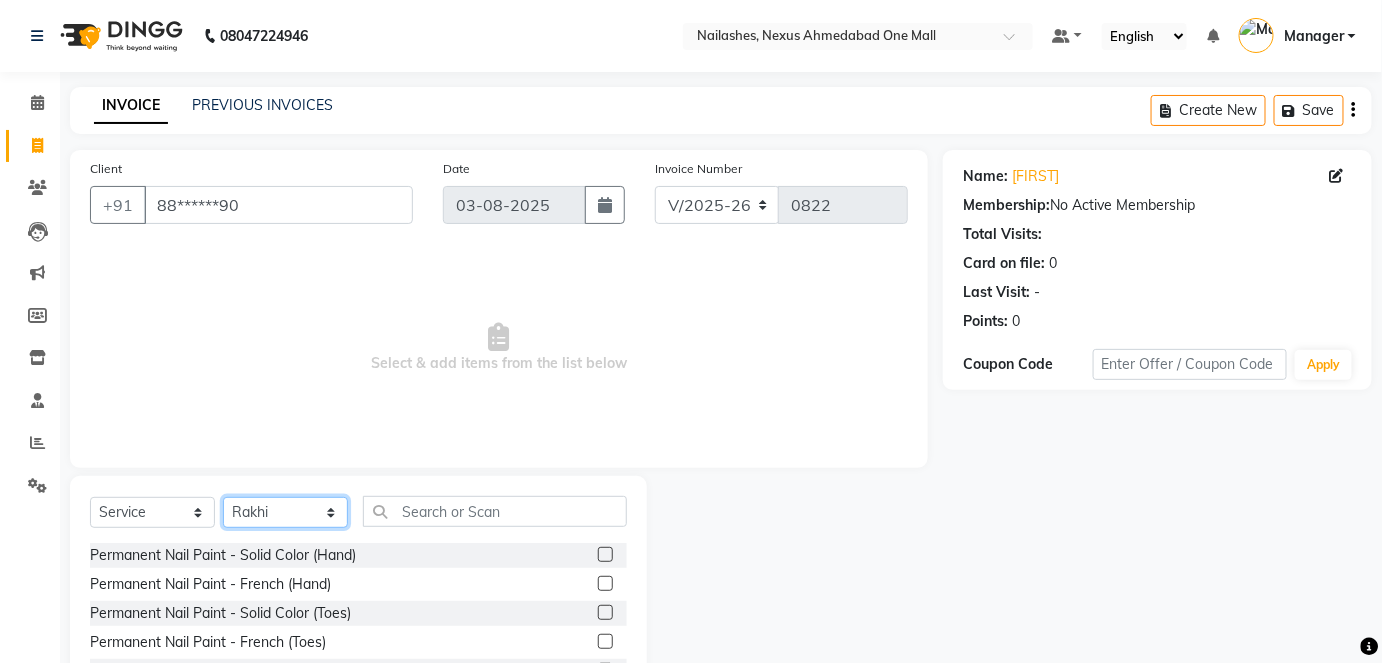 click on "Select Technician Aboto babita Deepti Kinto Manager Rakhi Rita Sita Vaishali winish Sir" 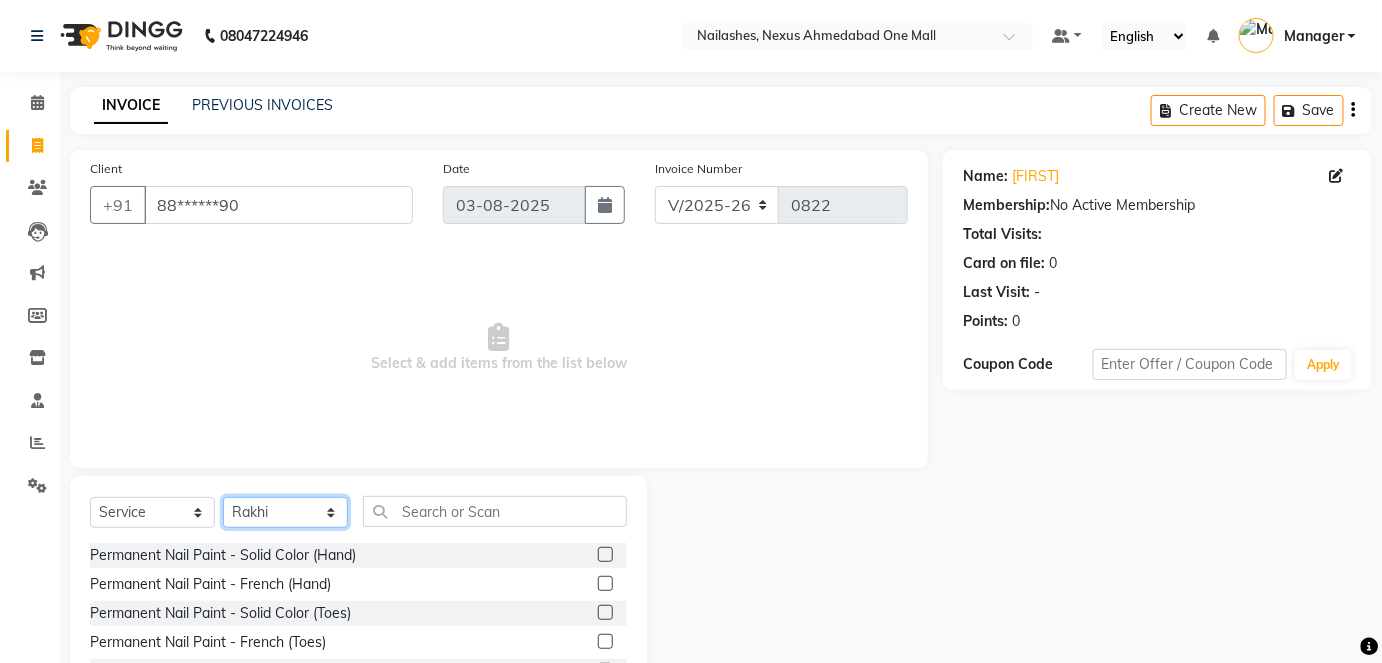 click on "Select Technician Aboto babita Deepti Kinto Manager Rakhi Rita Sita Vaishali winish Sir" 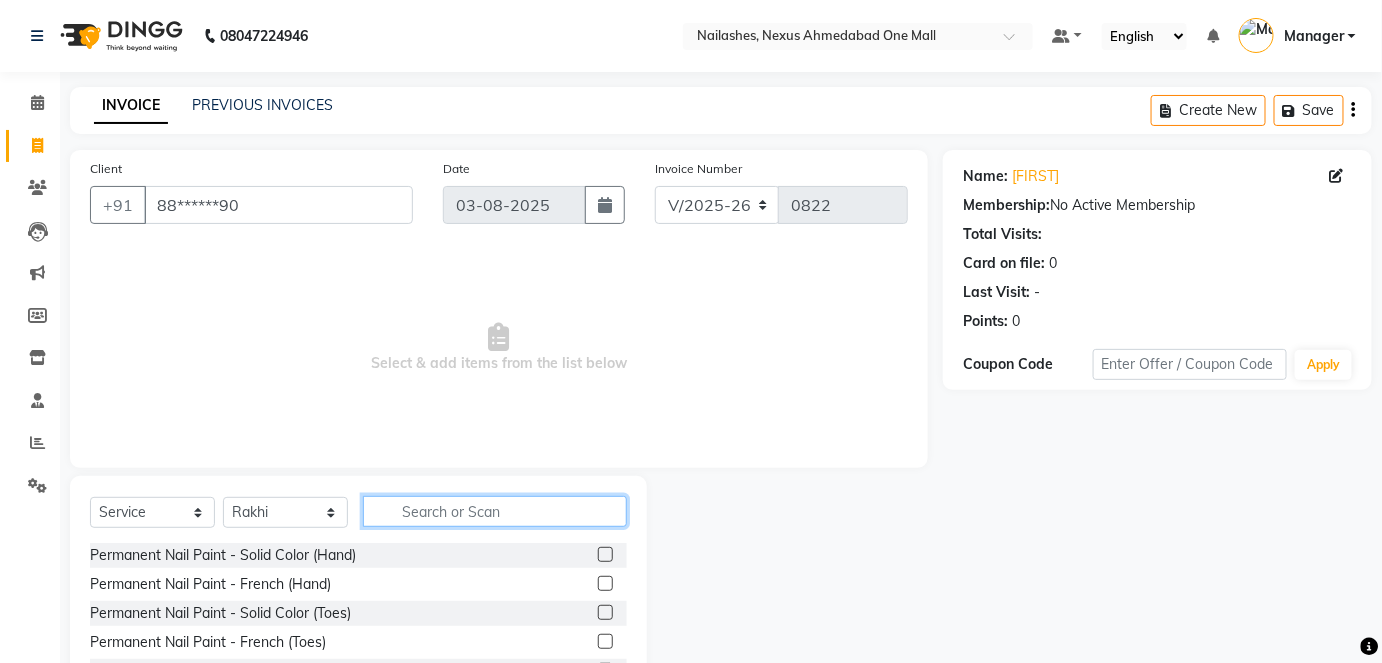 click 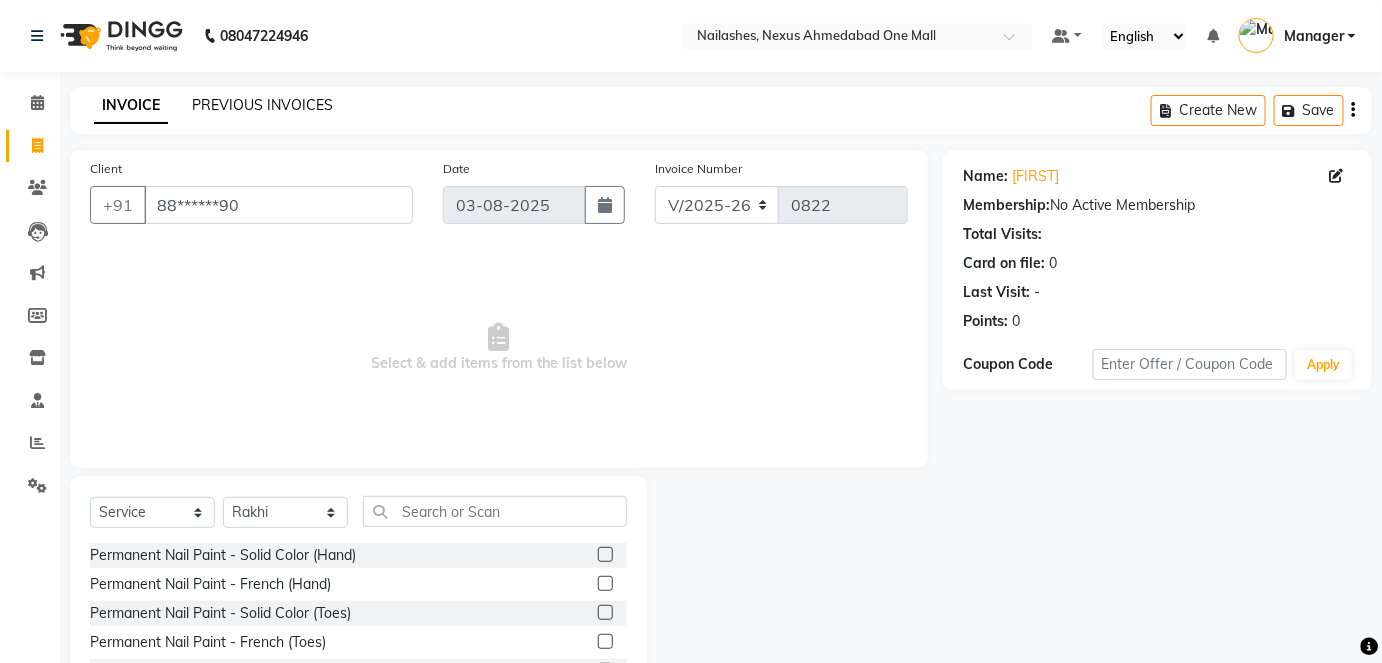click on "PREVIOUS INVOICES" 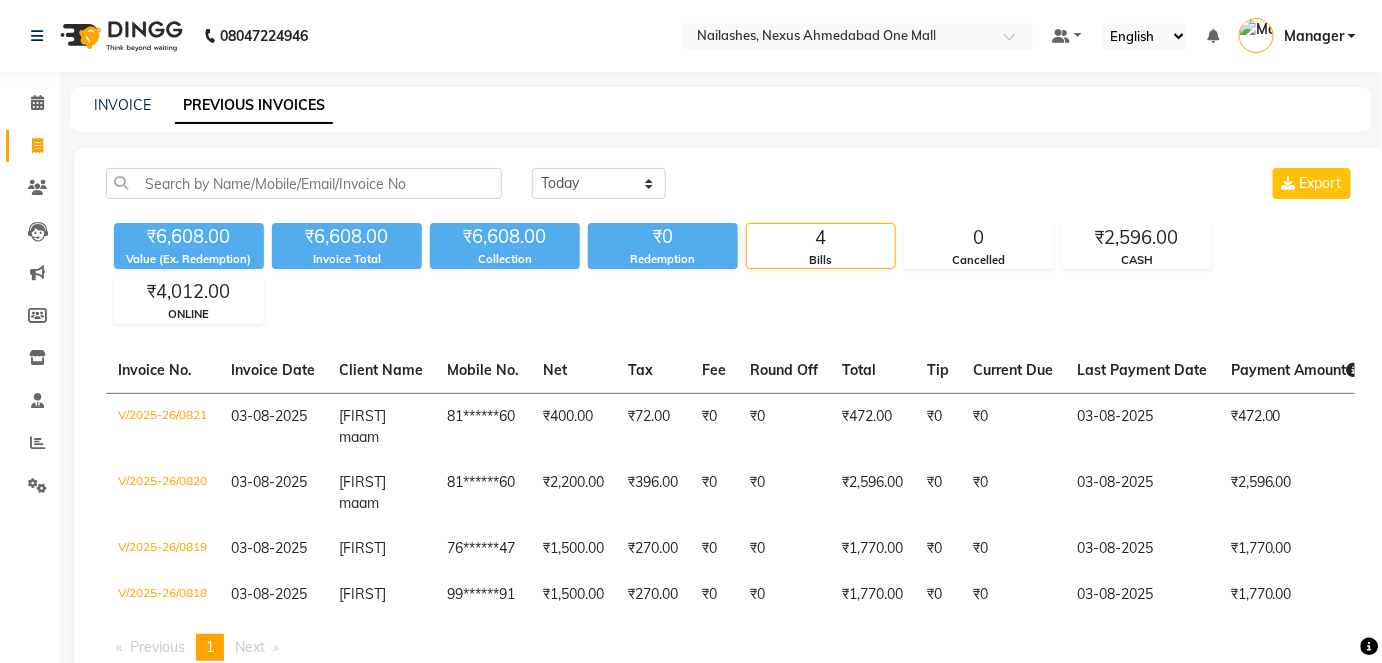 scroll, scrollTop: 74, scrollLeft: 0, axis: vertical 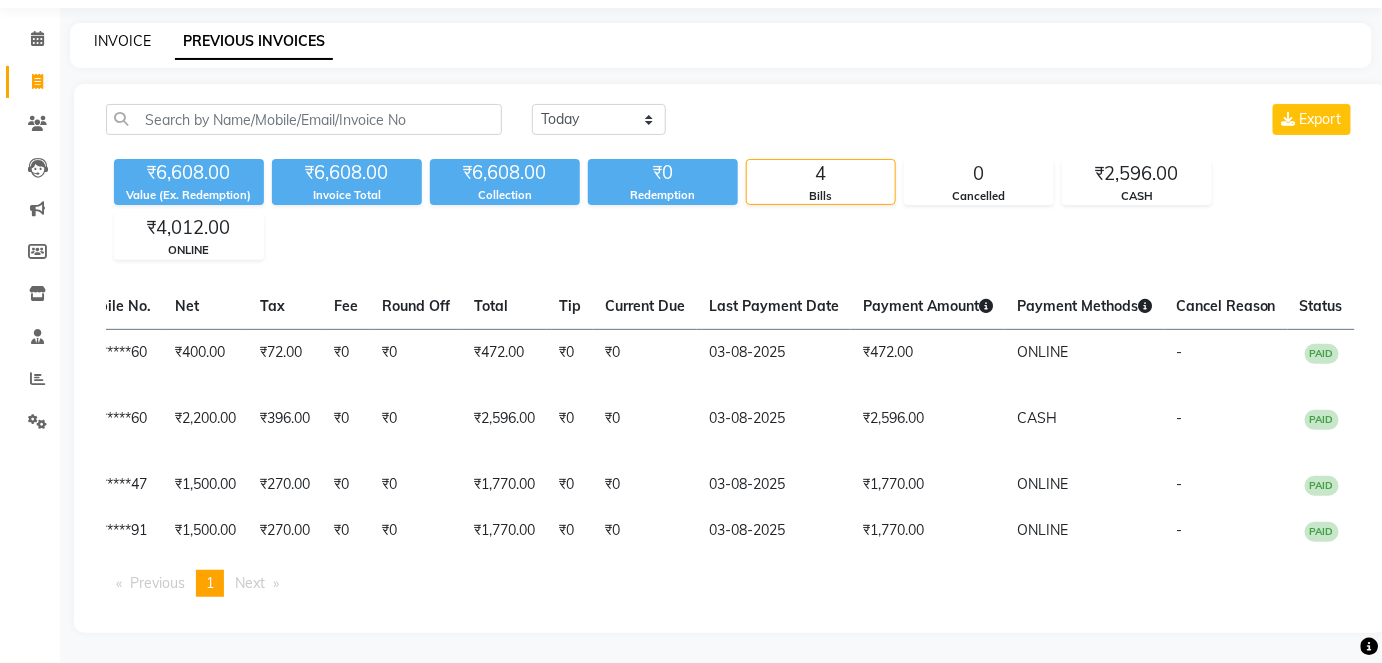 click on "INVOICE" 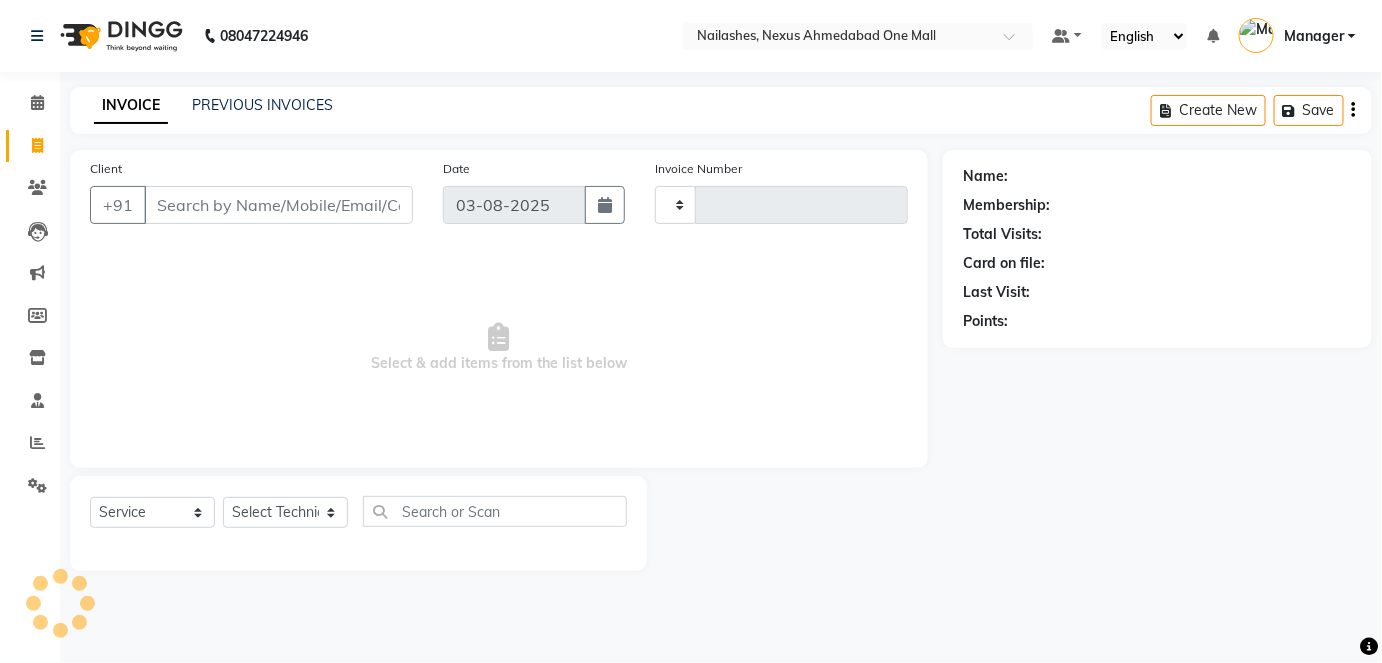 scroll, scrollTop: 0, scrollLeft: 0, axis: both 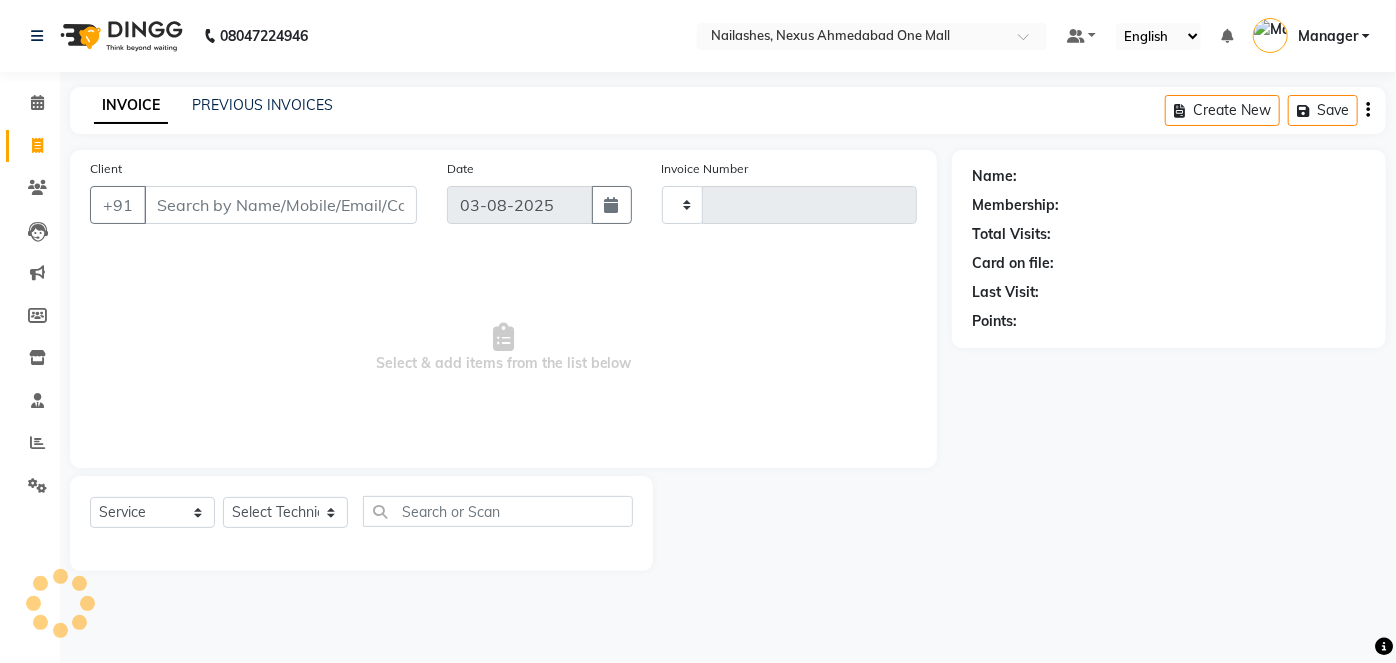 type on "0822" 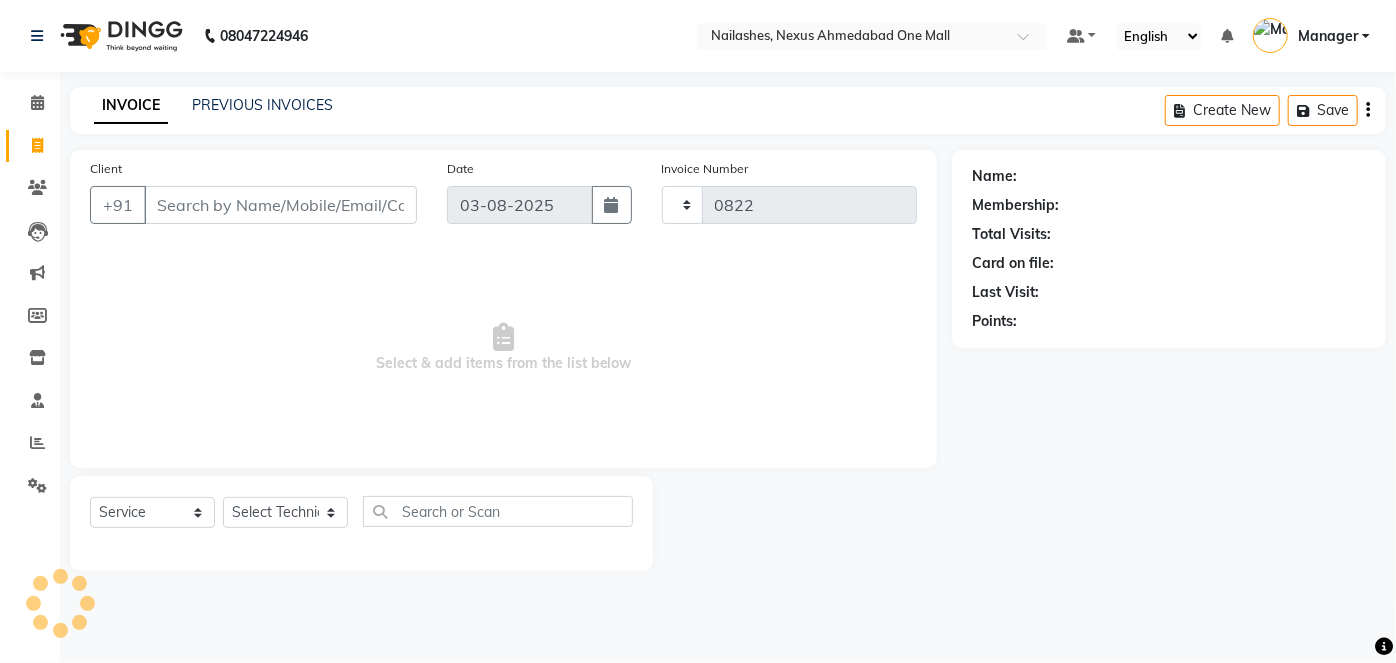 select on "4606" 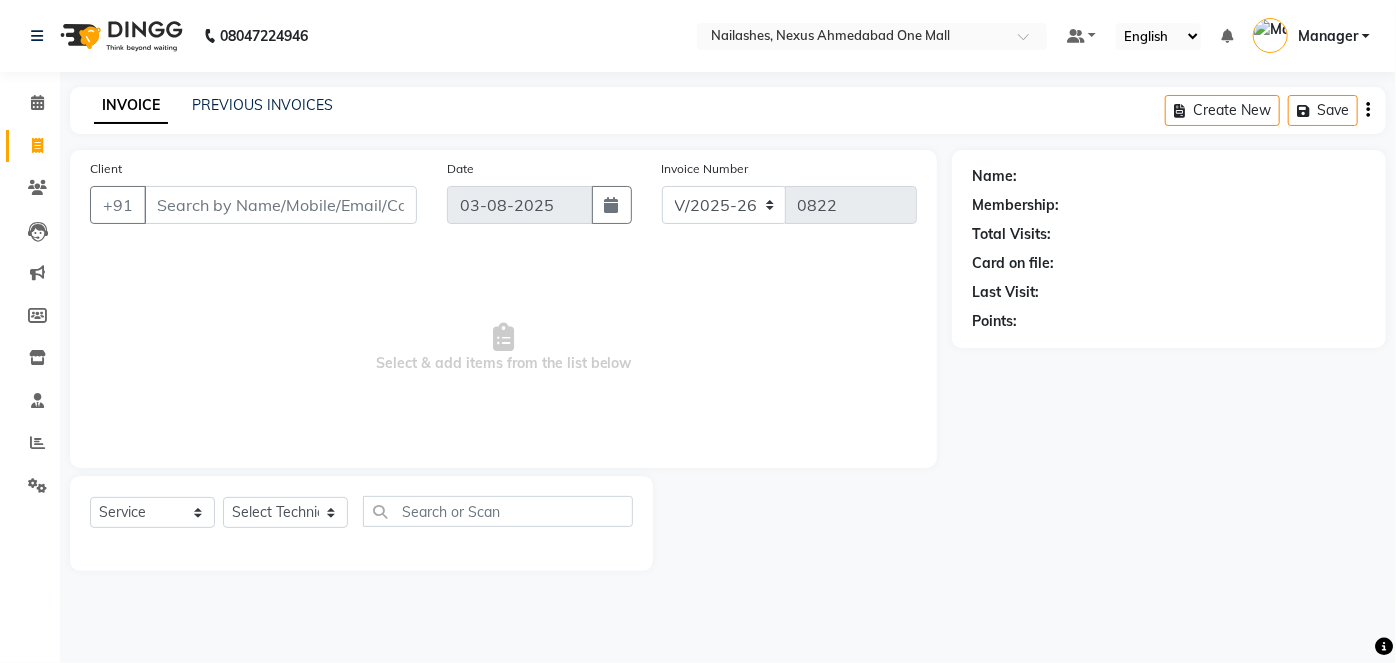 click on "Client" at bounding box center (280, 205) 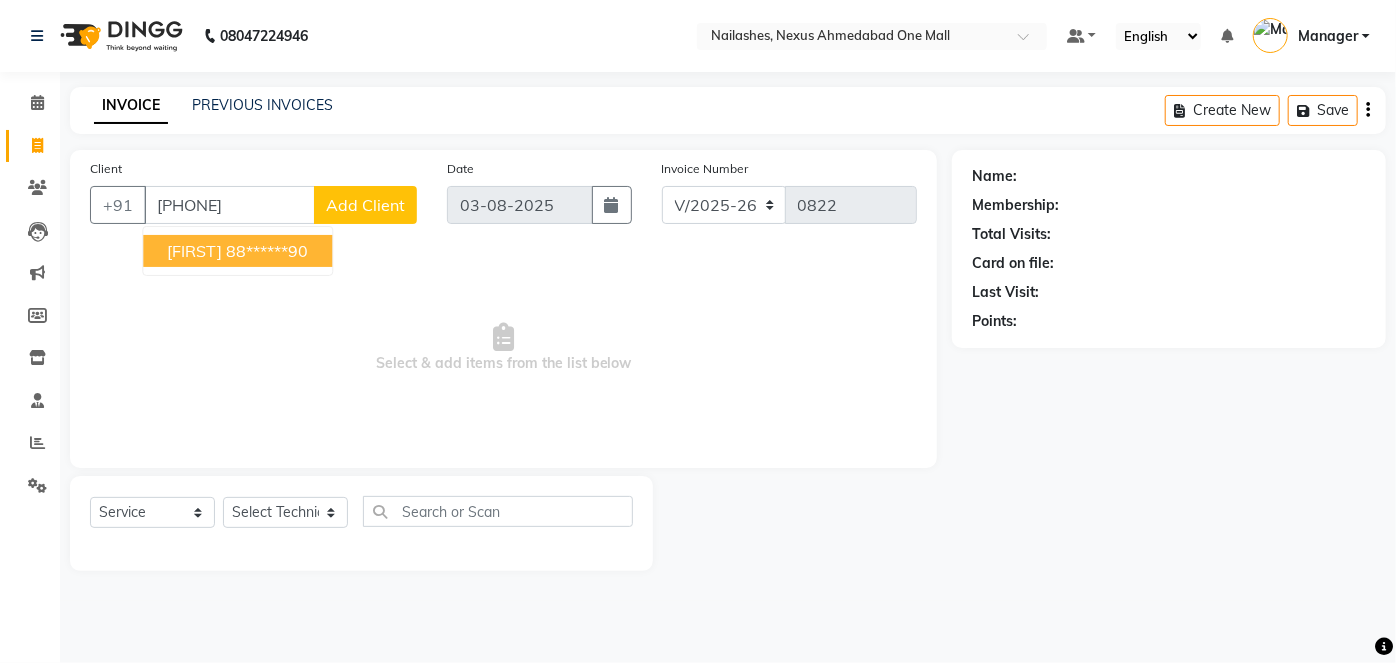 click on "88******90" at bounding box center (267, 251) 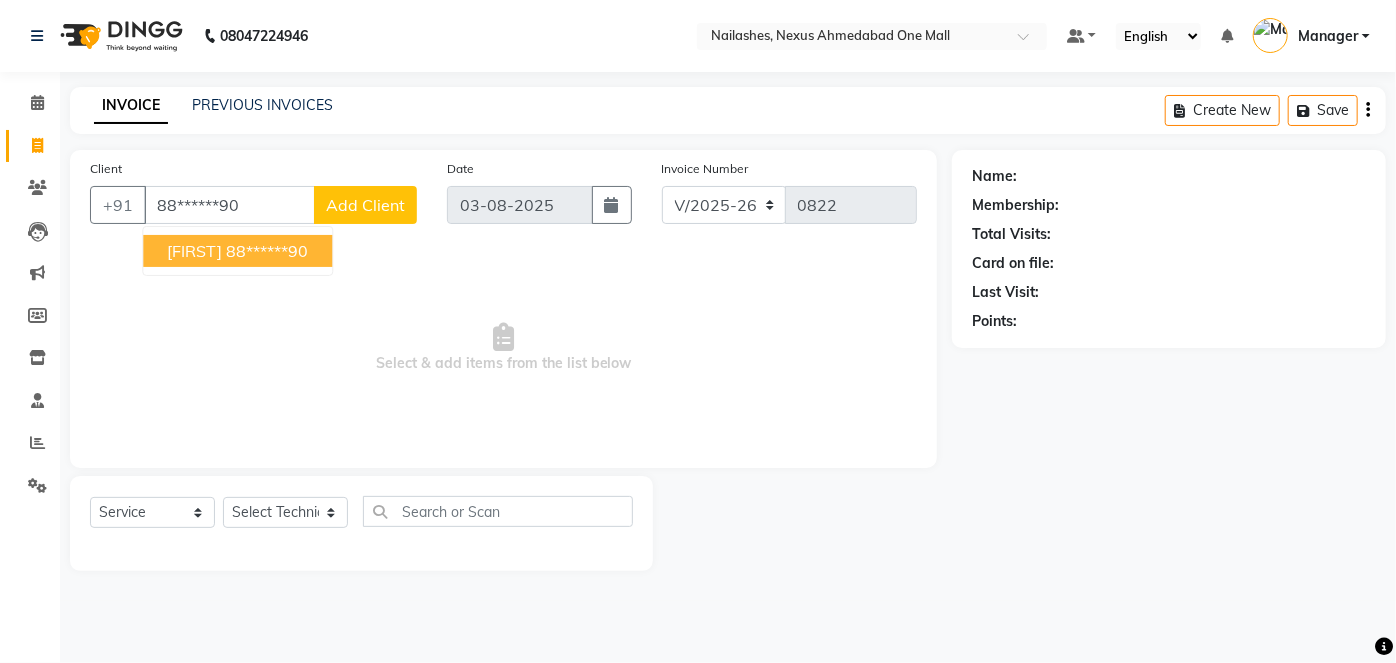 type on "88******90" 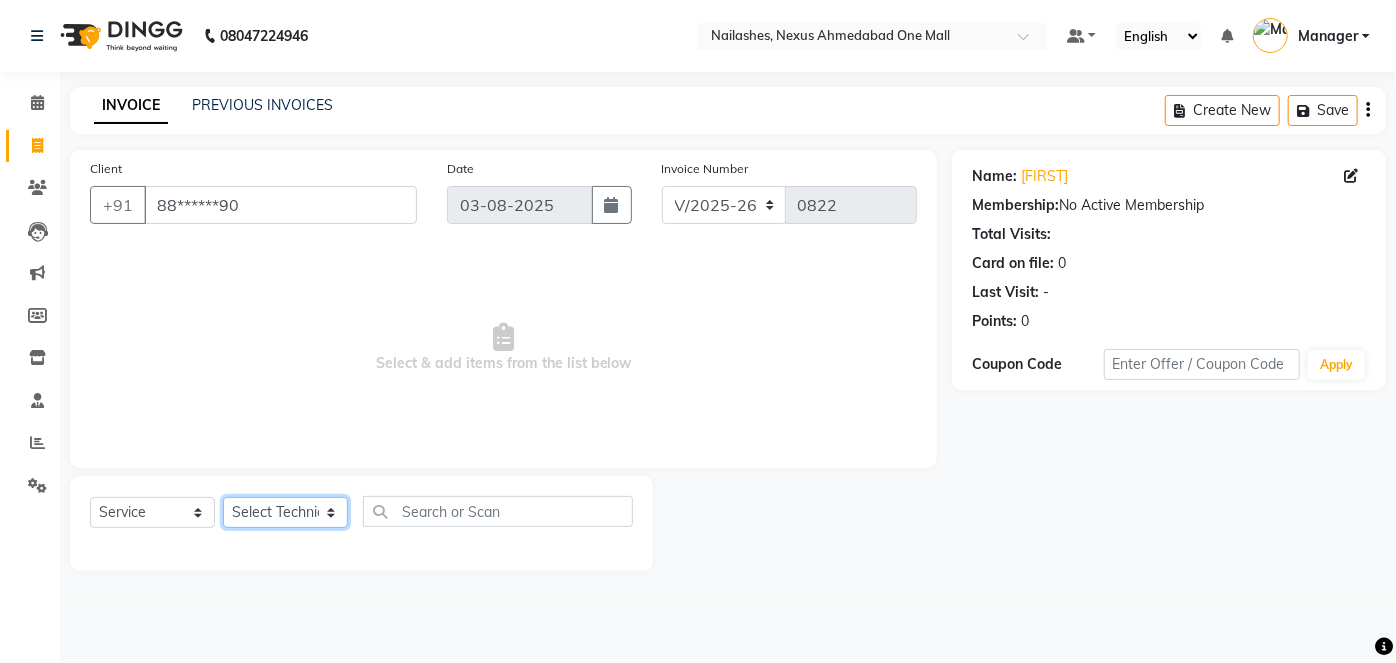 click on "Select Technician Aboto babita Deepti Kinto Manager Rakhi Rita Sita Vaishali winish Sir" 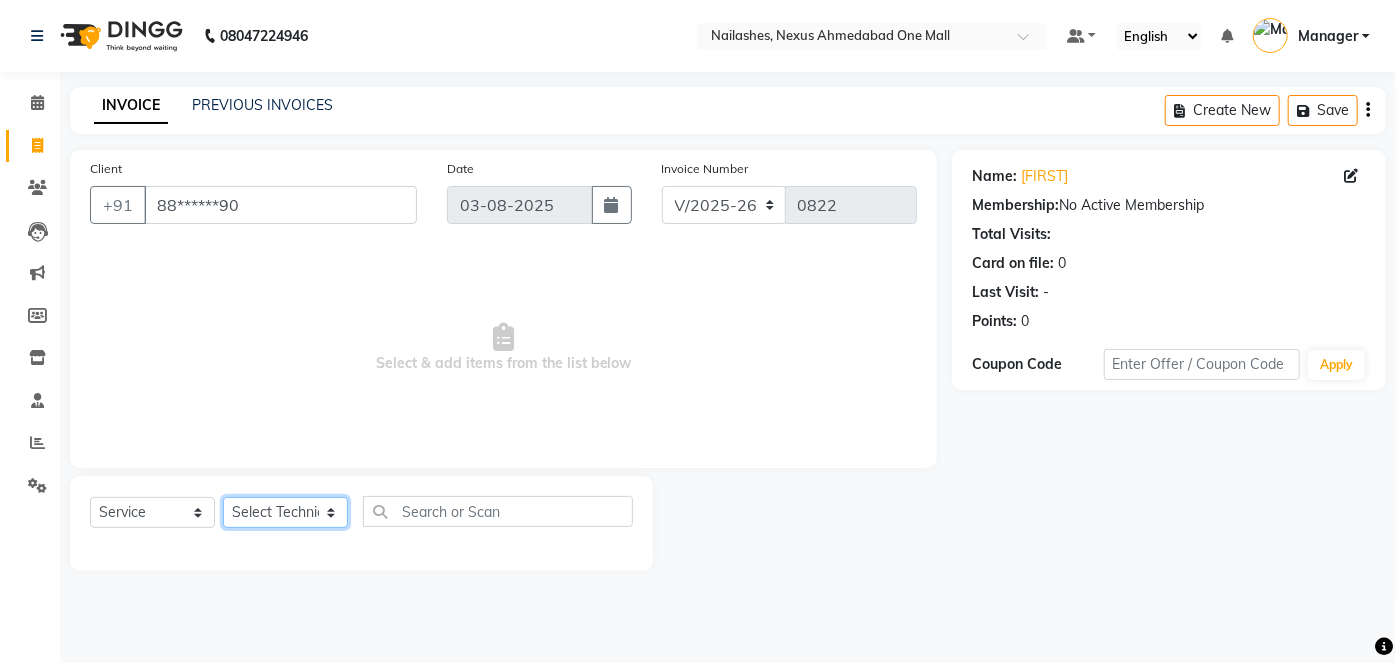 select on "26683" 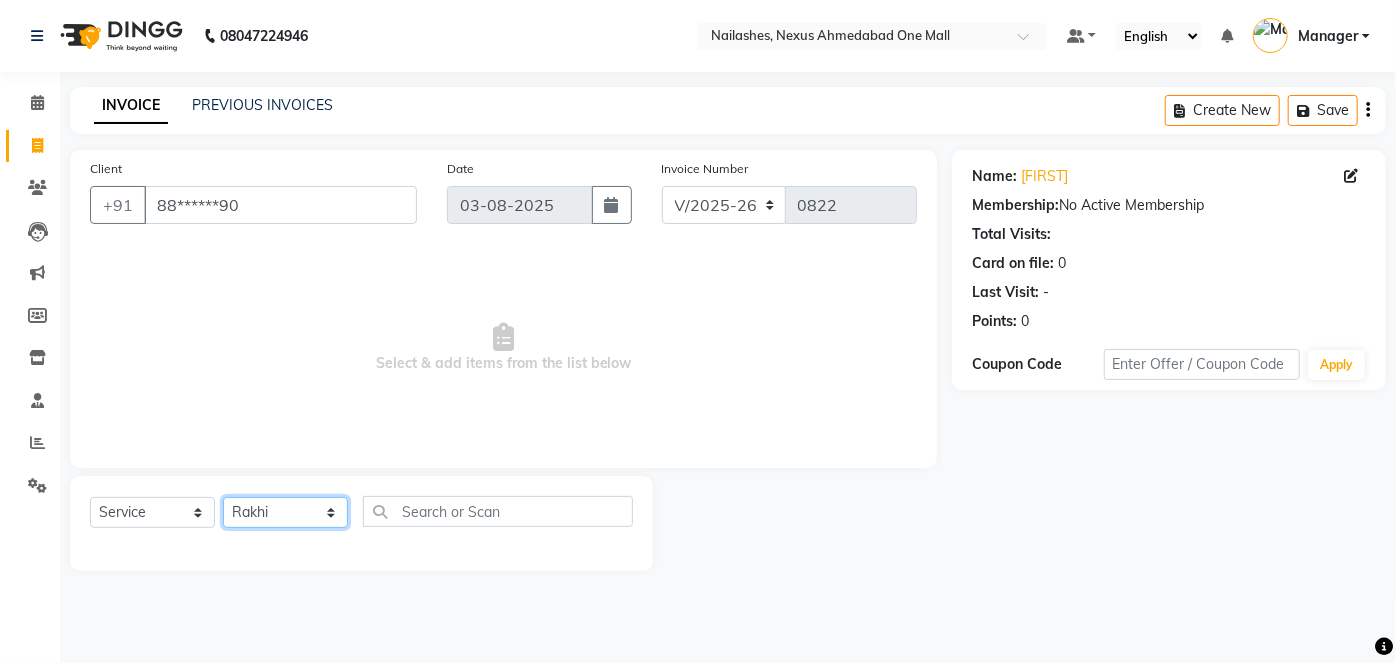 click on "Select Technician Aboto babita Deepti Kinto Manager Rakhi Rita Sita Vaishali winish Sir" 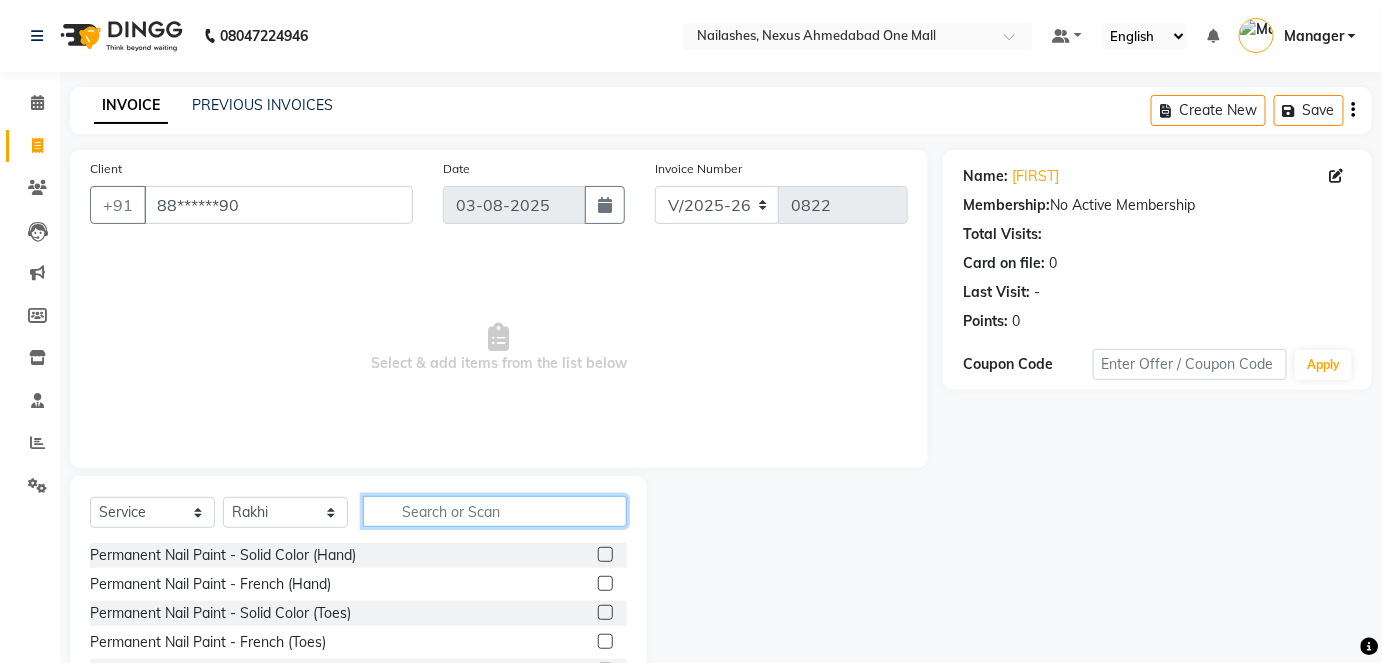 click 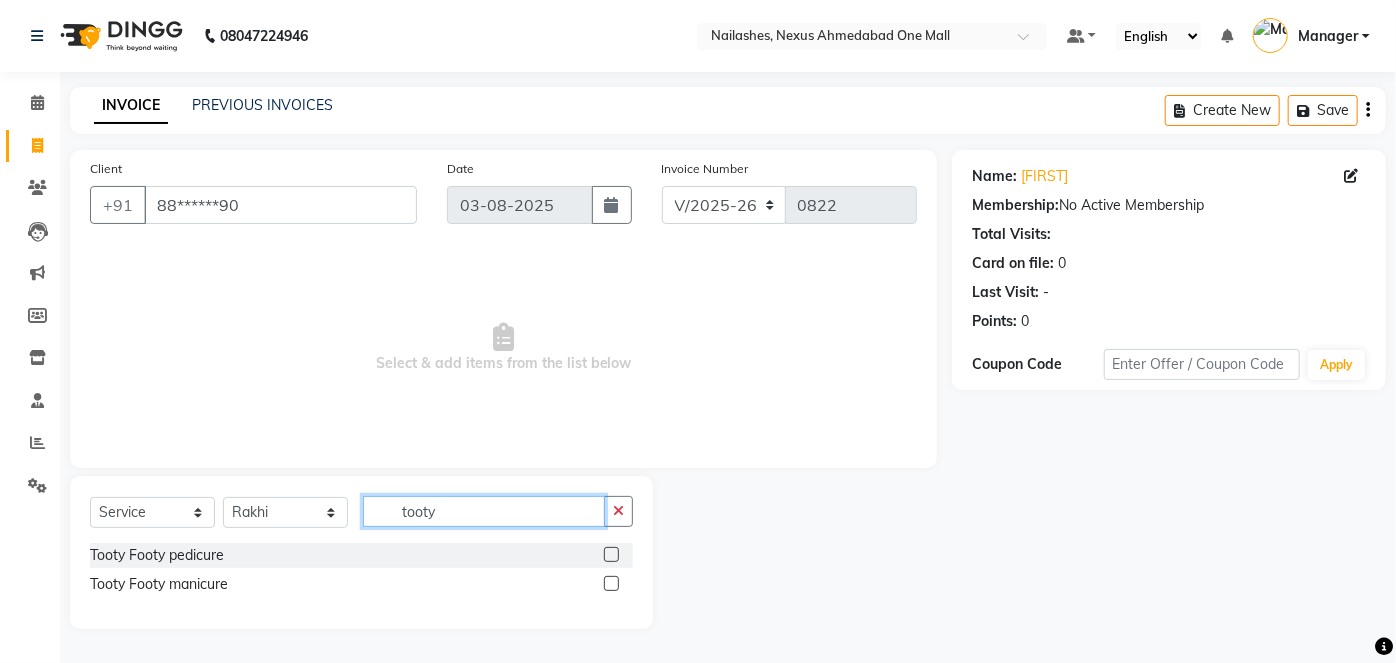 type on "tooty" 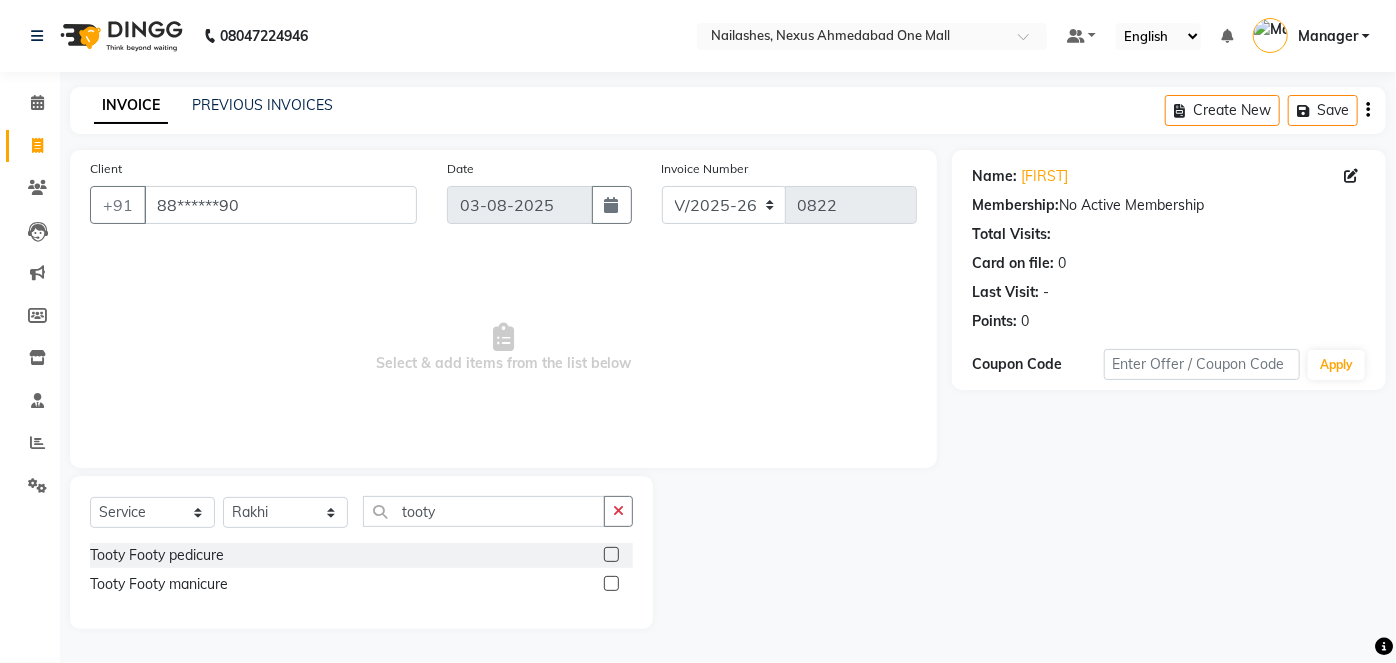 click 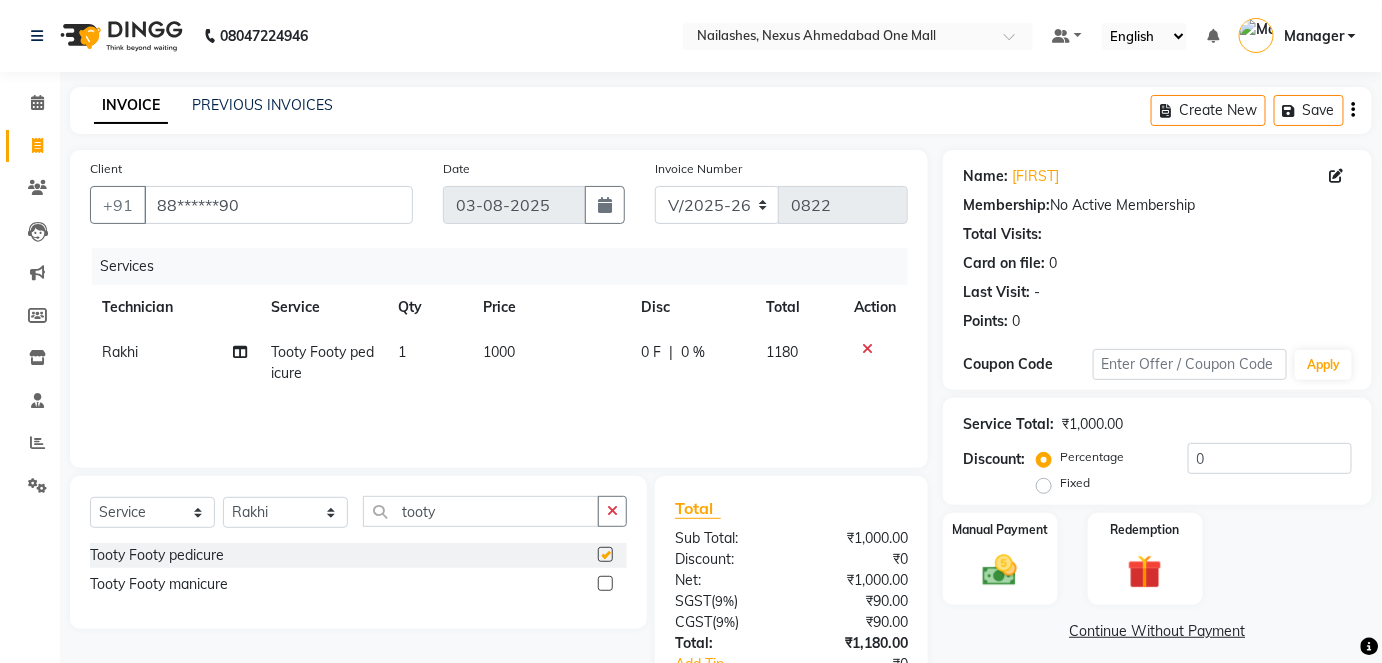 checkbox on "false" 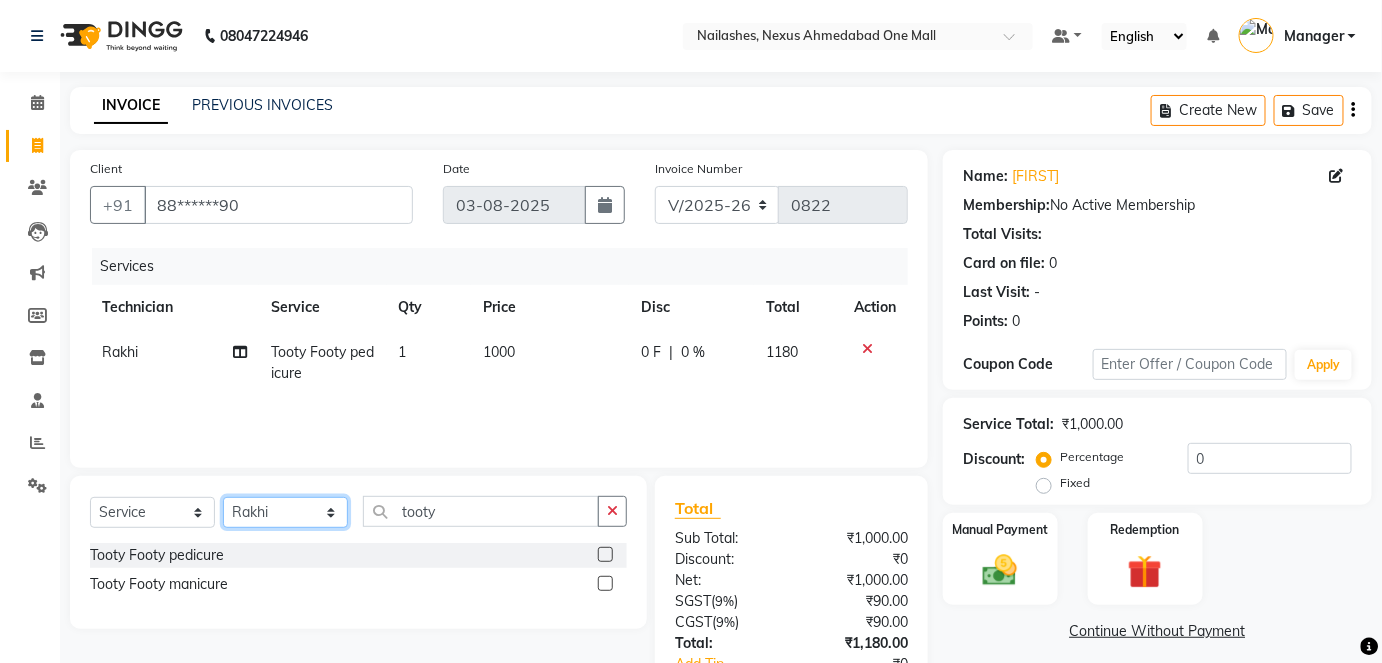 click on "Select Technician Aboto babita Deepti Kinto Manager Rakhi Rita Sita Vaishali winish Sir" 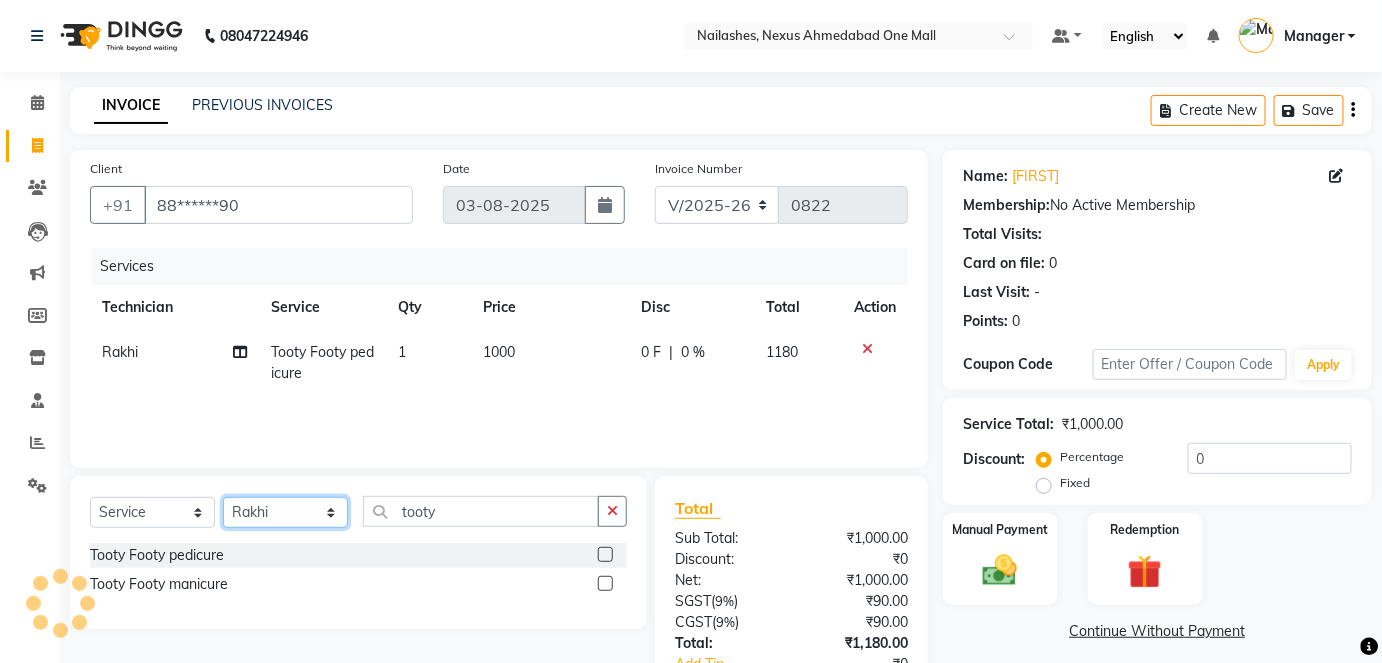 select on "69867" 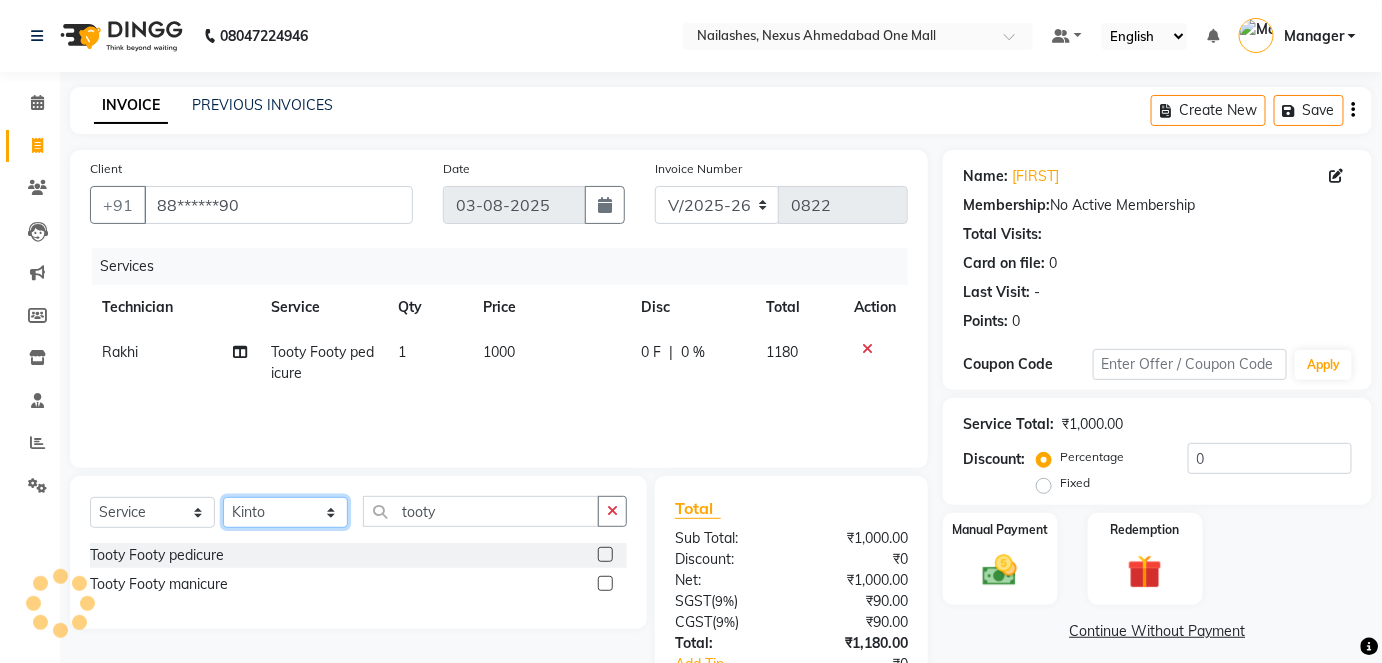 click on "Select Technician Aboto babita Deepti Kinto Manager Rakhi Rita Sita Vaishali winish Sir" 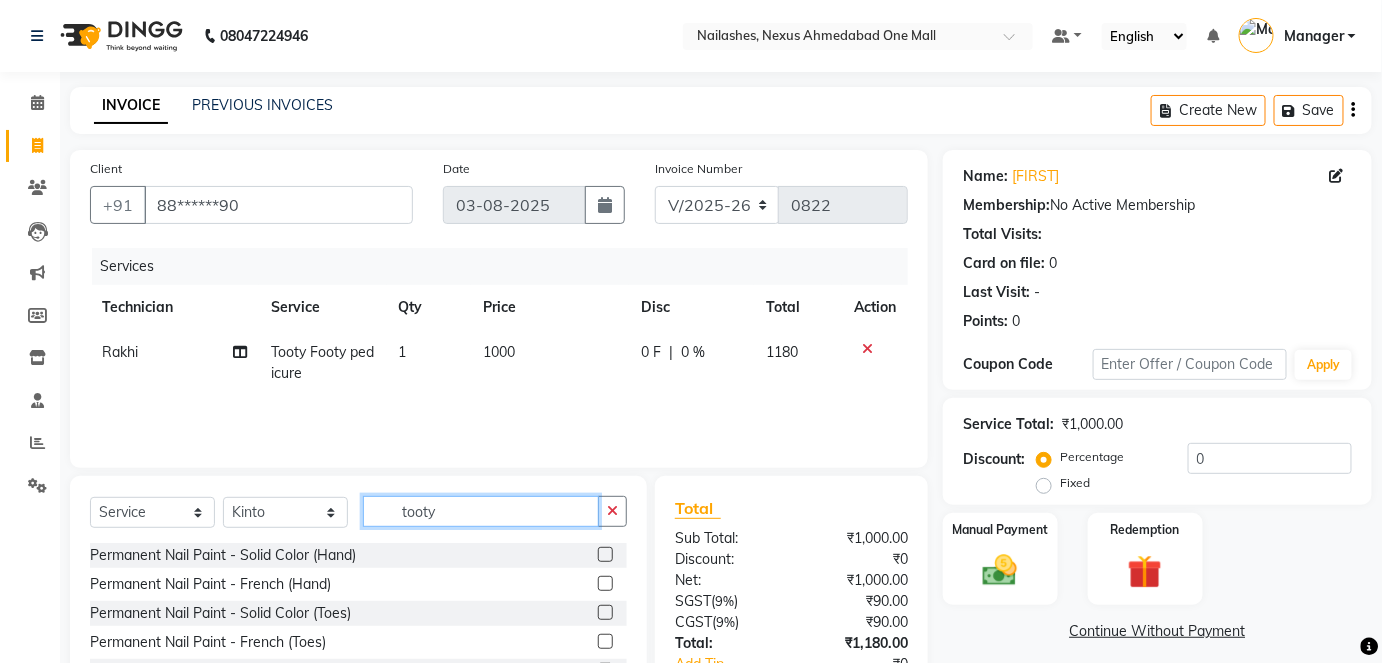 click on "tooty" 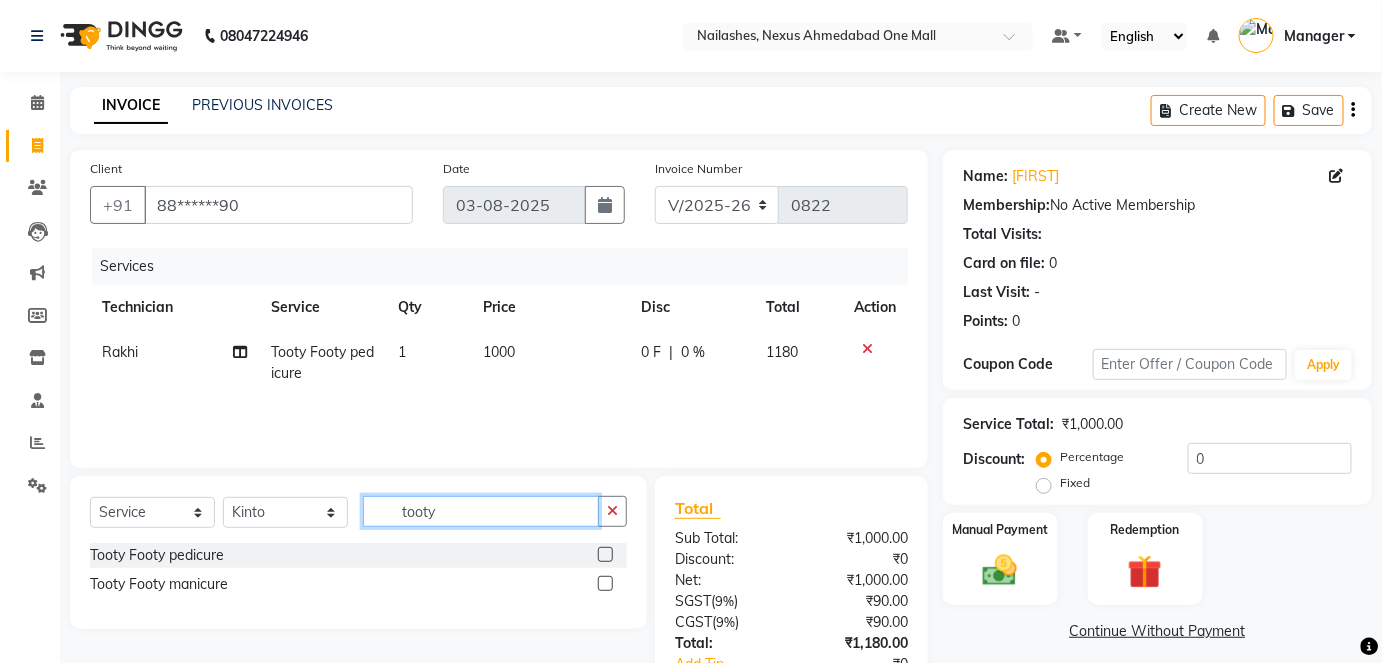 type on "tooty" 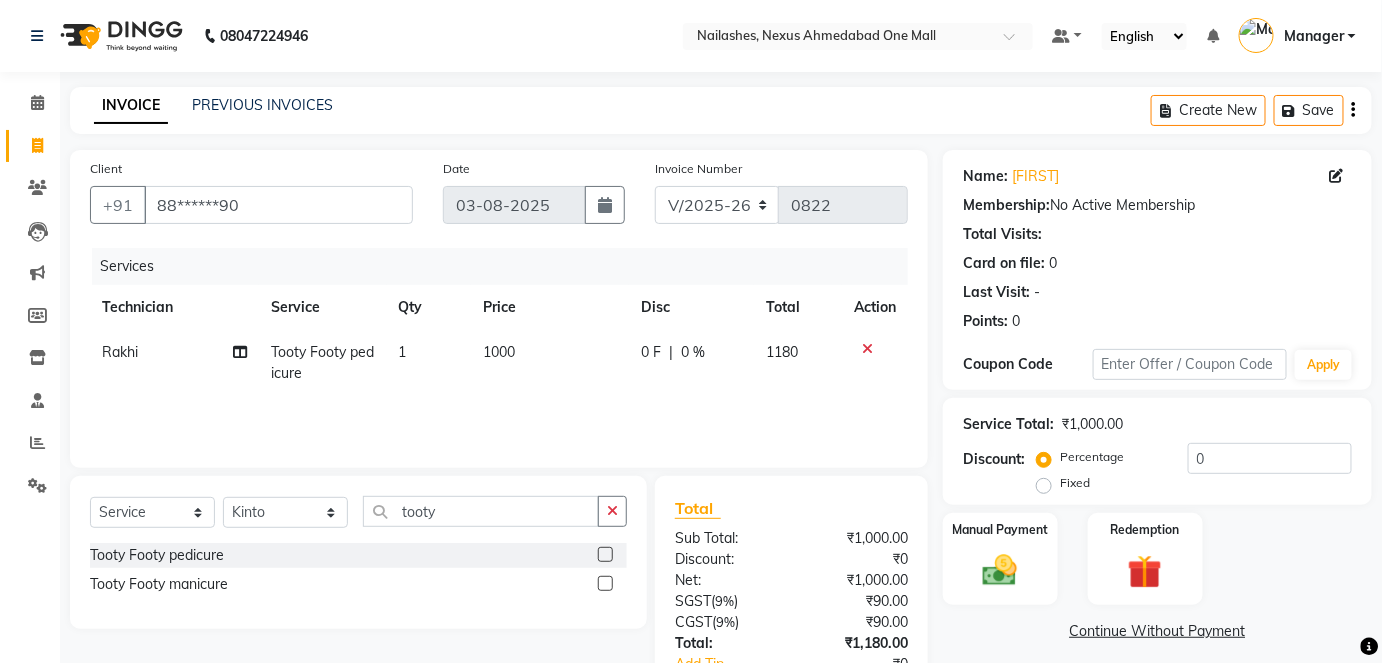 click 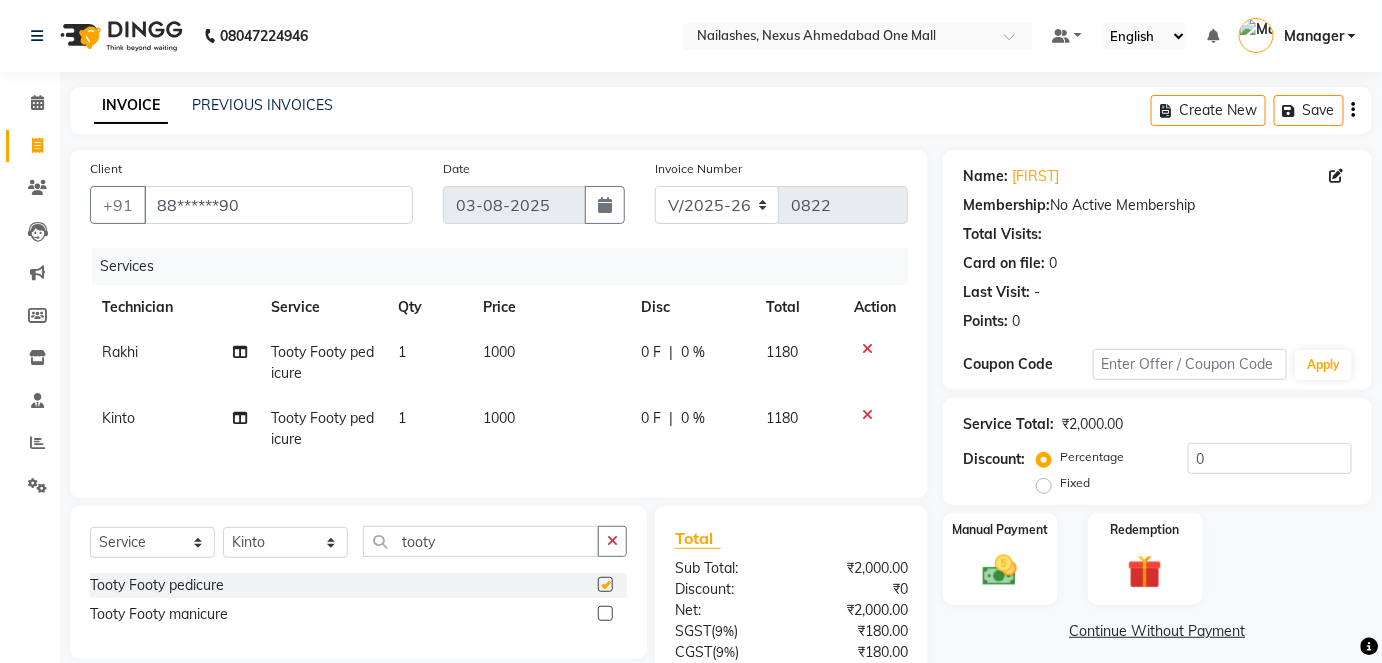 checkbox on "false" 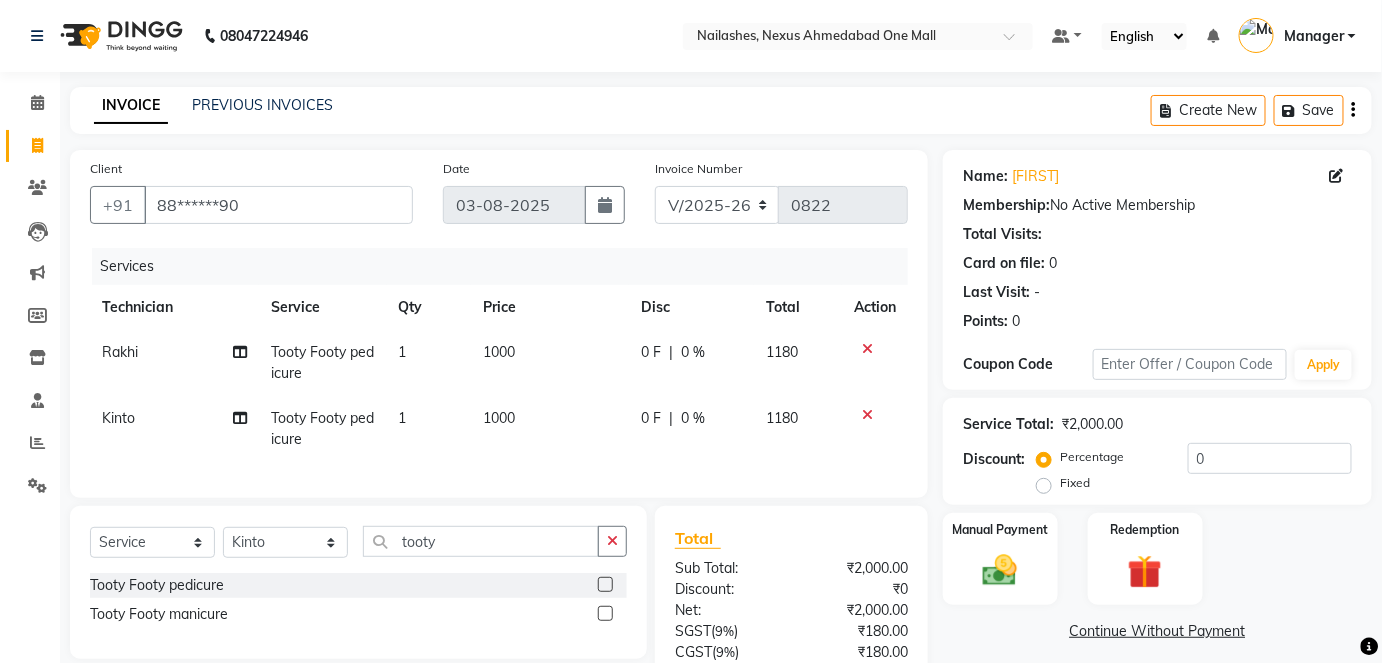 click on "1000" 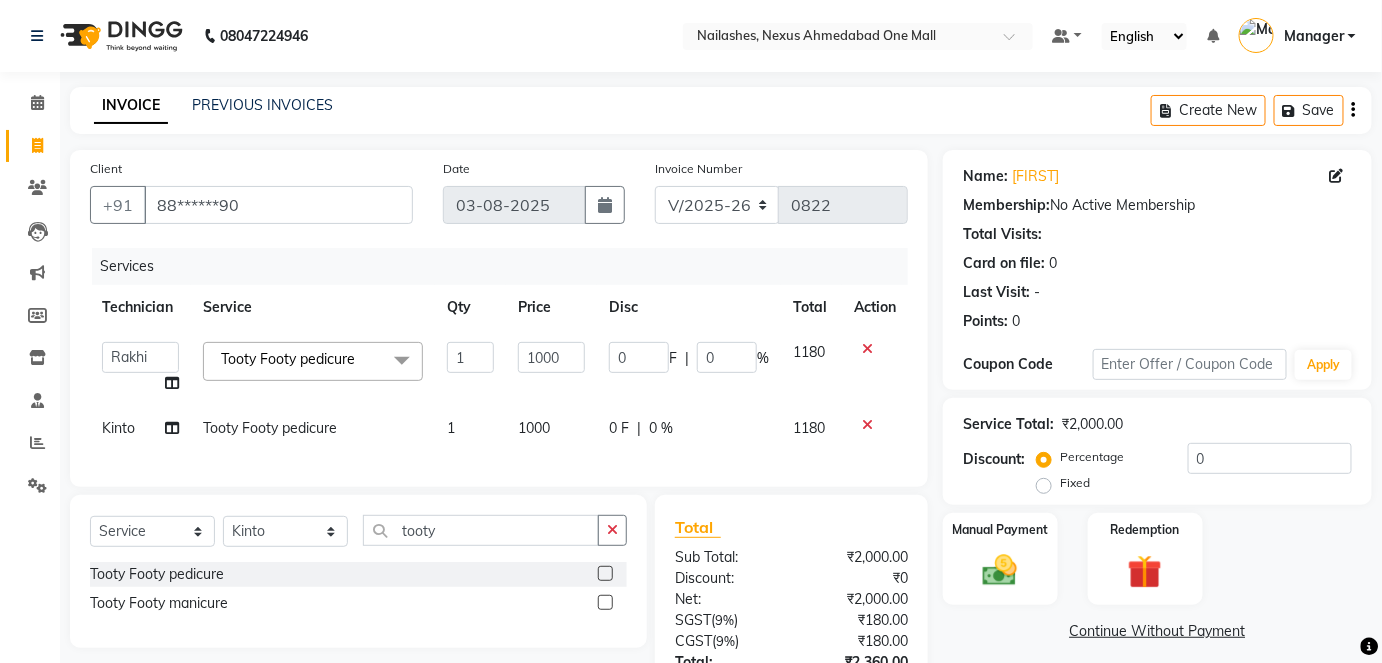 click on "1000" 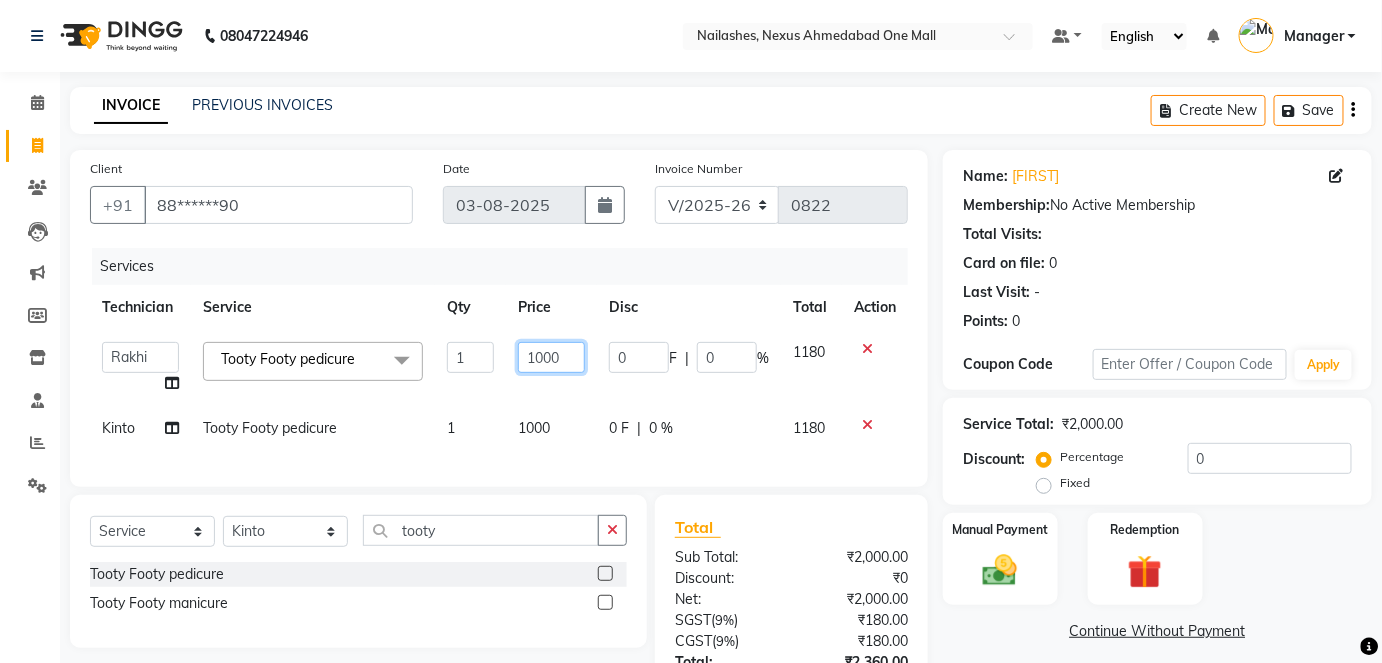 click on "1000" 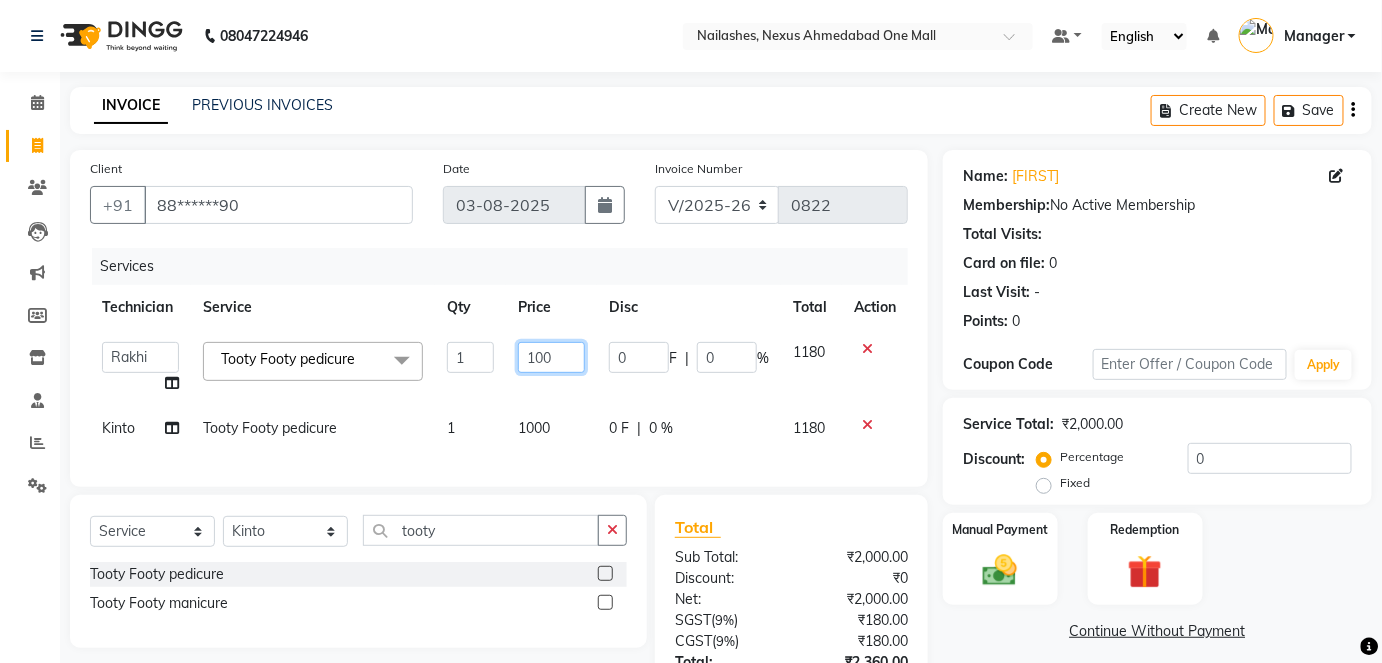 type on "1100" 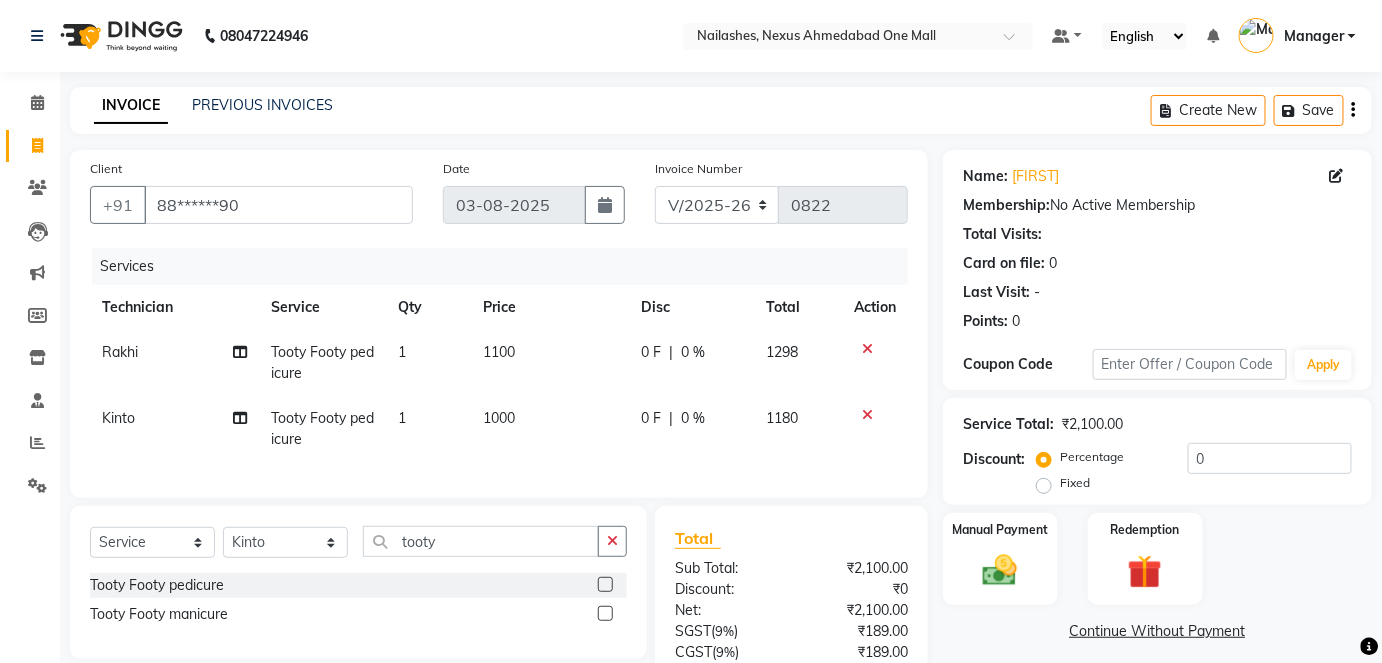 click on "1000" 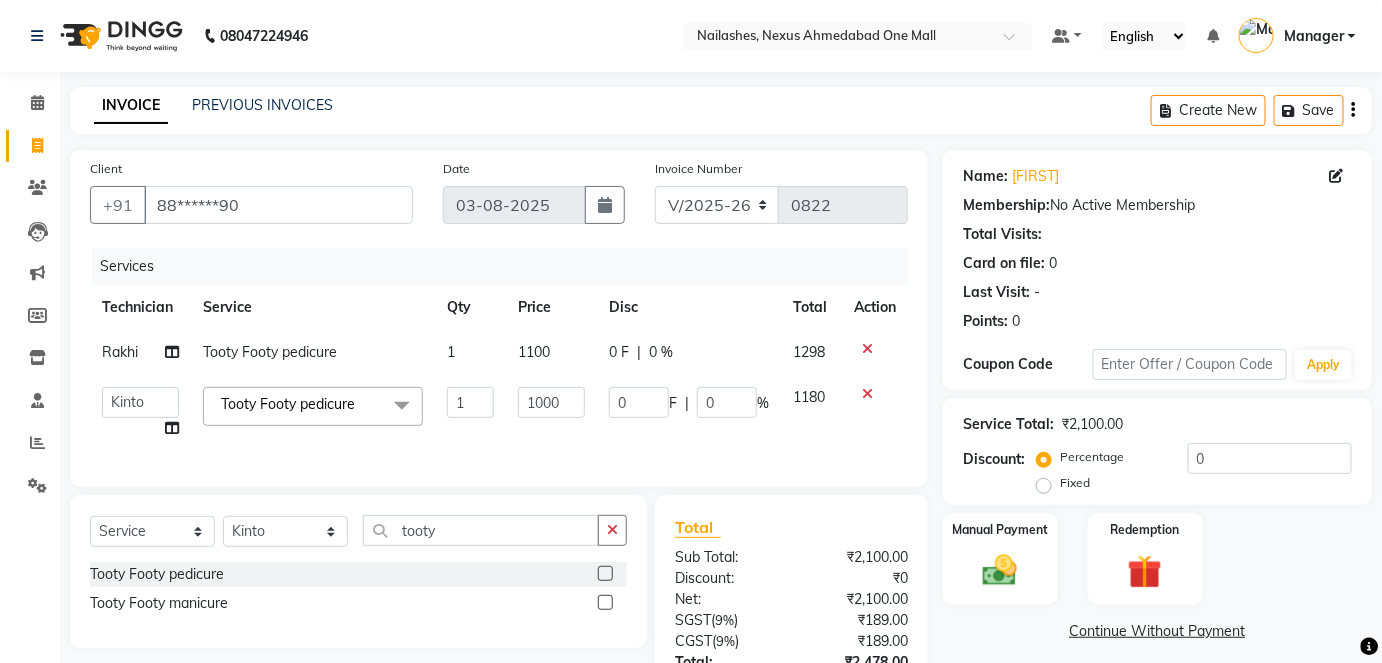 click on "1000" 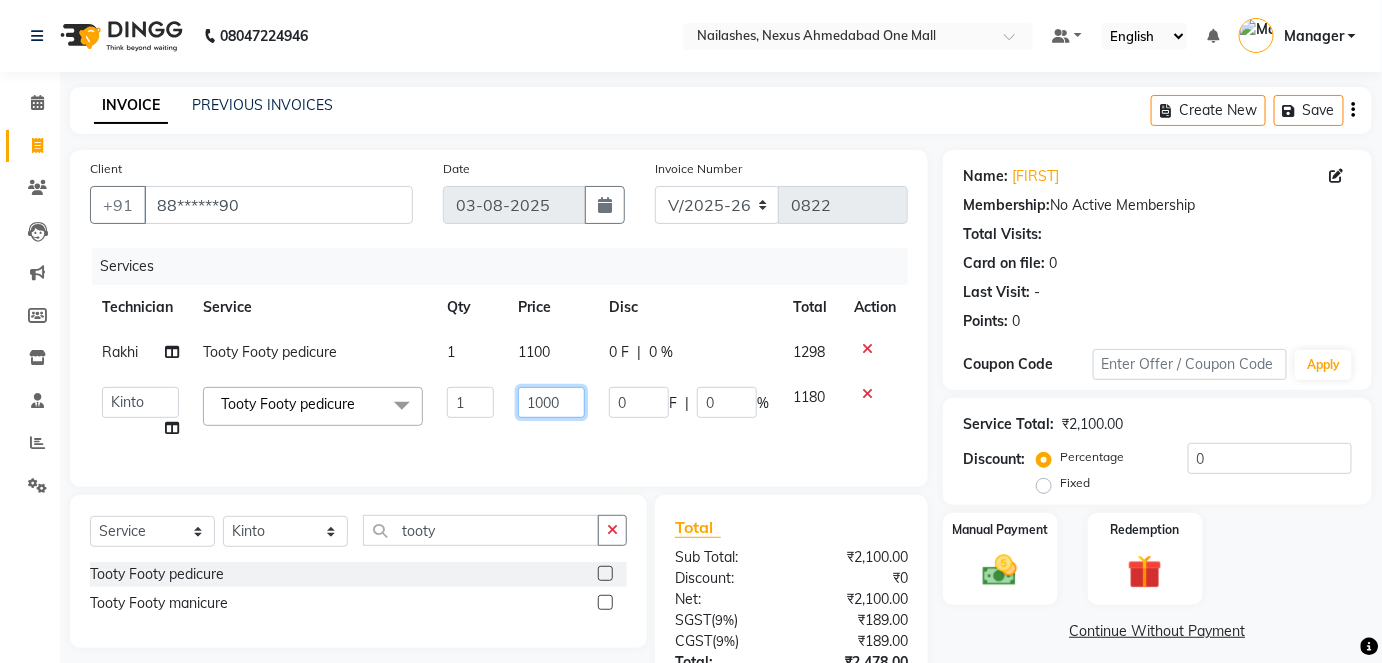 click on "1000" 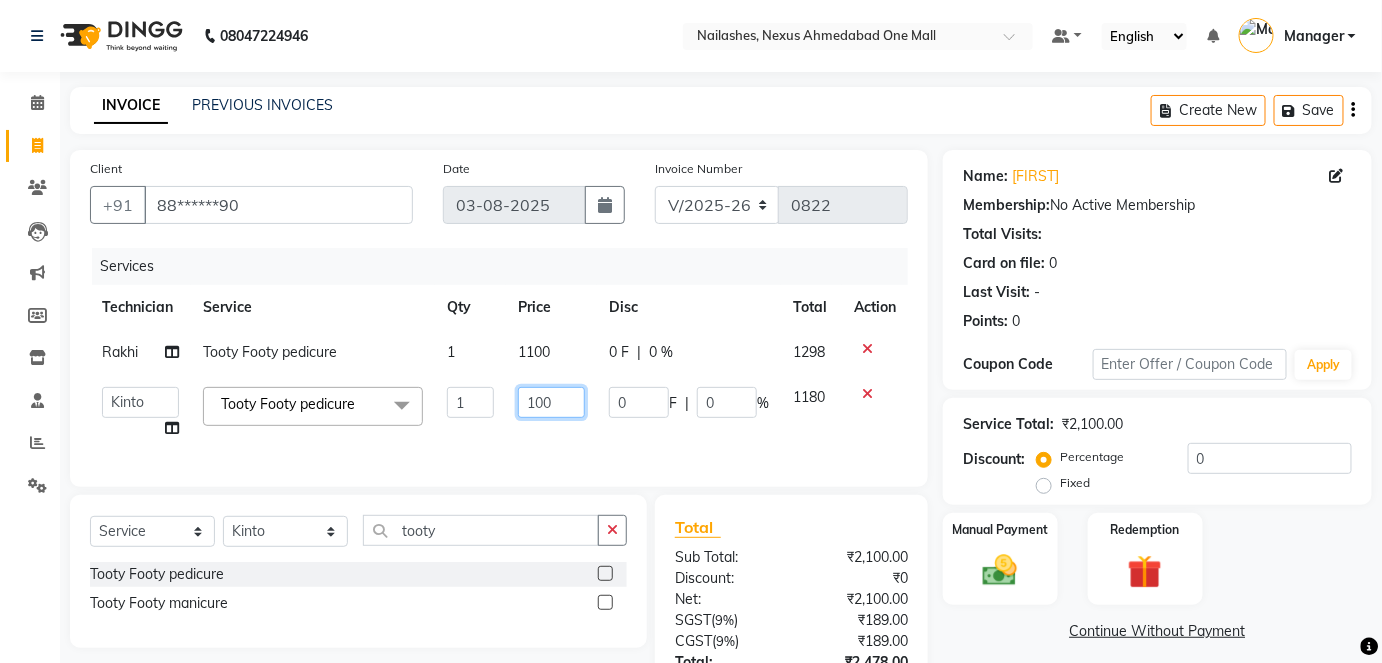 type on "1100" 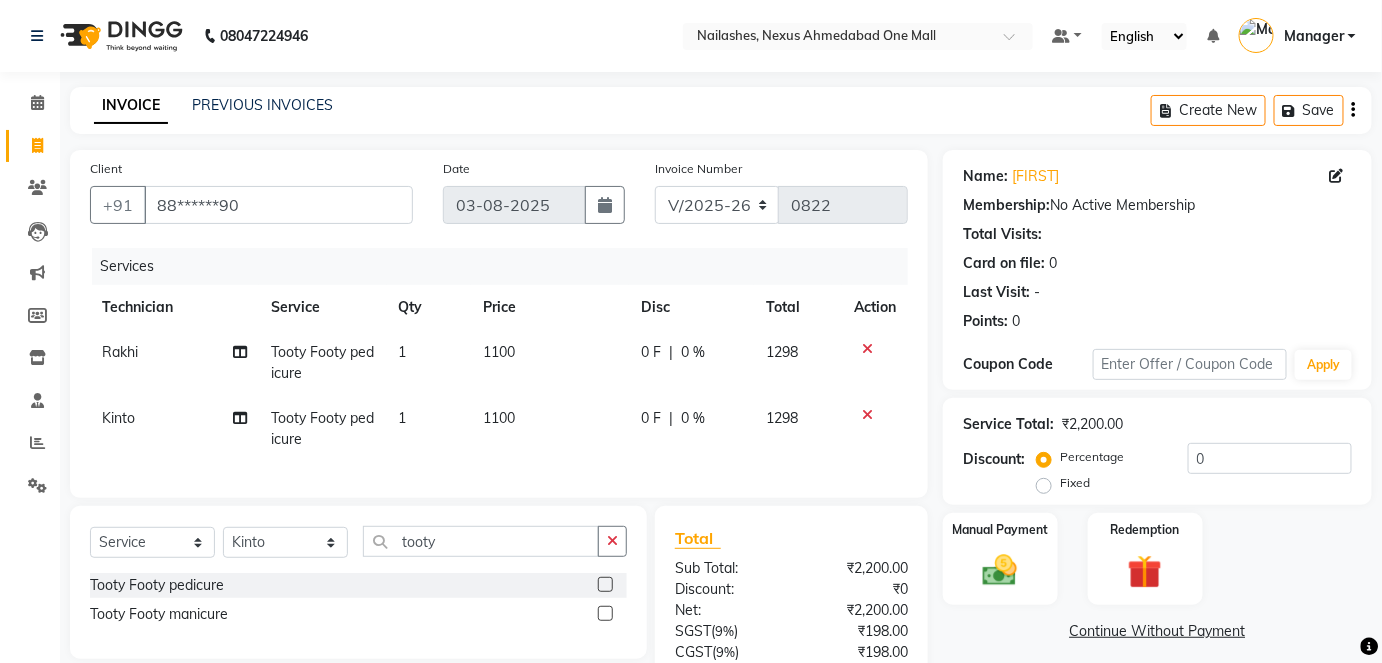 click on "1100" 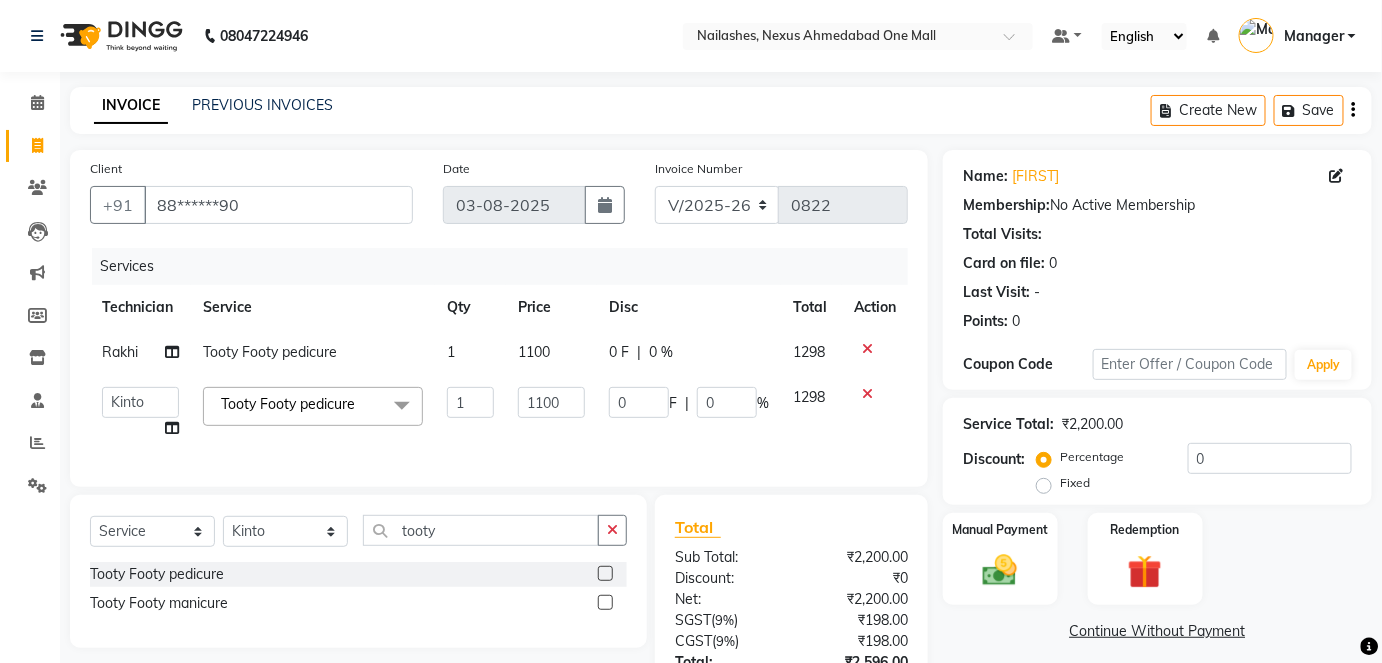 scroll, scrollTop: 168, scrollLeft: 0, axis: vertical 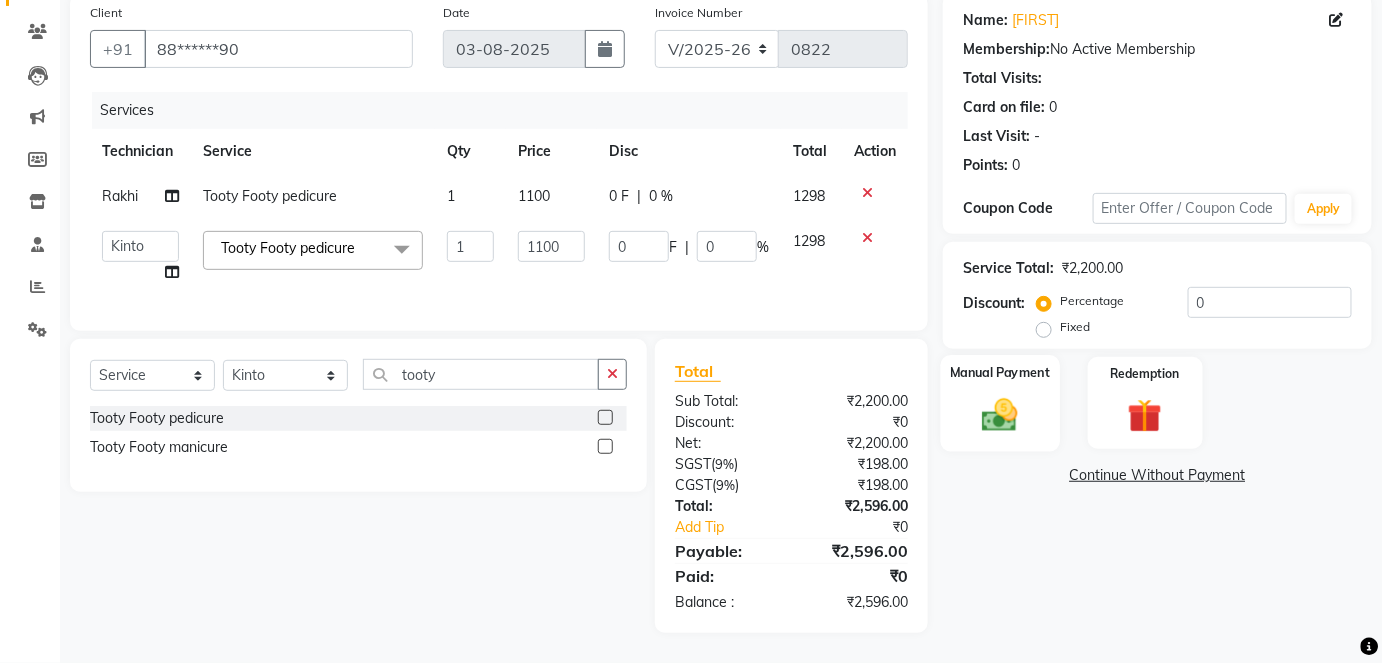 click on "Manual Payment" 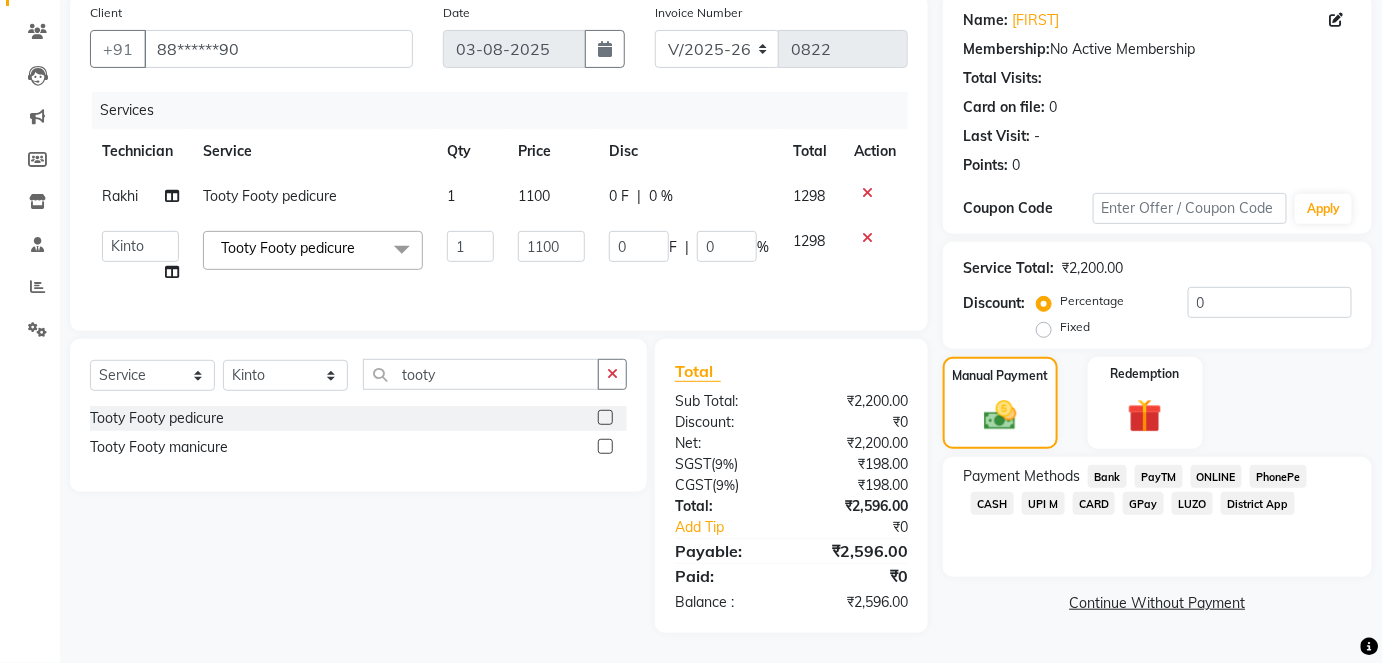 click on "CASH" 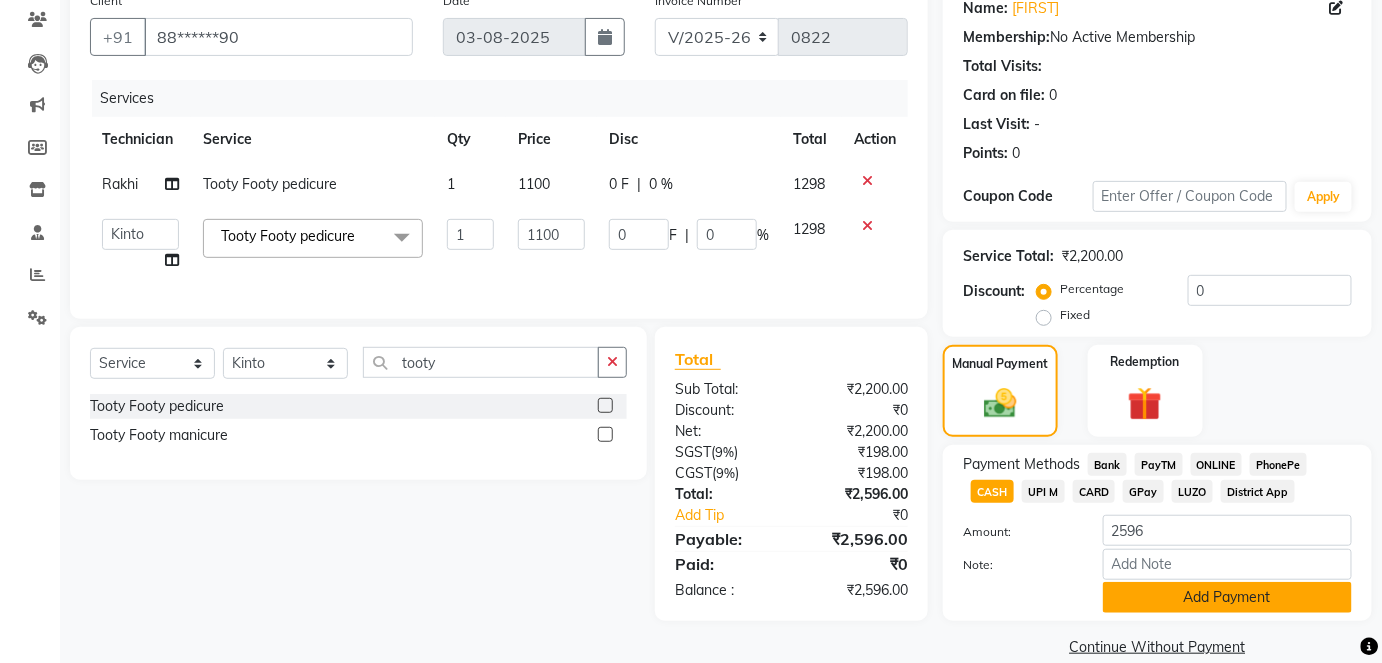click on "Add Payment" 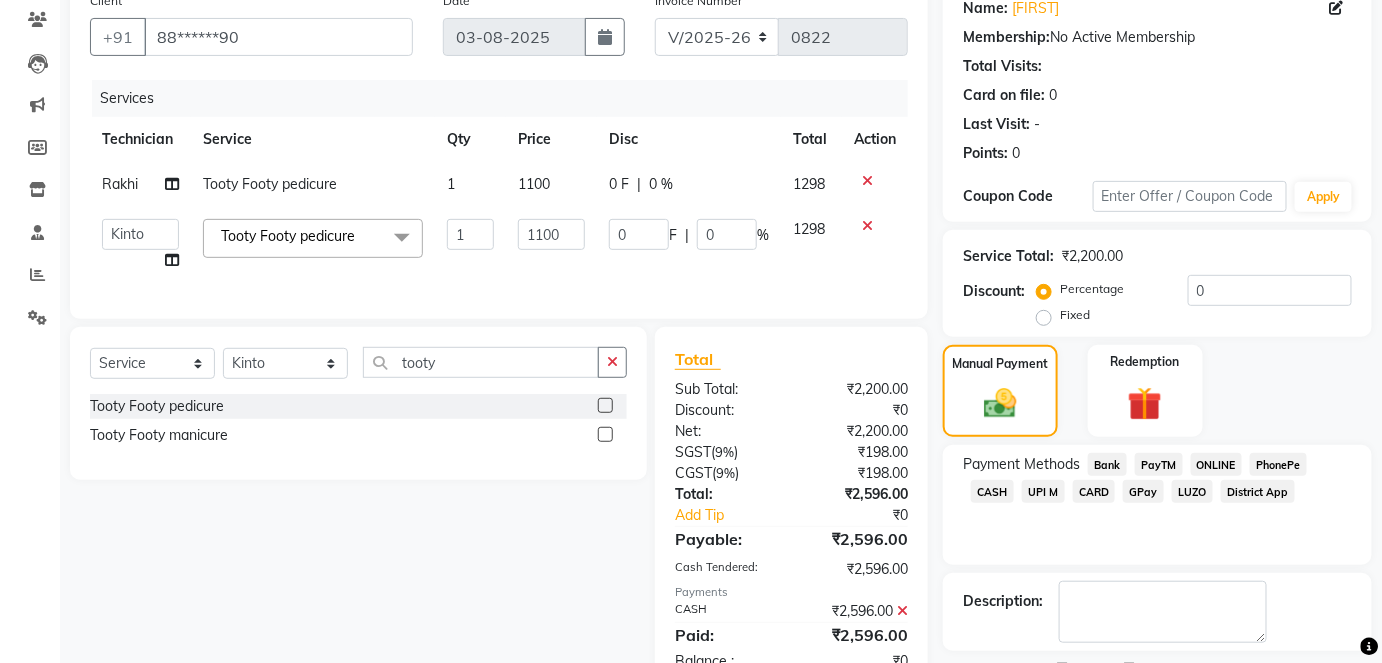 scroll, scrollTop: 252, scrollLeft: 0, axis: vertical 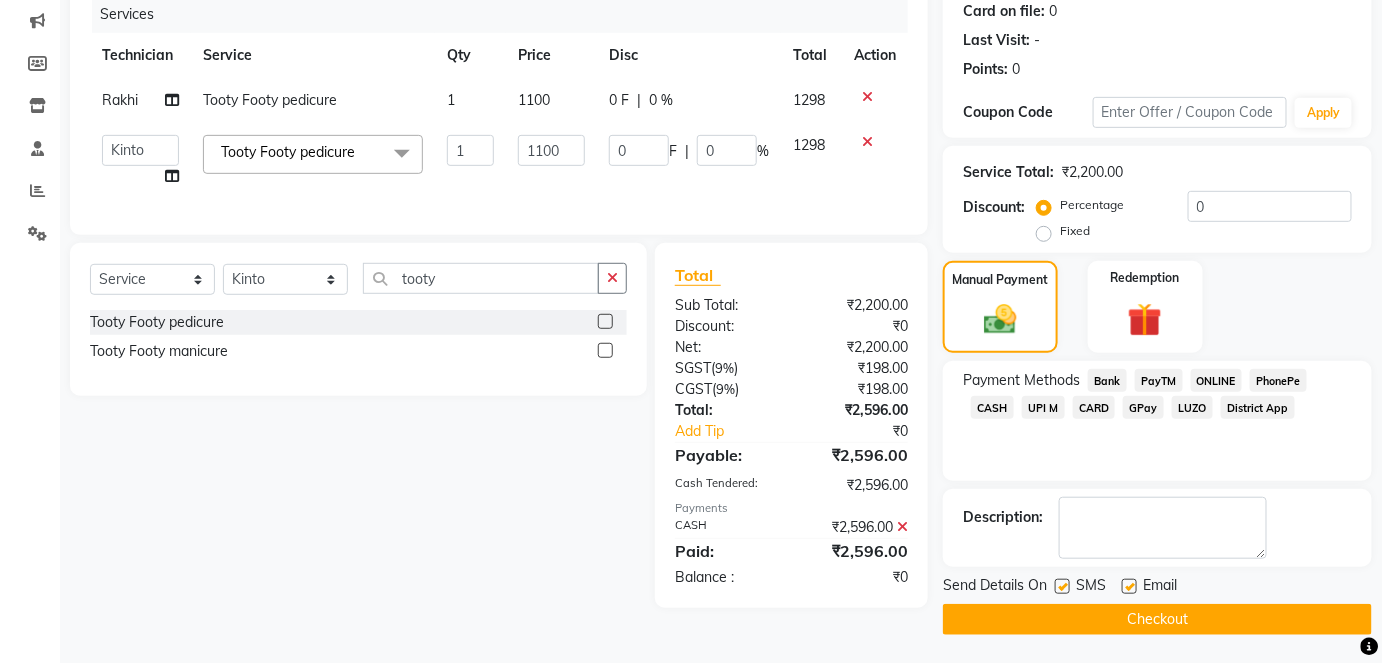 click on "Checkout" 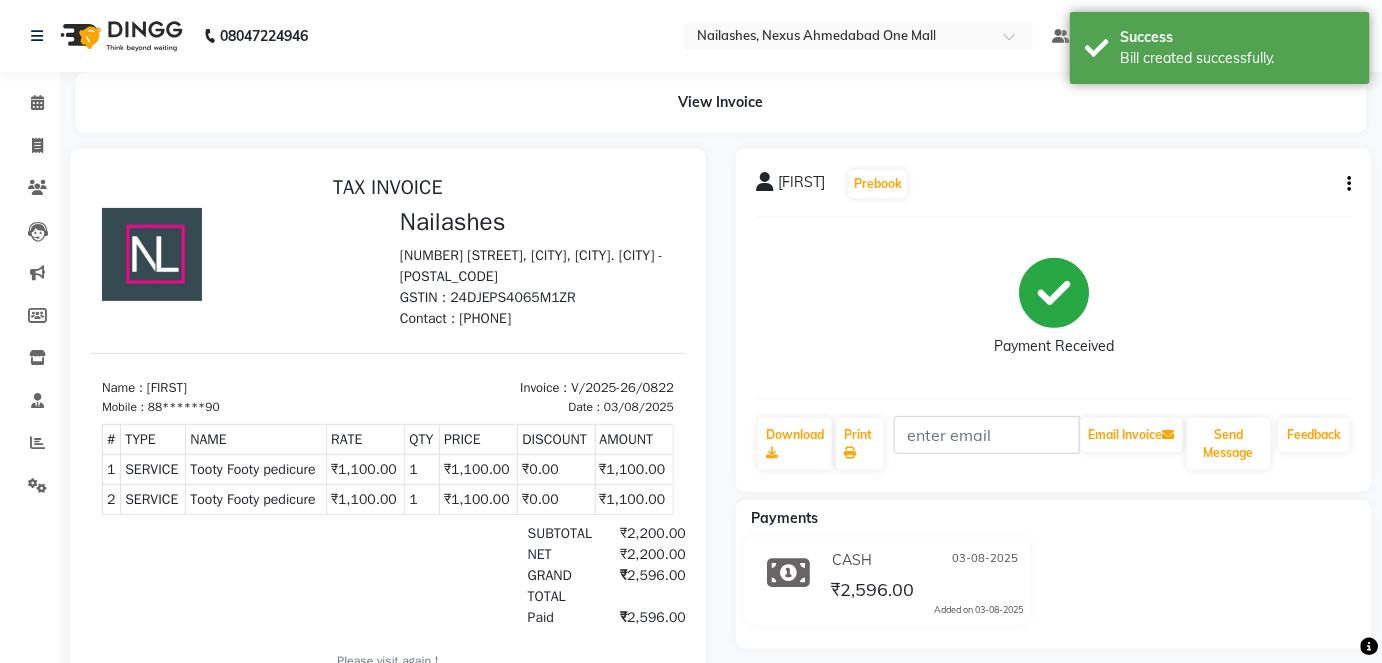 scroll, scrollTop: 0, scrollLeft: 0, axis: both 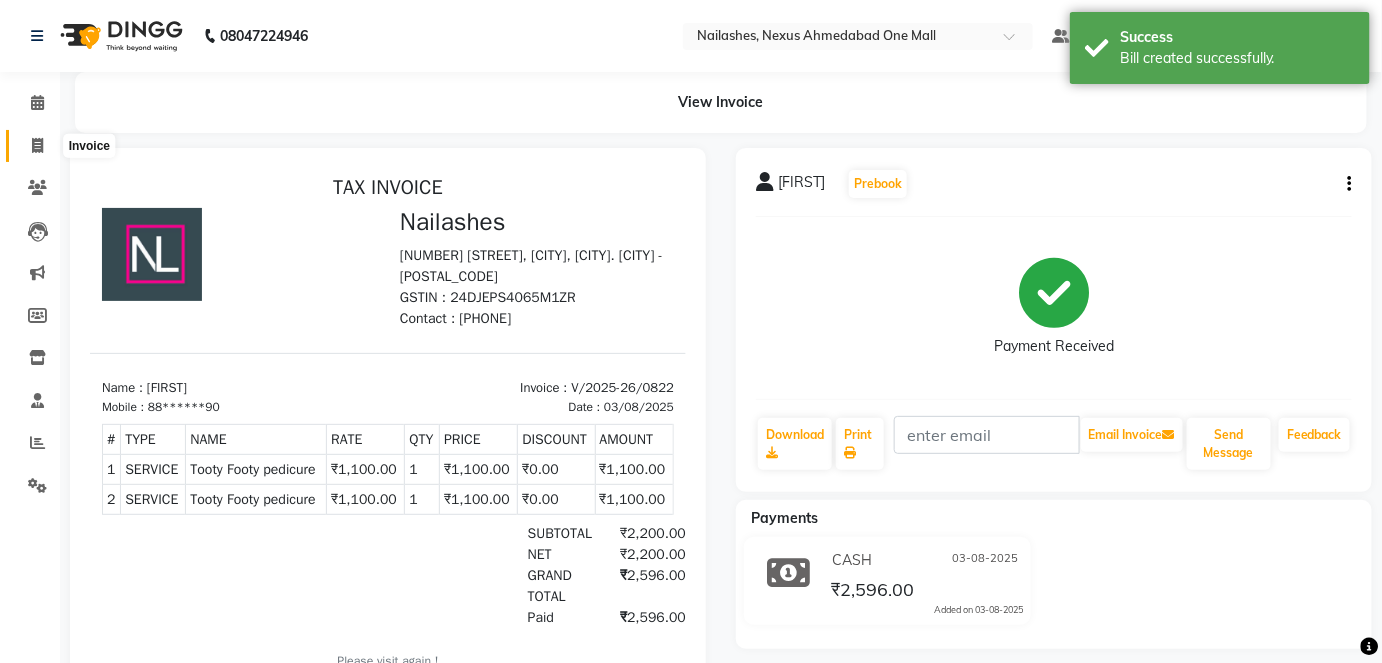 click 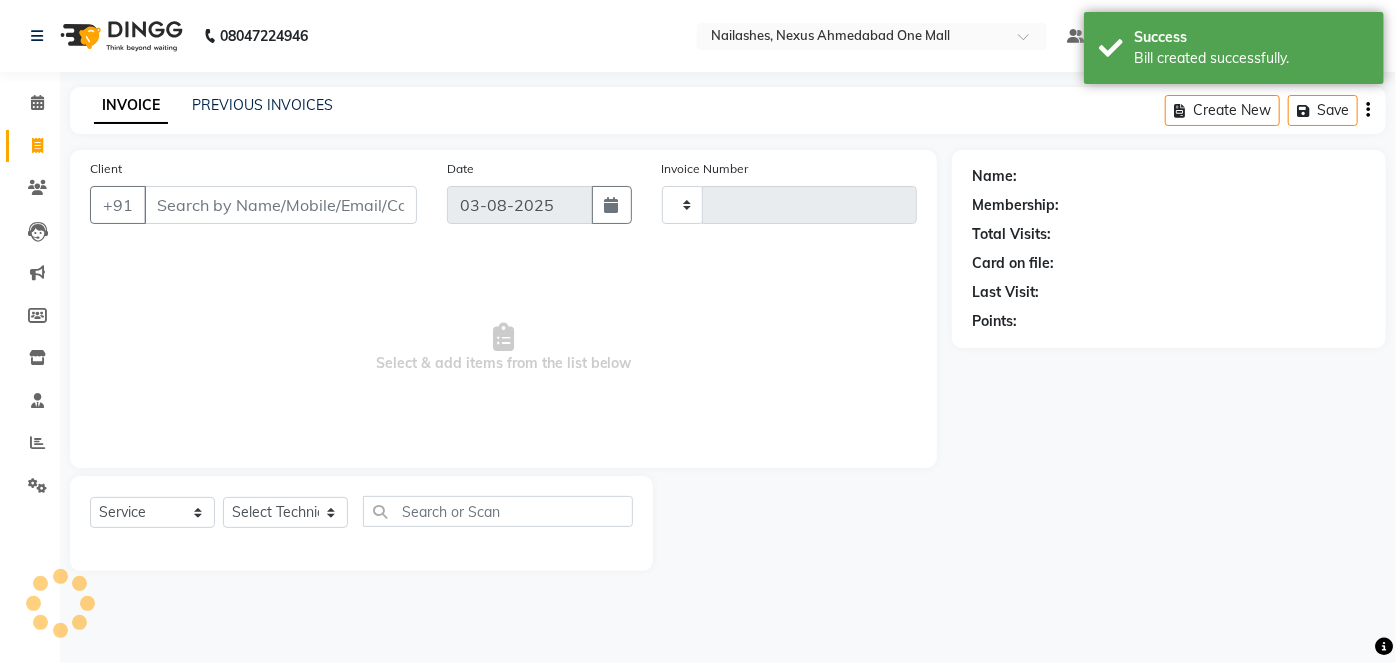 type on "0823" 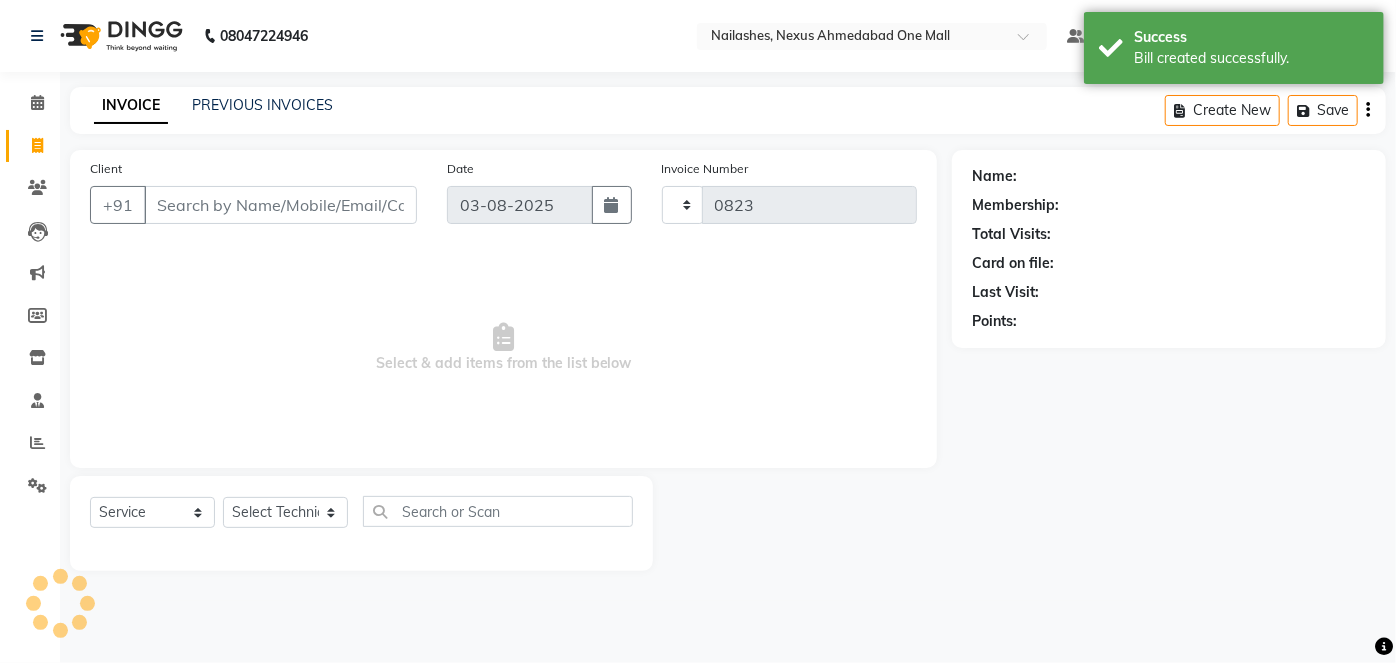 select on "4606" 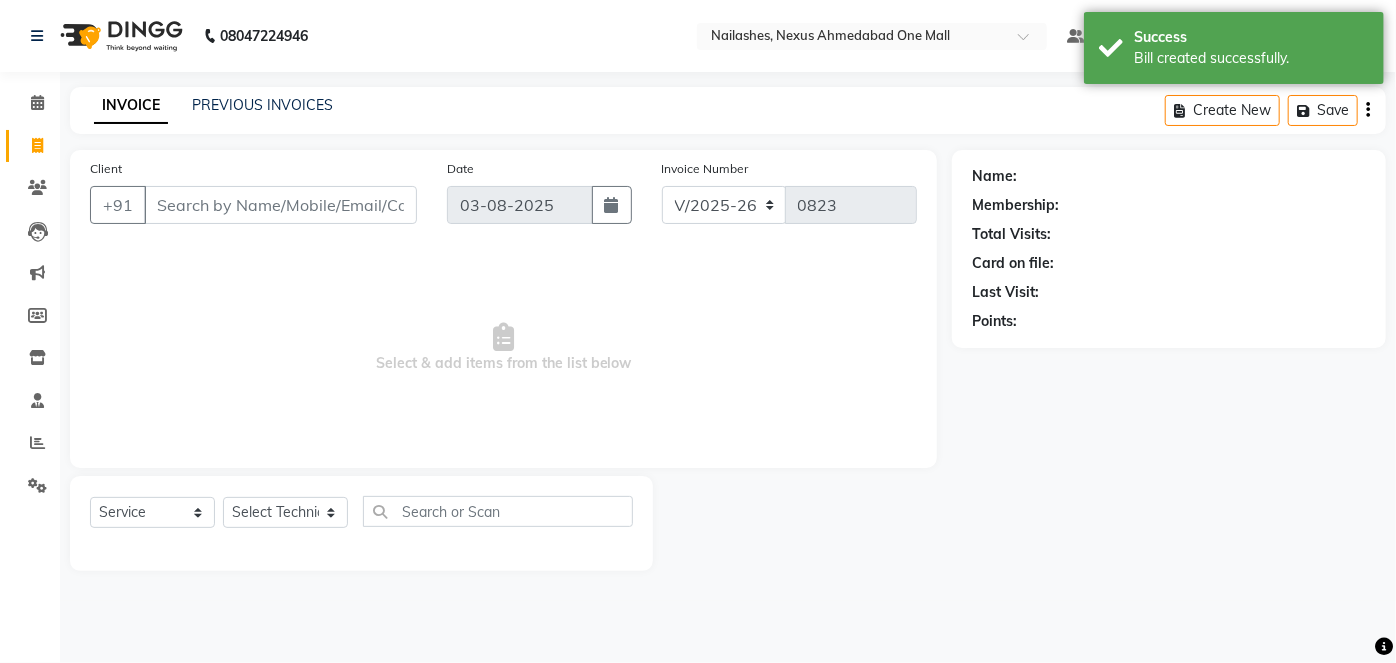 click on "Client" at bounding box center (280, 205) 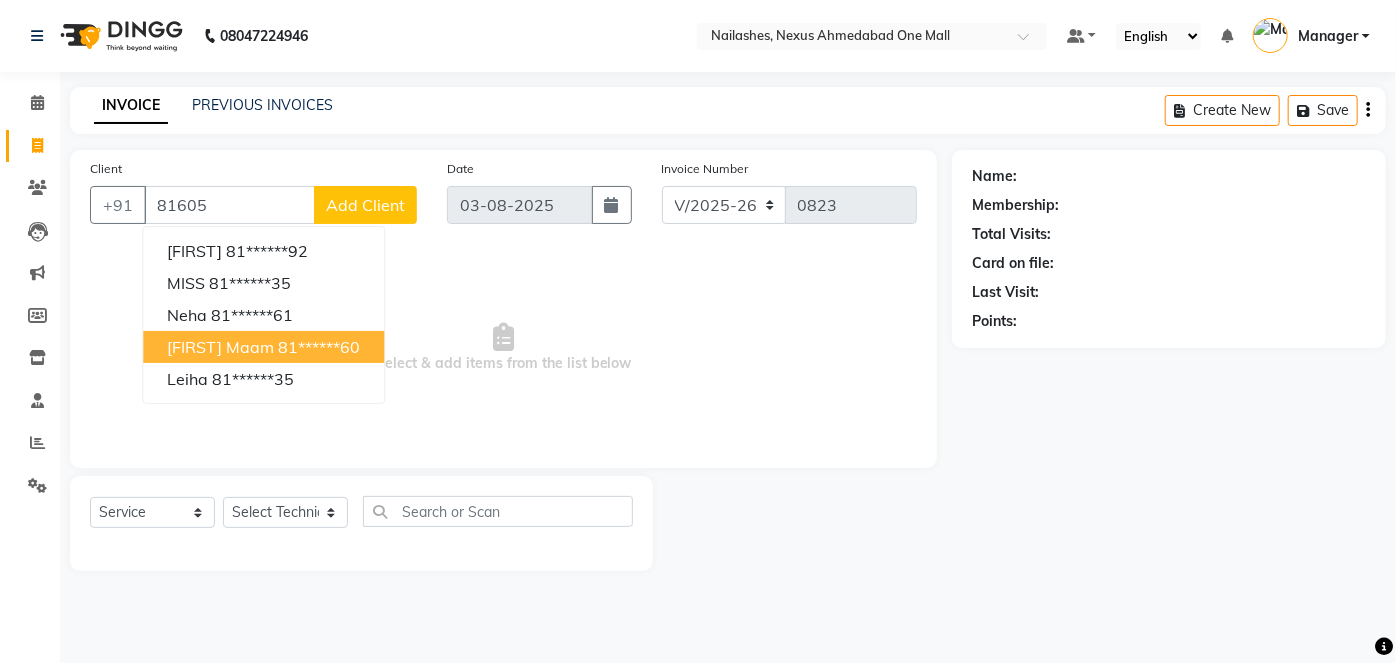 click on "[FIRST] maam" at bounding box center (220, 347) 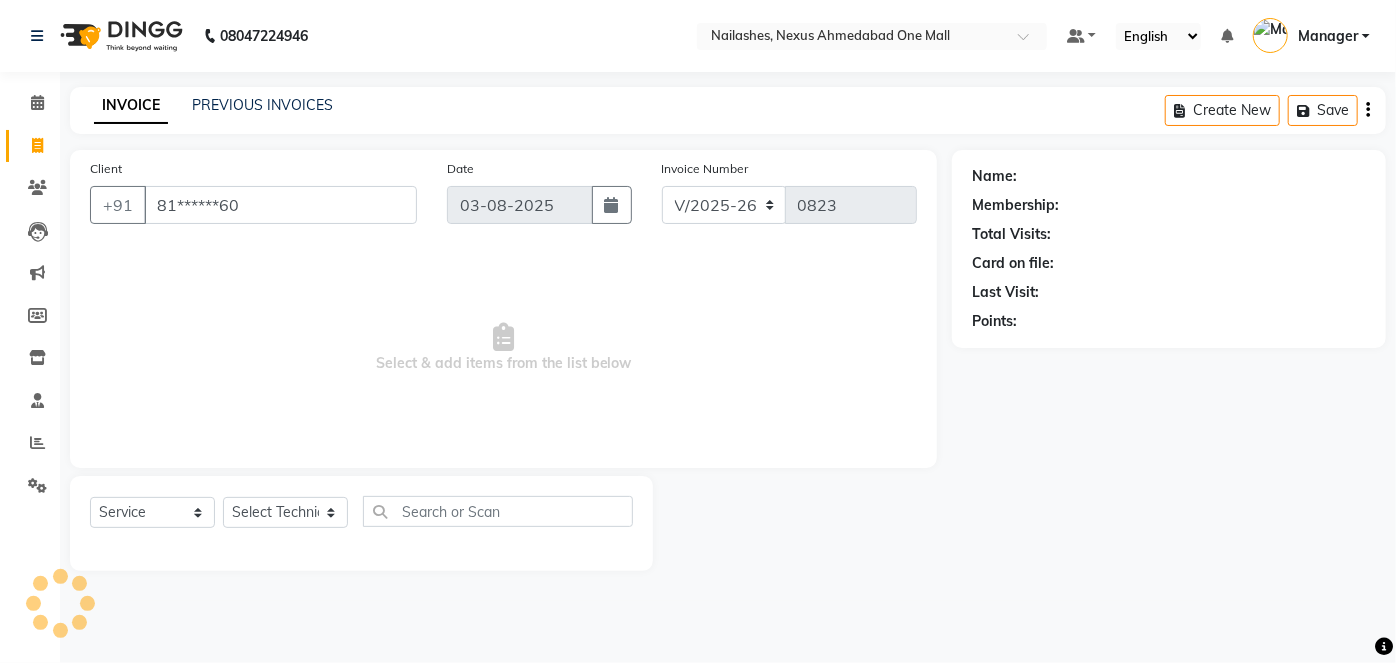 type on "81******60" 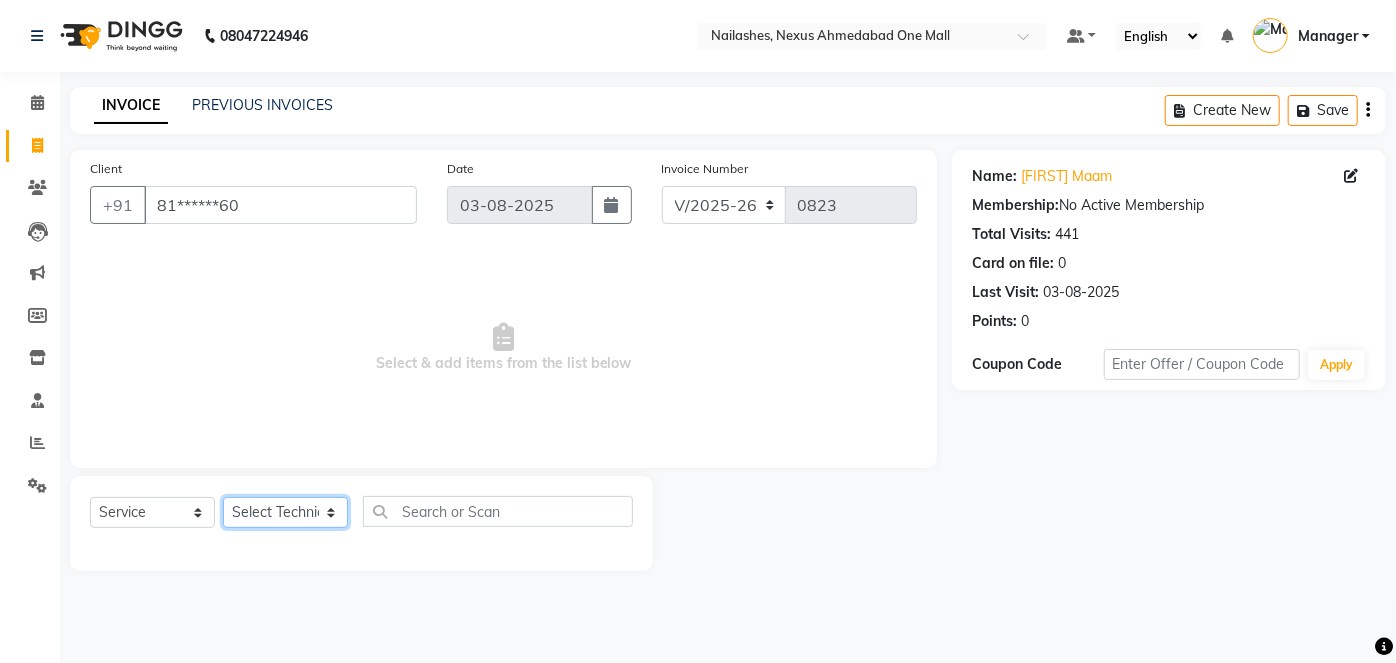 click on "Select Technician Aboto babita Deepti Kinto Manager Rakhi Rita Sita Vaishali winish Sir" 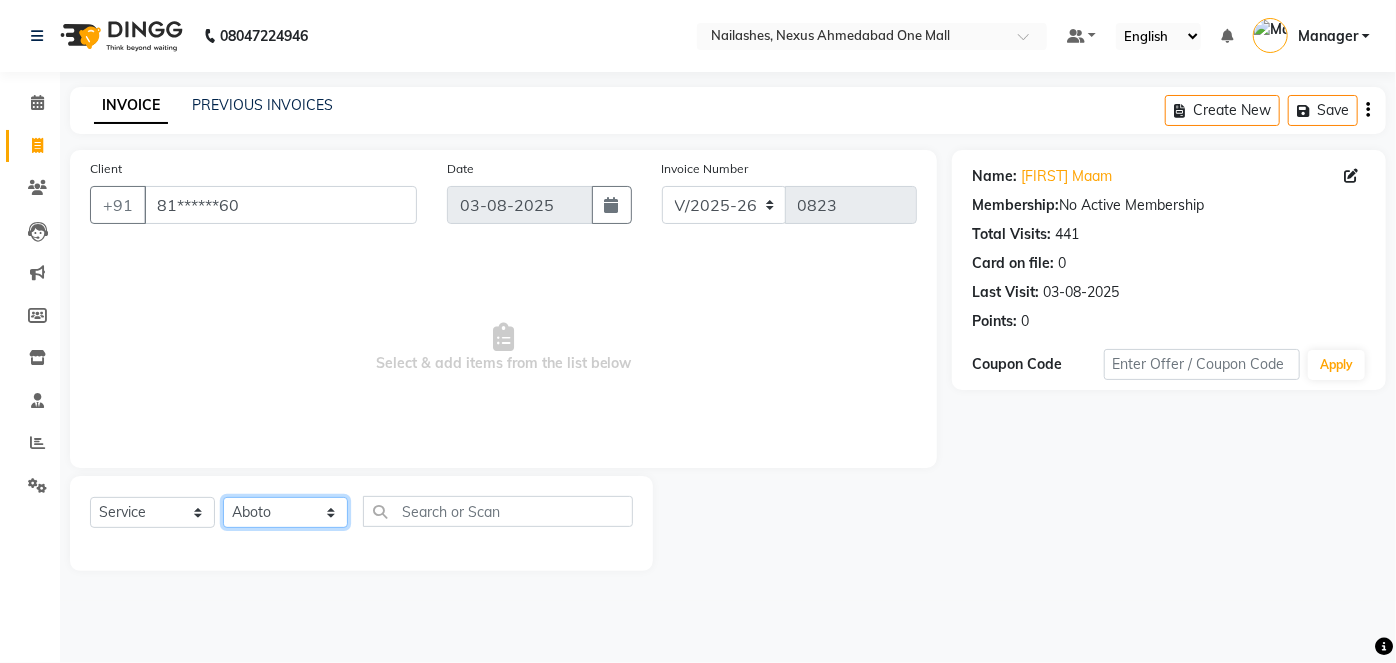 click on "Select Technician Aboto babita Deepti Kinto Manager Rakhi Rita Sita Vaishali winish Sir" 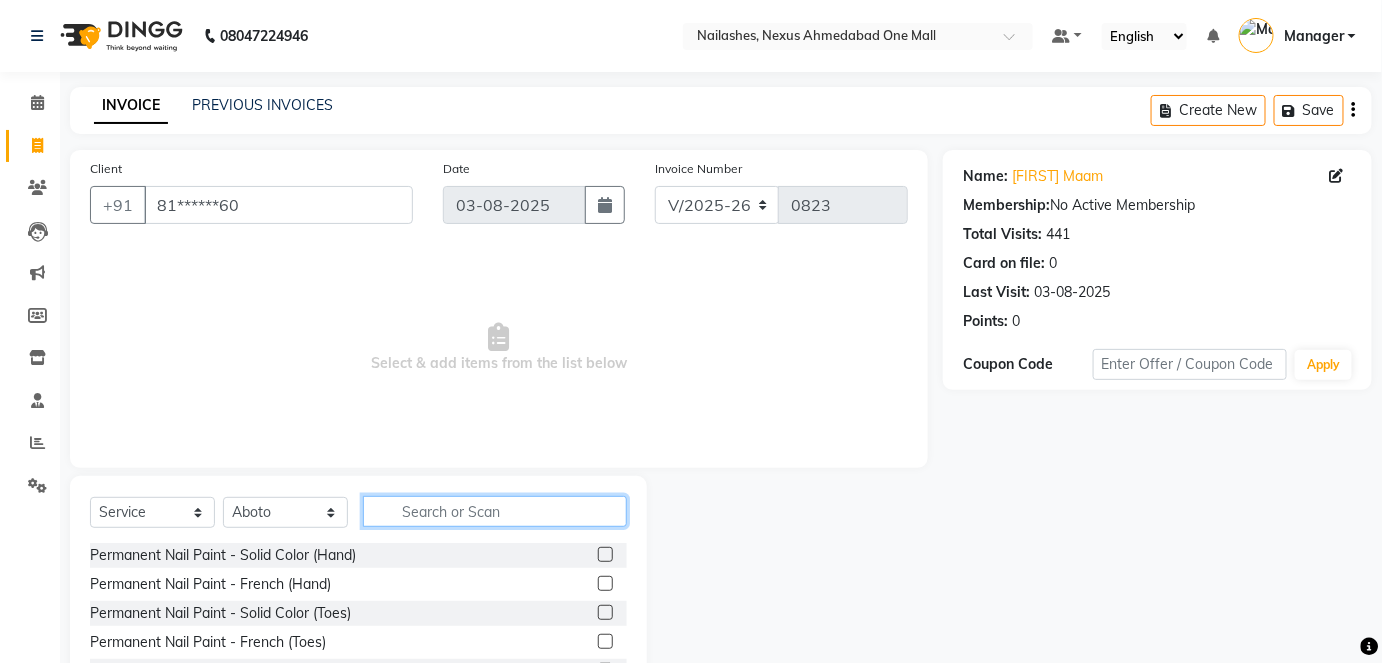 click 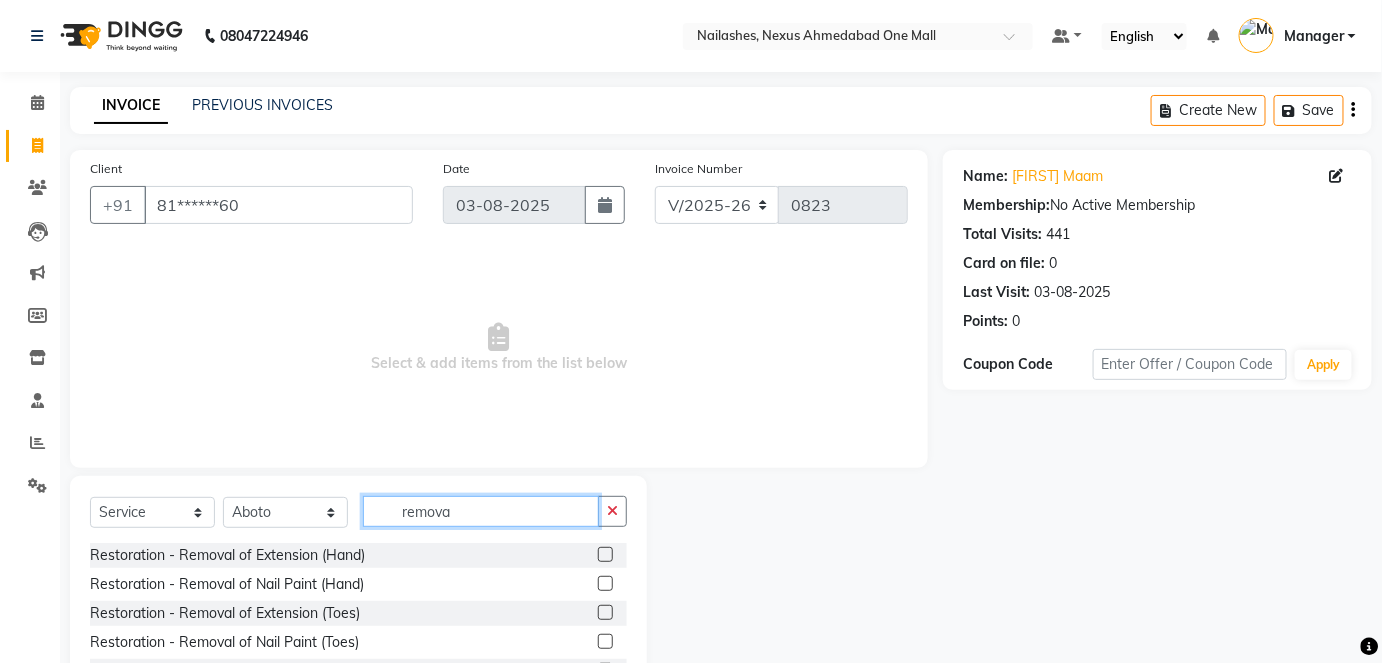 scroll, scrollTop: 82, scrollLeft: 0, axis: vertical 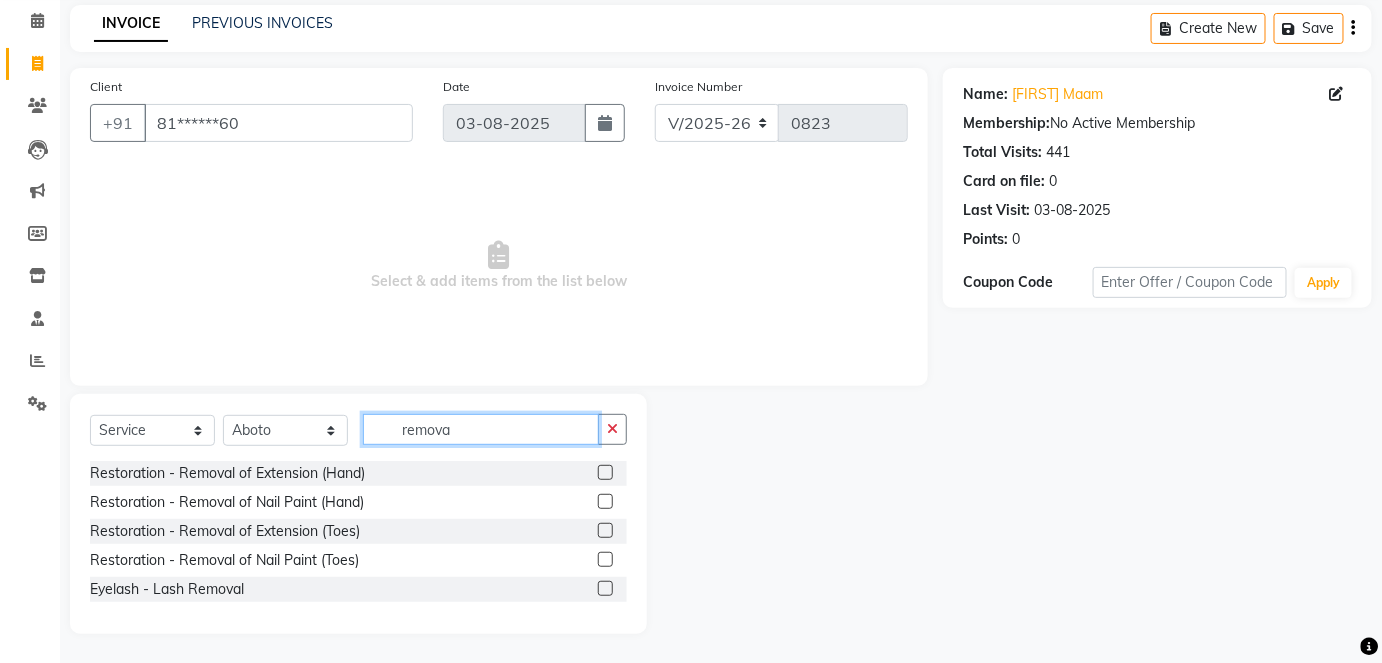 type on "remova" 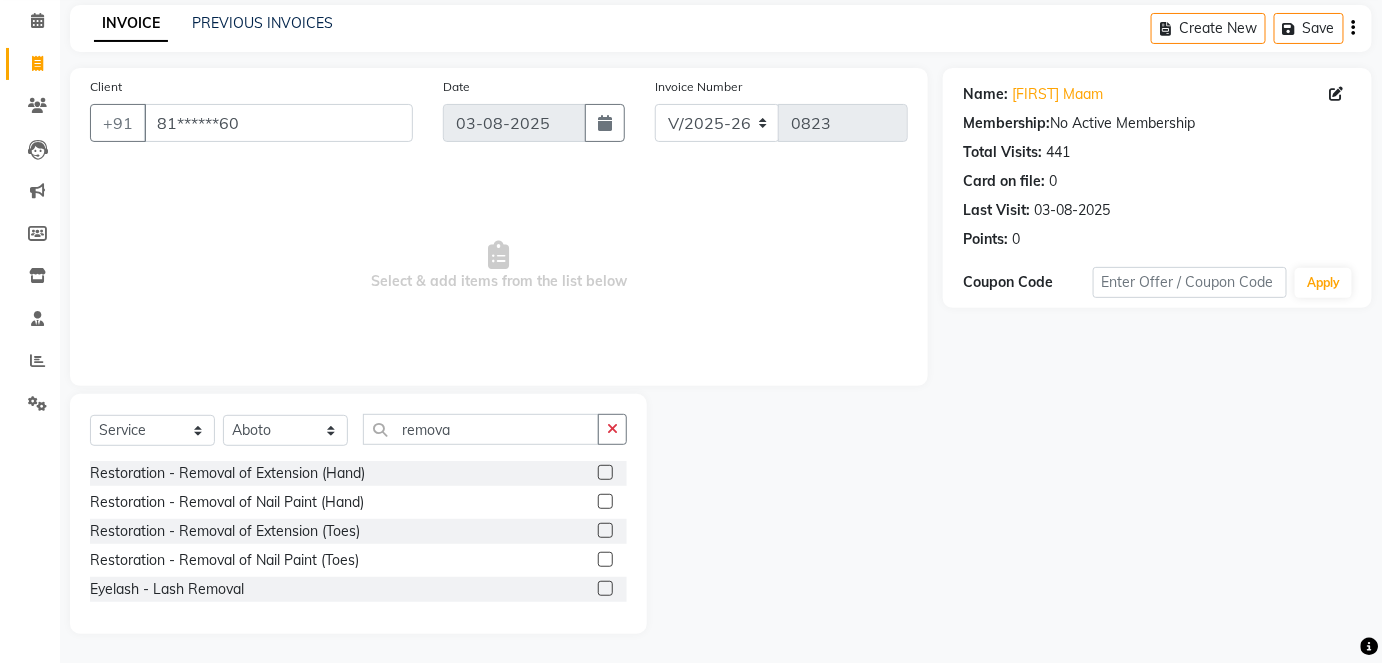 click 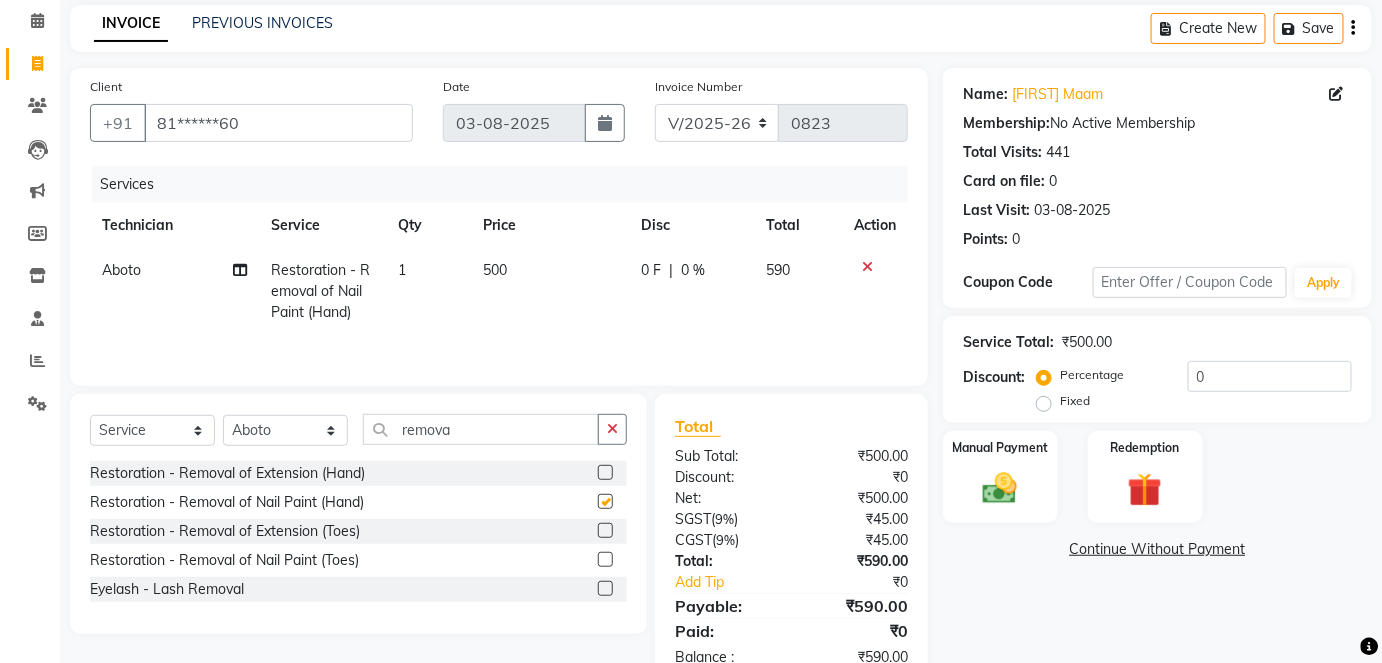 checkbox on "false" 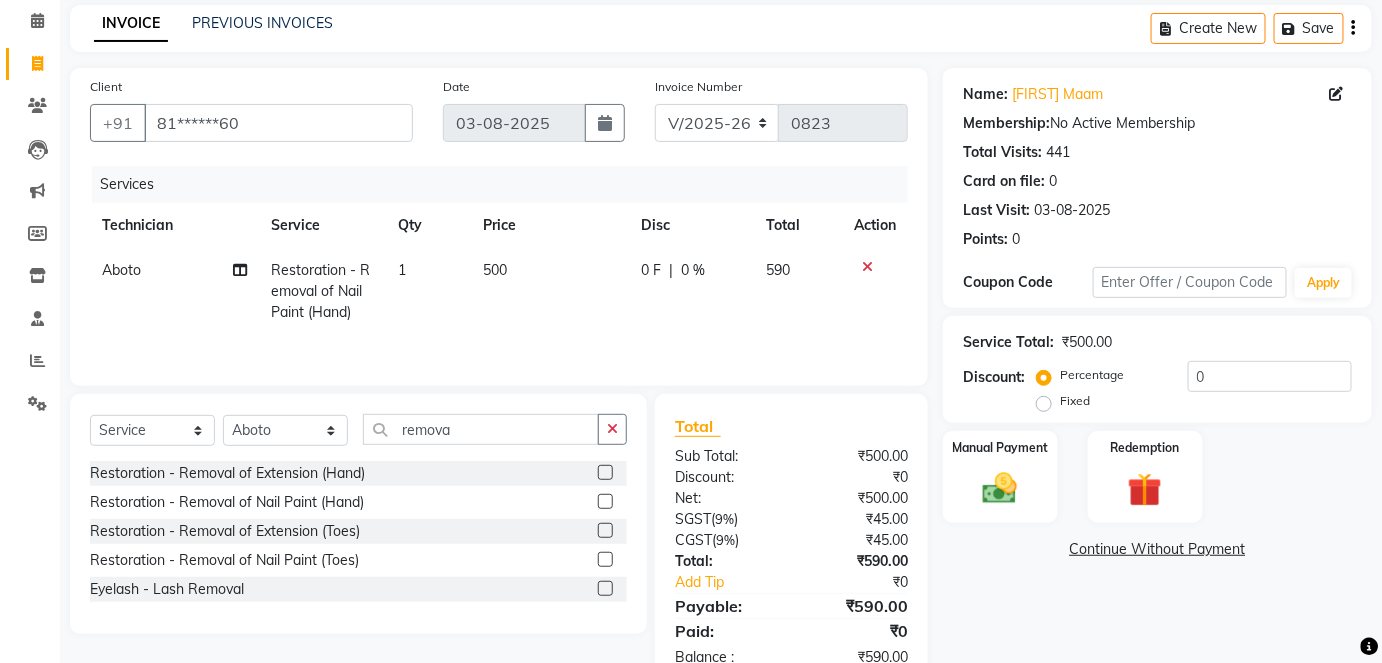 click on "500" 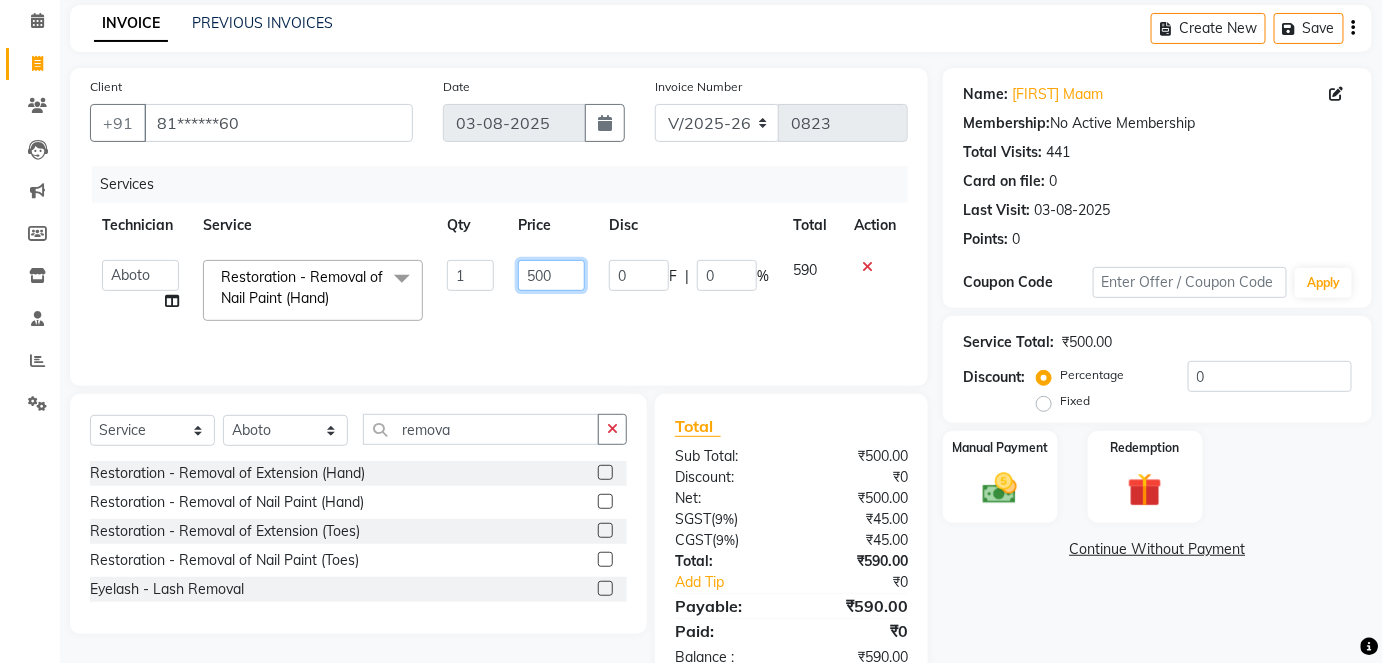 click on "500" 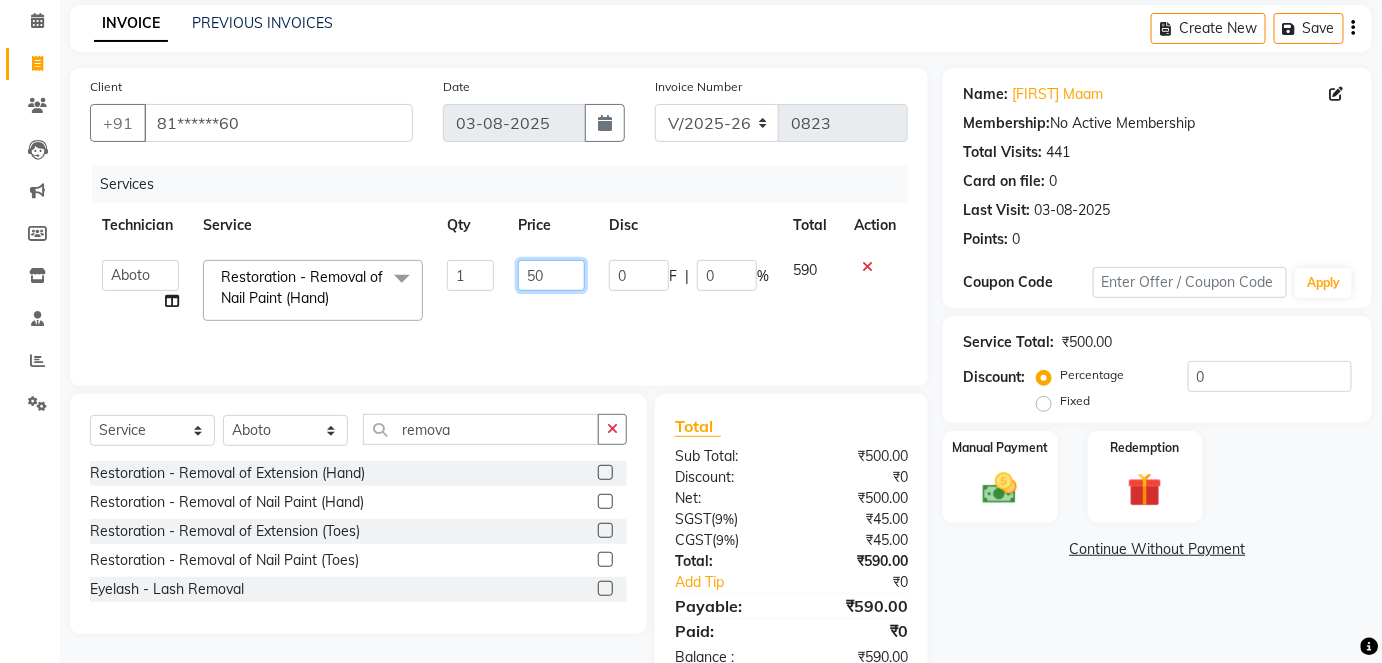 type on "5" 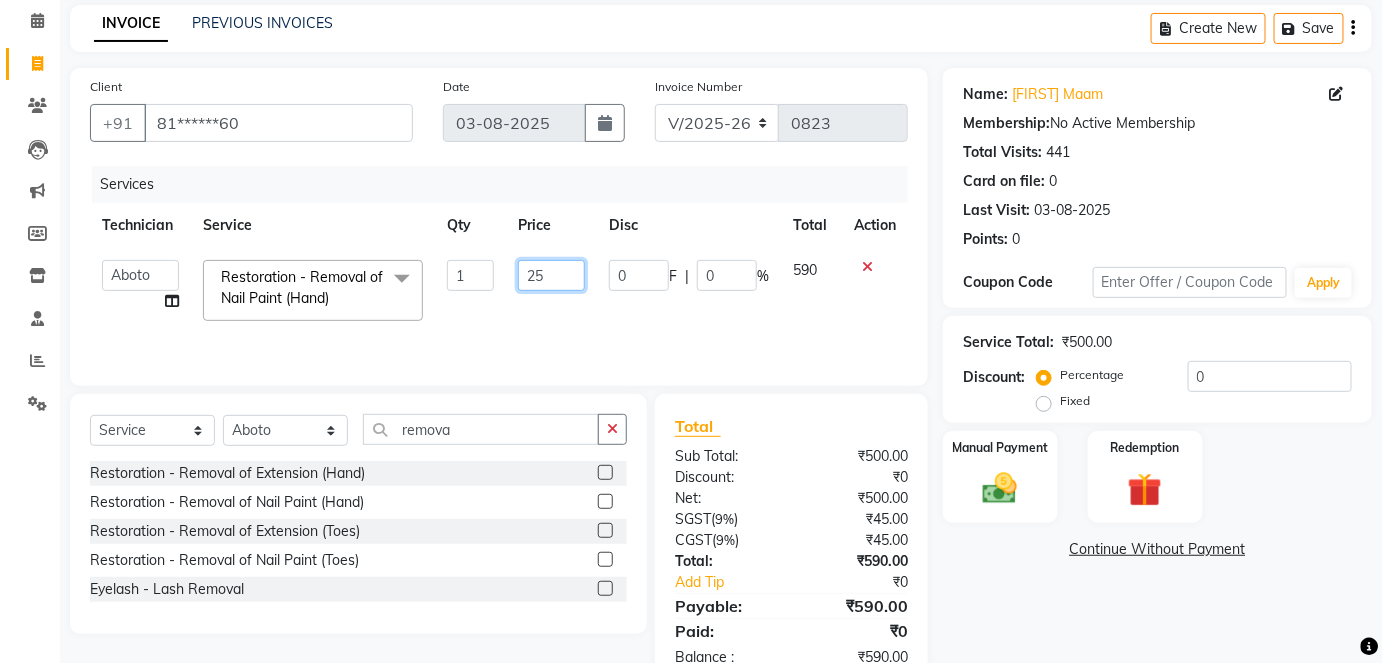 type on "250" 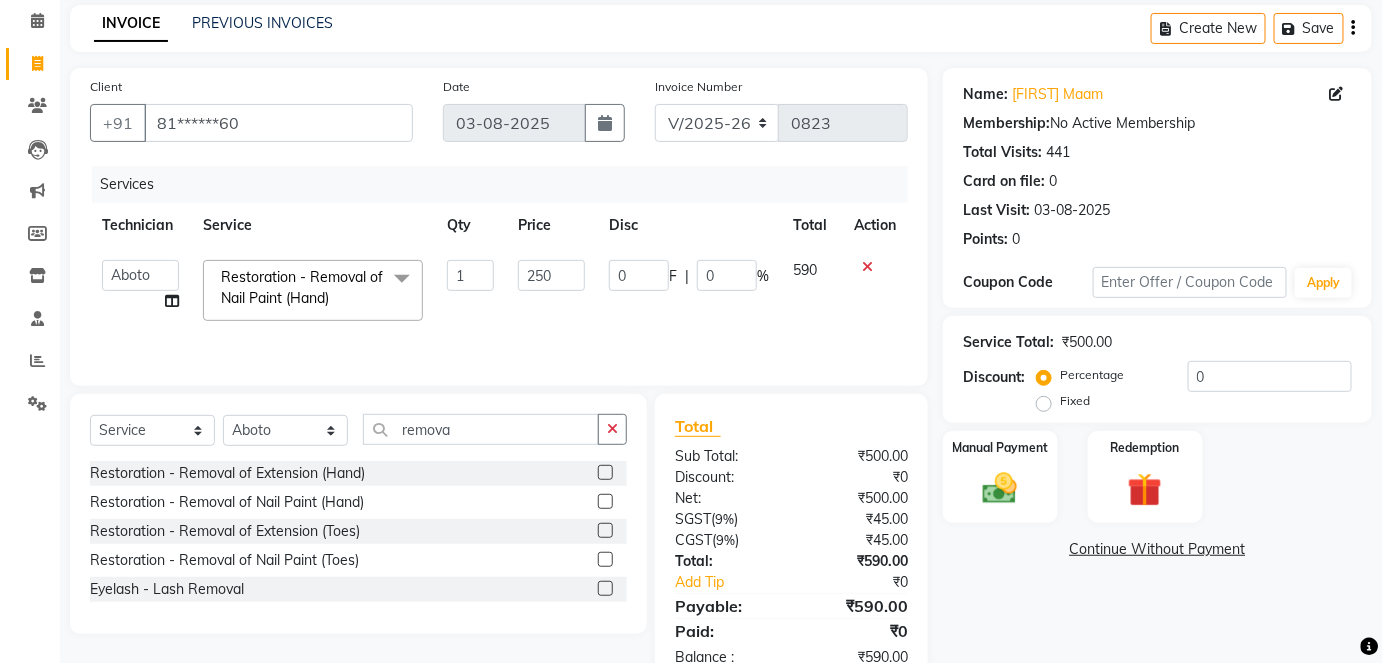 click on "250" 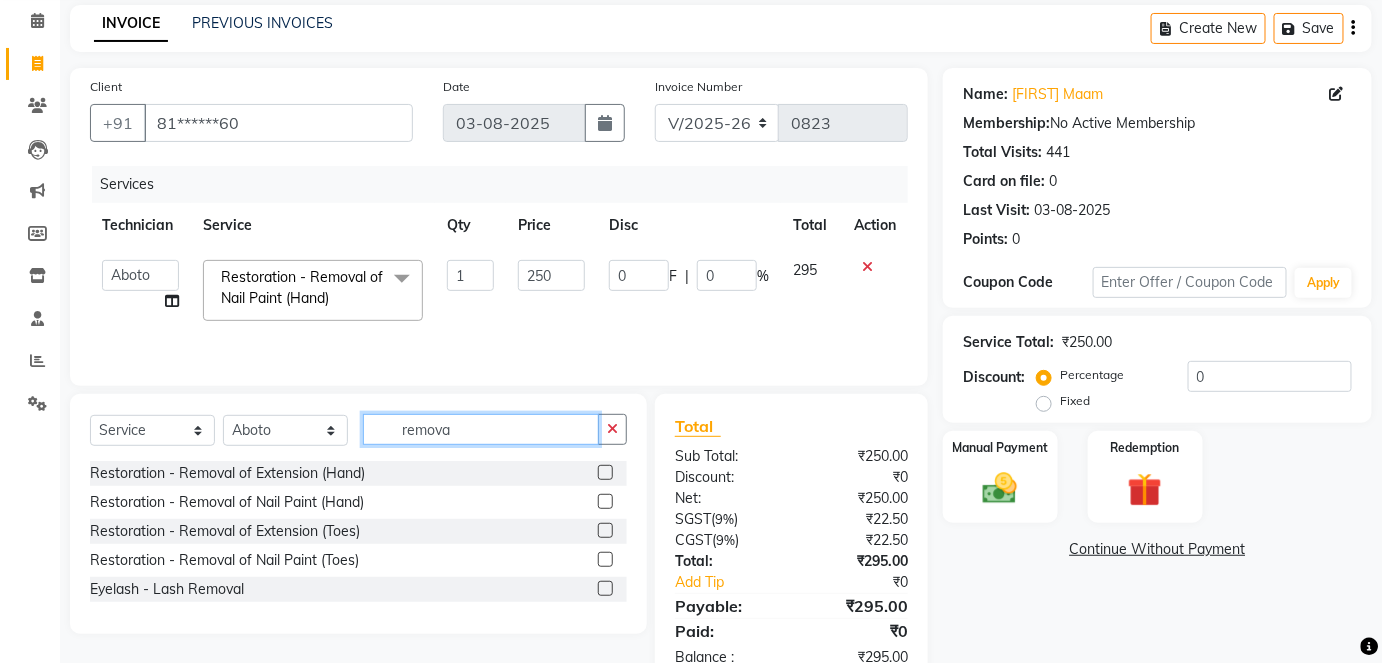 drag, startPoint x: 509, startPoint y: 425, endPoint x: 328, endPoint y: 432, distance: 181.13531 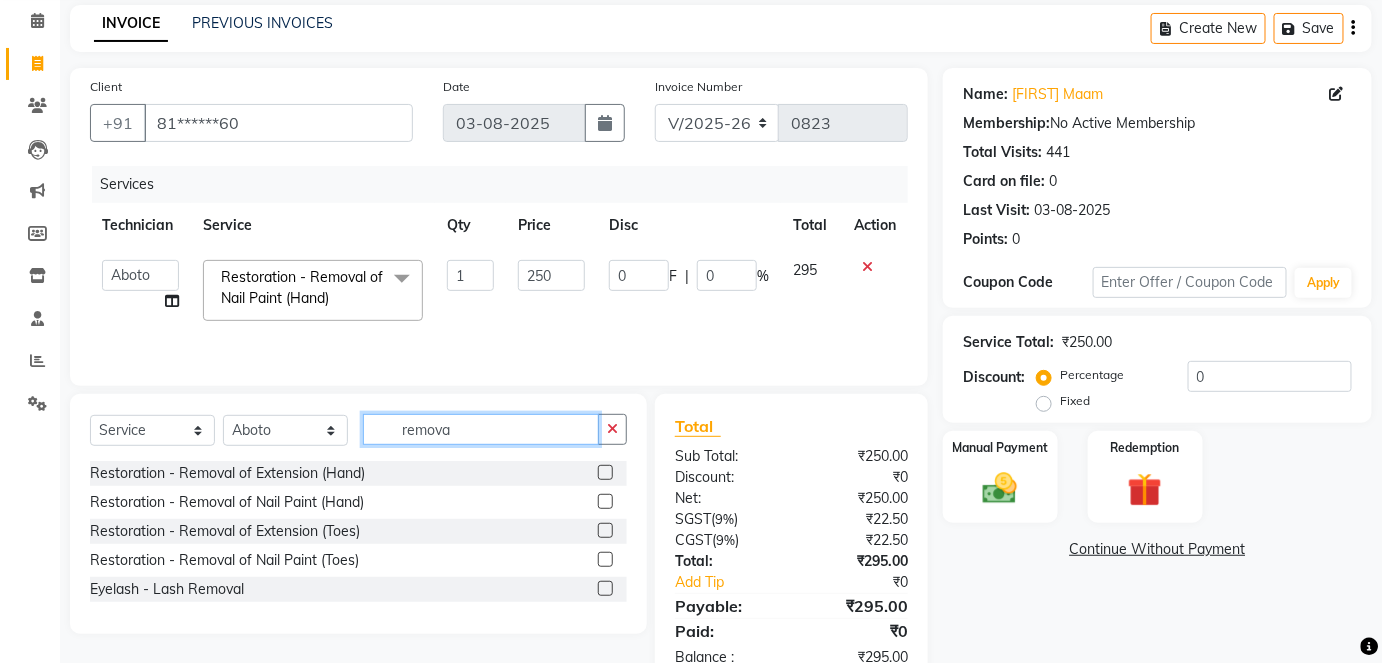 click on "Select  Service  Product  Membership  Package Voucher Prepaid Gift Card  Select Technician Aboto babita Deepti Kinto Manager Rakhi Rita Sita Vaishali winish Sir remova" 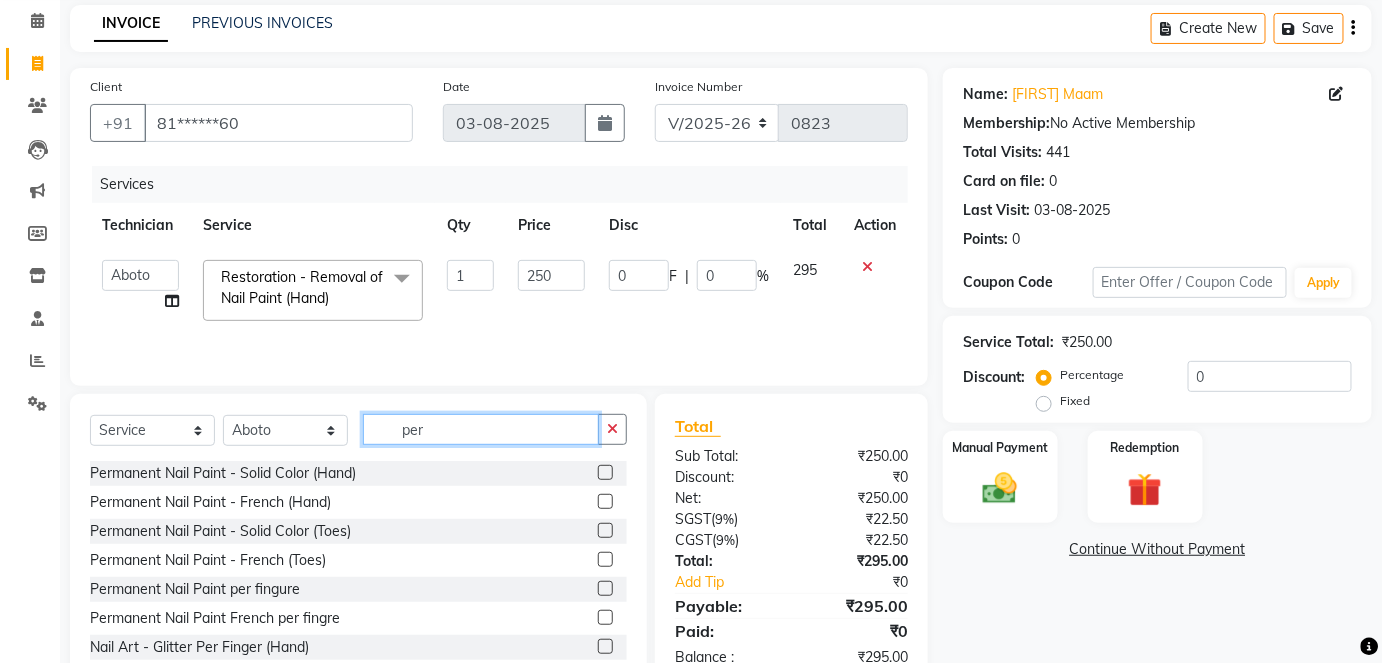 type on "per" 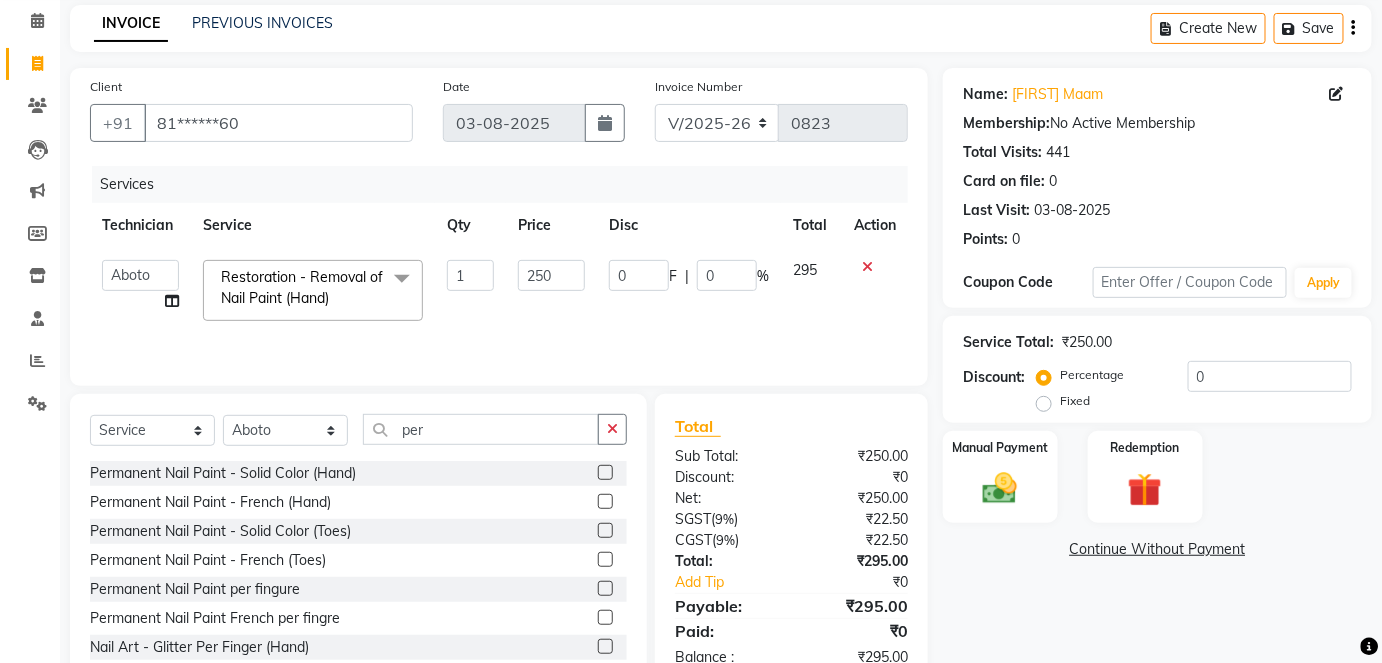 click 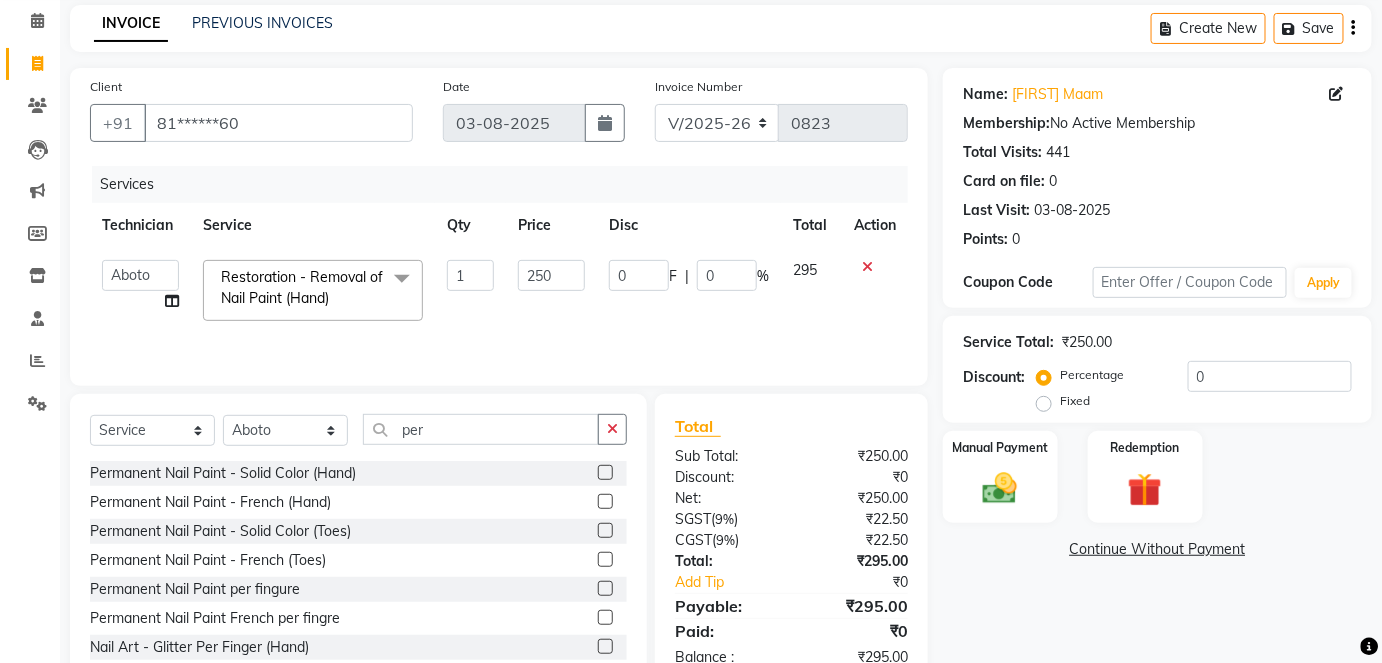 click at bounding box center [604, 473] 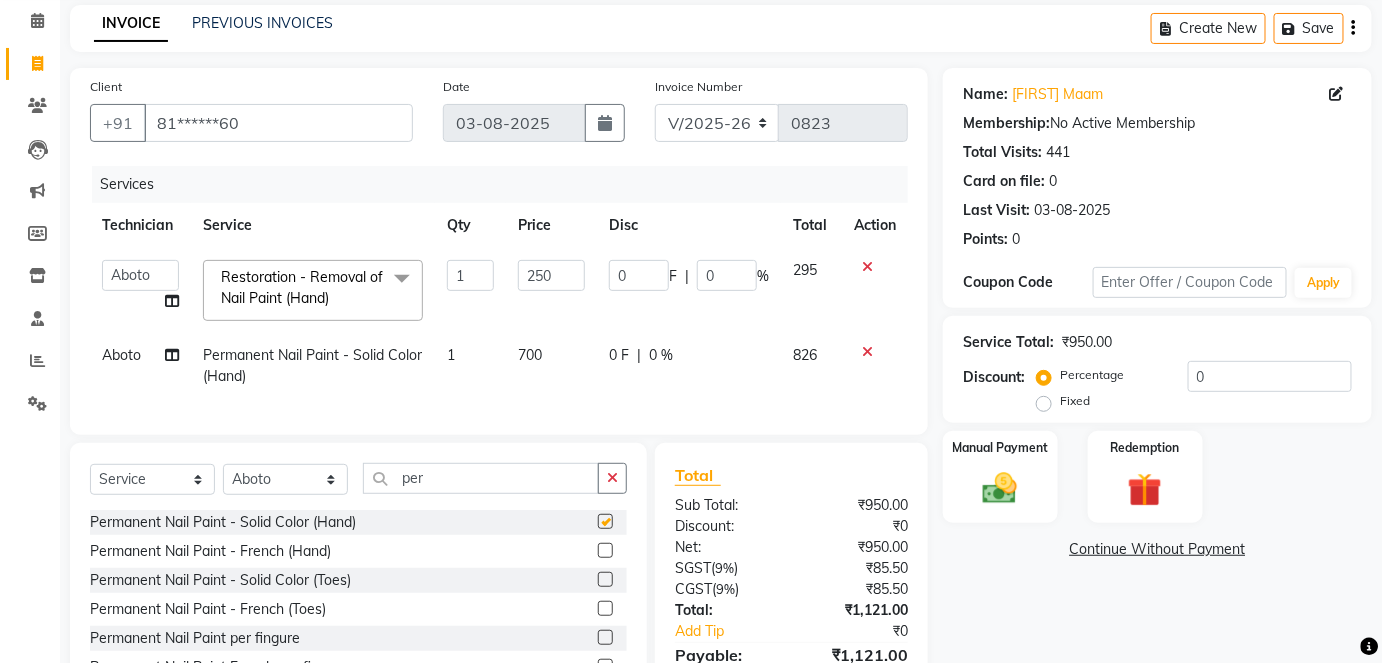 checkbox on "false" 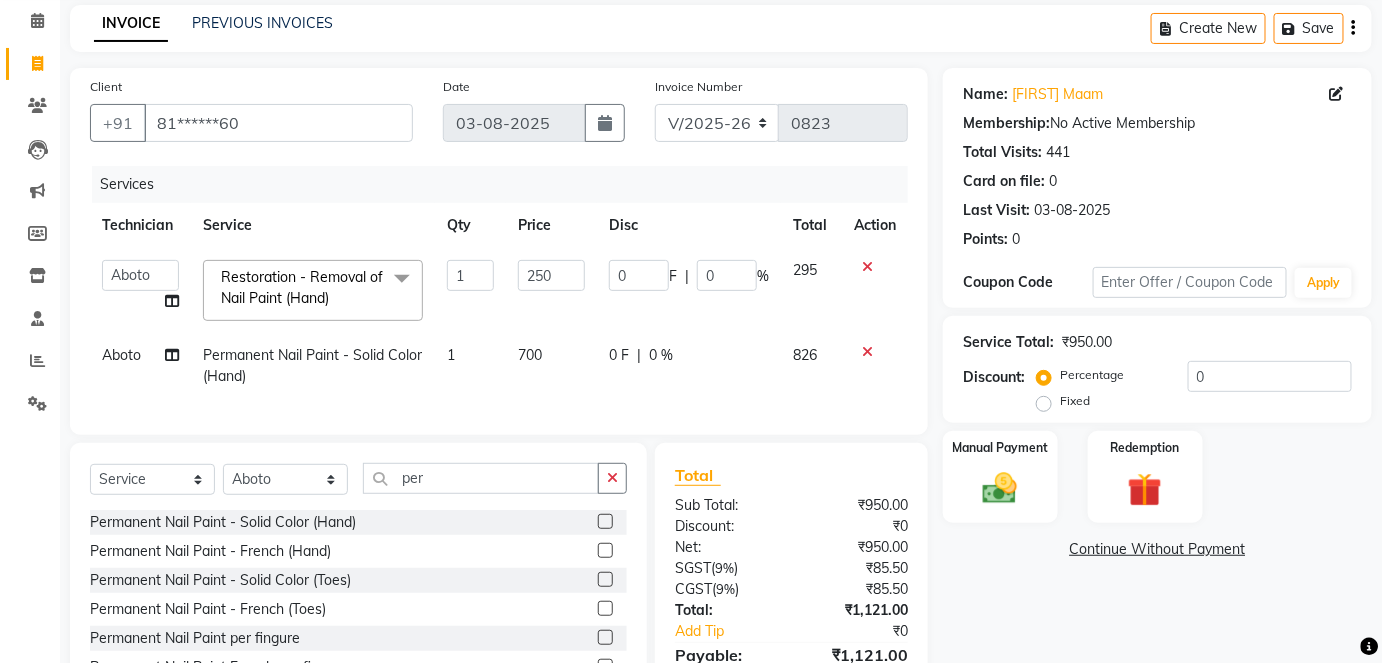 scroll, scrollTop: 199, scrollLeft: 0, axis: vertical 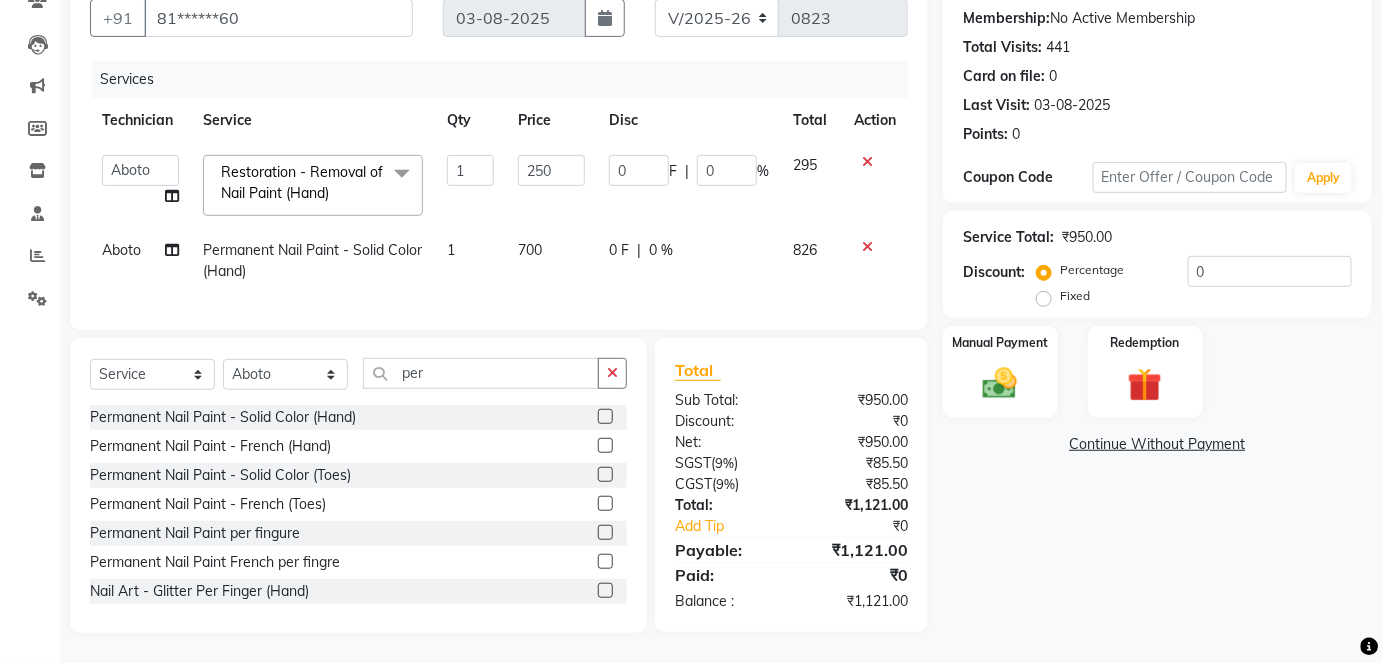 click on "Fixed" 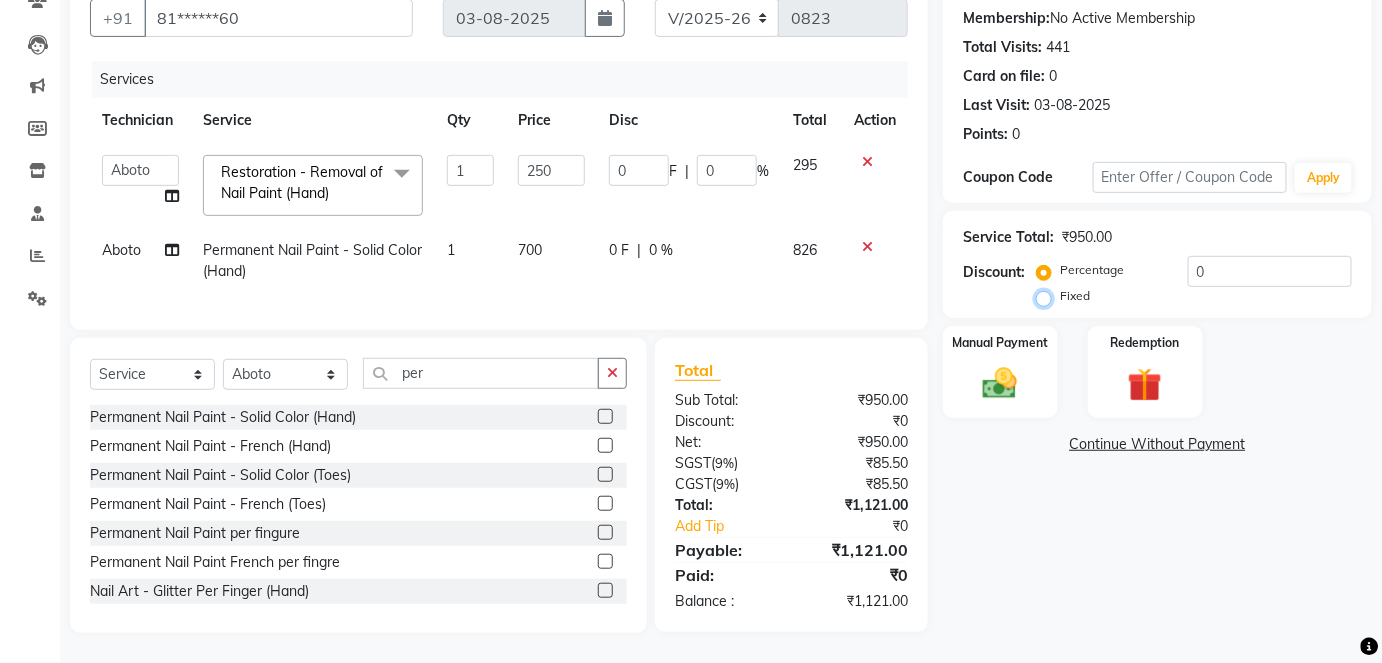 click on "Fixed" at bounding box center [1048, 296] 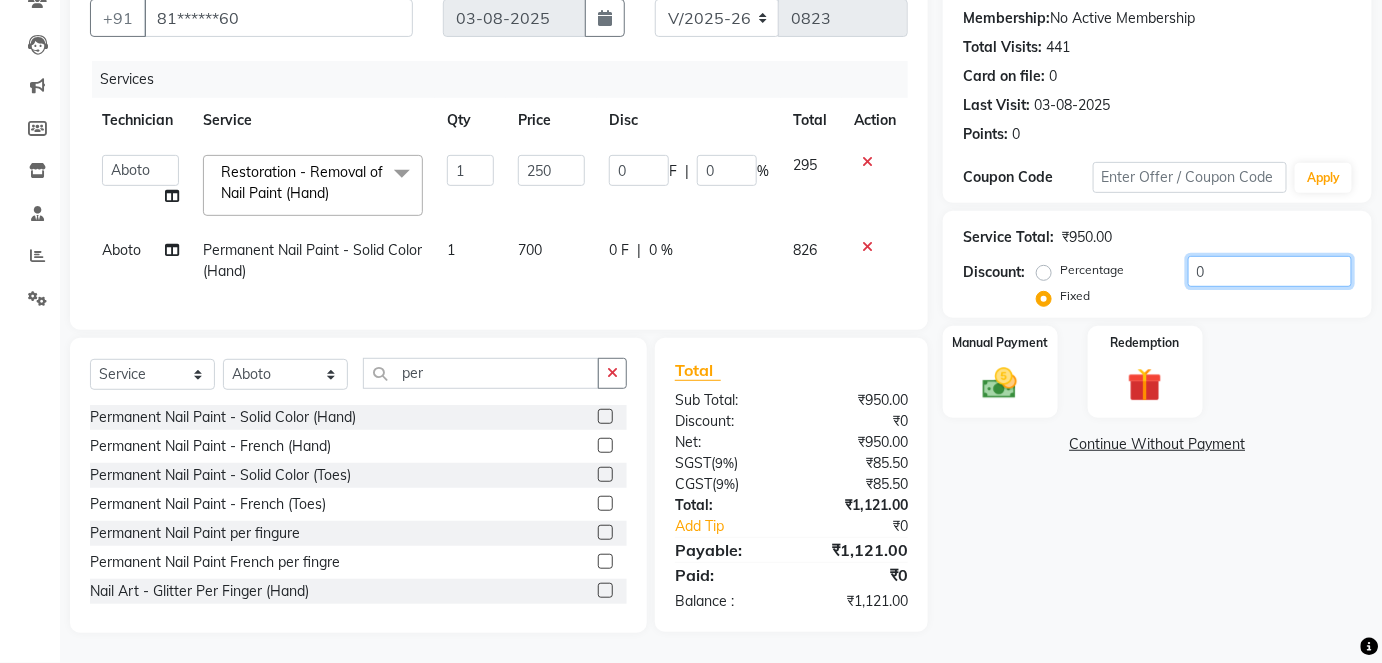 click on "0" 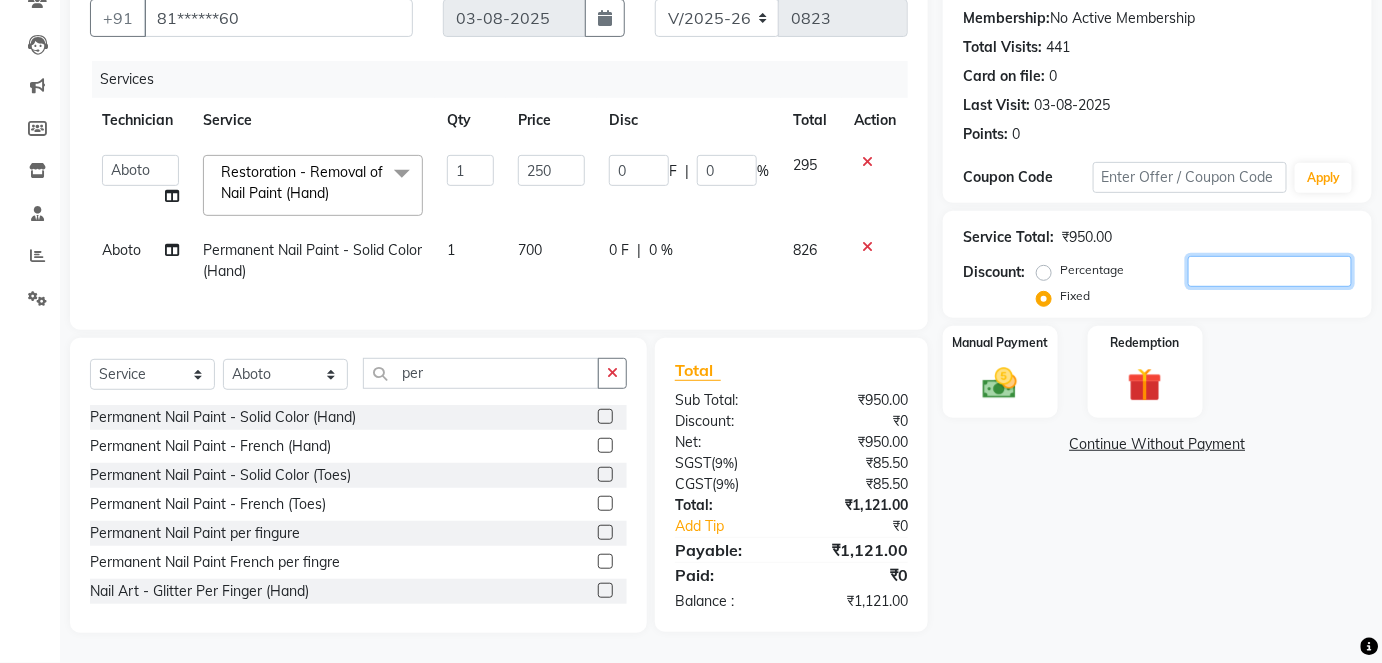 type on "2" 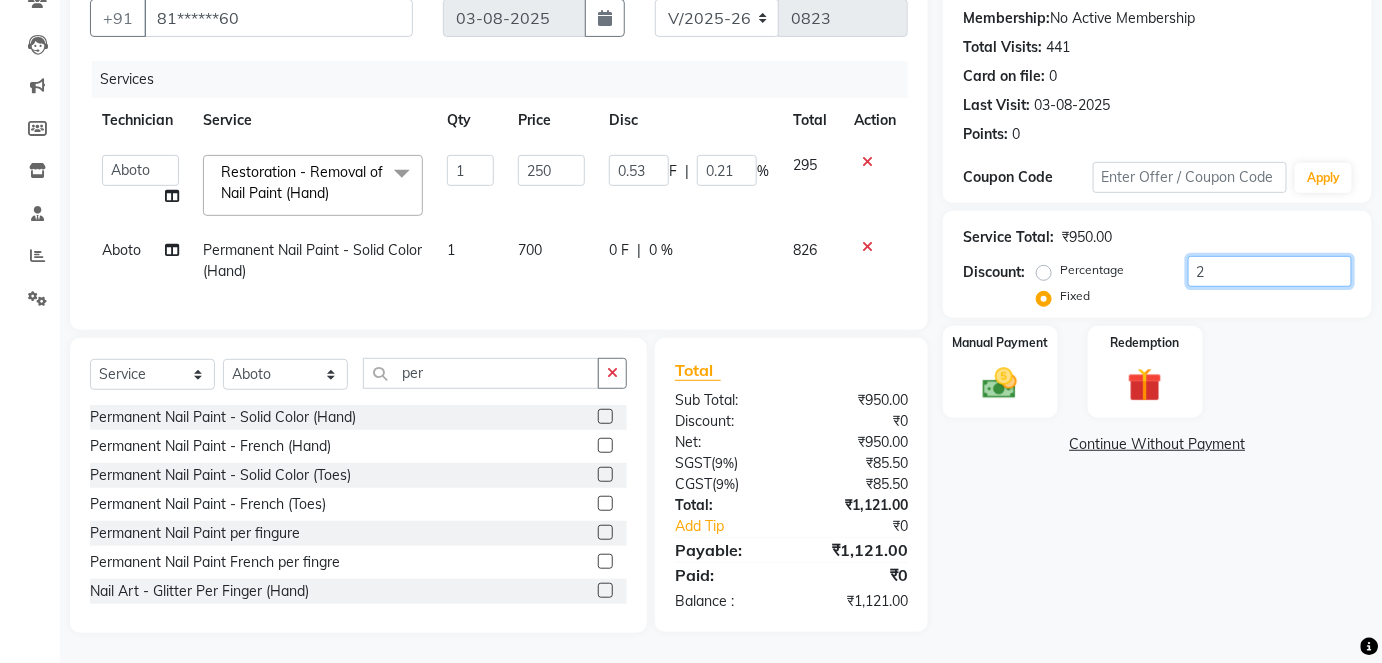 type on "21" 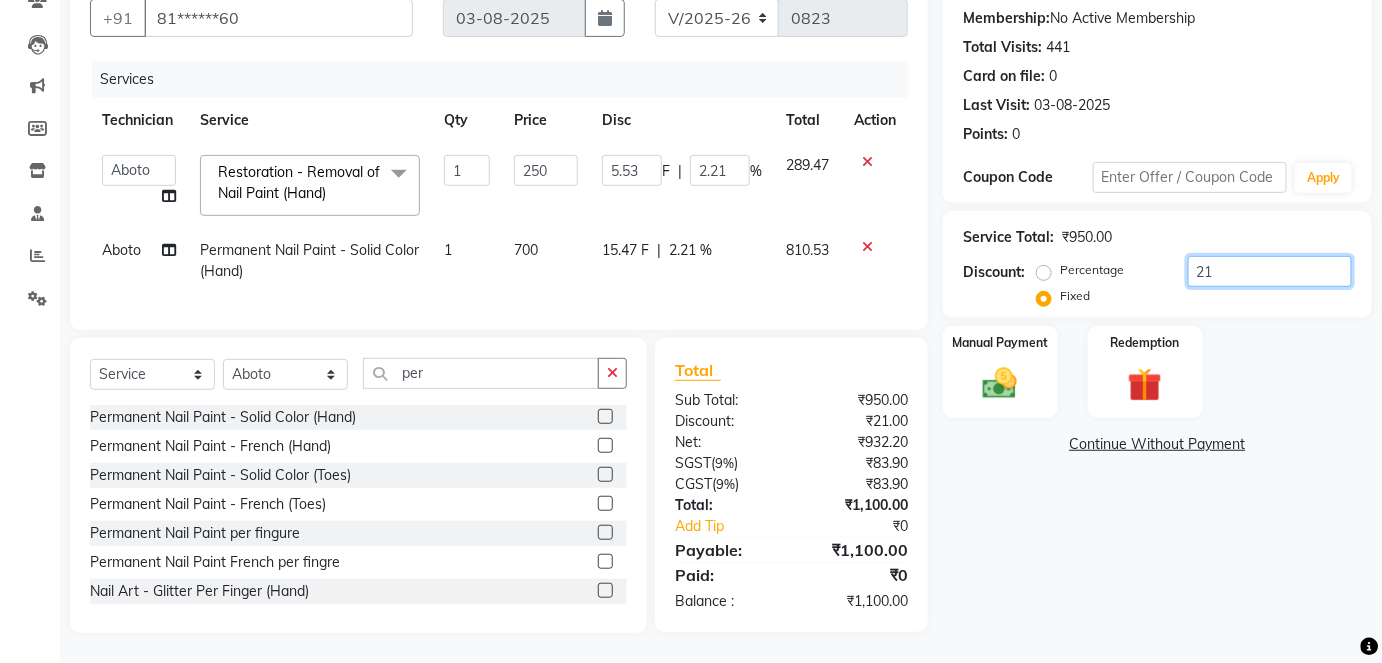 type on "21" 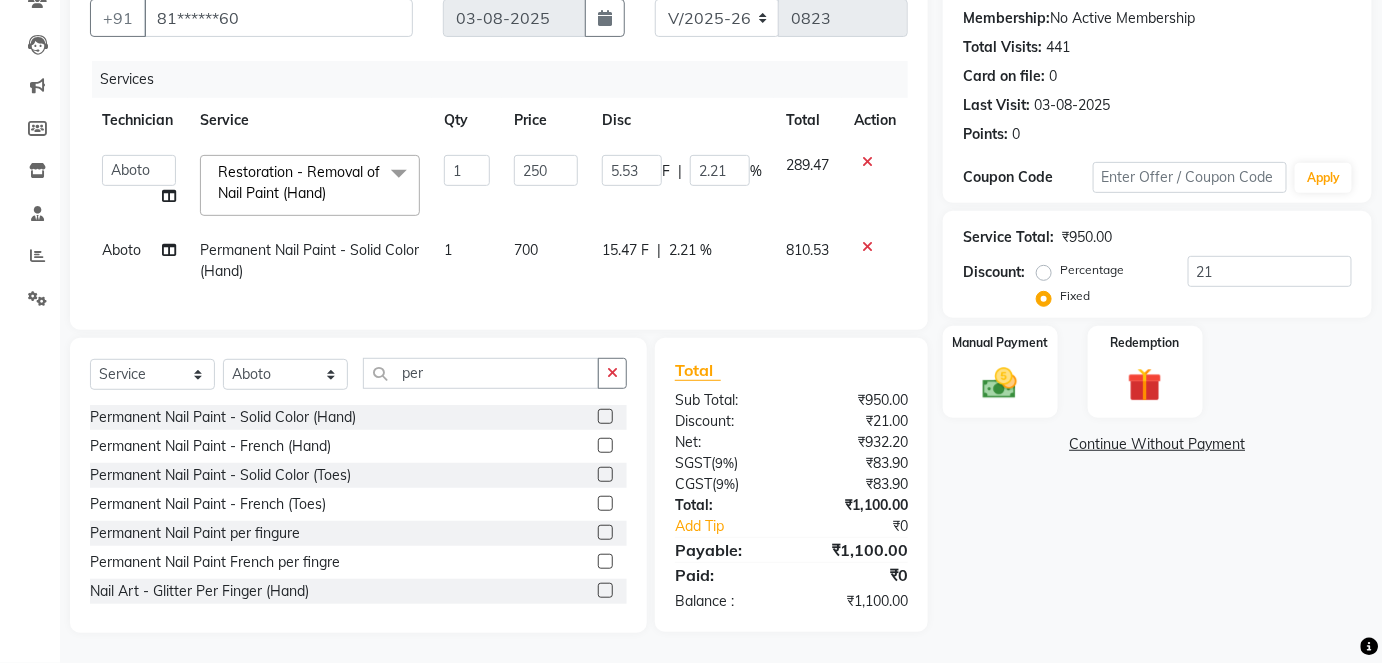 click on "810.53" 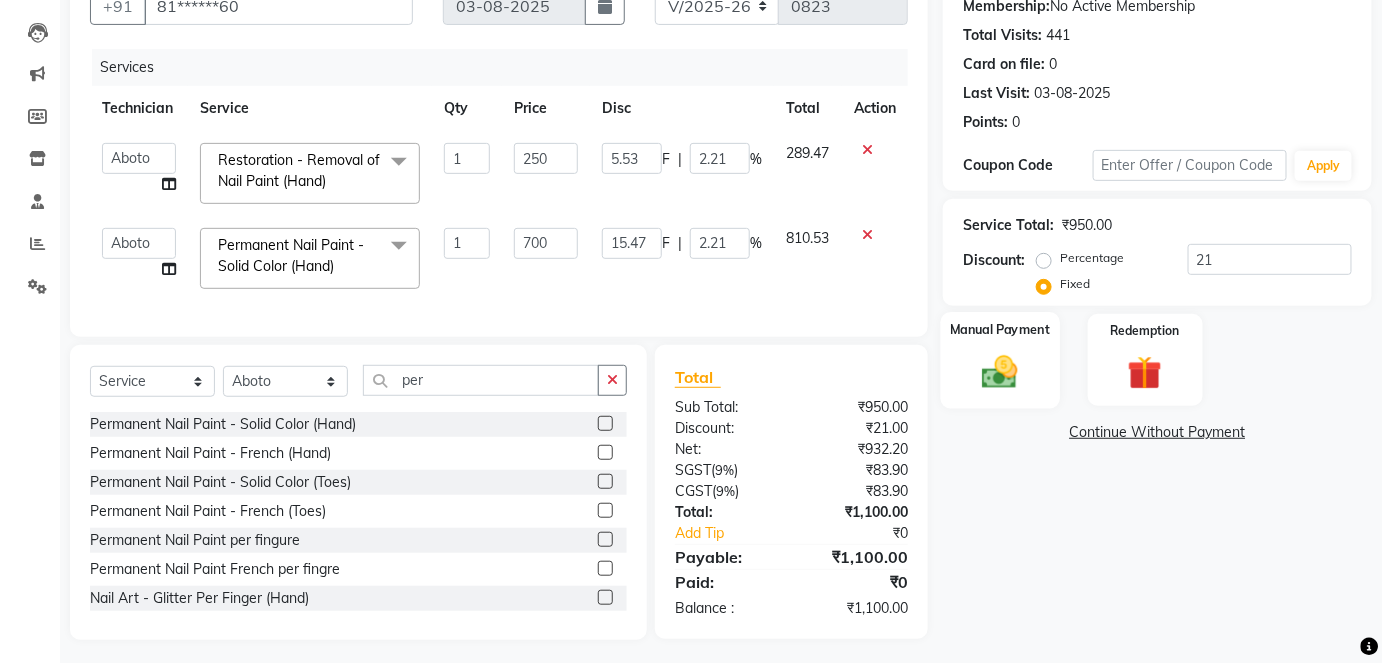 click 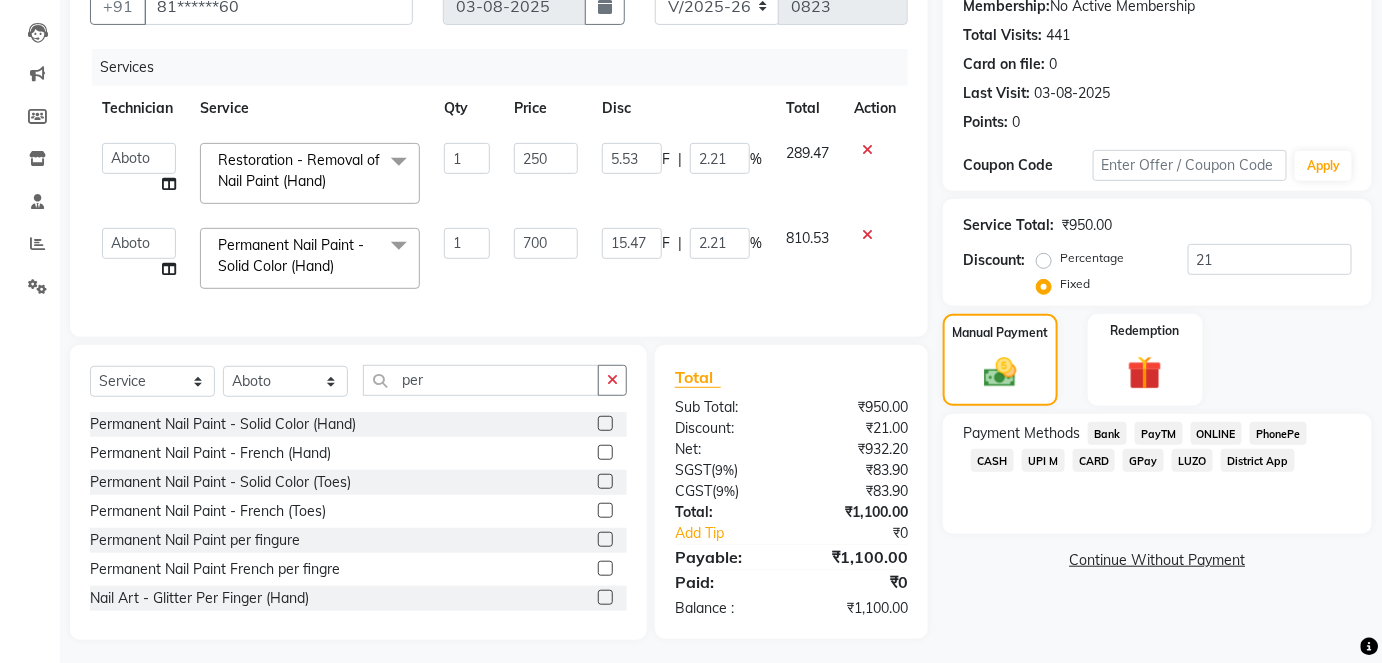 click on "CASH" 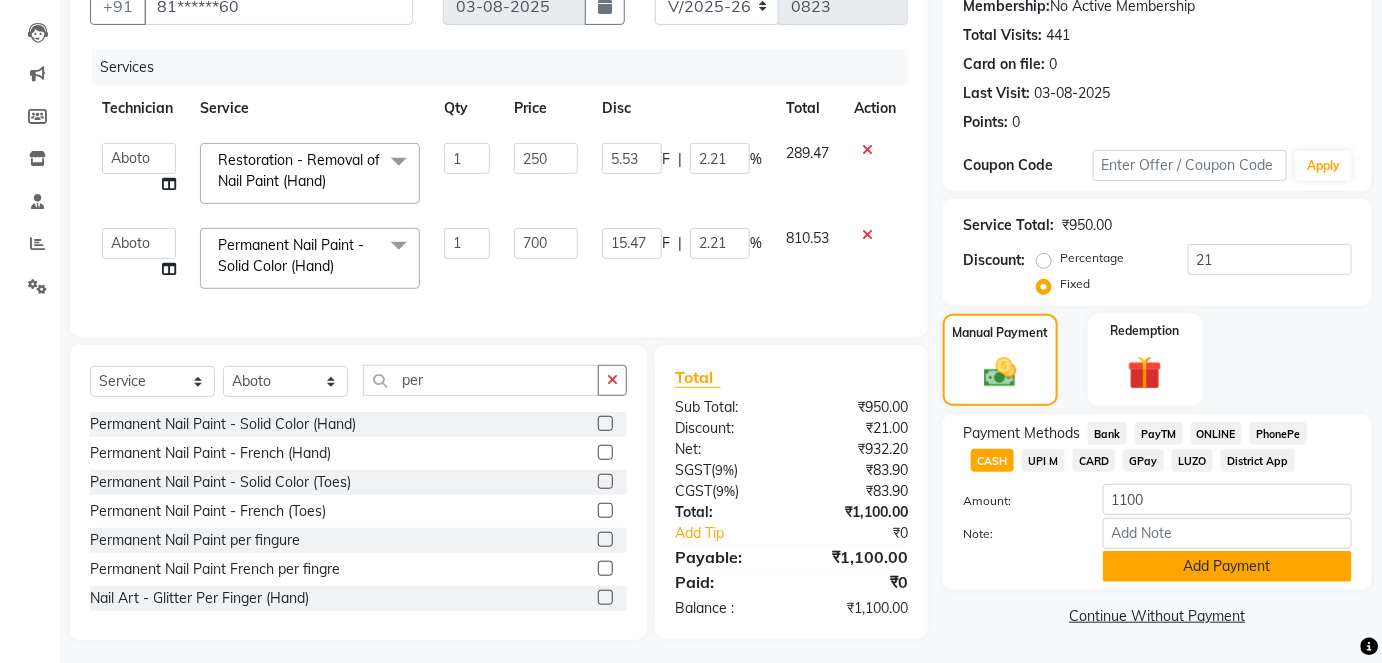 click on "Add Payment" 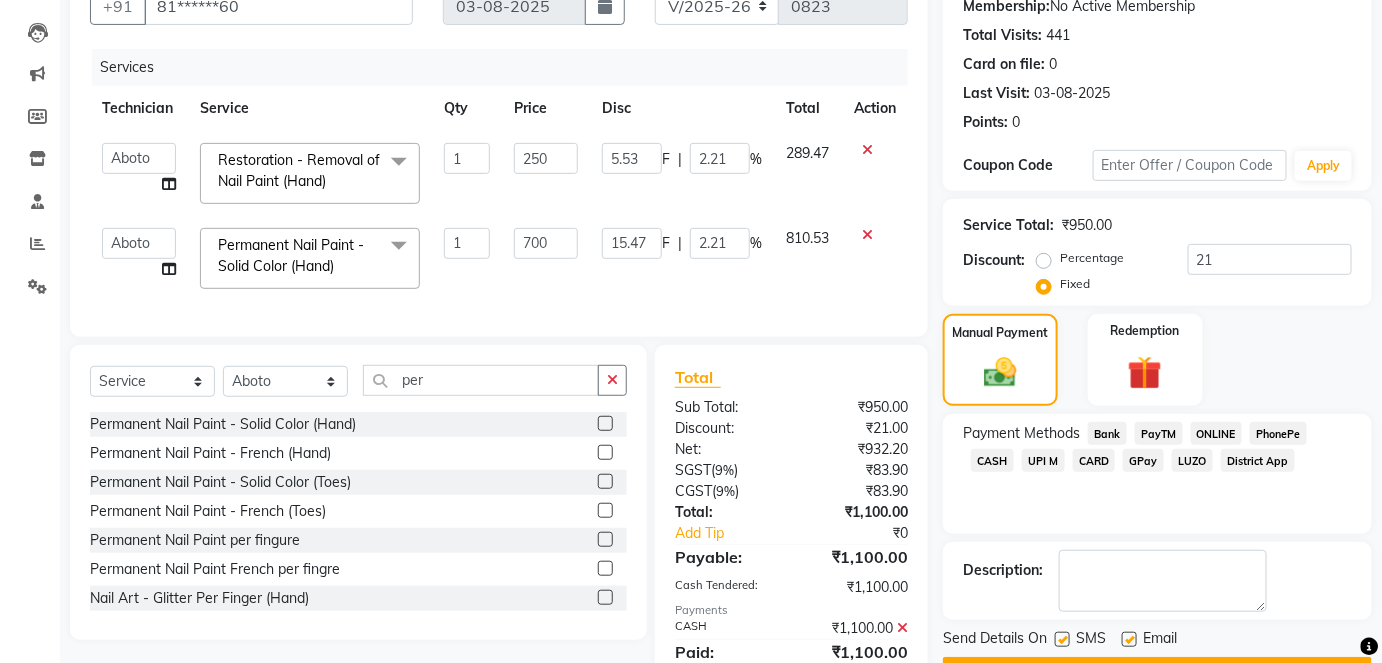 scroll, scrollTop: 287, scrollLeft: 0, axis: vertical 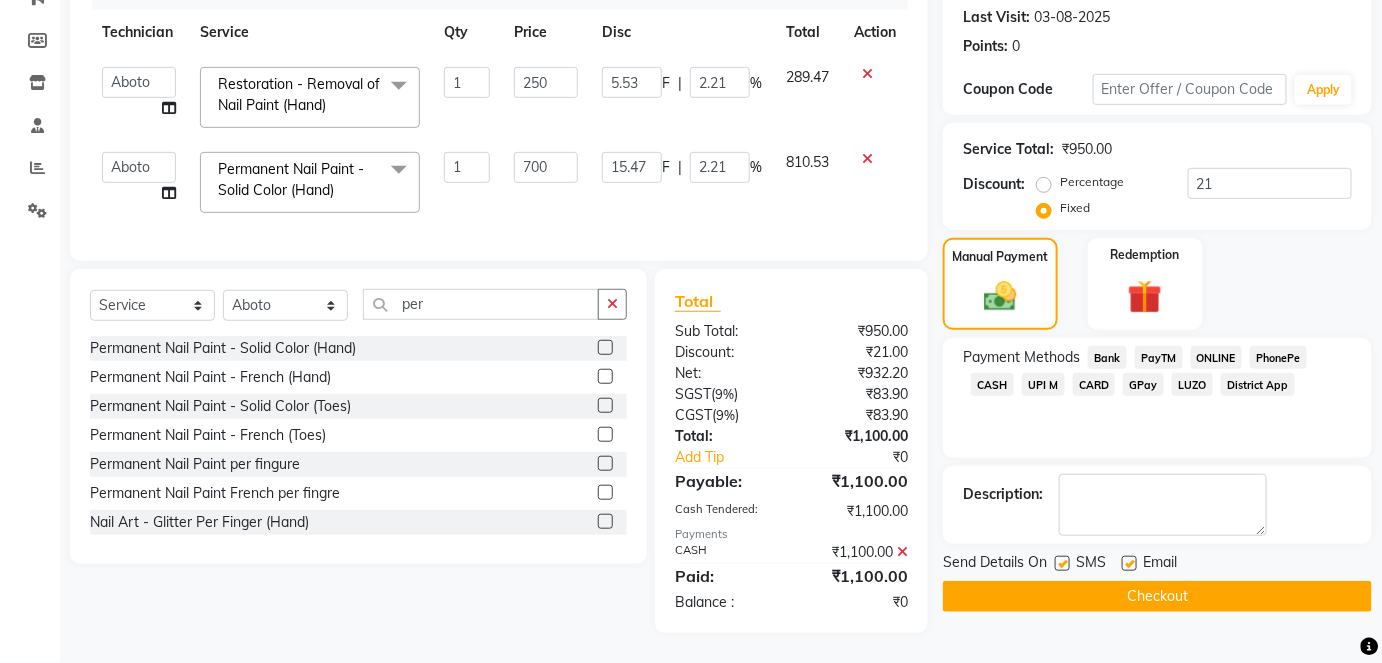 click on "Checkout" 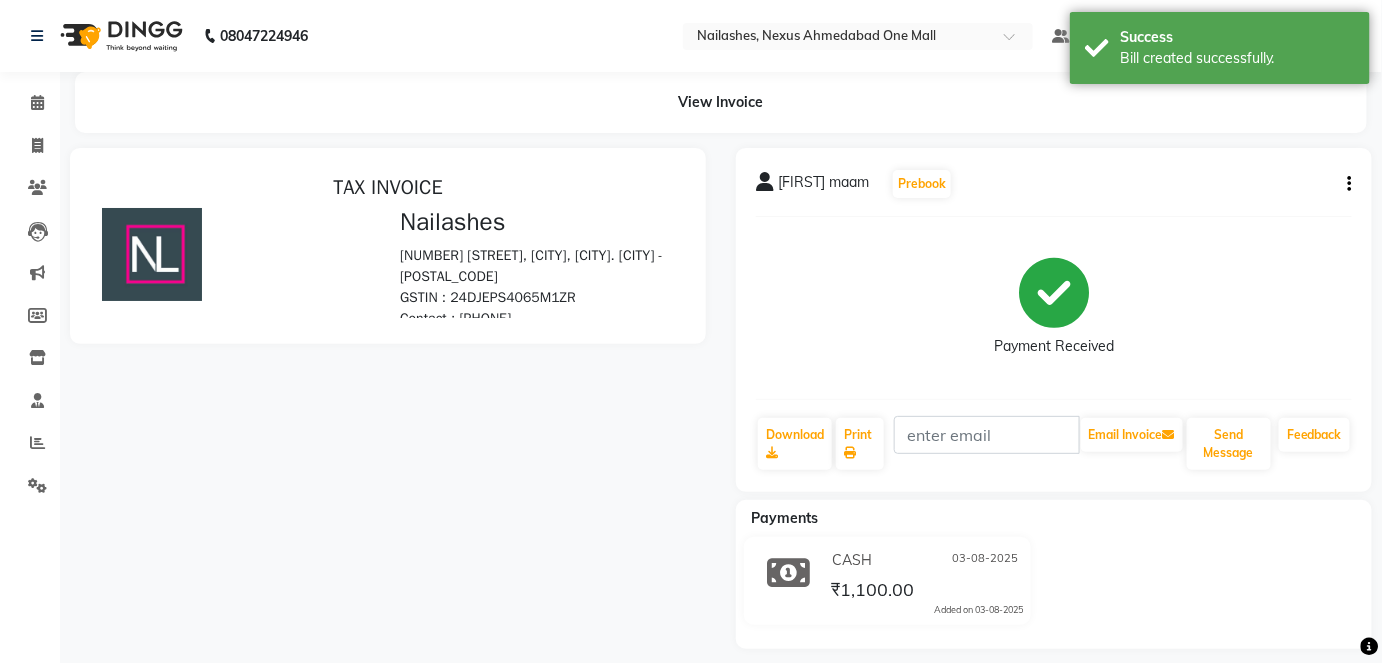 scroll, scrollTop: 0, scrollLeft: 0, axis: both 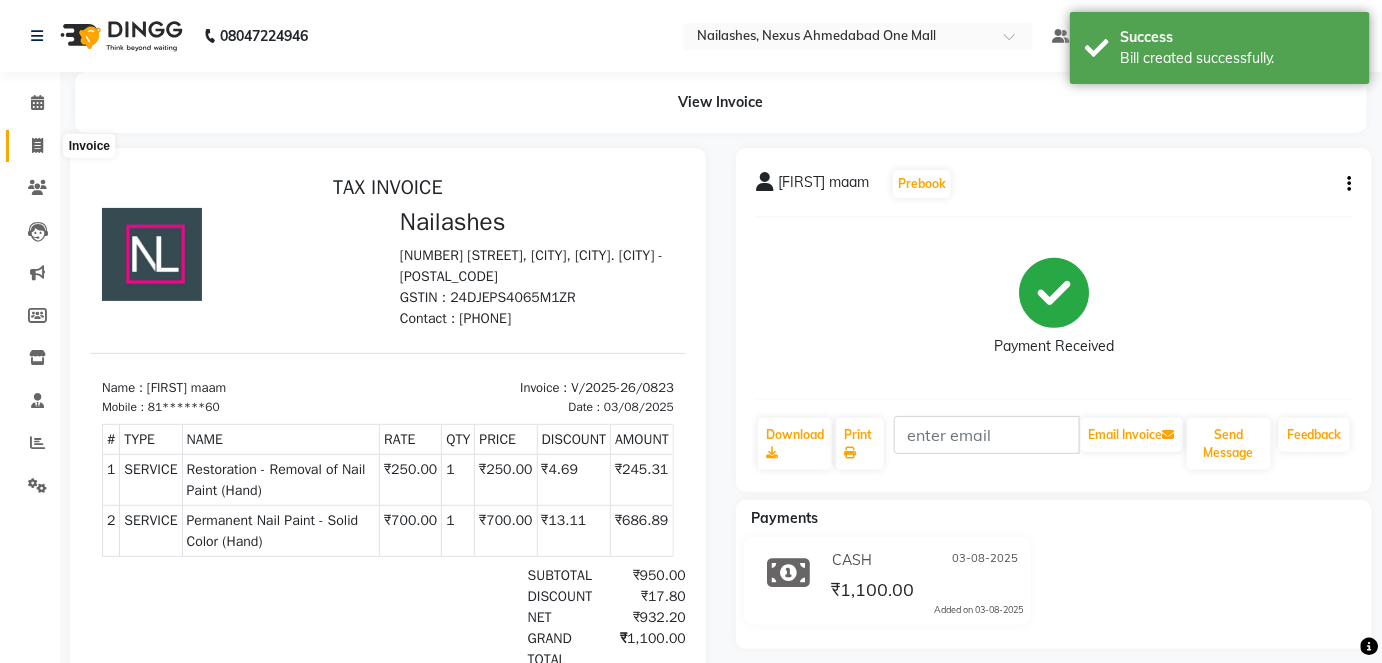 click 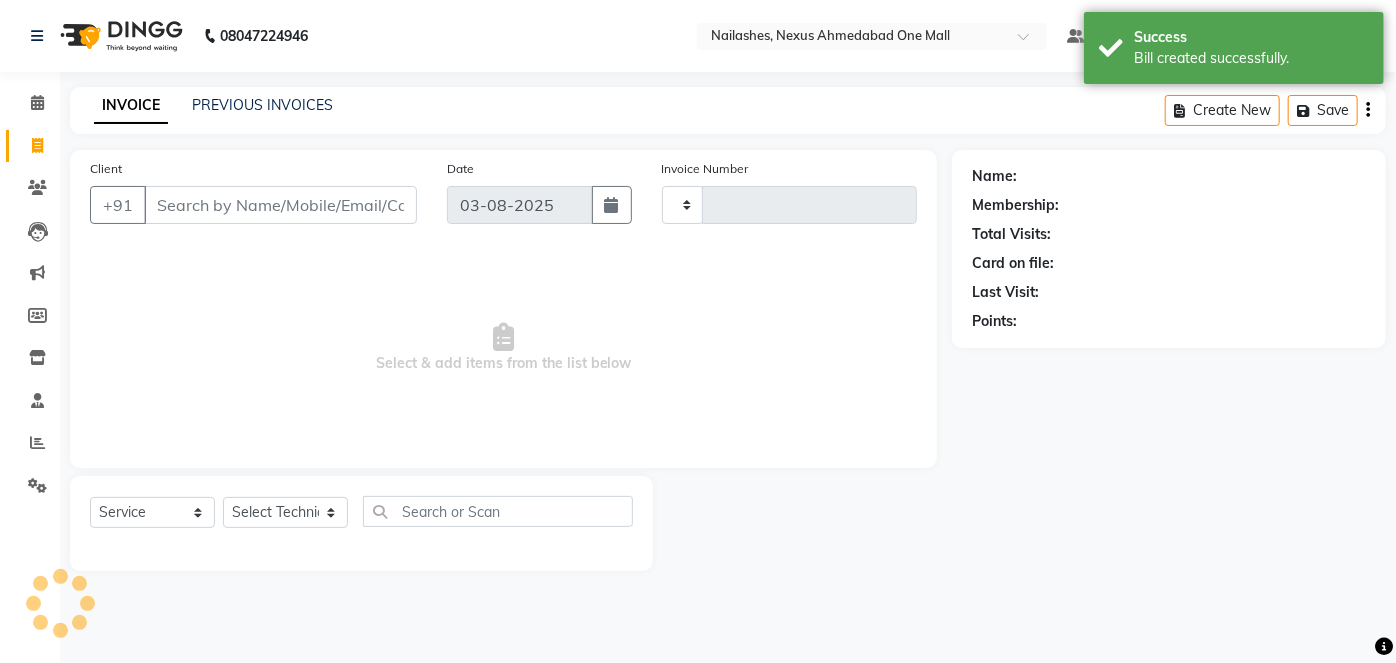 type on "0824" 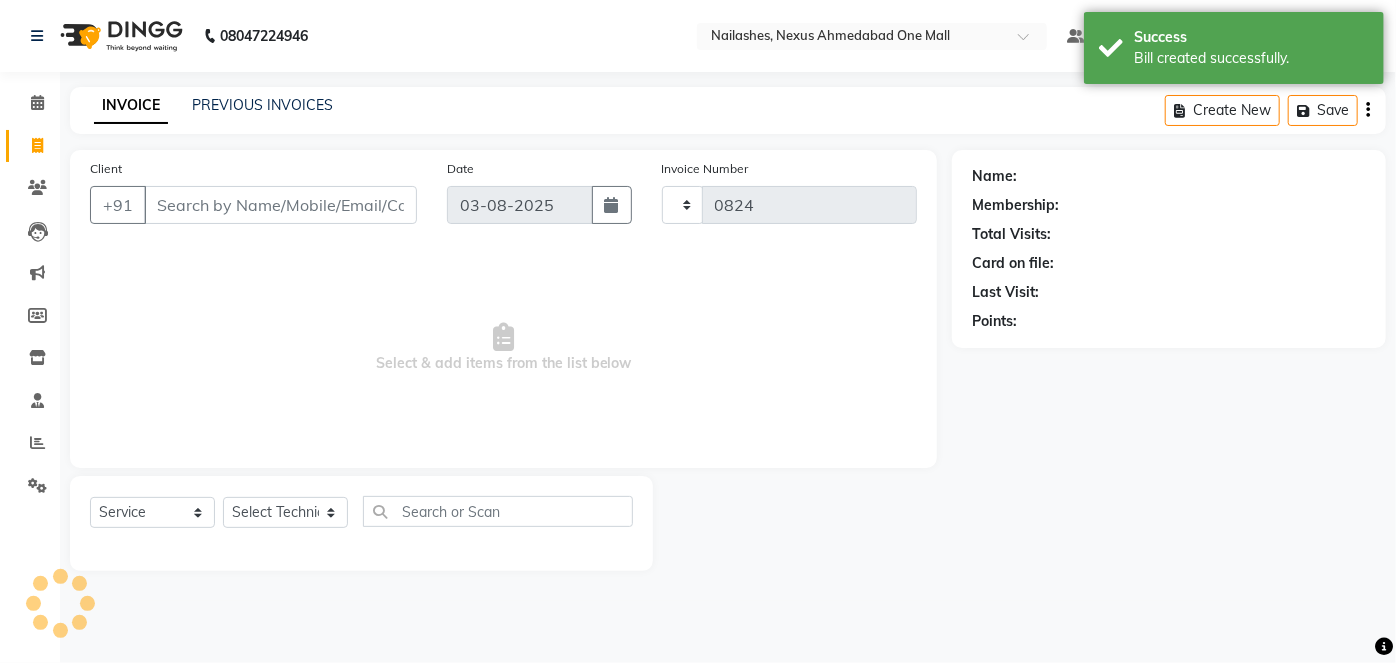 select on "4606" 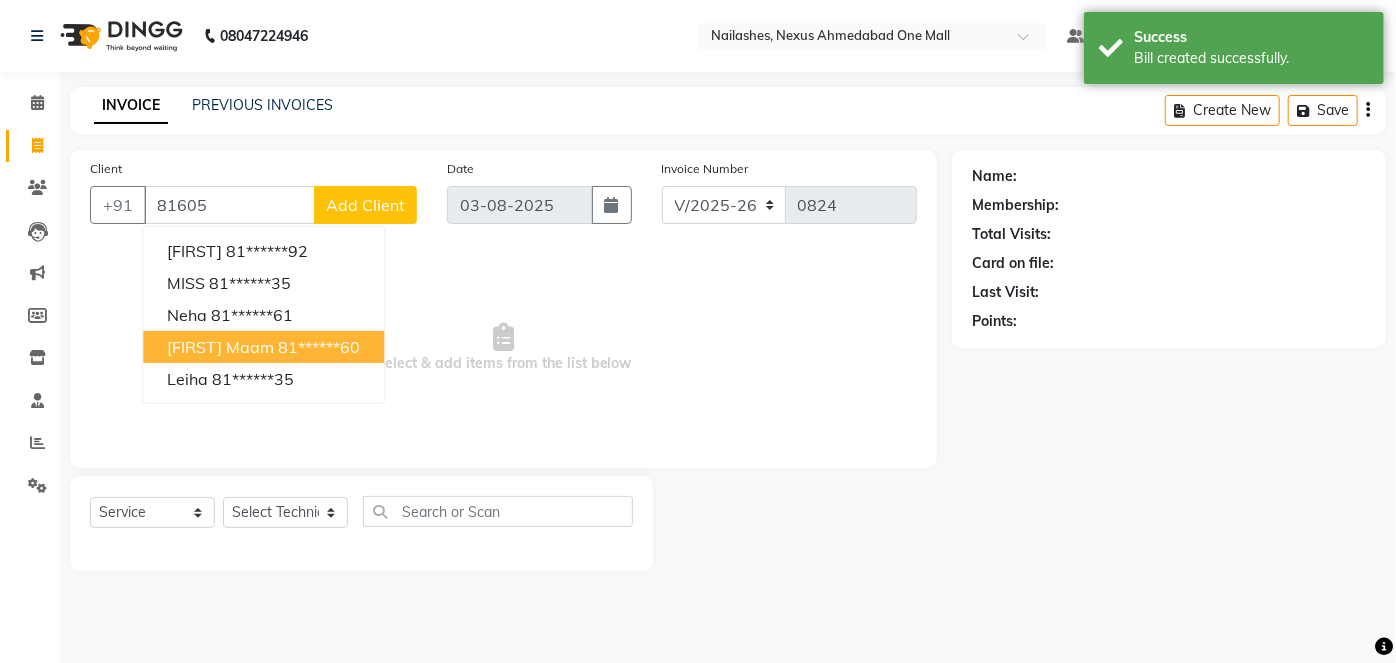 click on "[FIRST] maam [PHONE]" at bounding box center [263, 347] 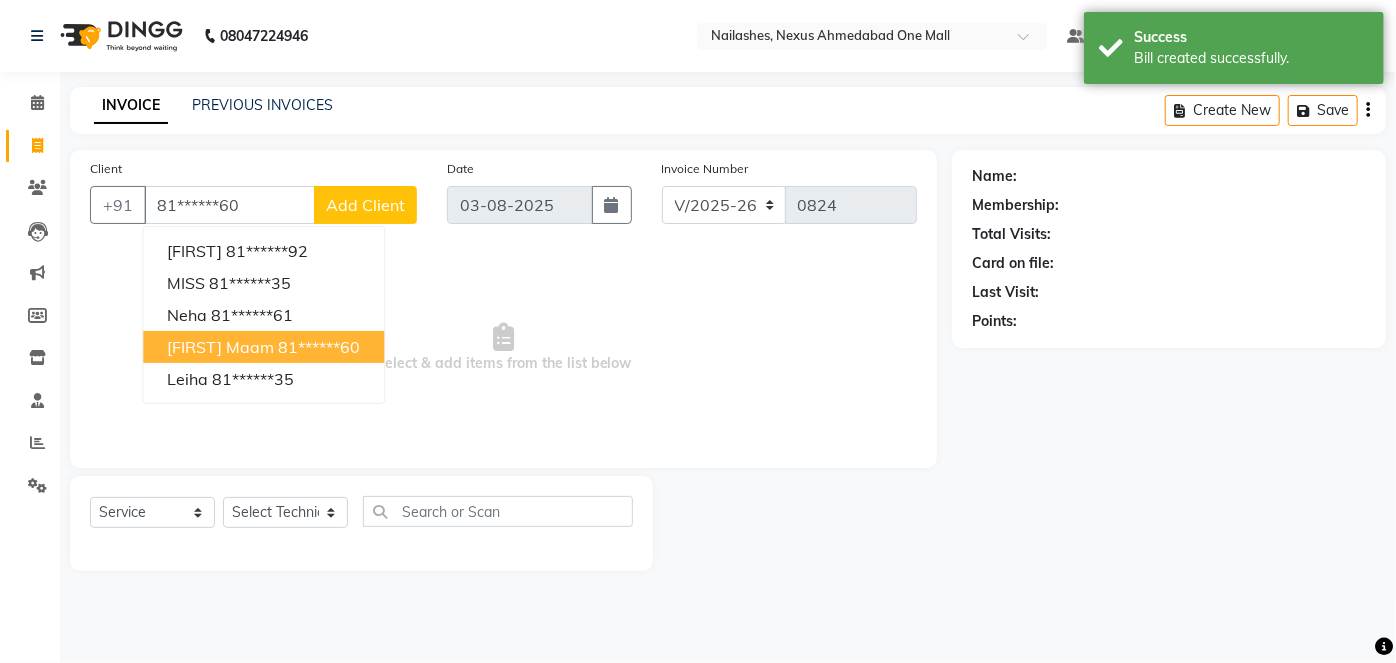type on "81******60" 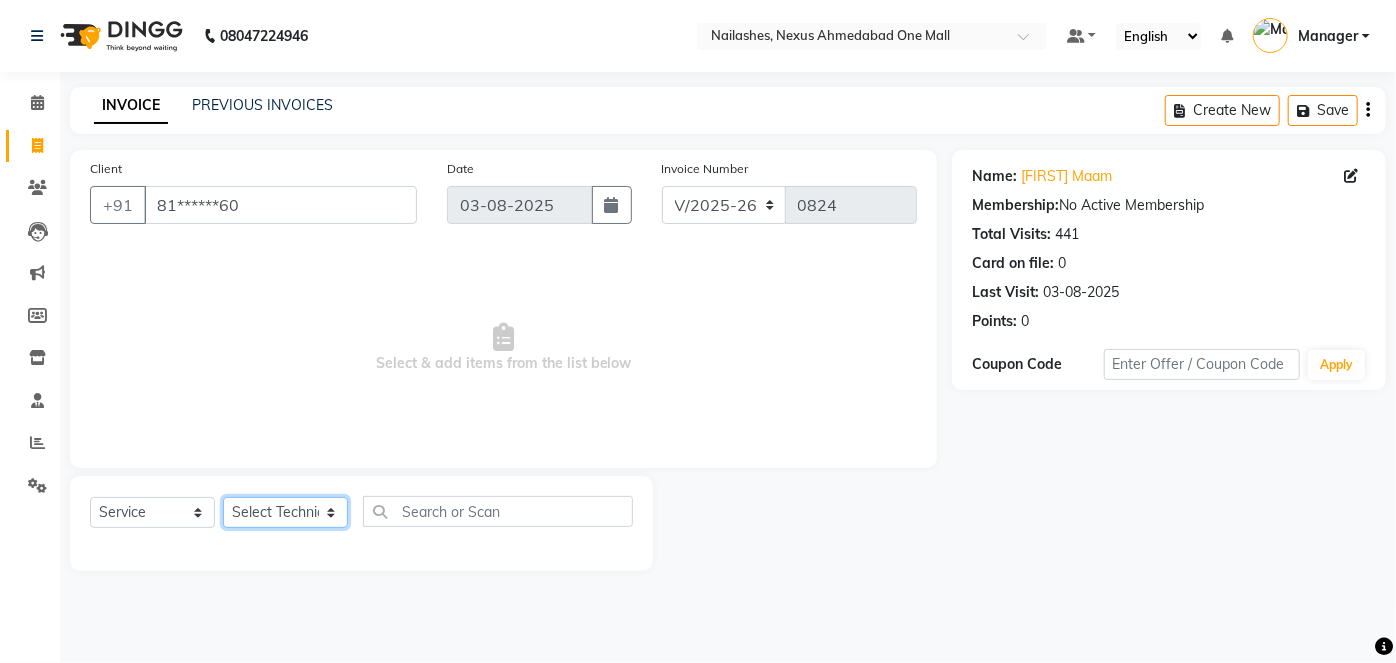 click on "Select Technician Aboto babita Deepti Kinto Manager Rakhi Rita Sita Vaishali winish Sir" 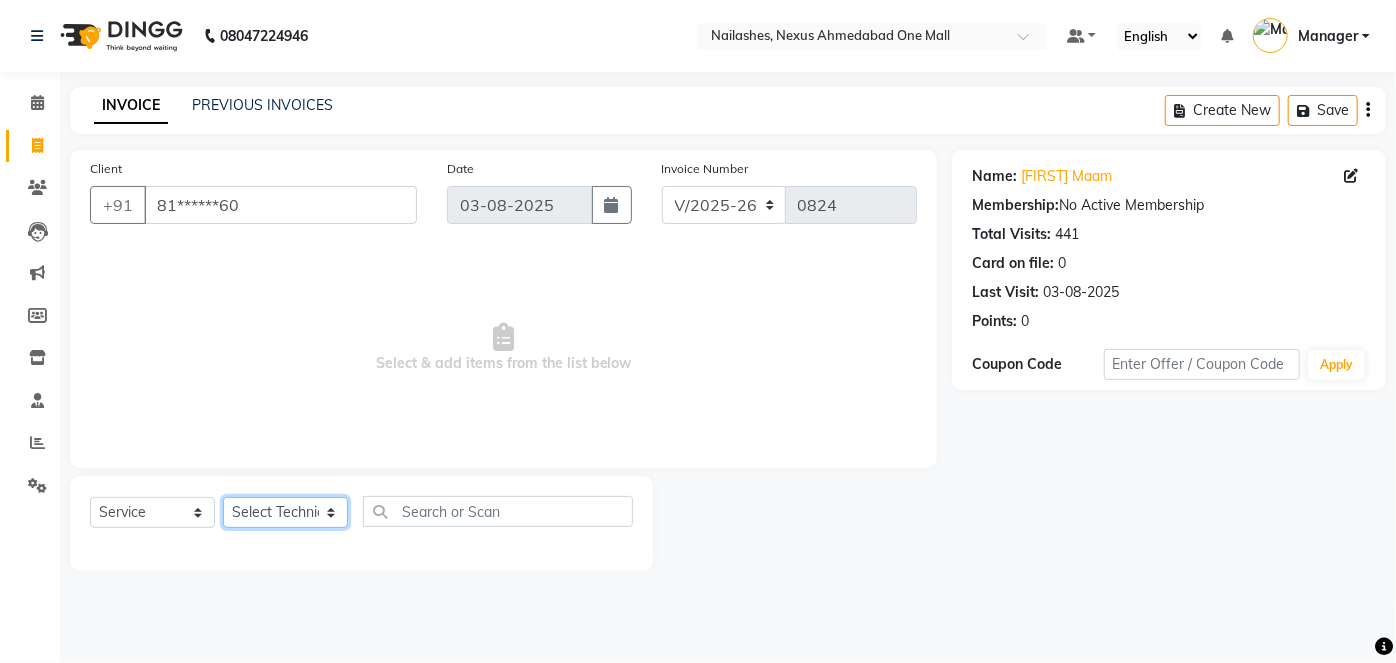 select on "77657" 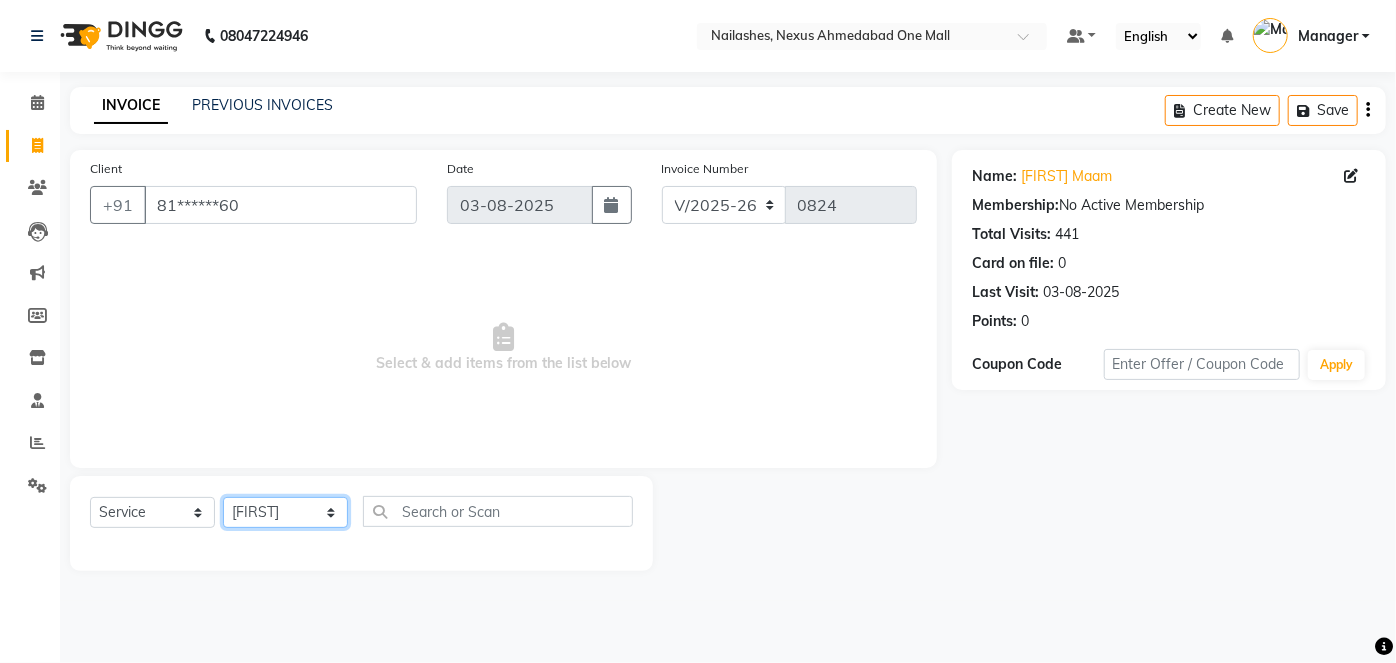 click on "Select Technician Aboto babita Deepti Kinto Manager Rakhi Rita Sita Vaishali winish Sir" 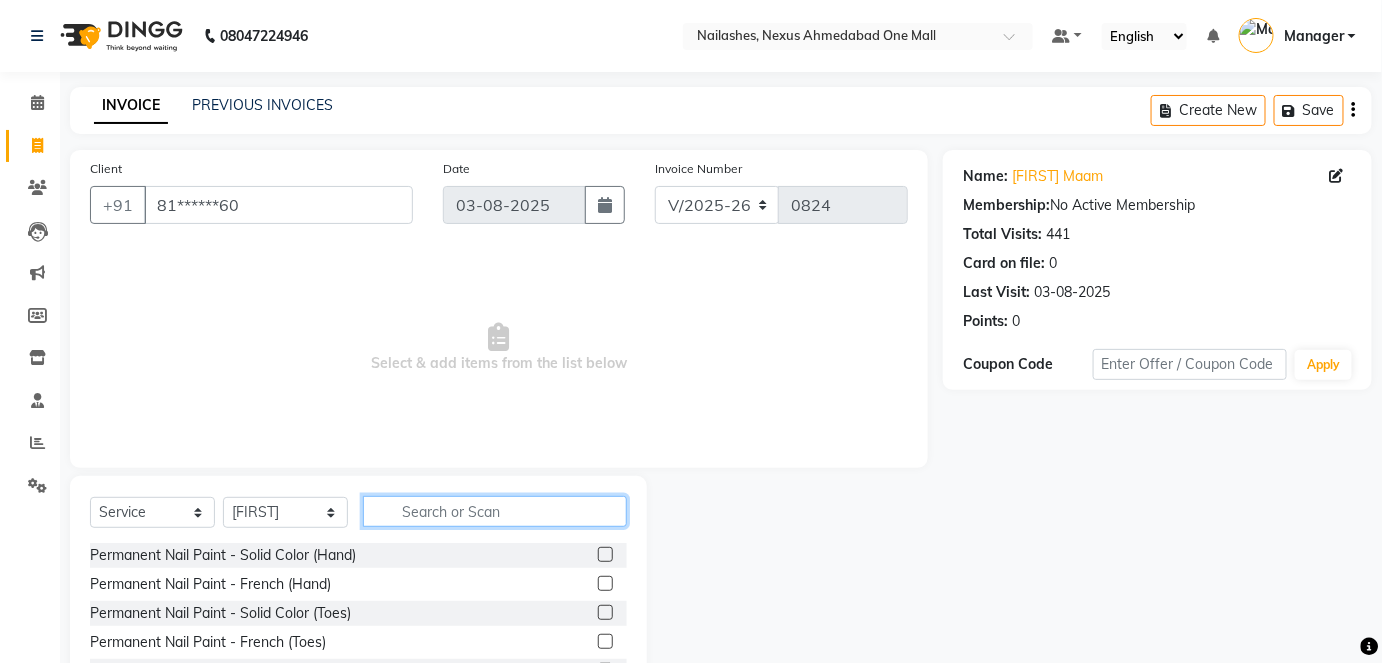 click 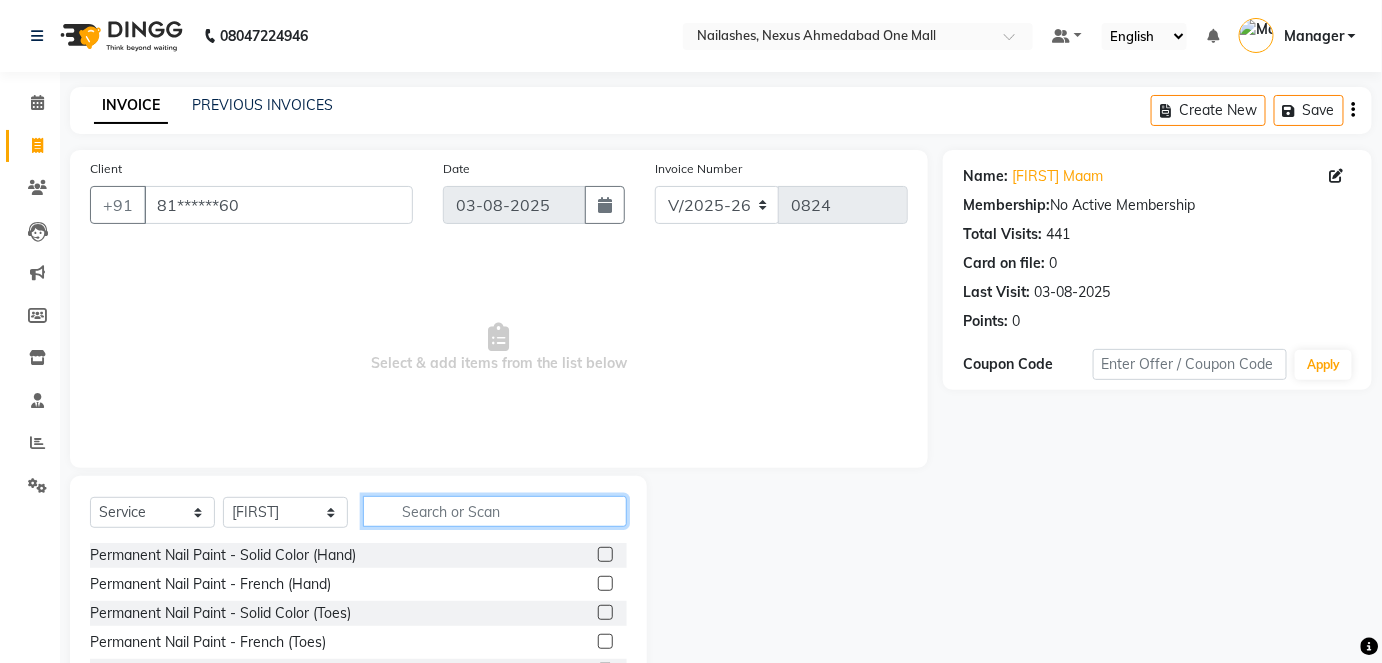 click 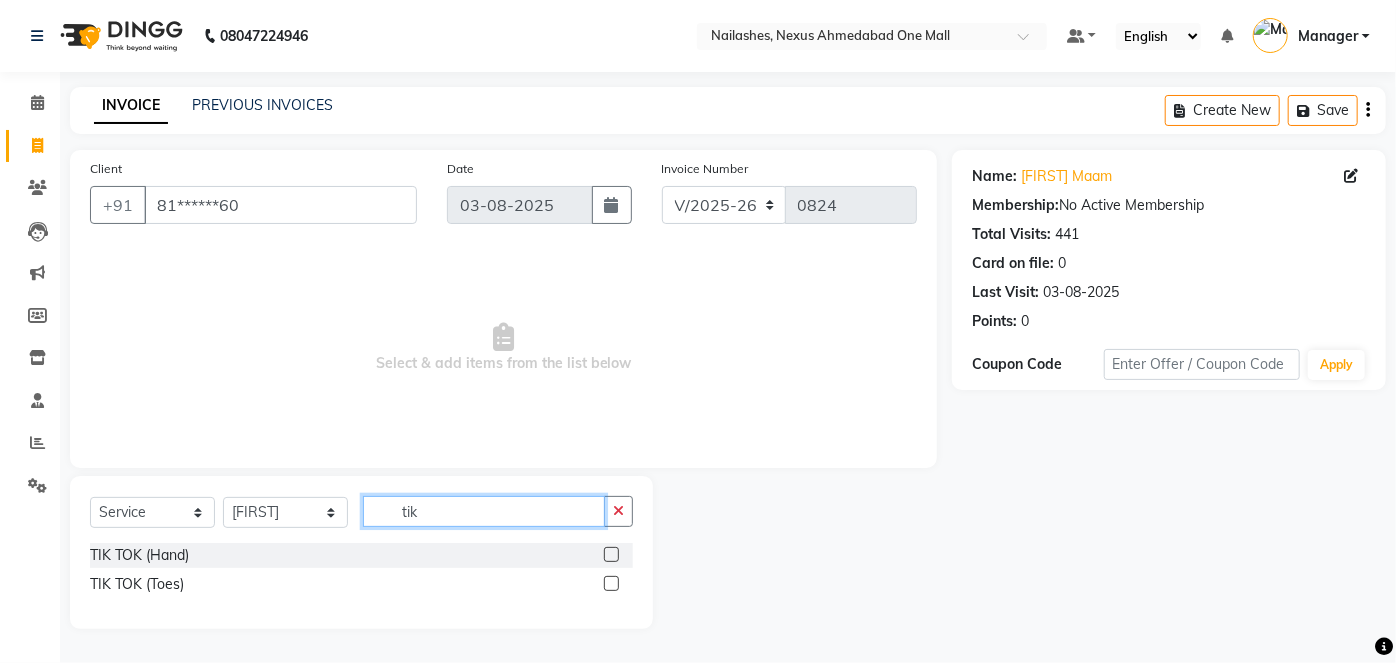 type on "tik" 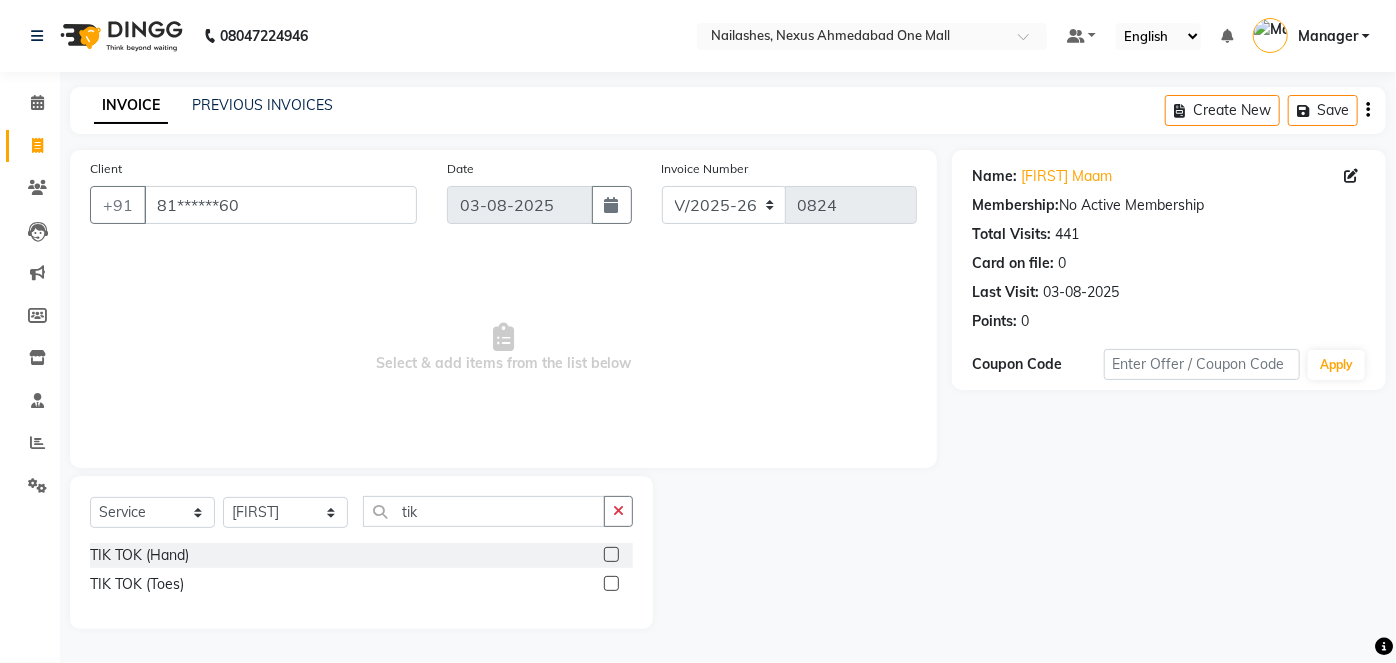 click 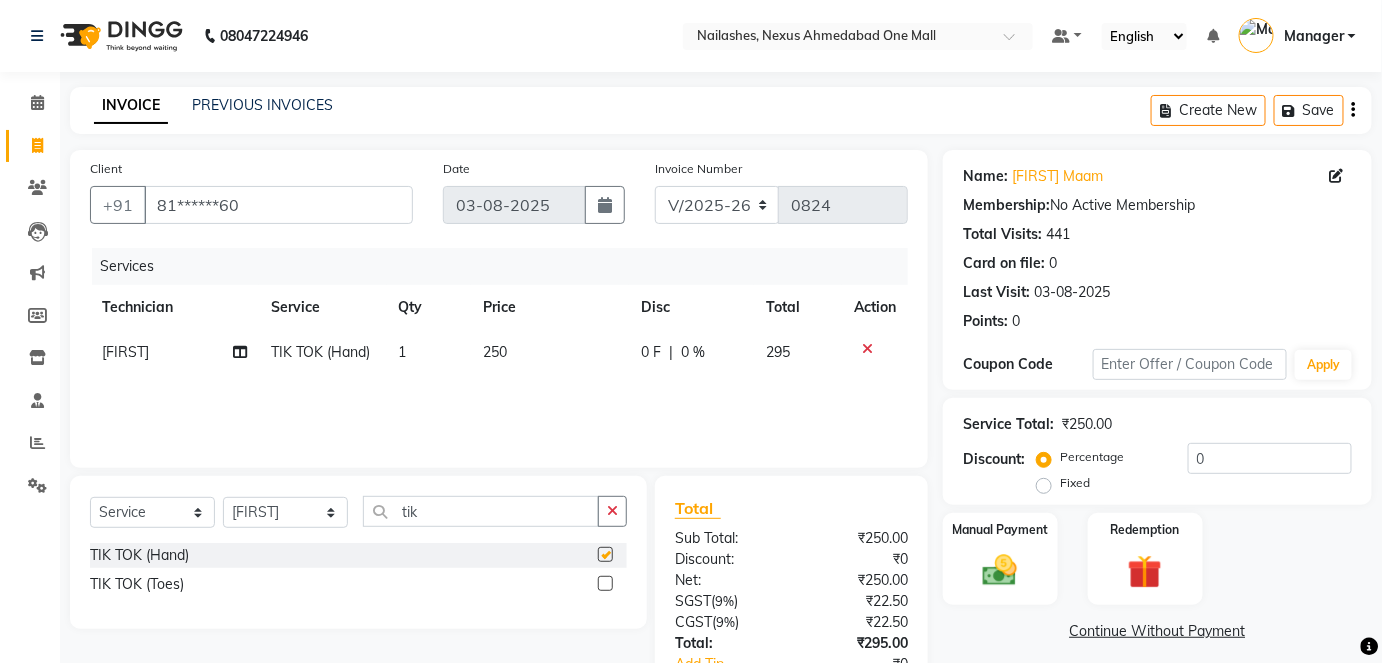 checkbox on "false" 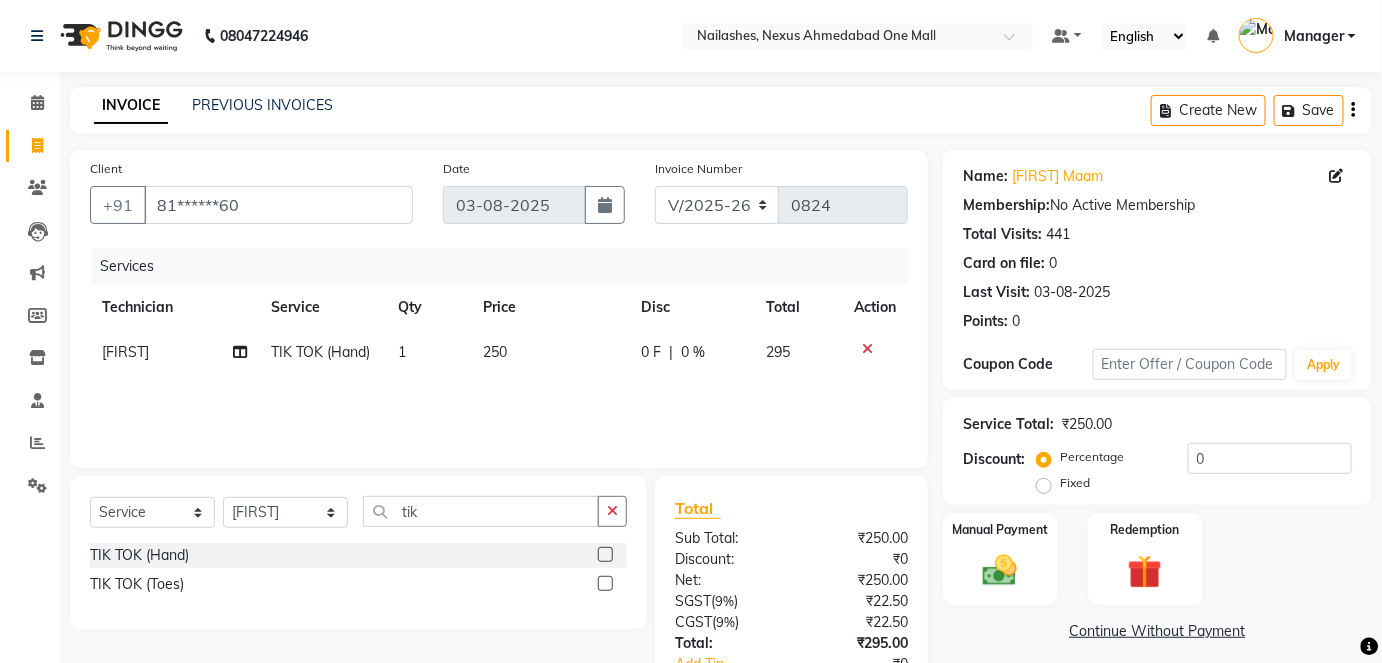 click on "250" 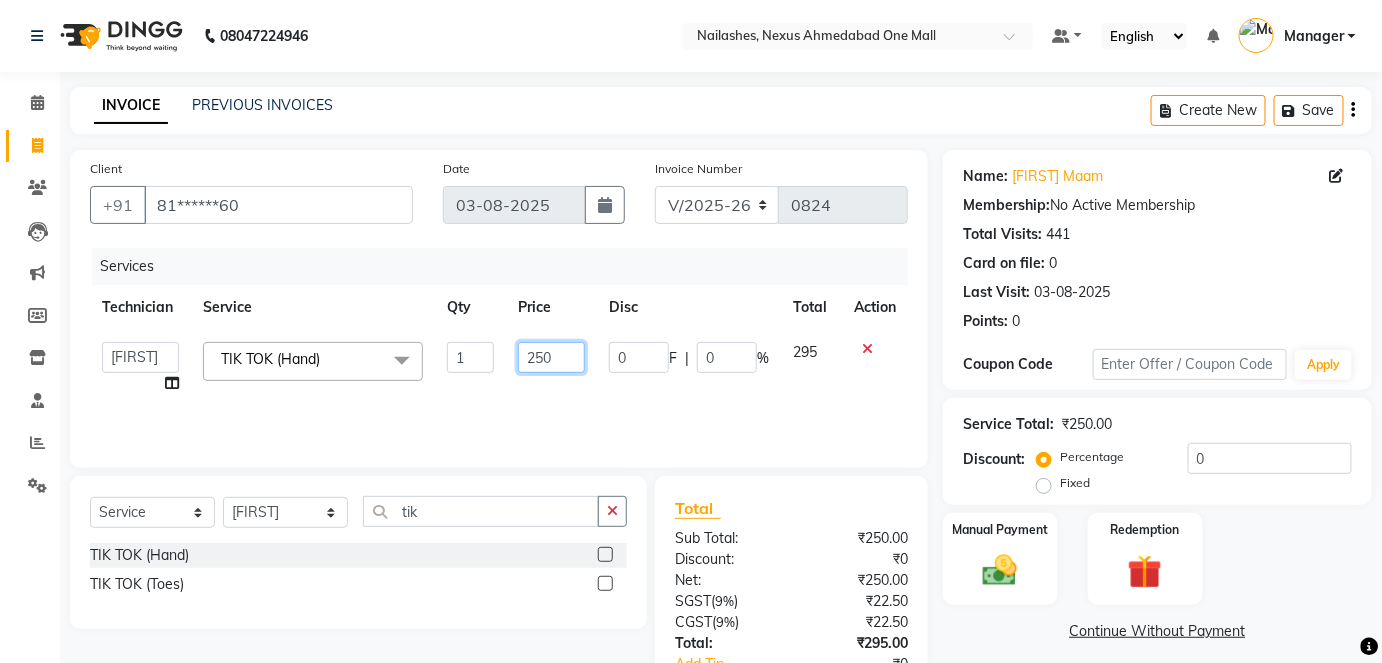 click on "250" 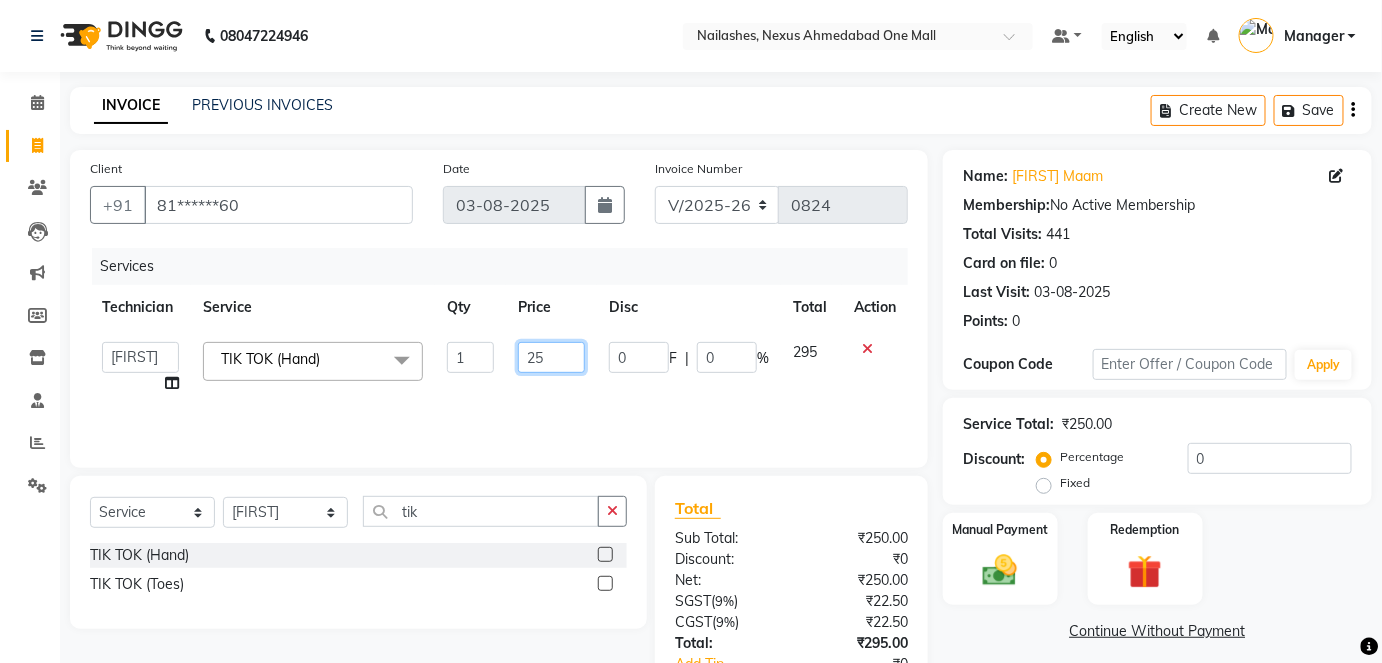 type on "2" 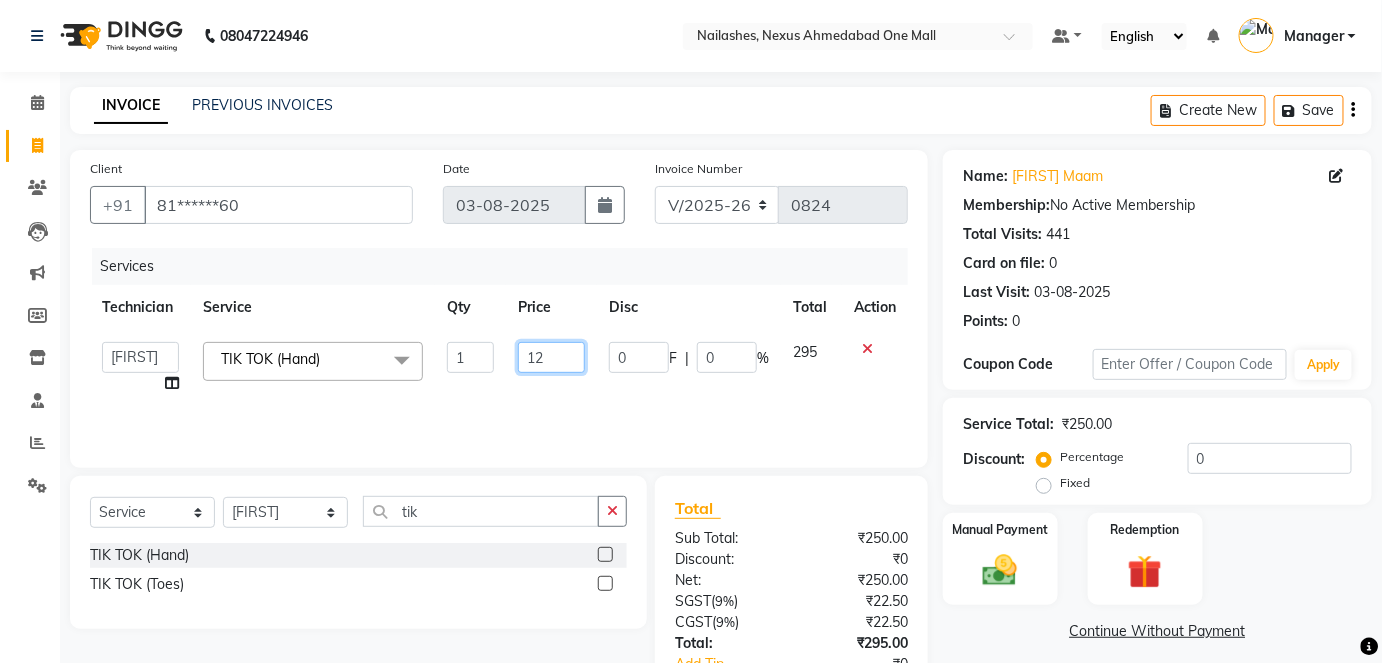 type on "125" 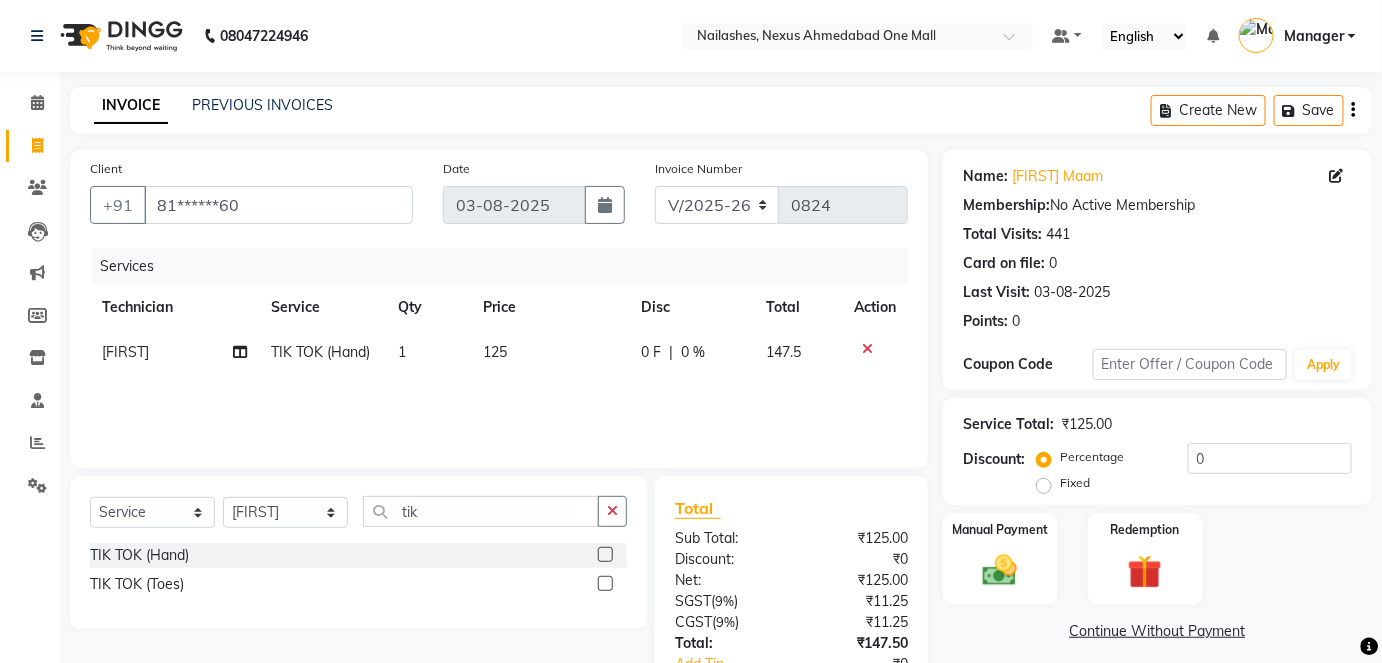 click on "Services Technician Service Qty Price Disc Total Action Rita TIK TOK (Hand) 1 125 0 F | 0 % 147.5" 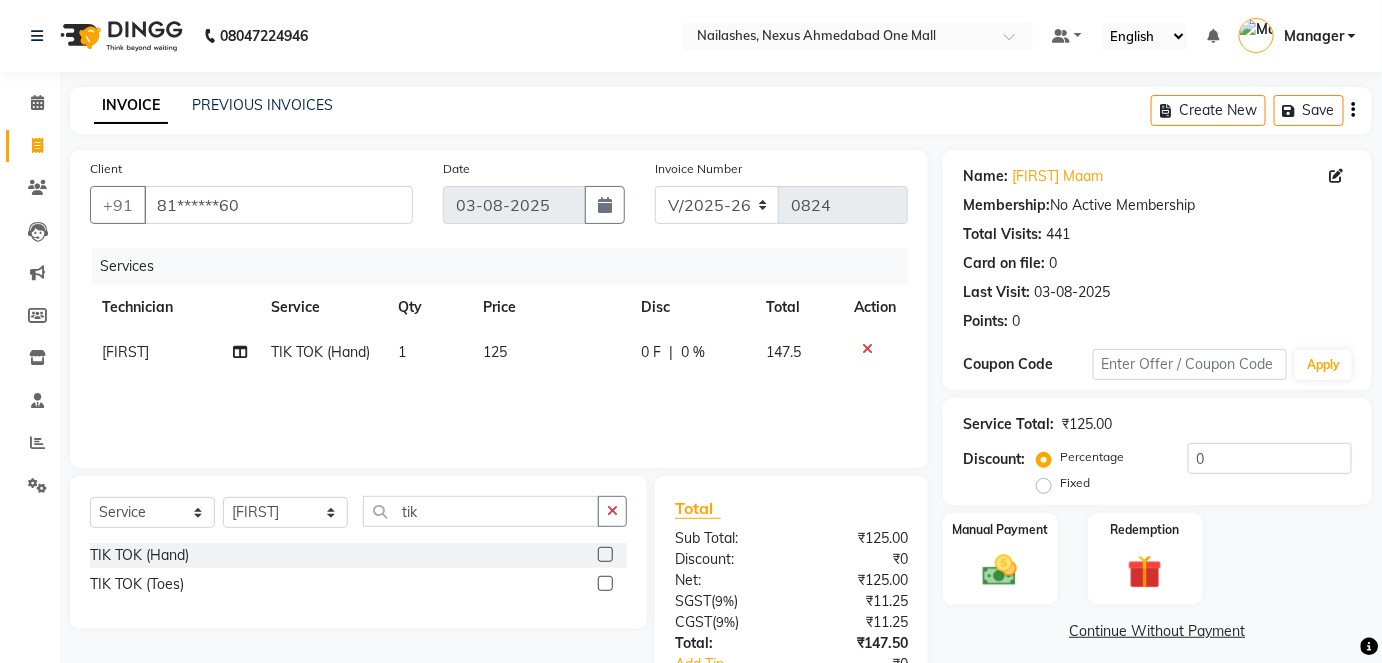 scroll, scrollTop: 136, scrollLeft: 0, axis: vertical 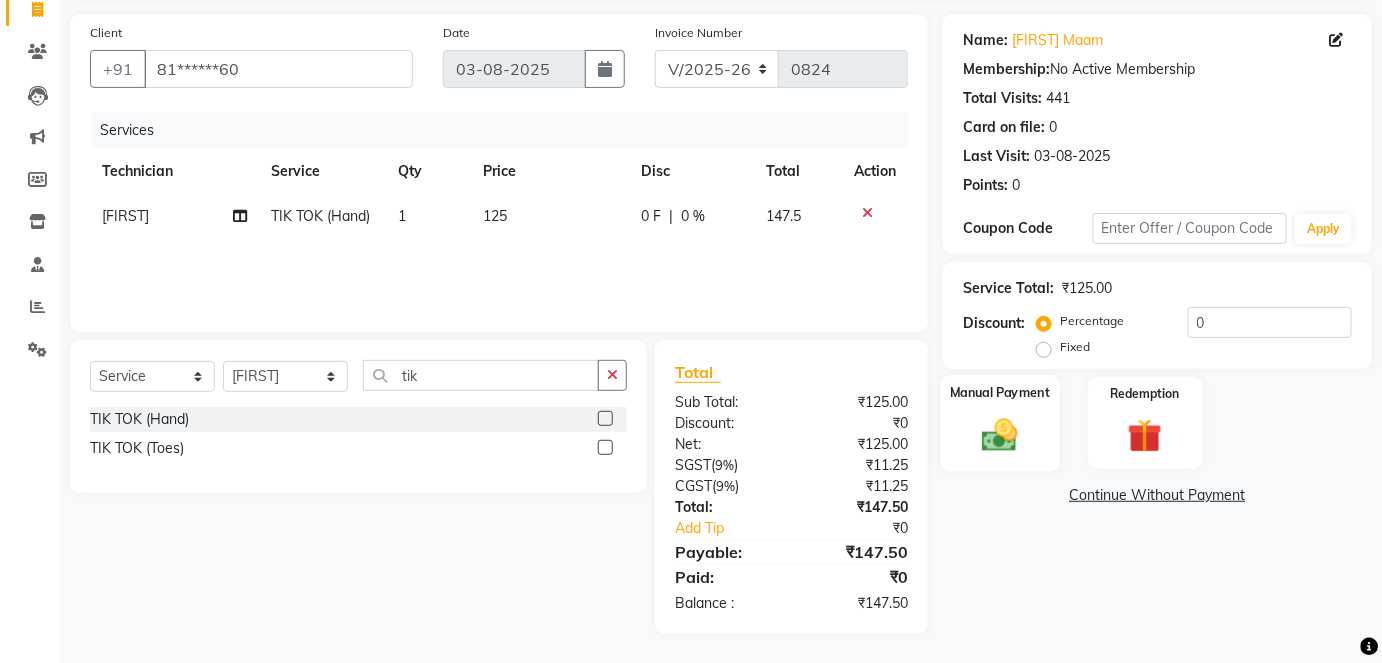 click 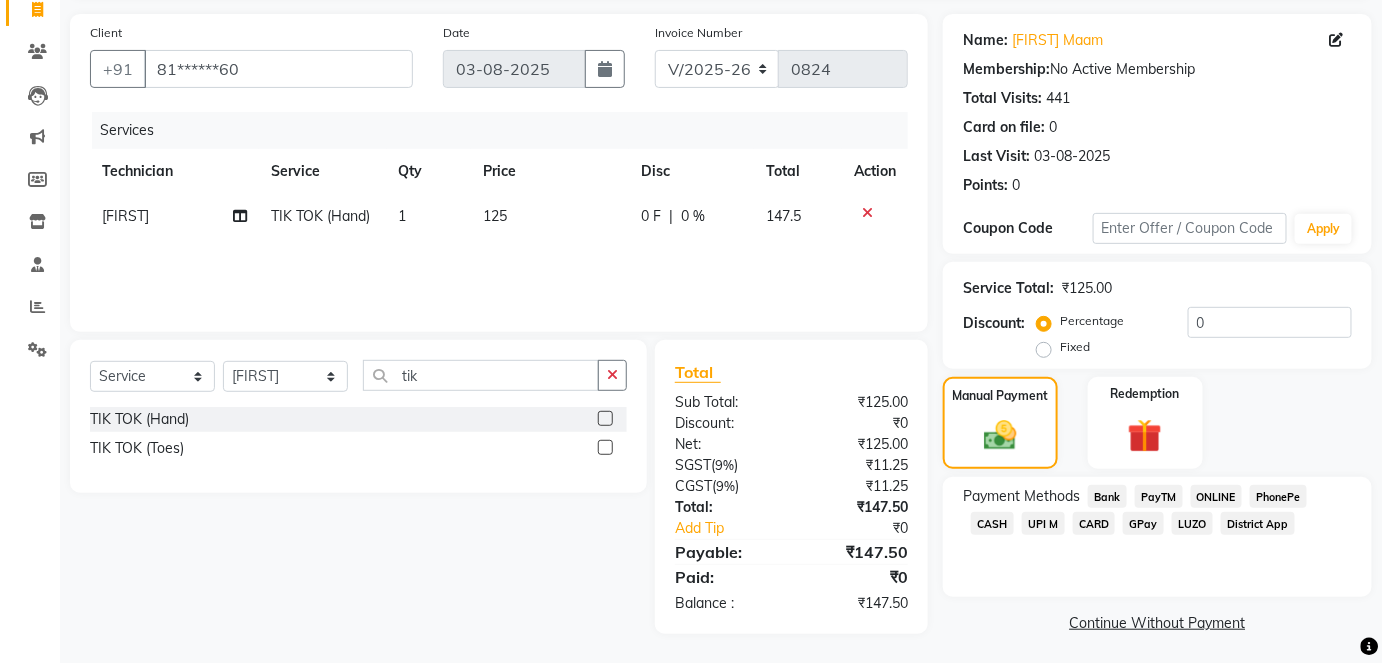 click on "CASH" 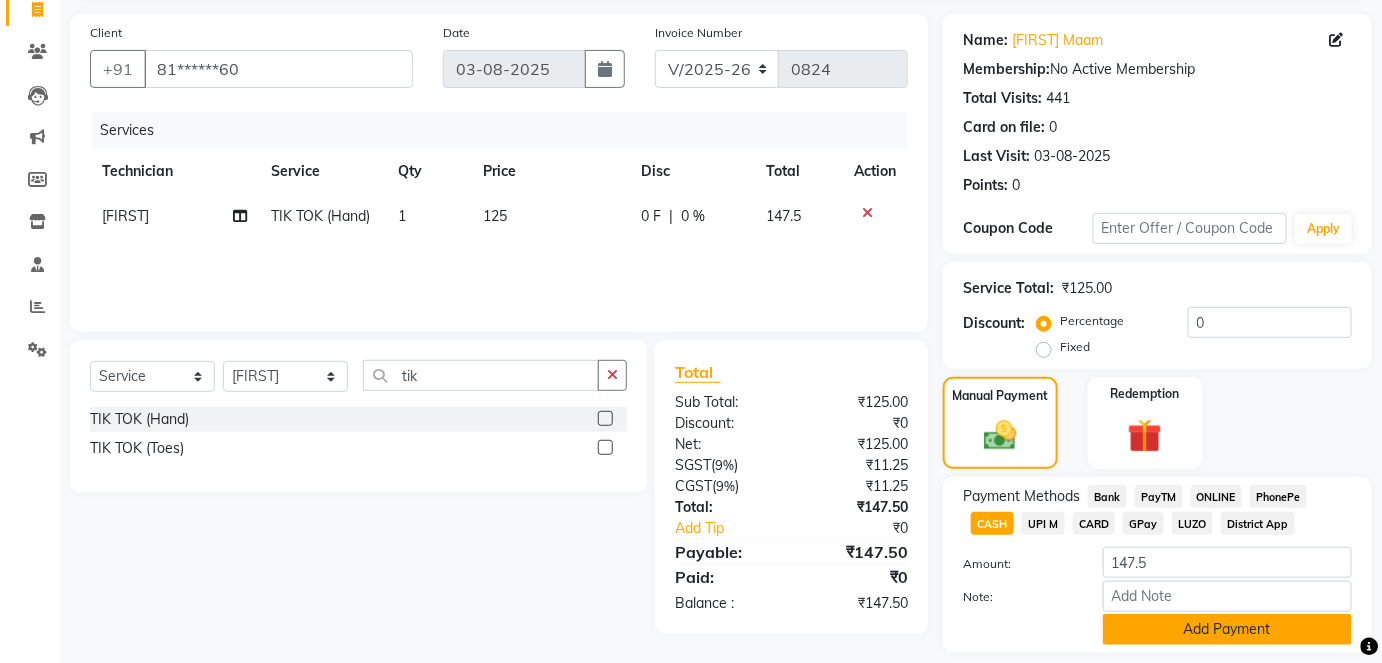 click on "Add Payment" 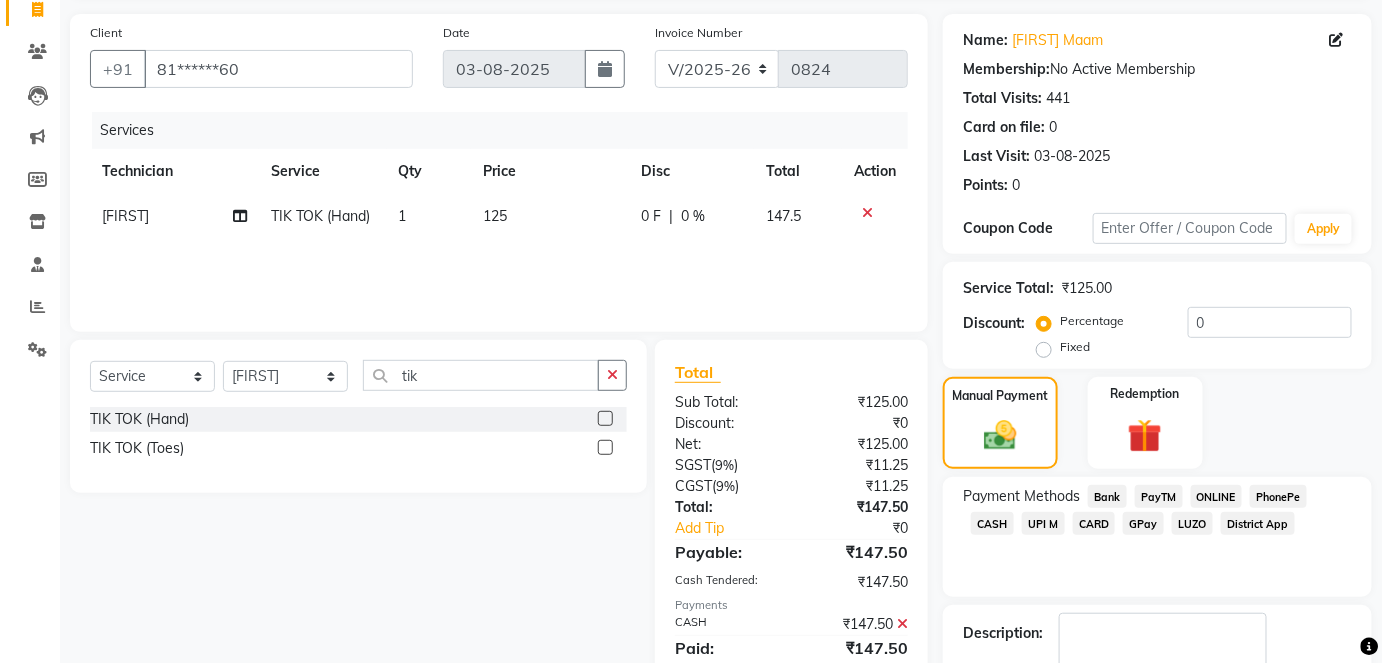 scroll, scrollTop: 252, scrollLeft: 0, axis: vertical 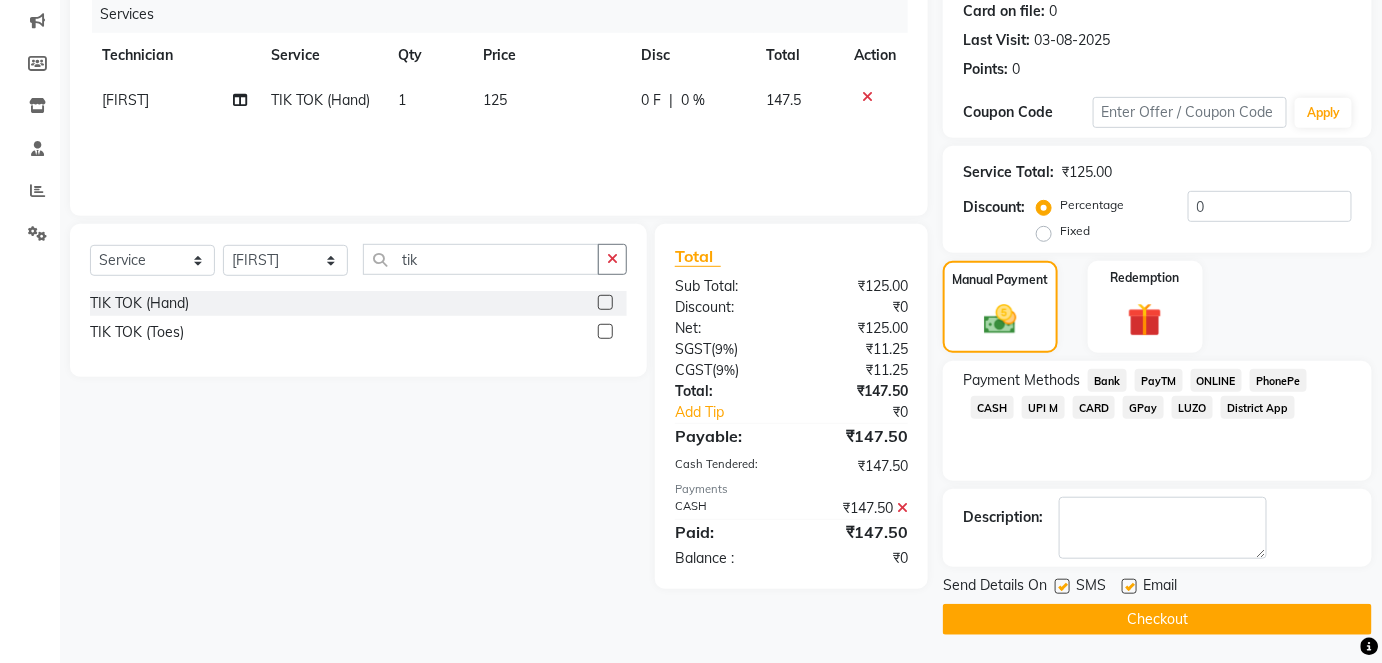 click on "Checkout" 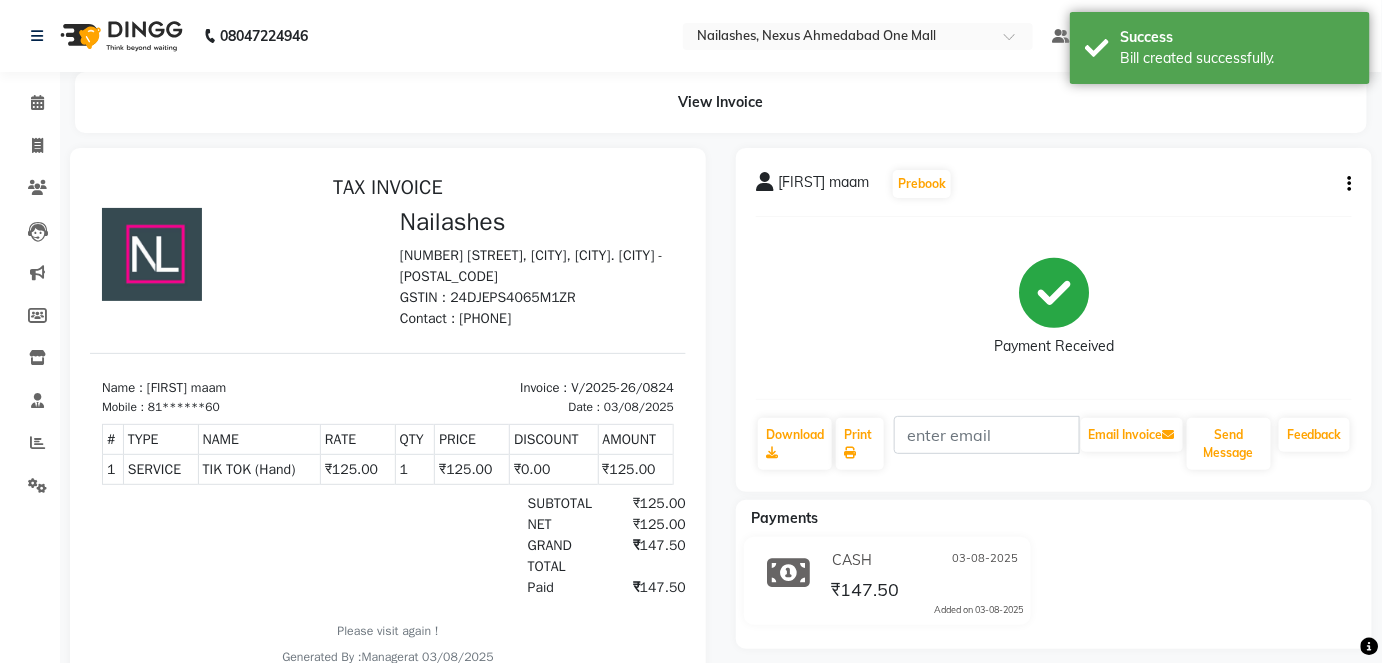scroll, scrollTop: 0, scrollLeft: 0, axis: both 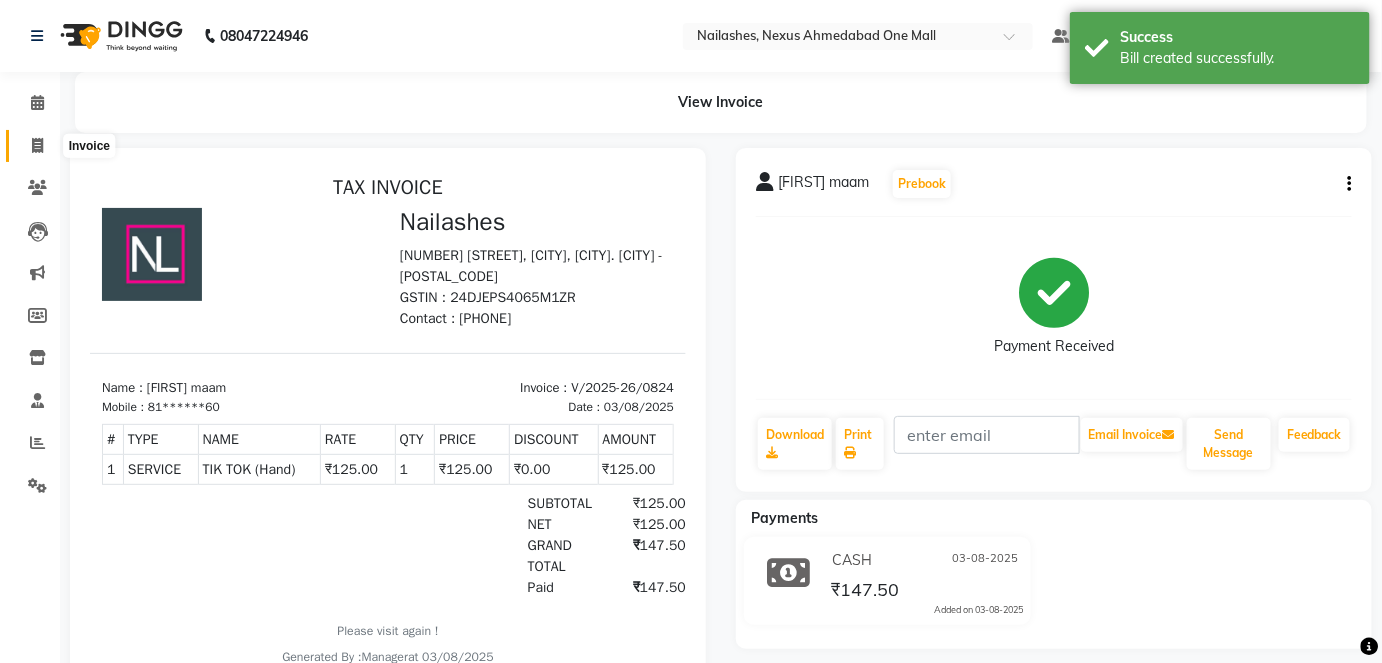 click 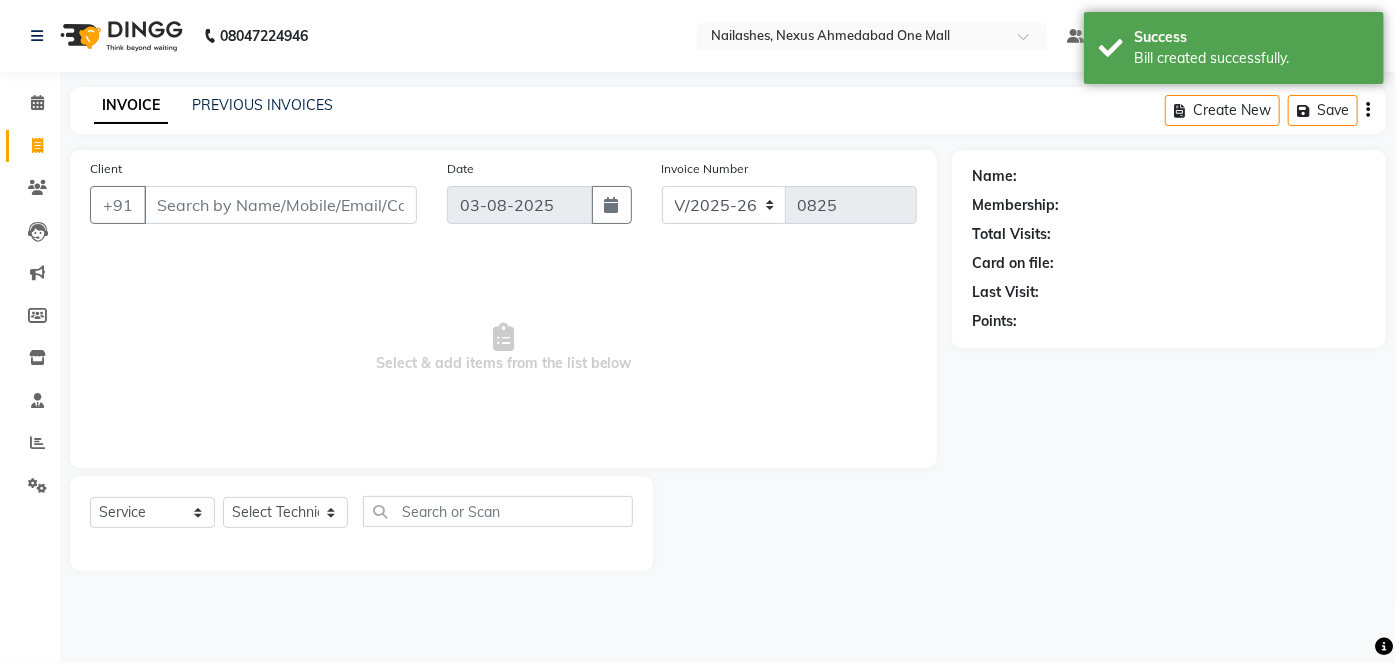 click on "Client +91" 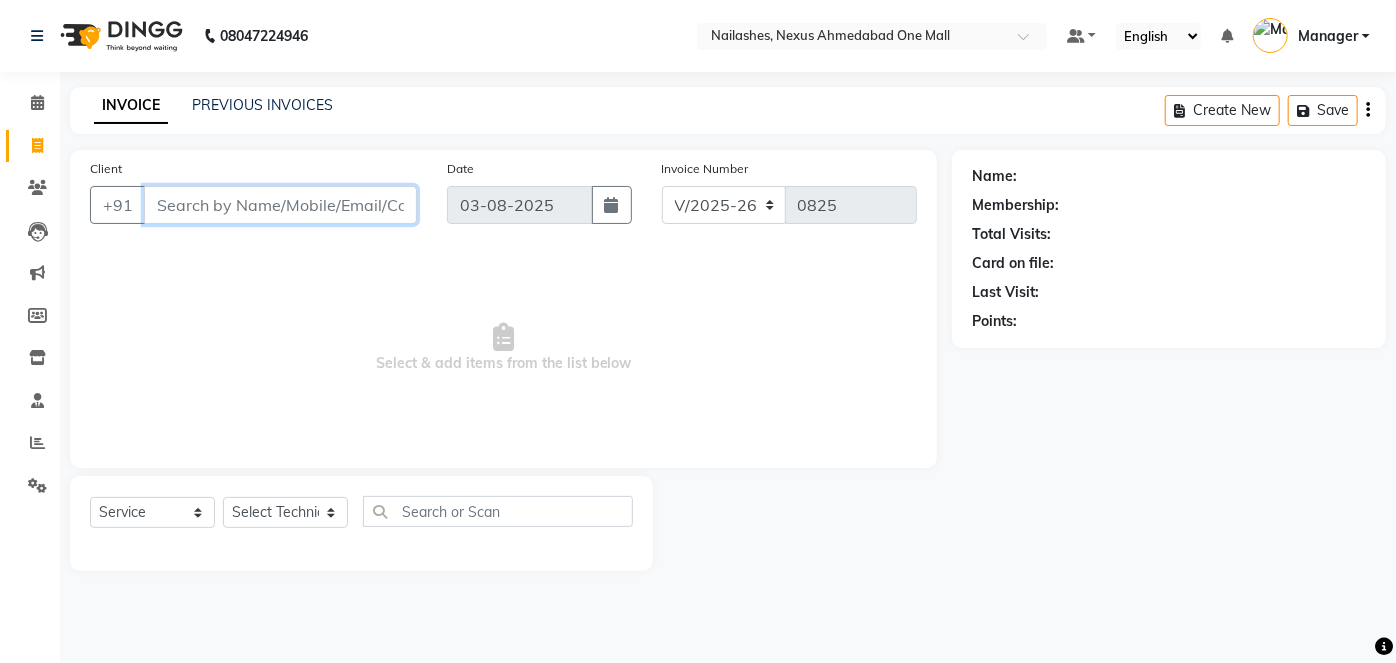 click on "Client" at bounding box center (280, 205) 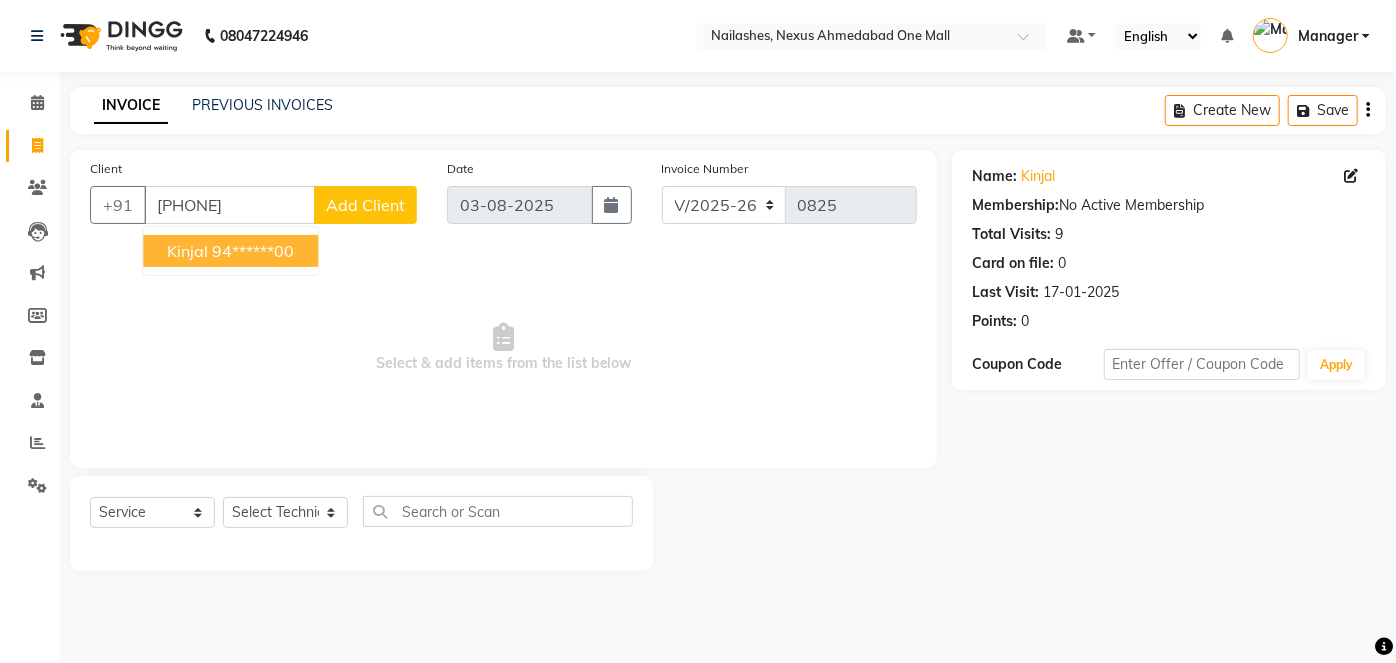 click on "94******00" at bounding box center (253, 251) 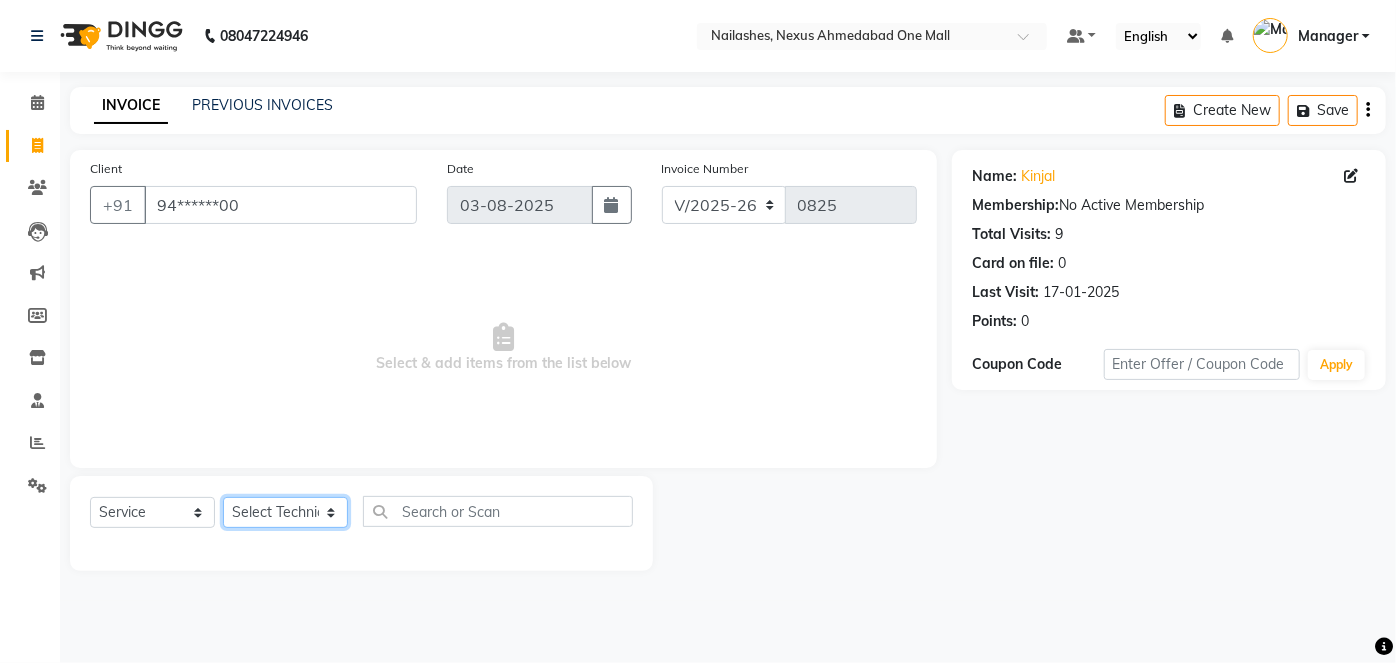 click on "Select Technician Aboto babita Deepti Kinto Manager Rakhi Rita Sita Vaishali winish Sir" 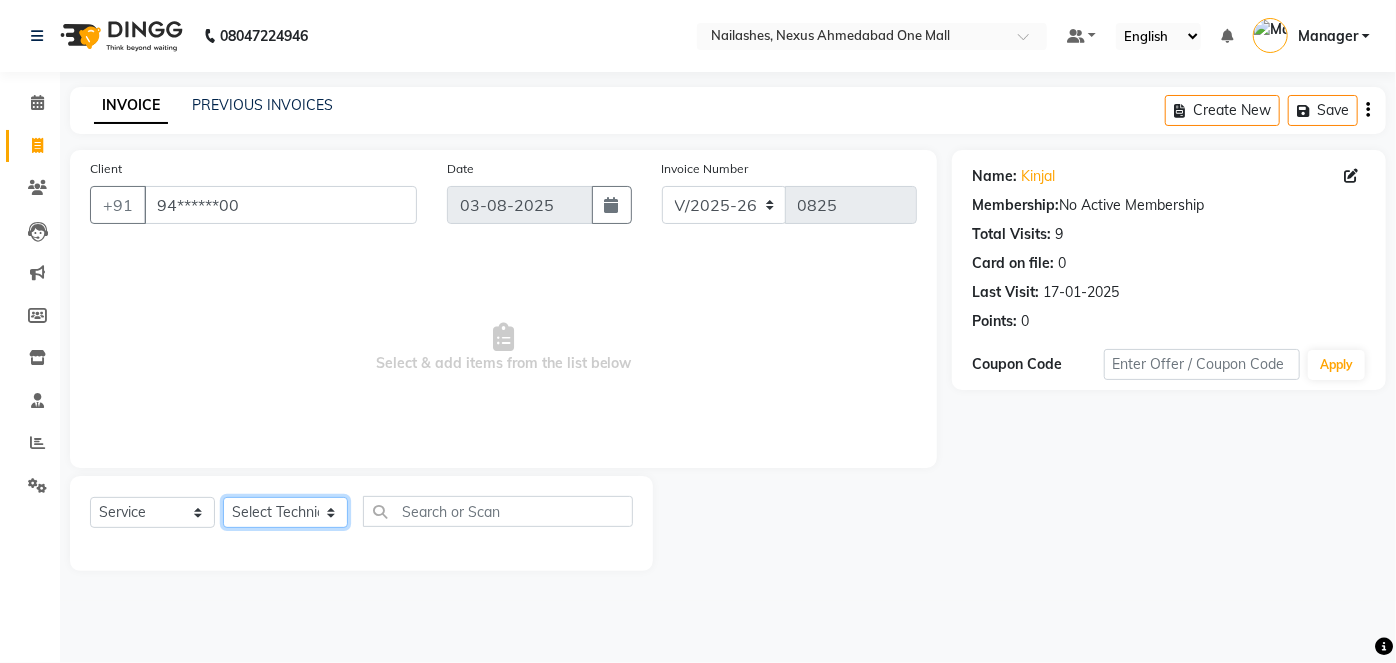 select on "26683" 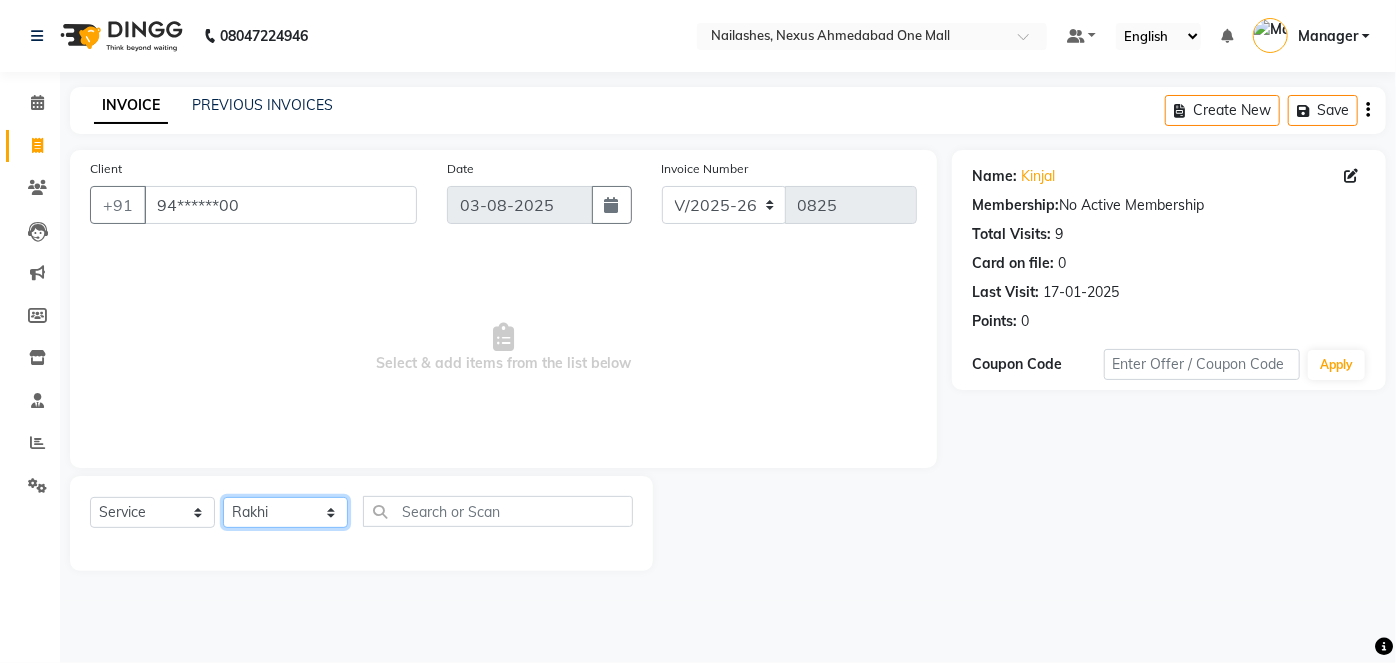 click on "Select Technician Aboto babita Deepti Kinto Manager Rakhi Rita Sita Vaishali winish Sir" 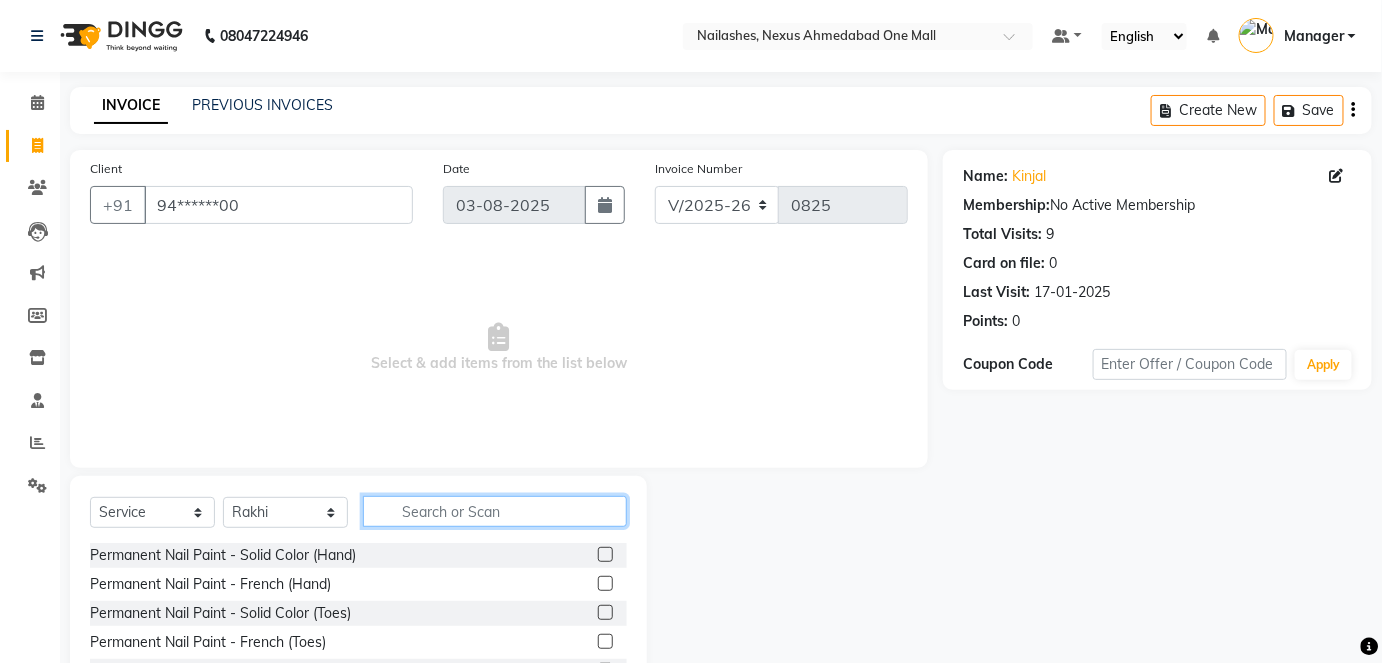 click 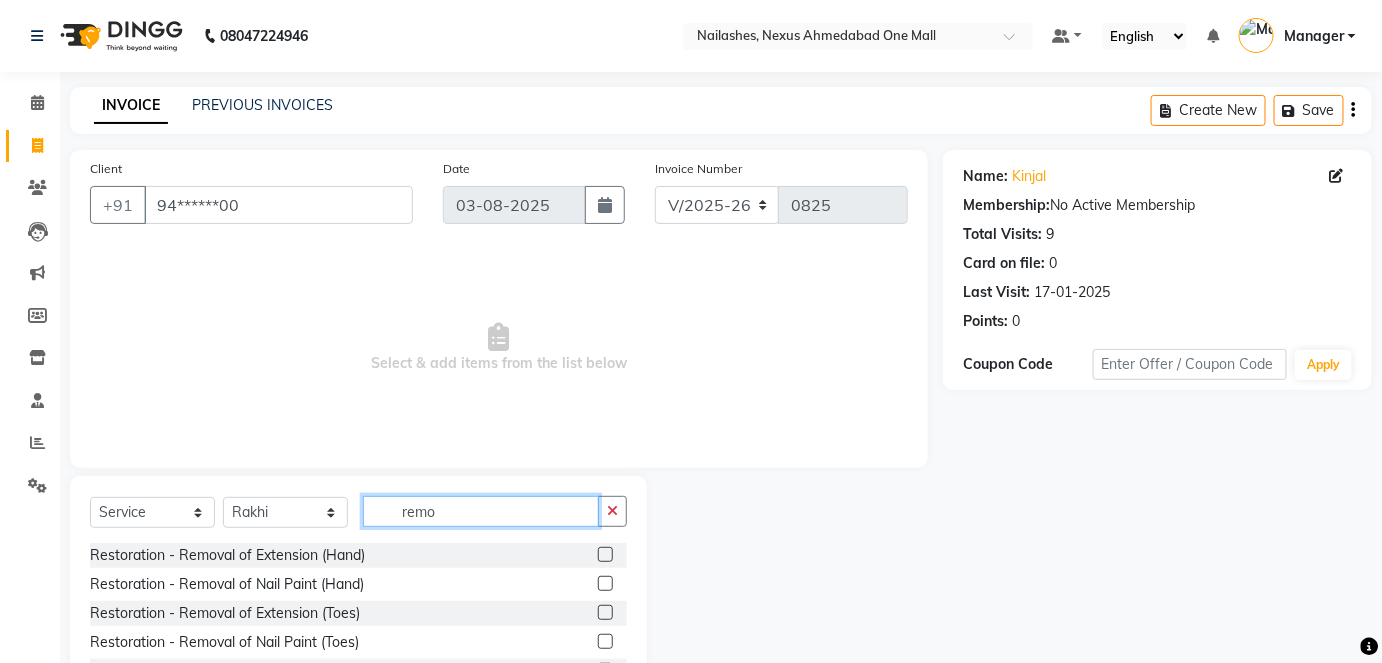 type on "remo" 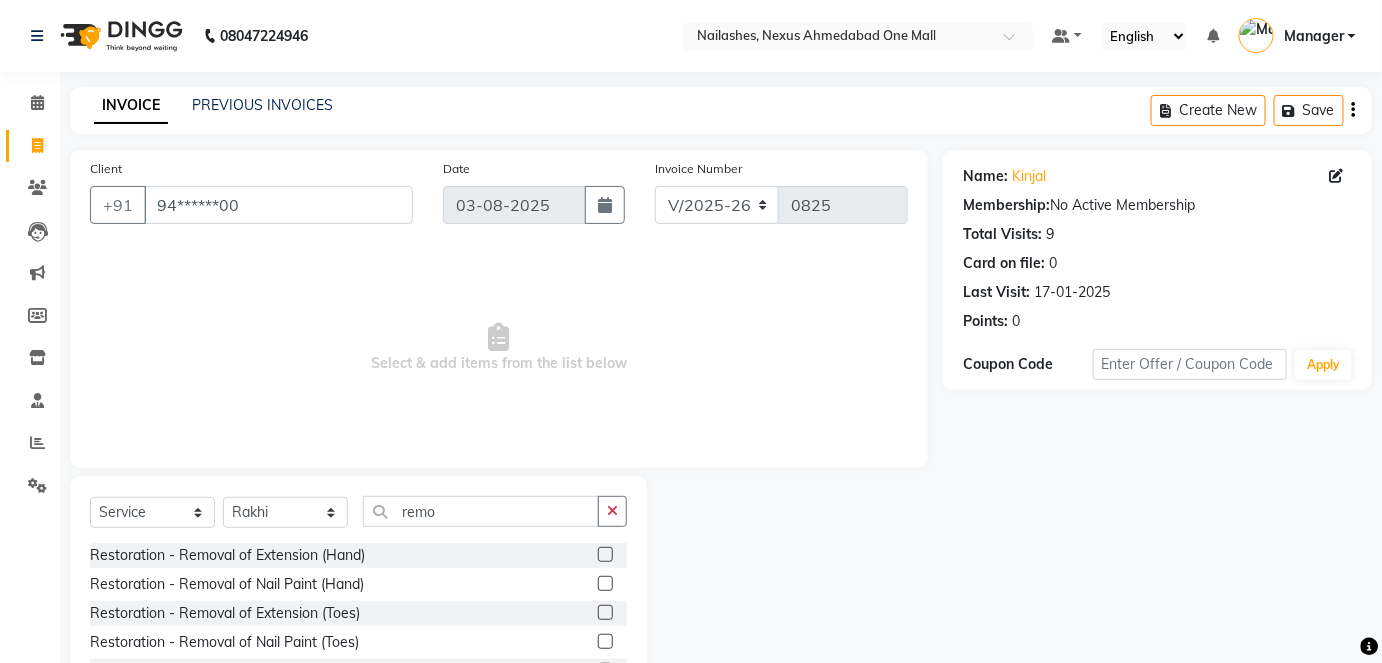 click 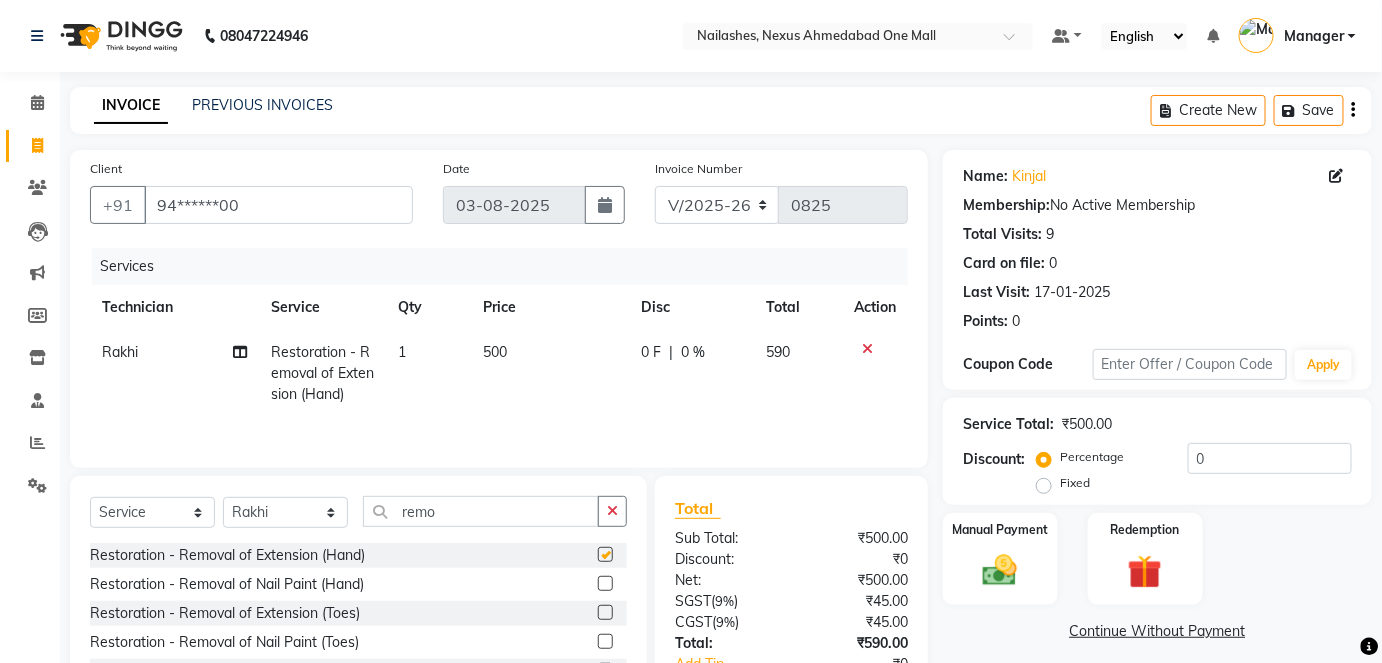checkbox on "false" 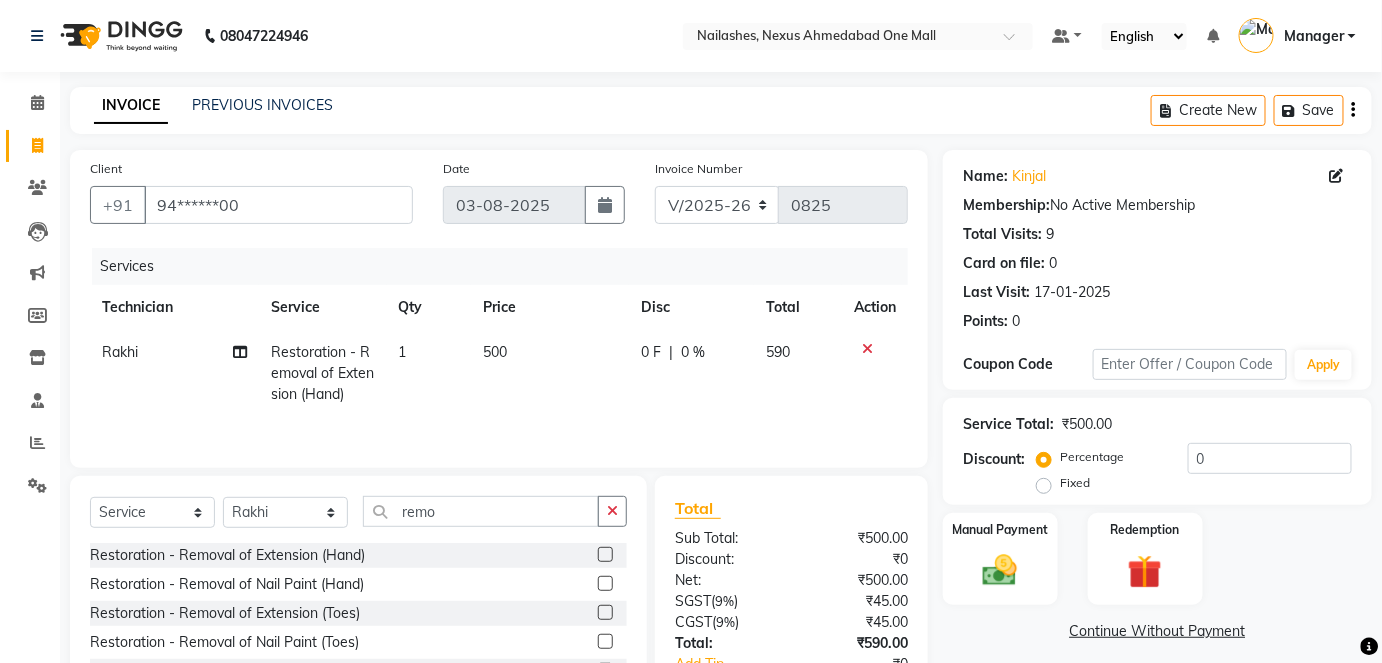 scroll, scrollTop: 136, scrollLeft: 0, axis: vertical 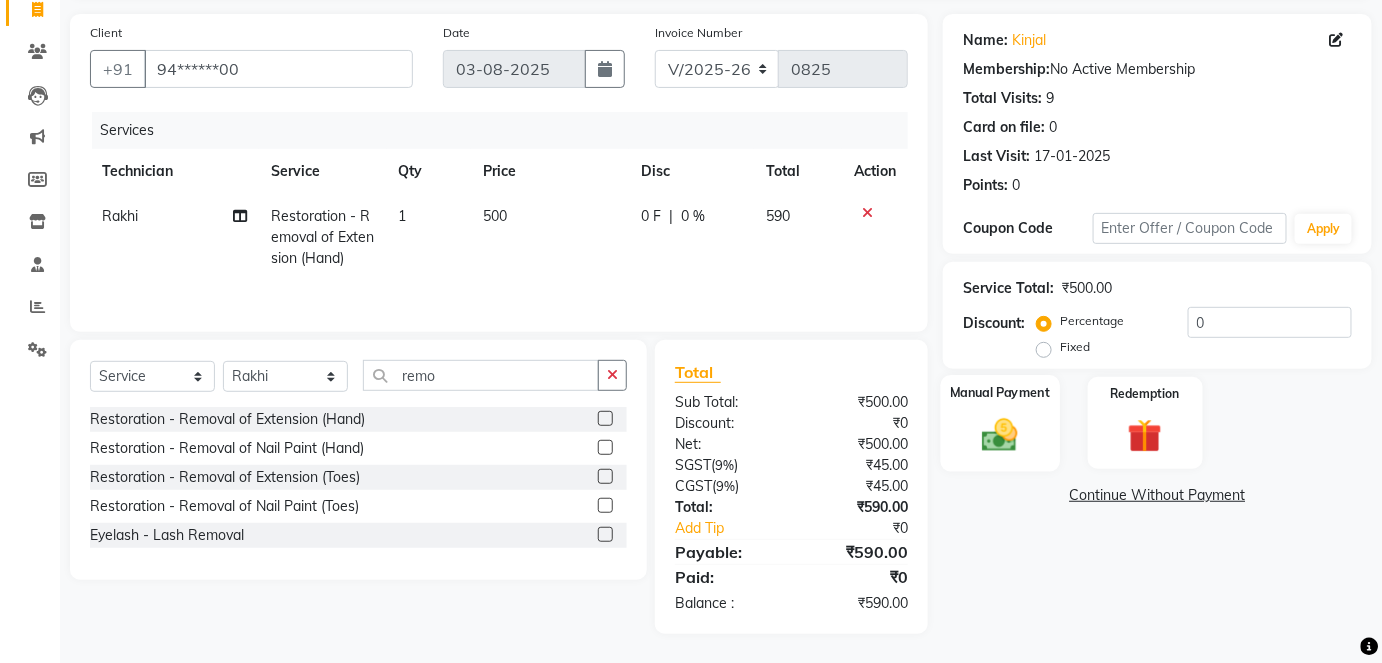 click 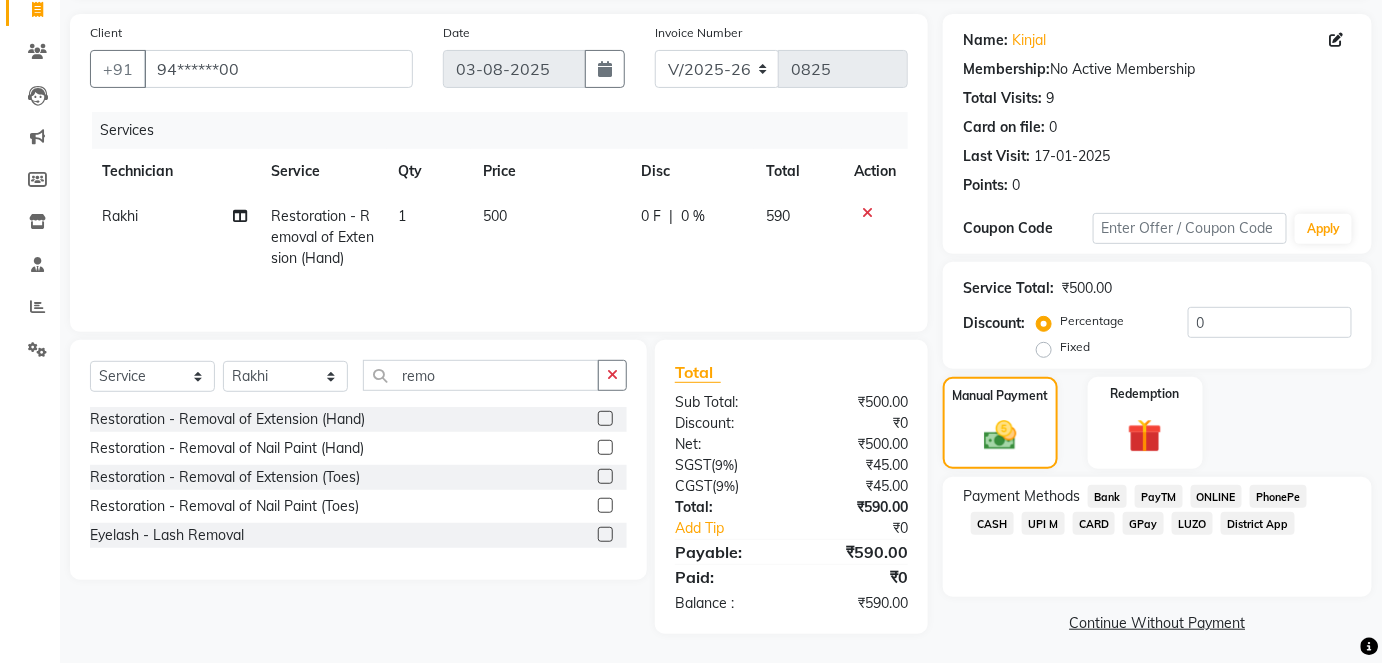 click on "ONLINE" 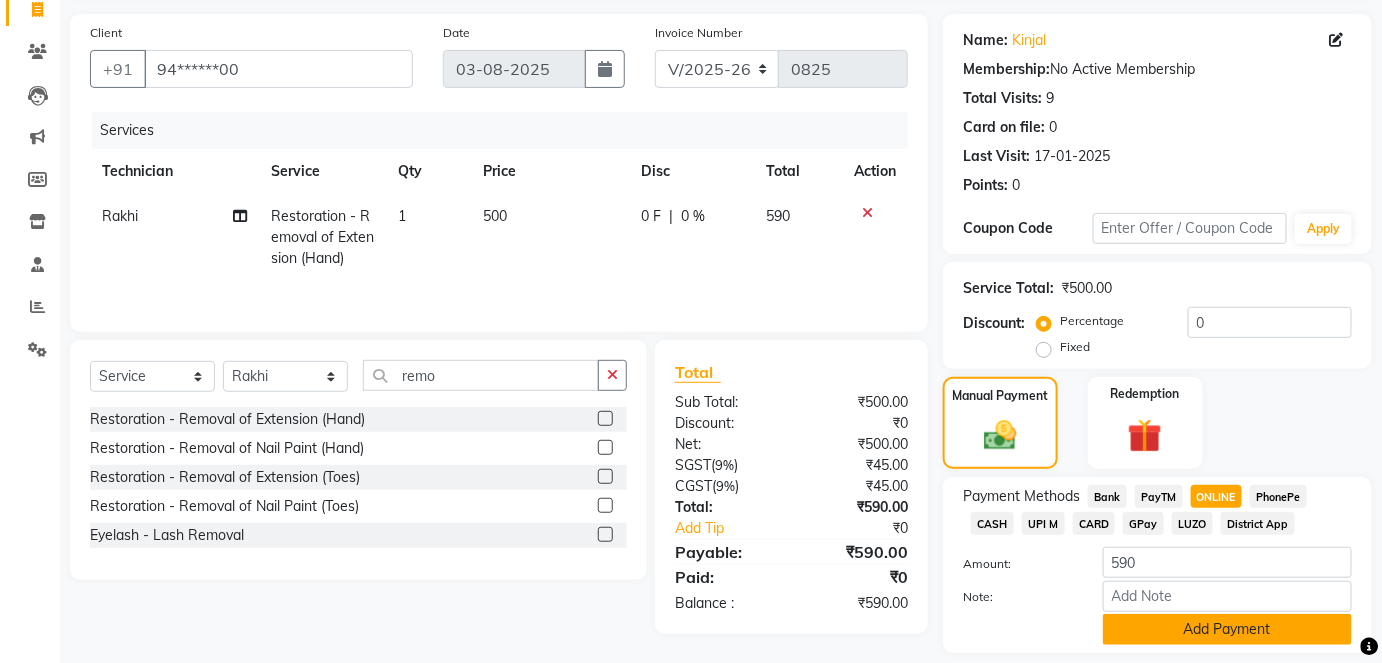 click on "Add Payment" 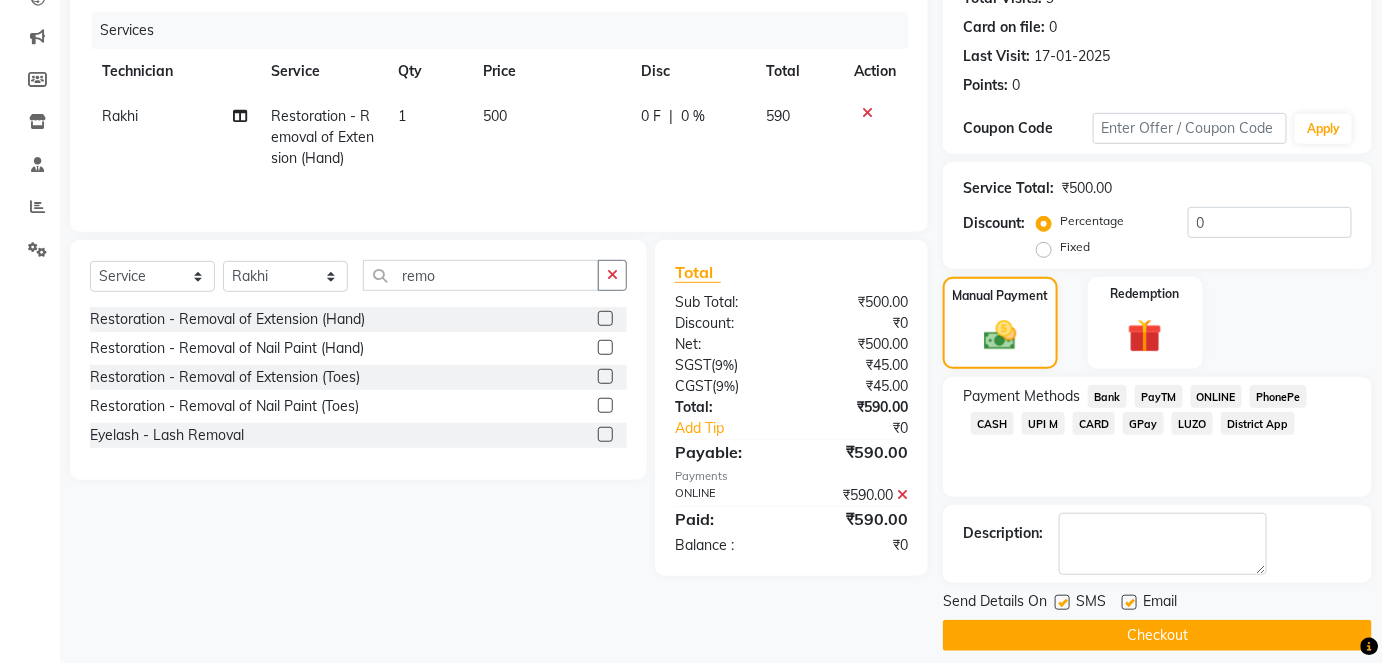 scroll, scrollTop: 237, scrollLeft: 0, axis: vertical 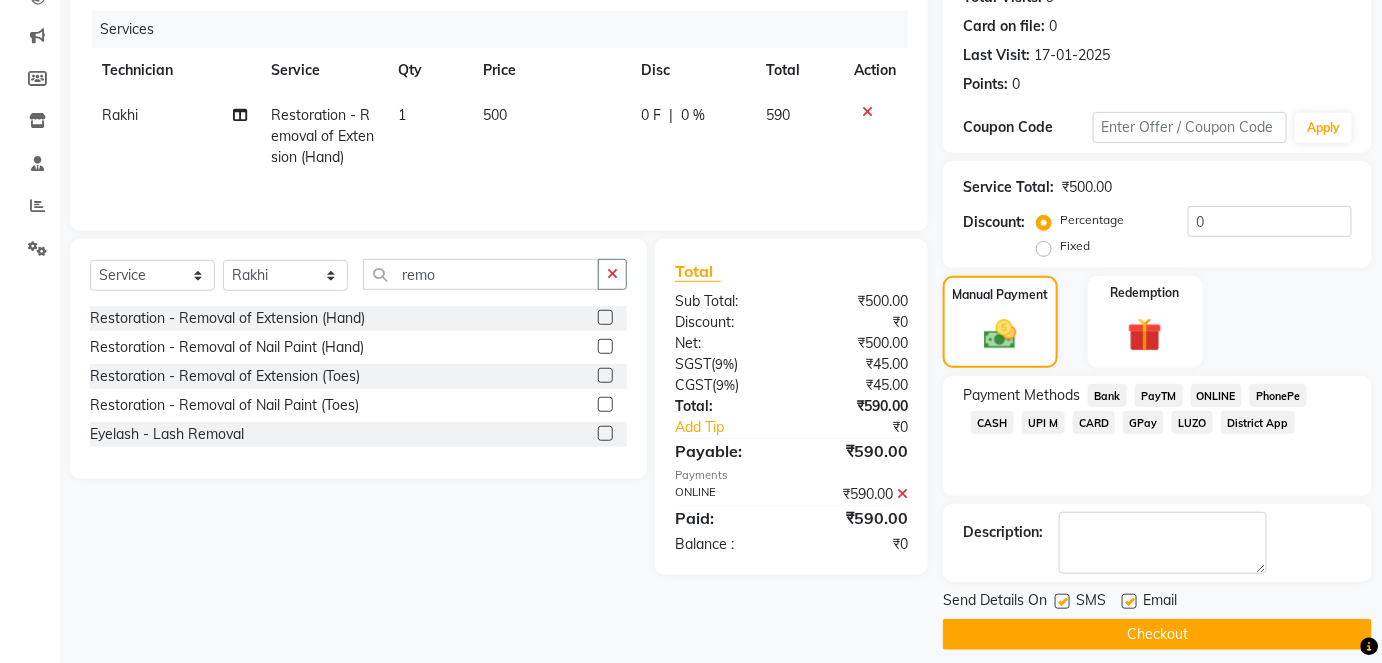 click on "Checkout" 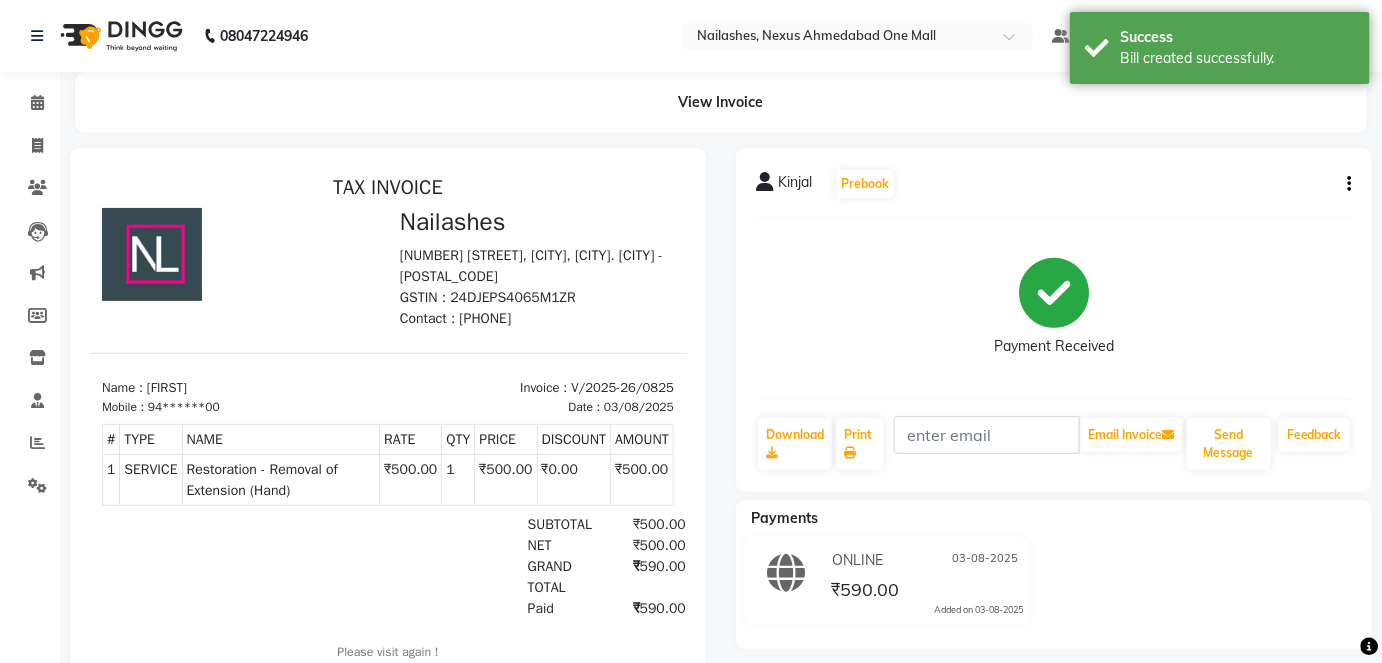 scroll, scrollTop: 0, scrollLeft: 0, axis: both 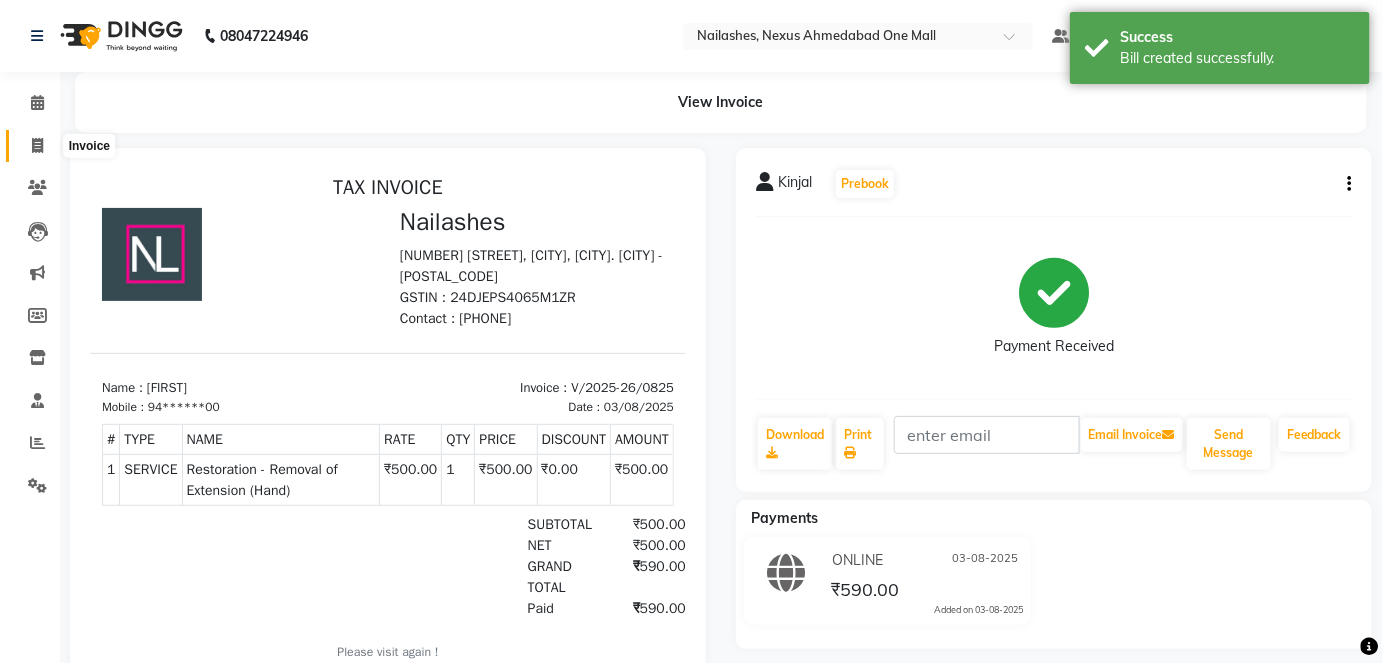 click 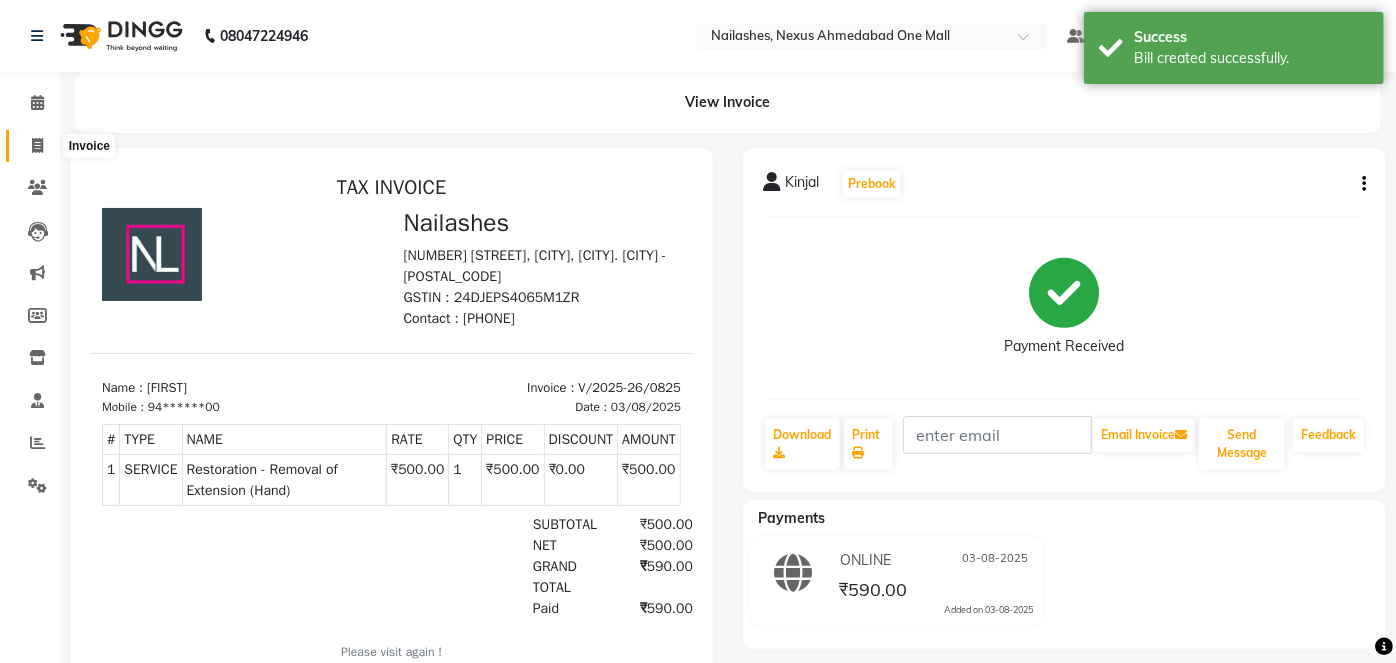 select on "4606" 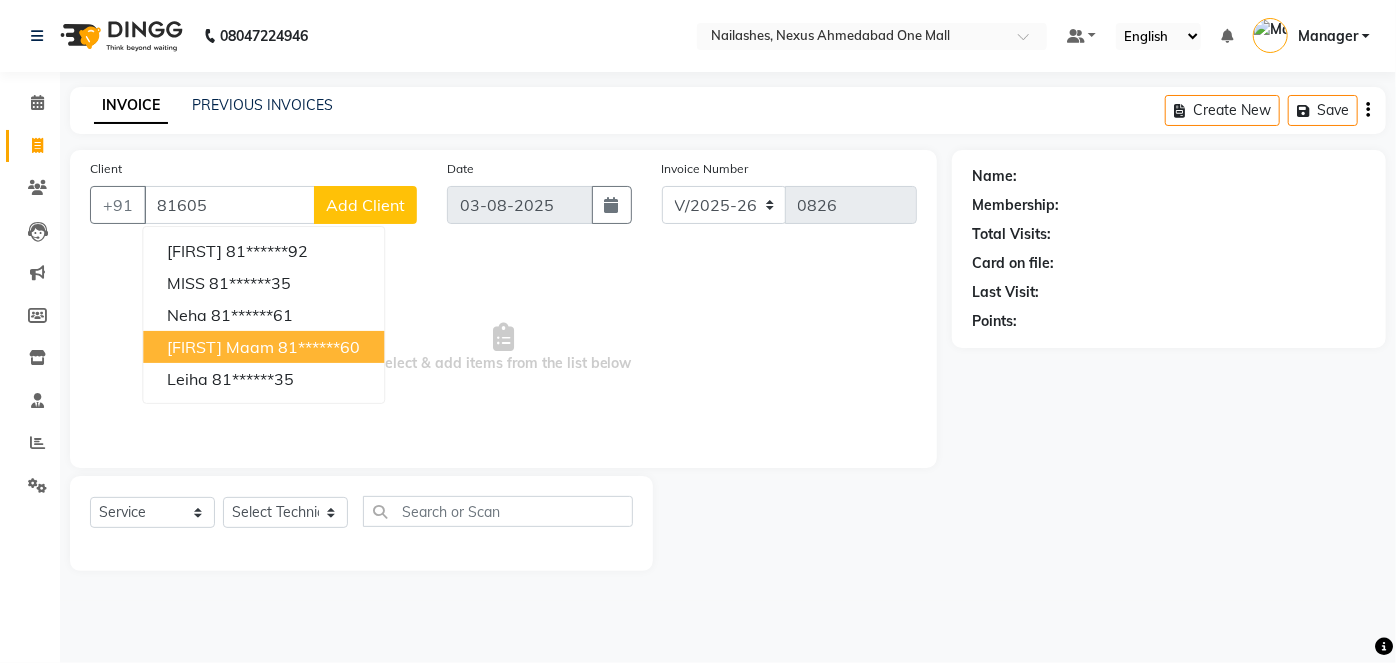 click on "[FIRST] maam" at bounding box center [220, 347] 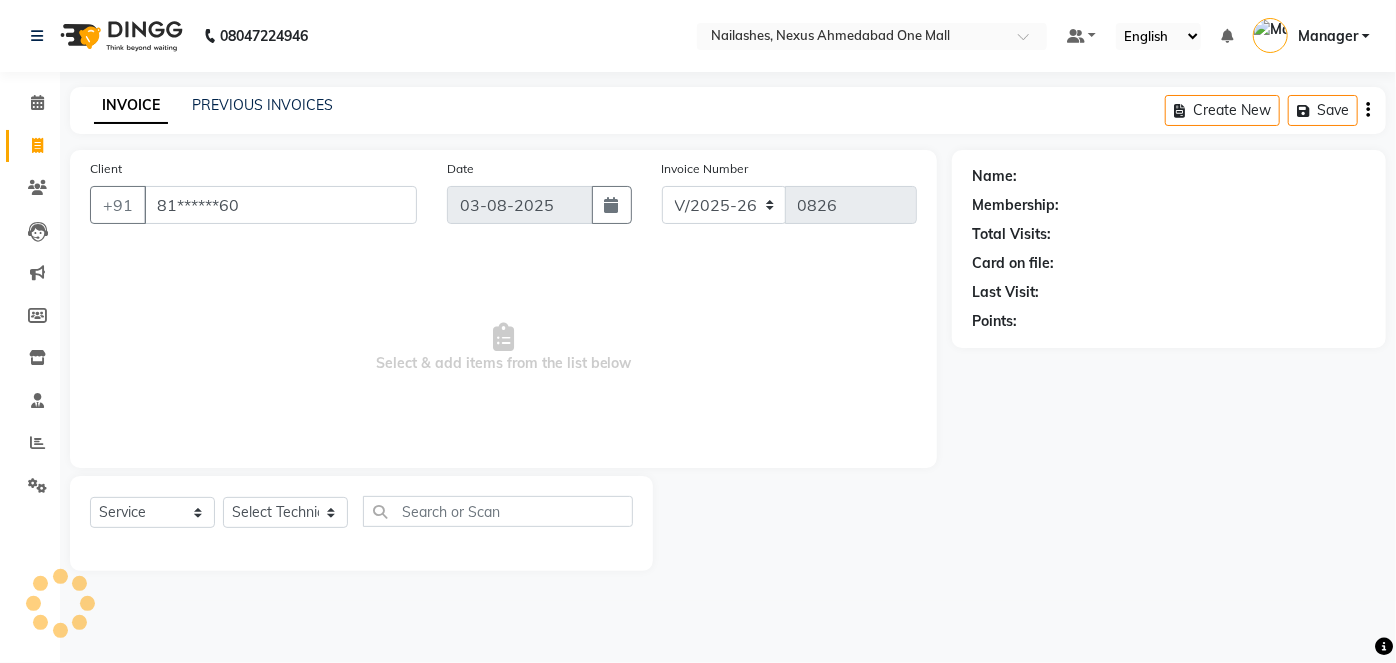type on "81******60" 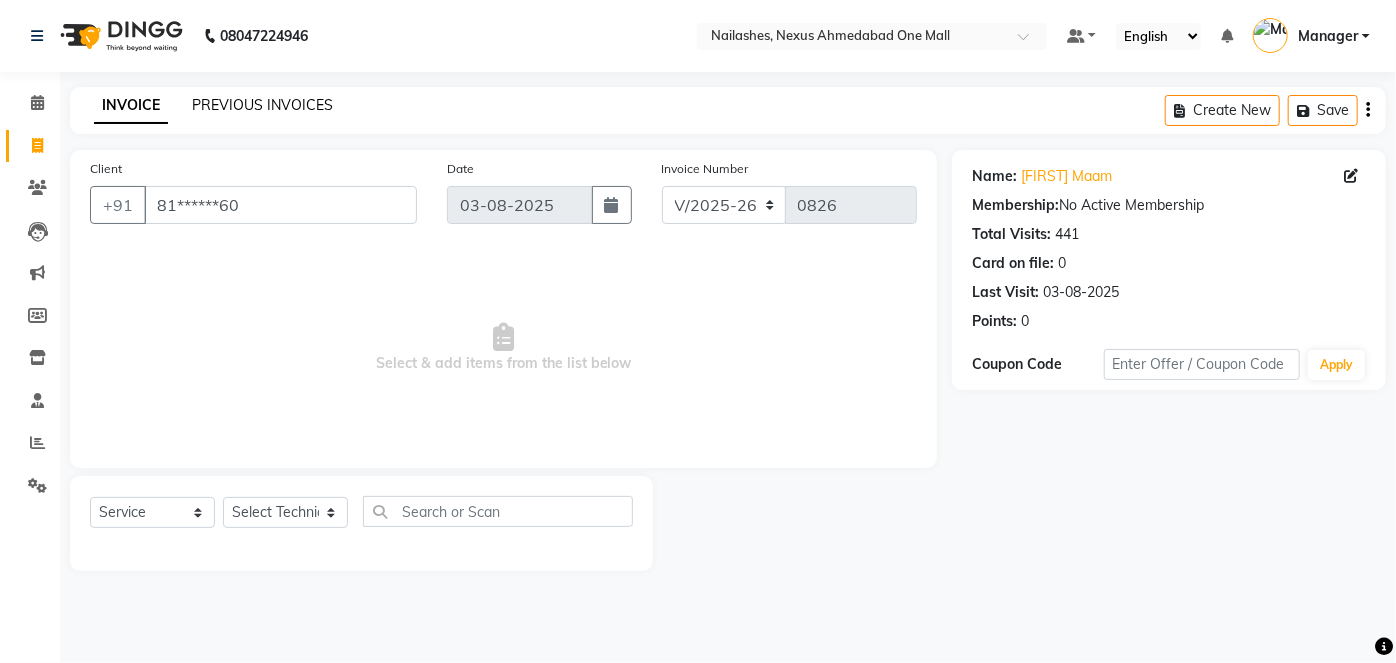 click on "PREVIOUS INVOICES" 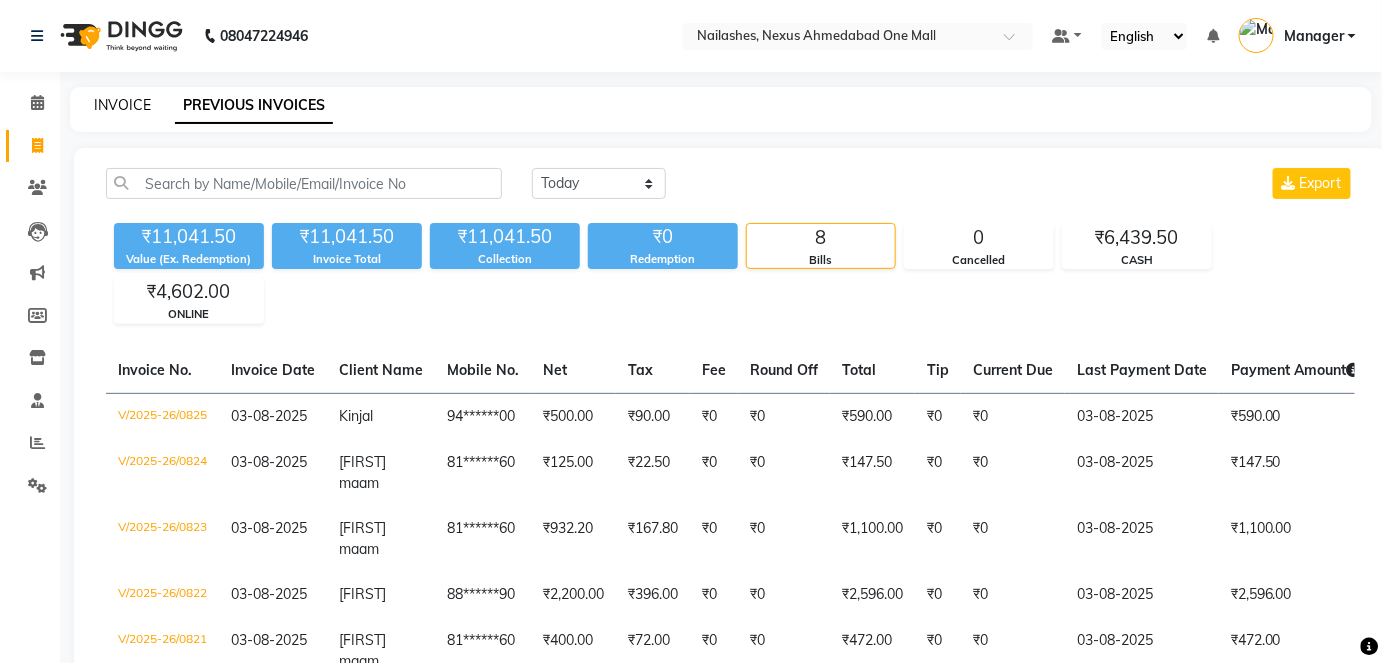 click on "INVOICE" 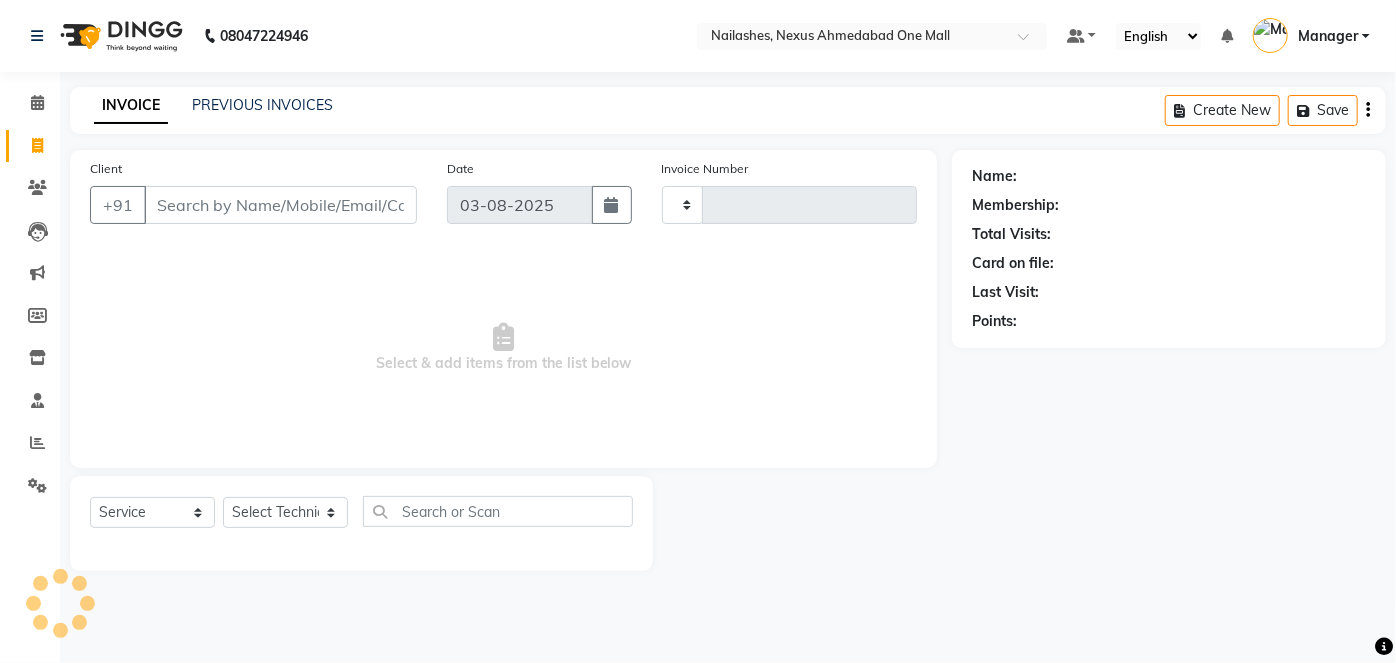 type on "0826" 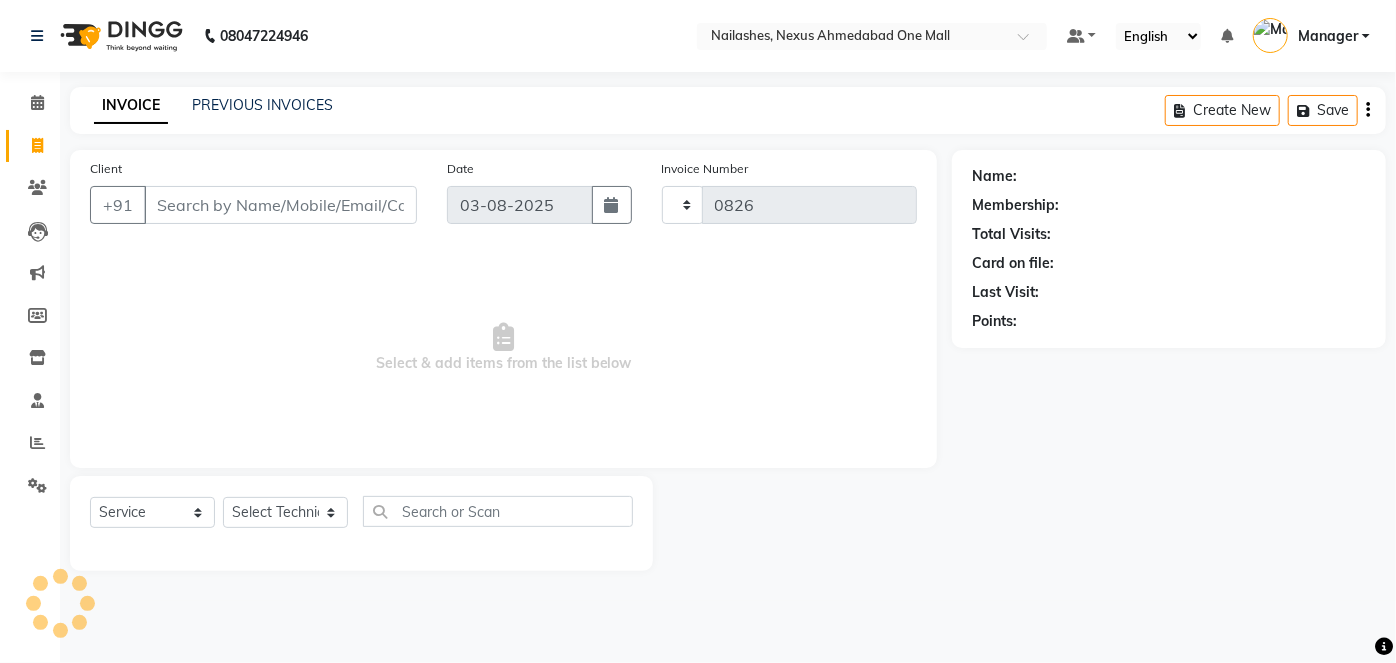select on "4606" 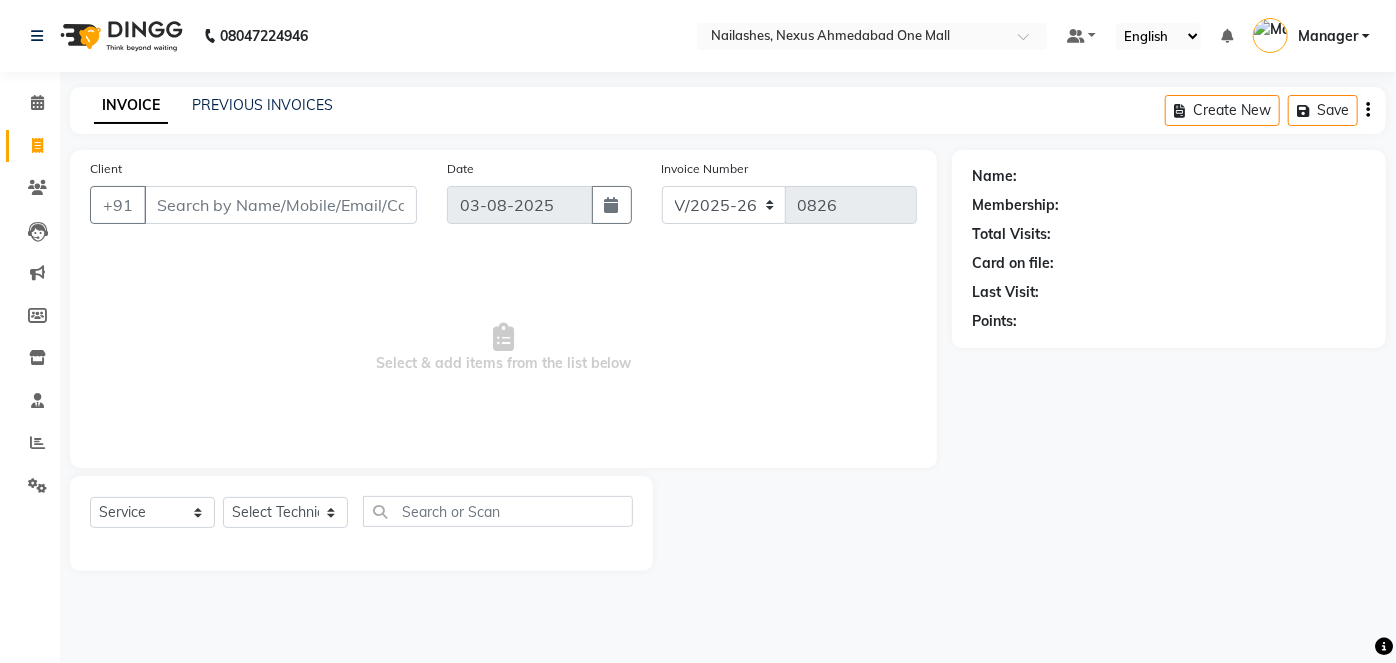 click on "Client" at bounding box center [280, 205] 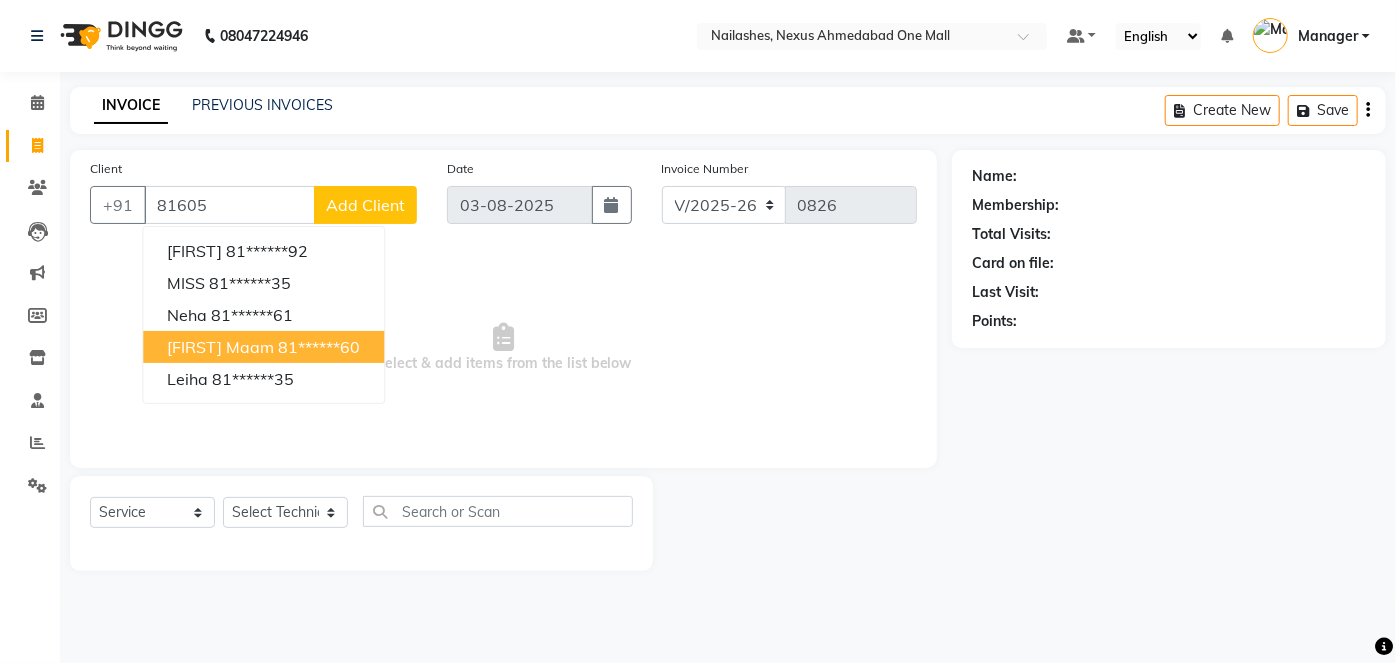 click on "[FIRST] maam" at bounding box center (220, 347) 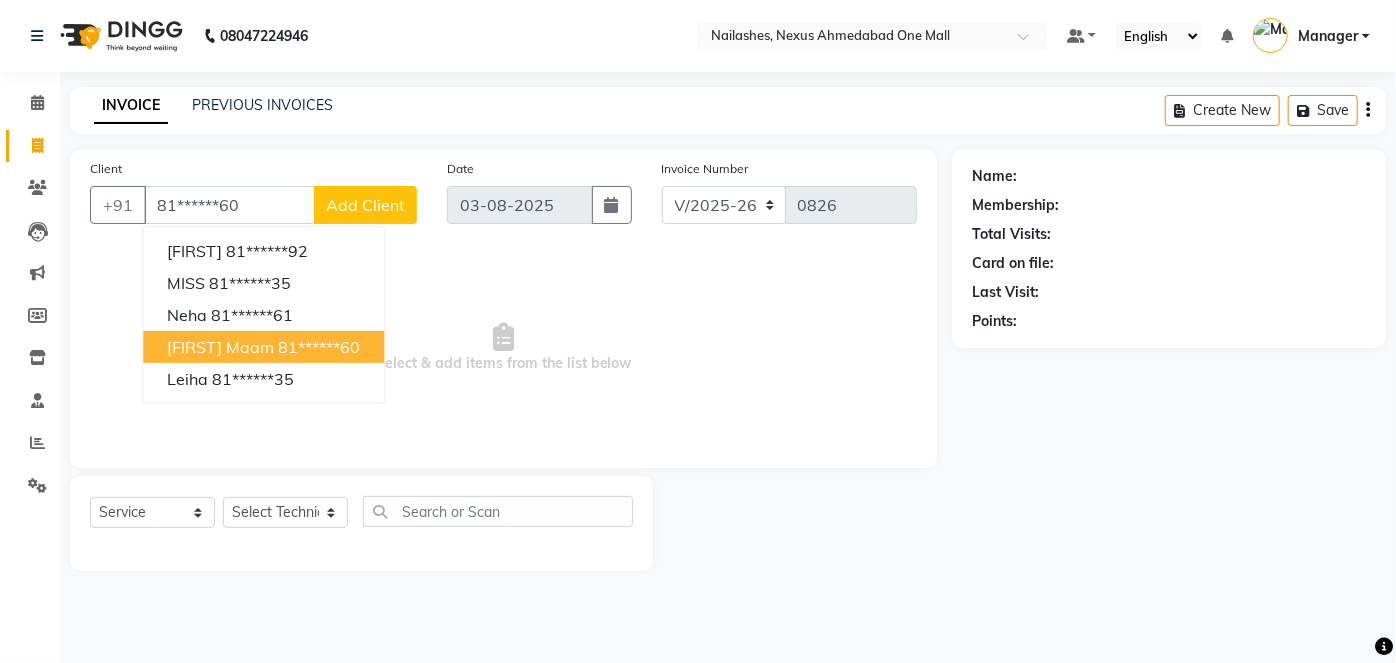 type on "81******60" 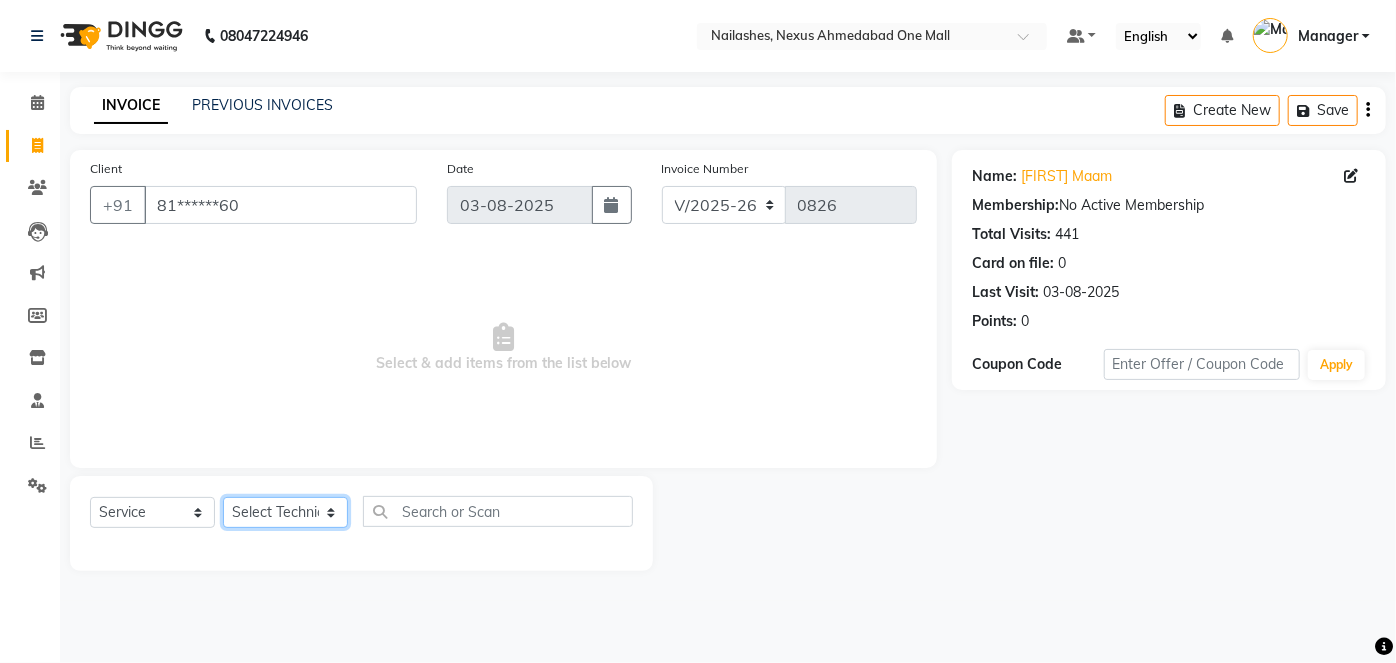 click on "Select Technician Aboto babita Deepti Kinto Manager Rakhi Rita Sita Vaishali winish Sir" 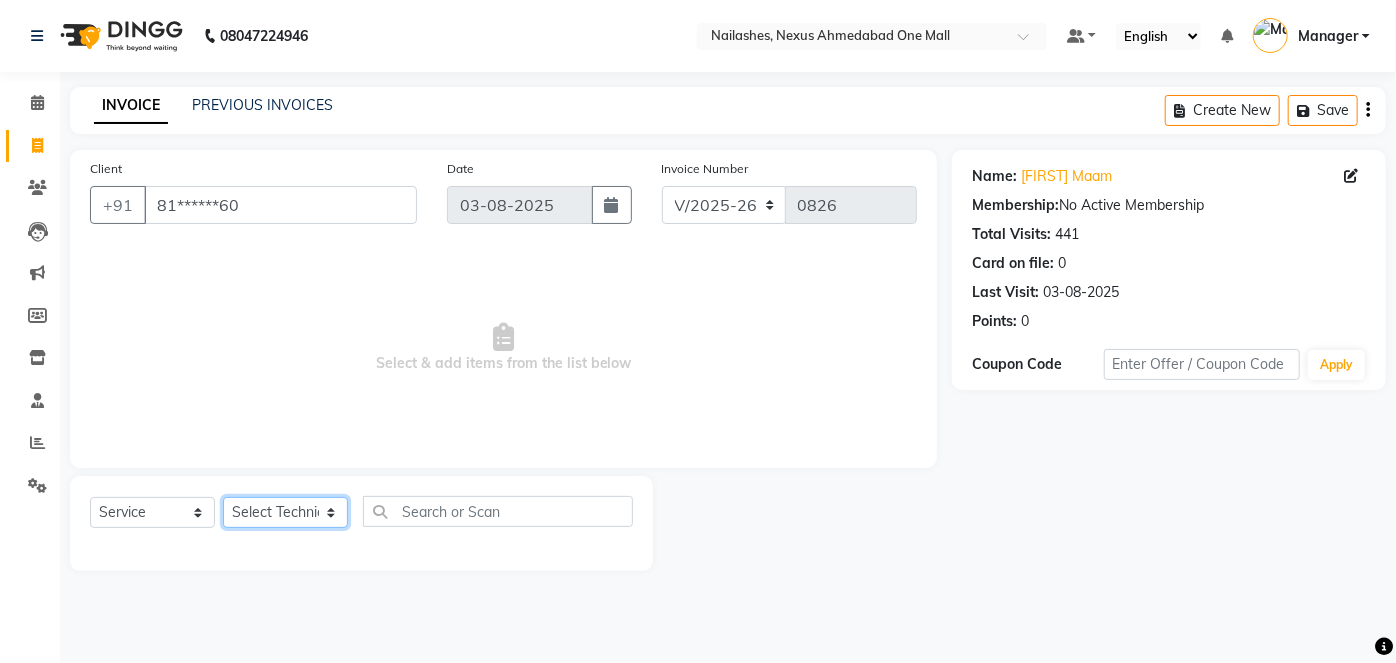 select on "69866" 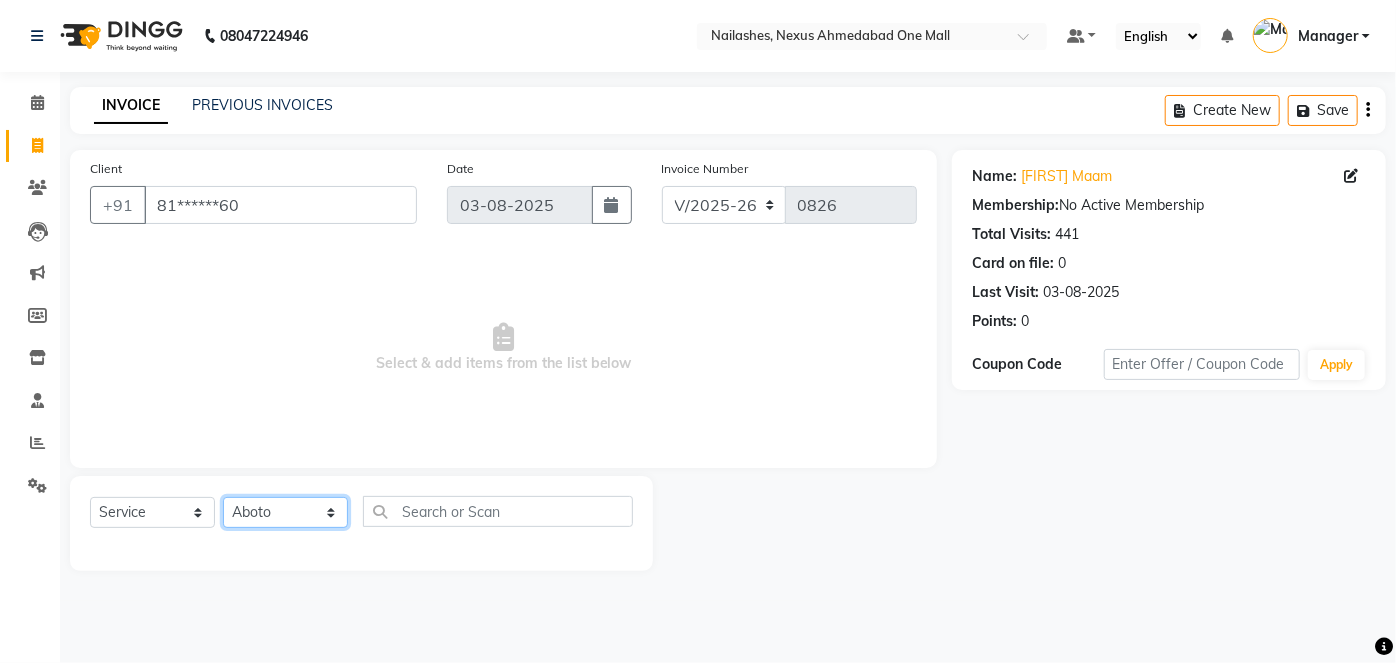 click on "Select Technician Aboto babita Deepti Kinto Manager Rakhi Rita Sita Vaishali winish Sir" 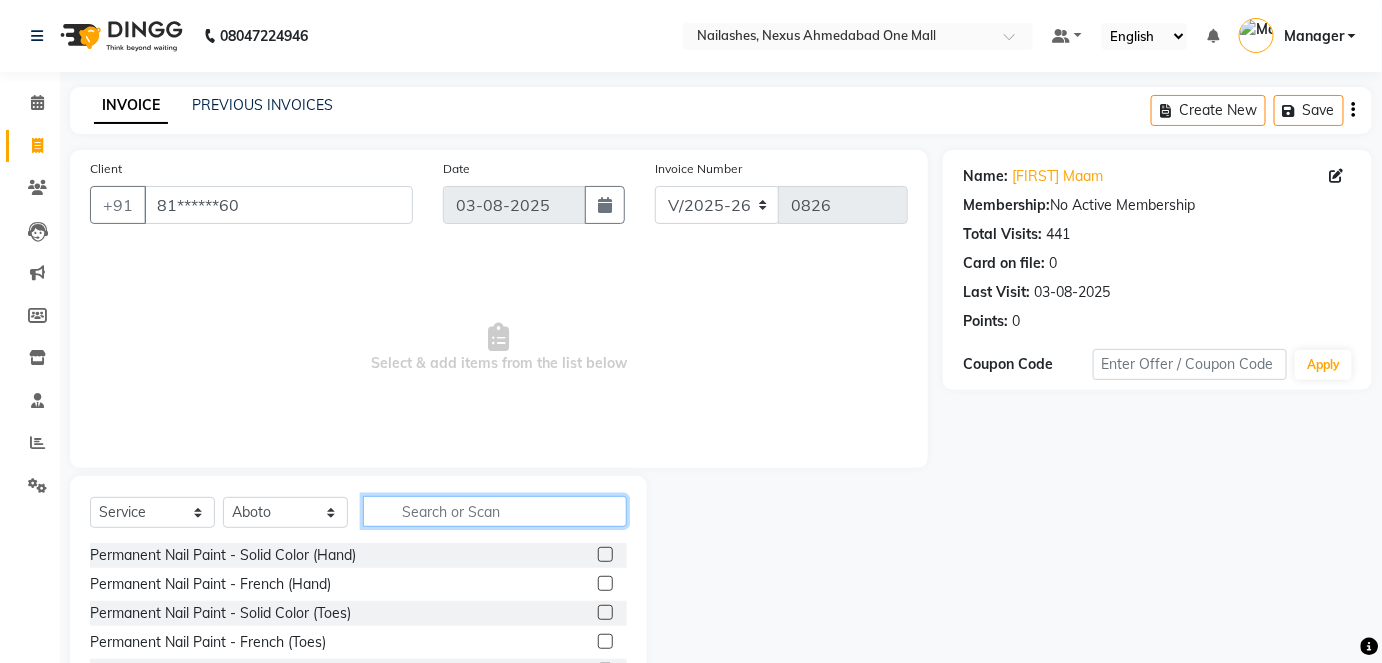 click 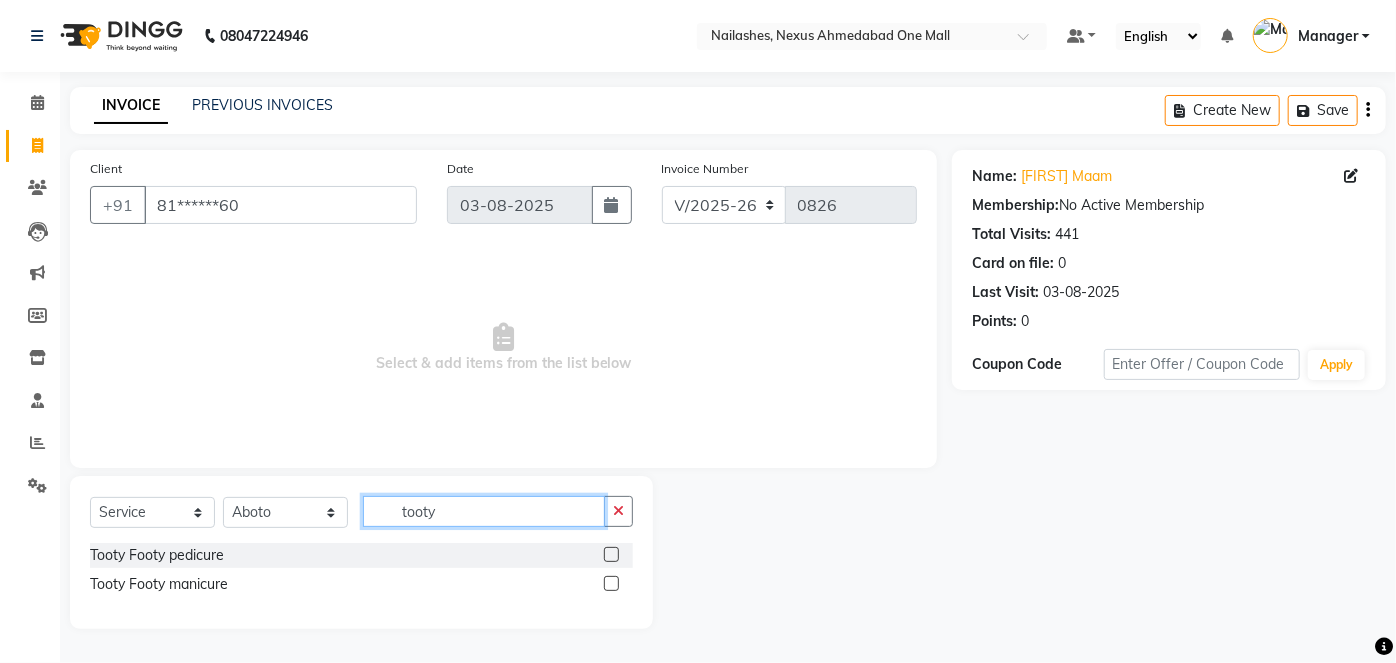 type on "tooty" 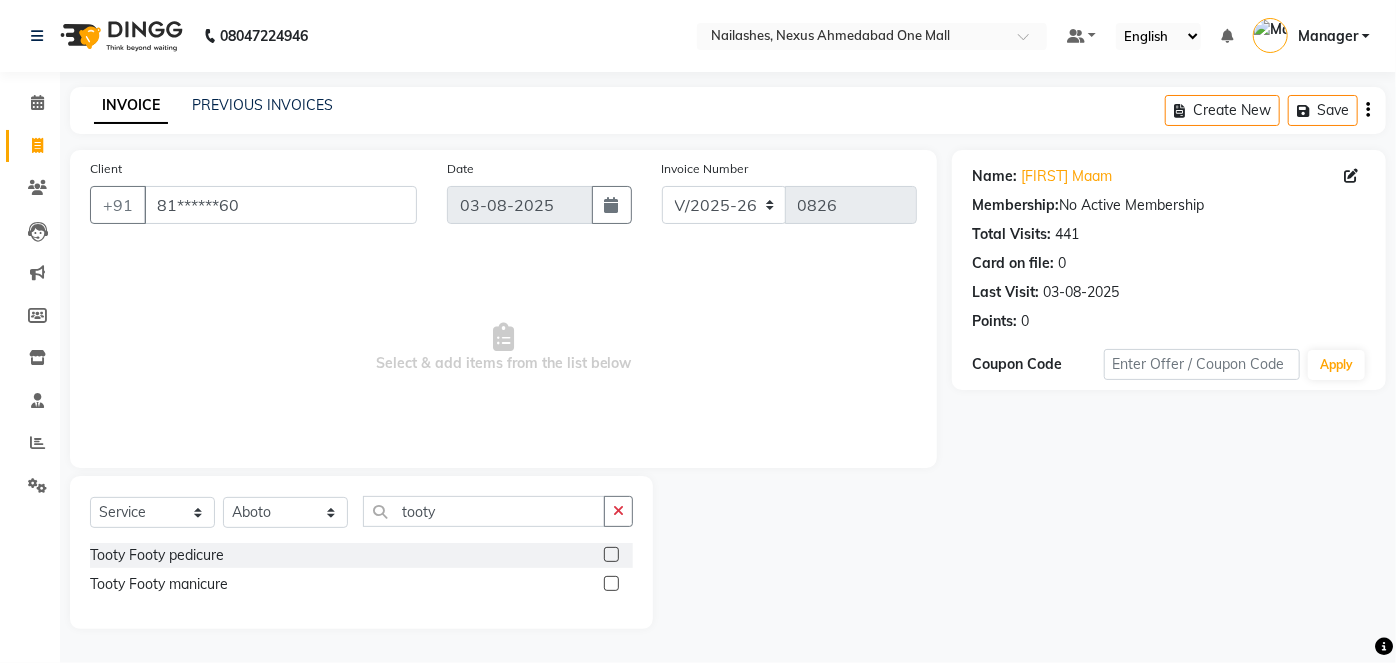 click 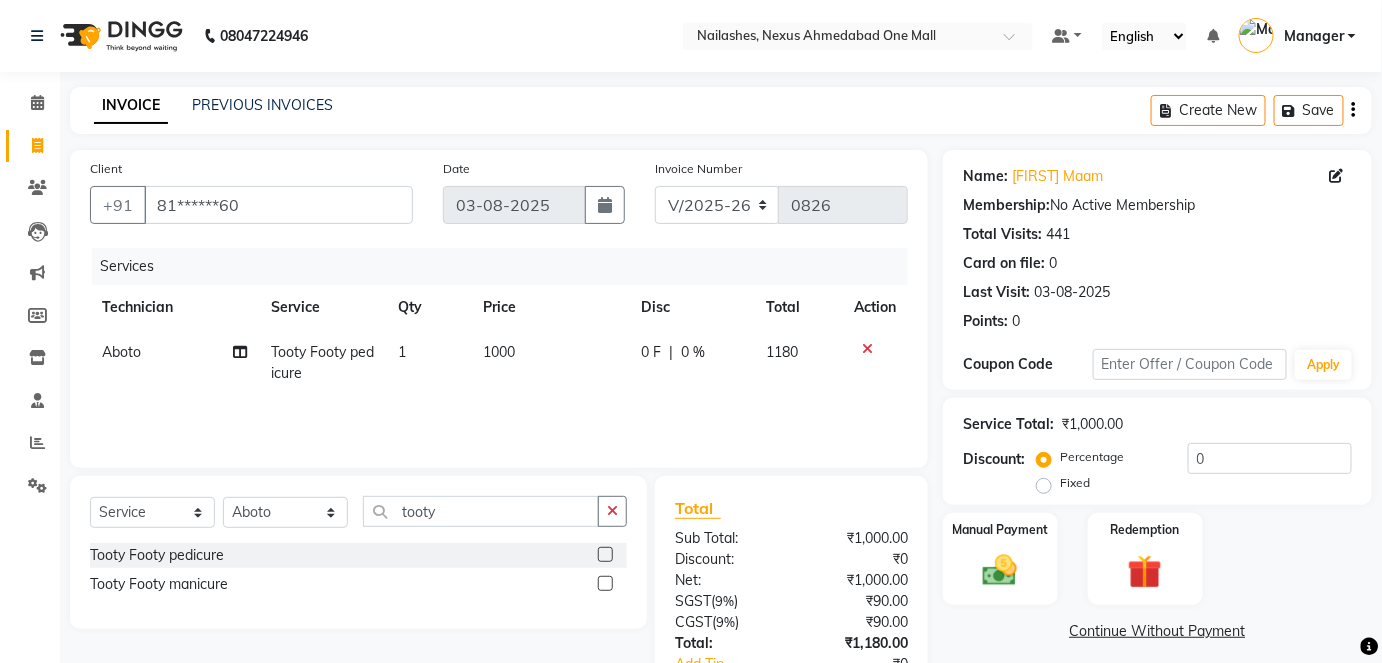 click 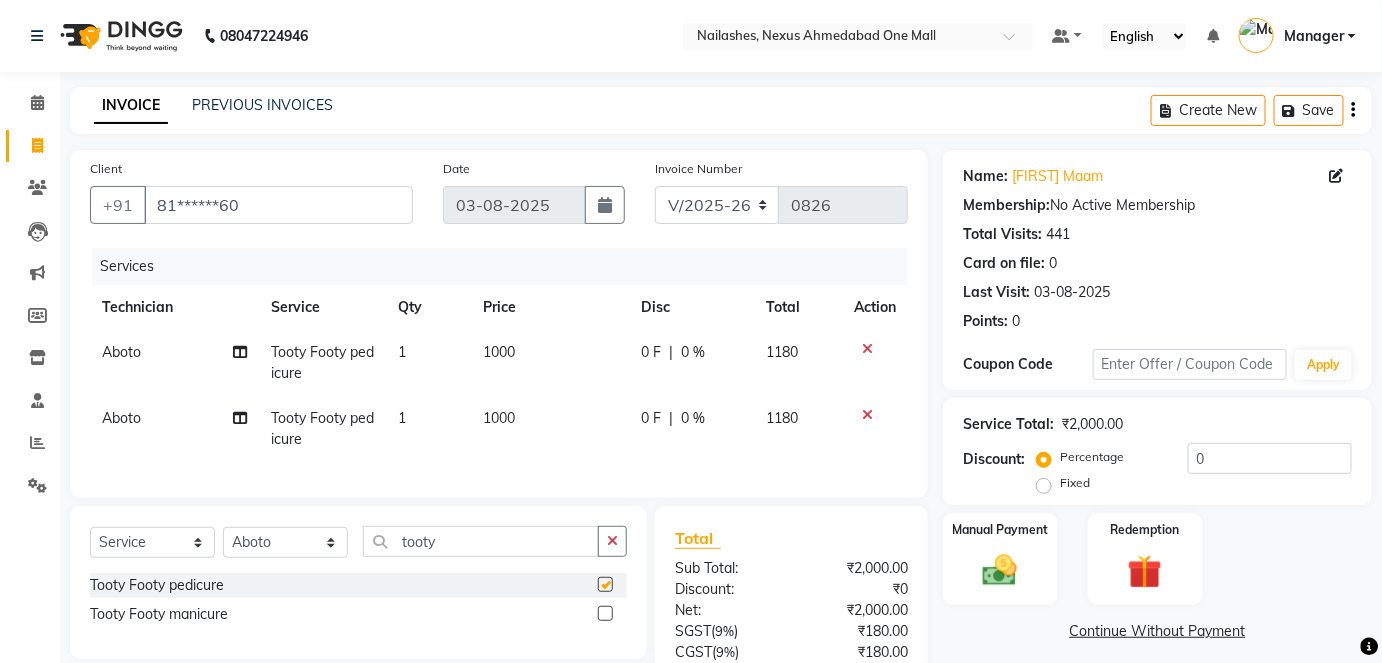 checkbox on "false" 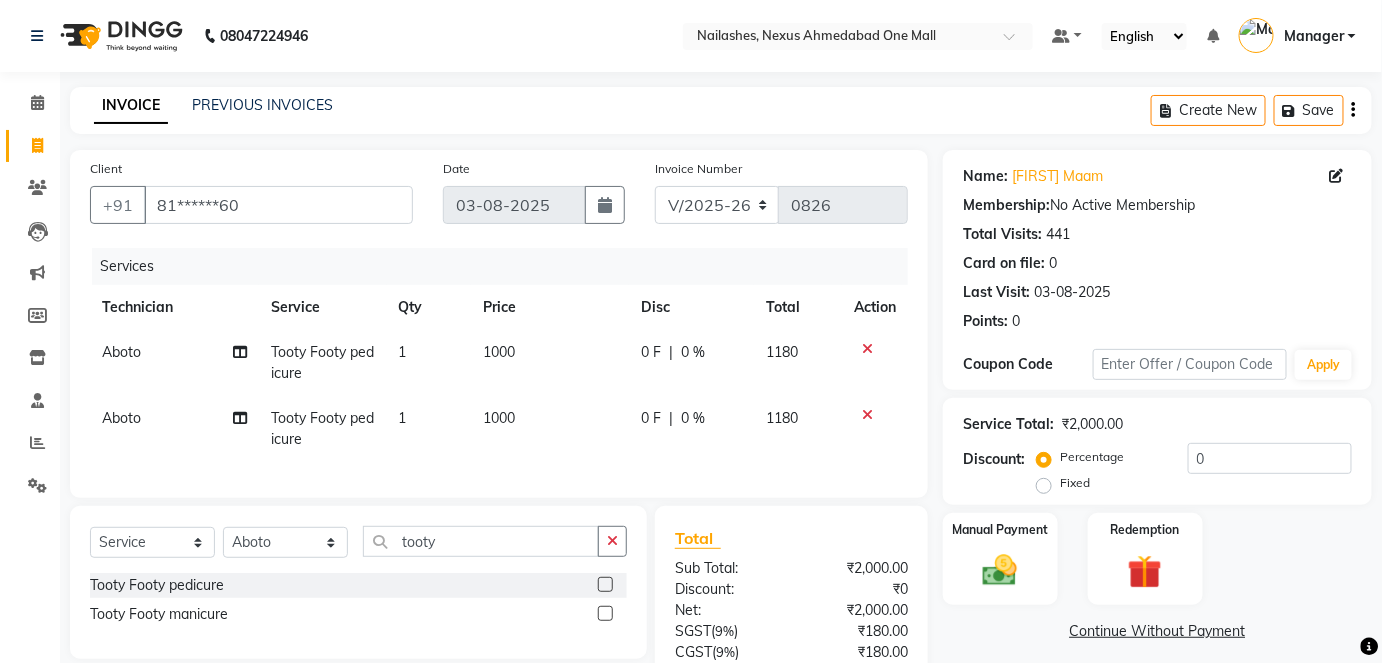 scroll, scrollTop: 179, scrollLeft: 0, axis: vertical 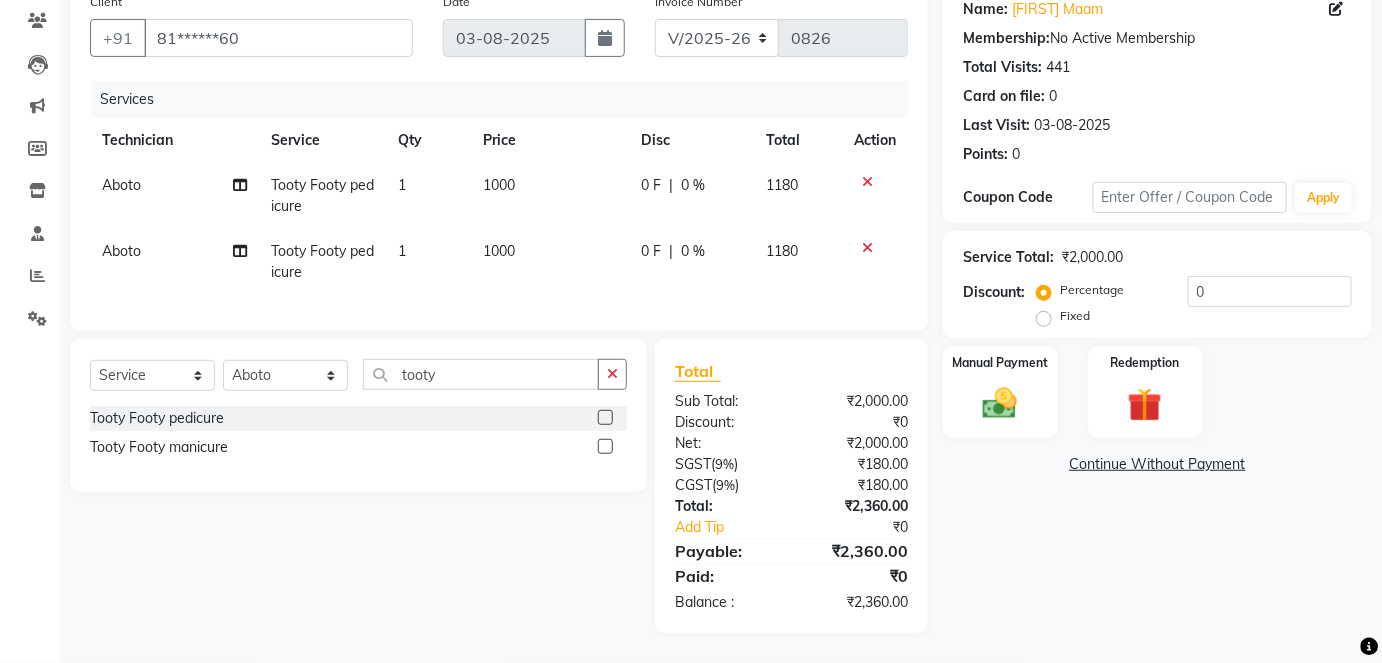 click on "1000" 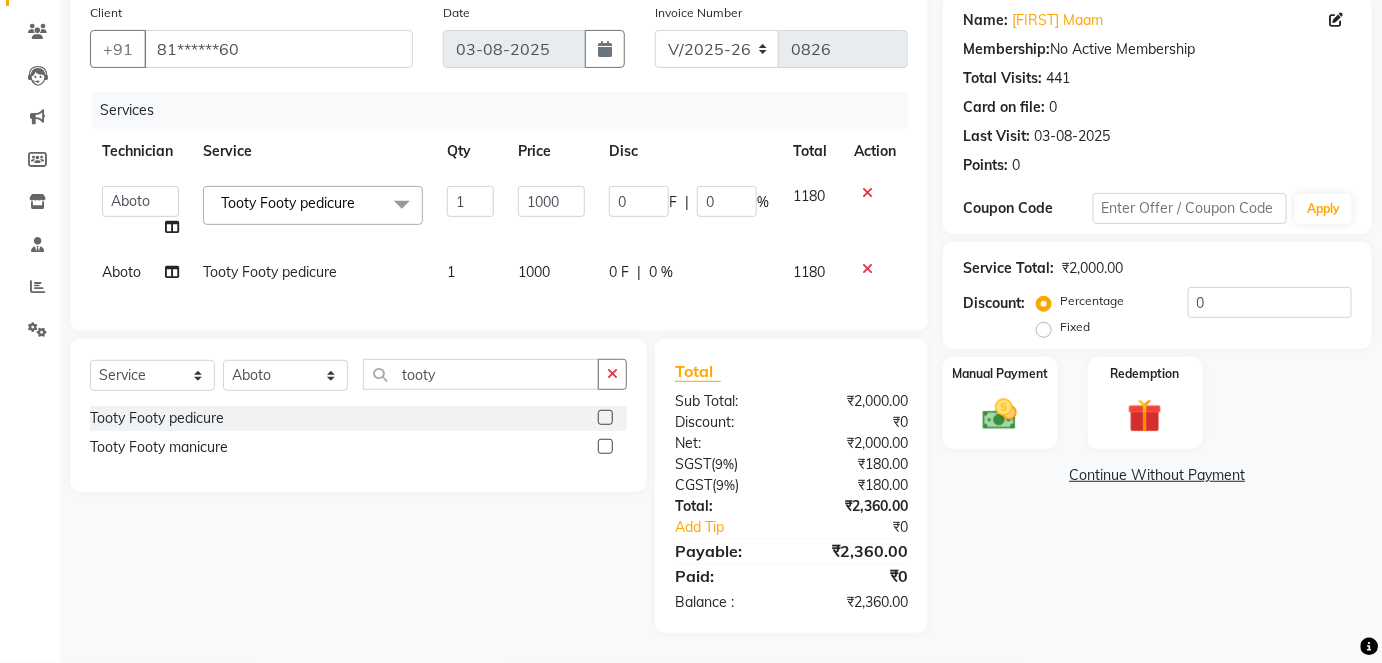 scroll, scrollTop: 168, scrollLeft: 0, axis: vertical 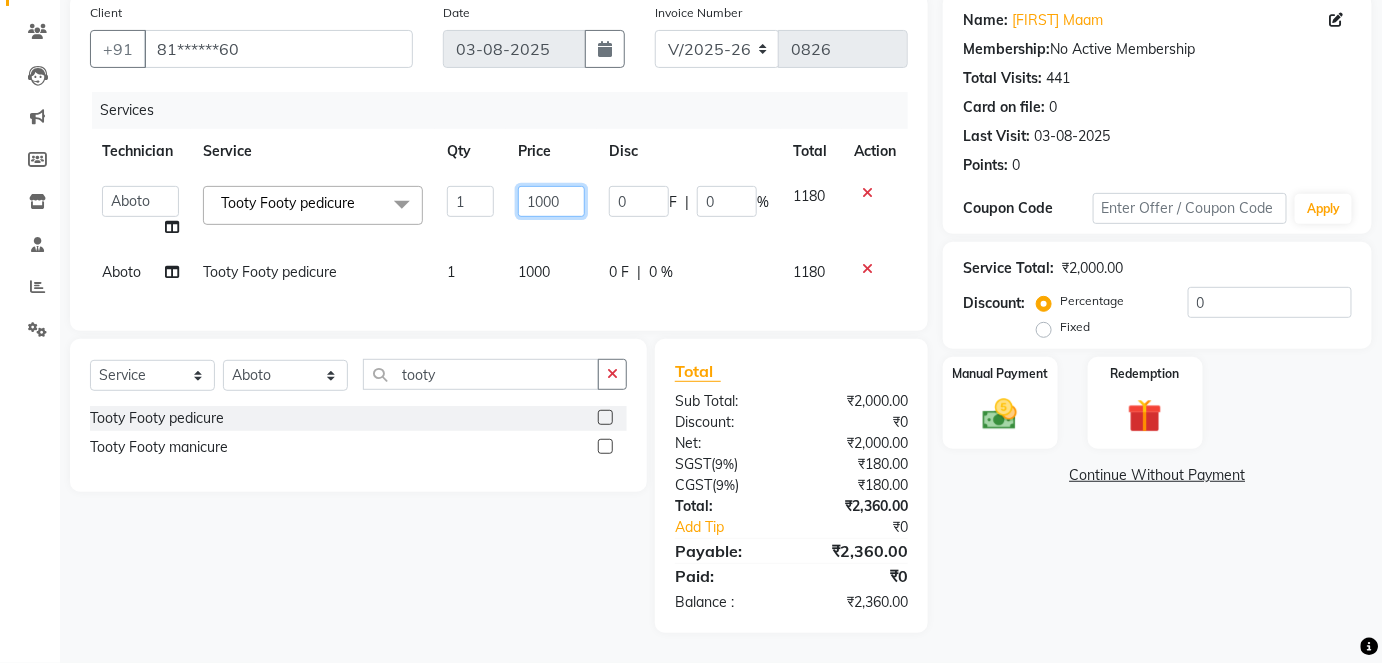 click on "1000" 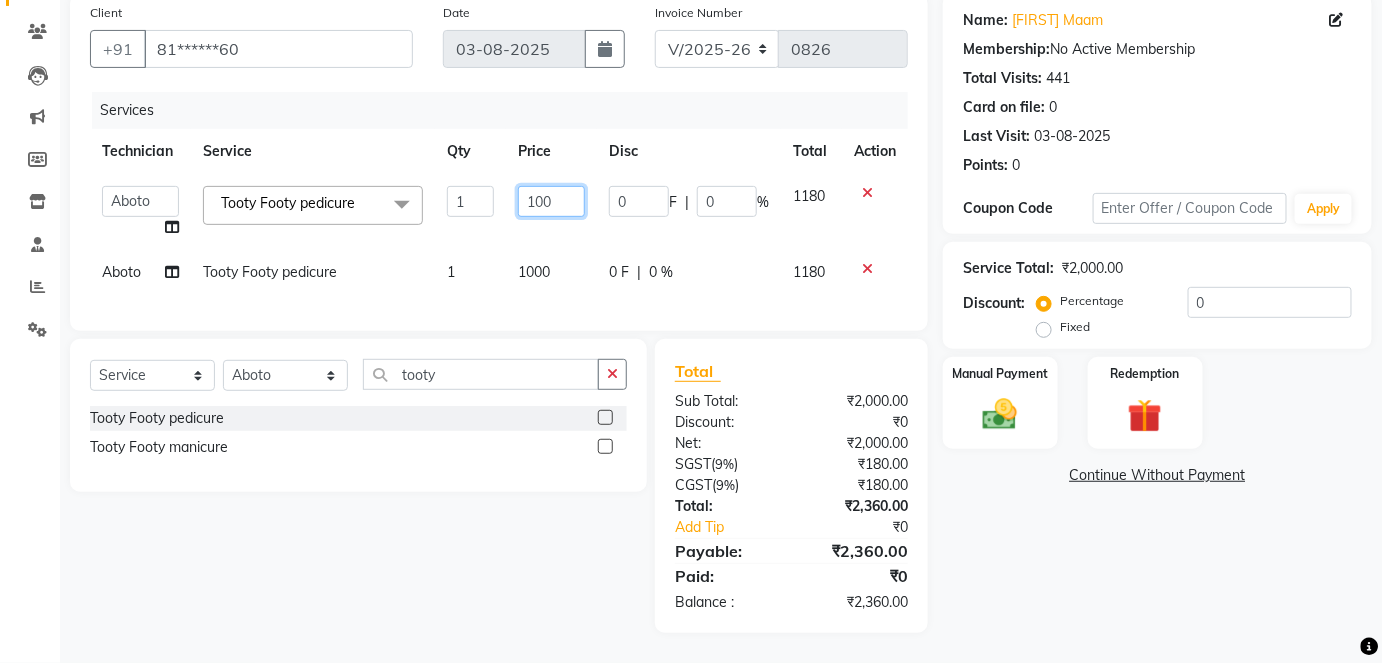 type on "1100" 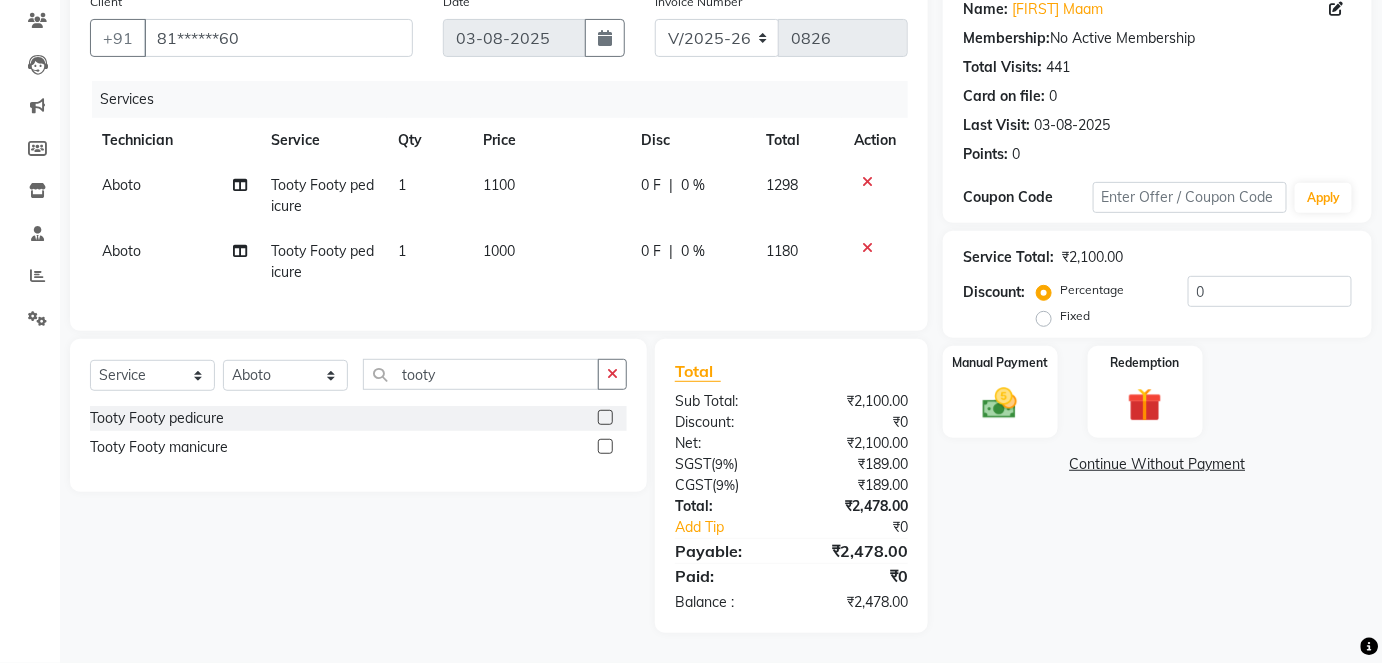 click on "1000" 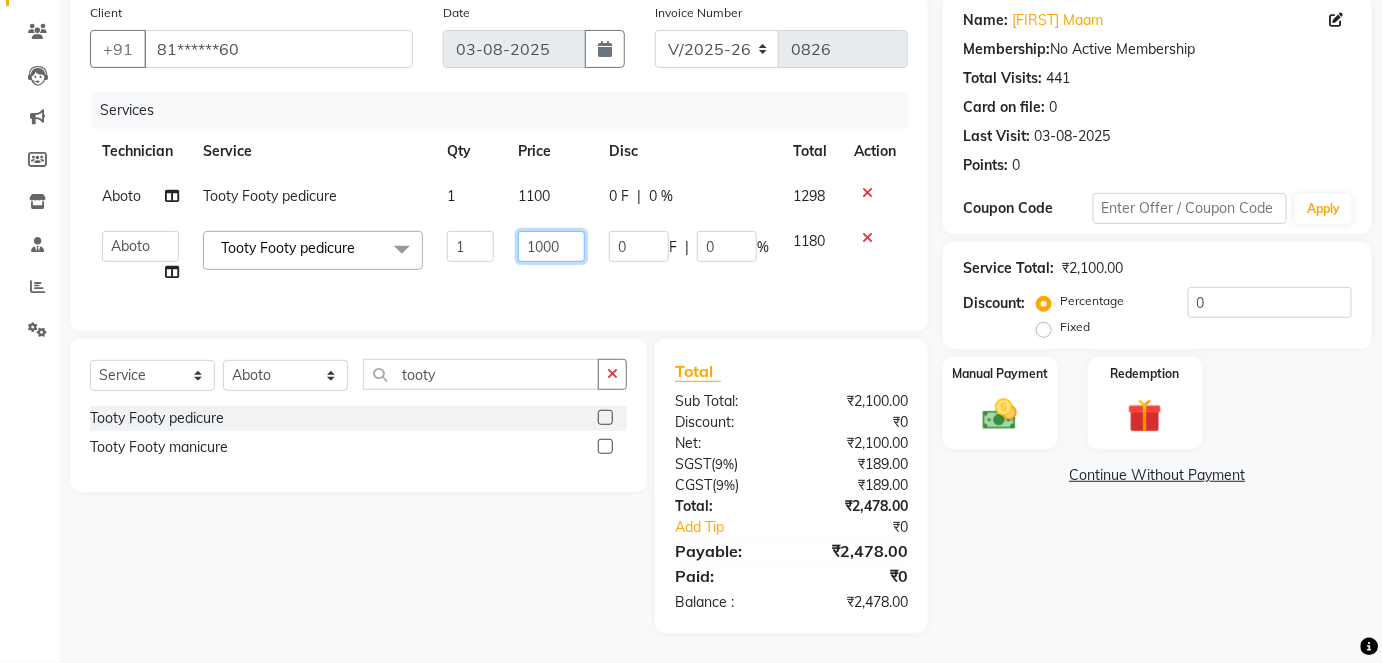click on "1000" 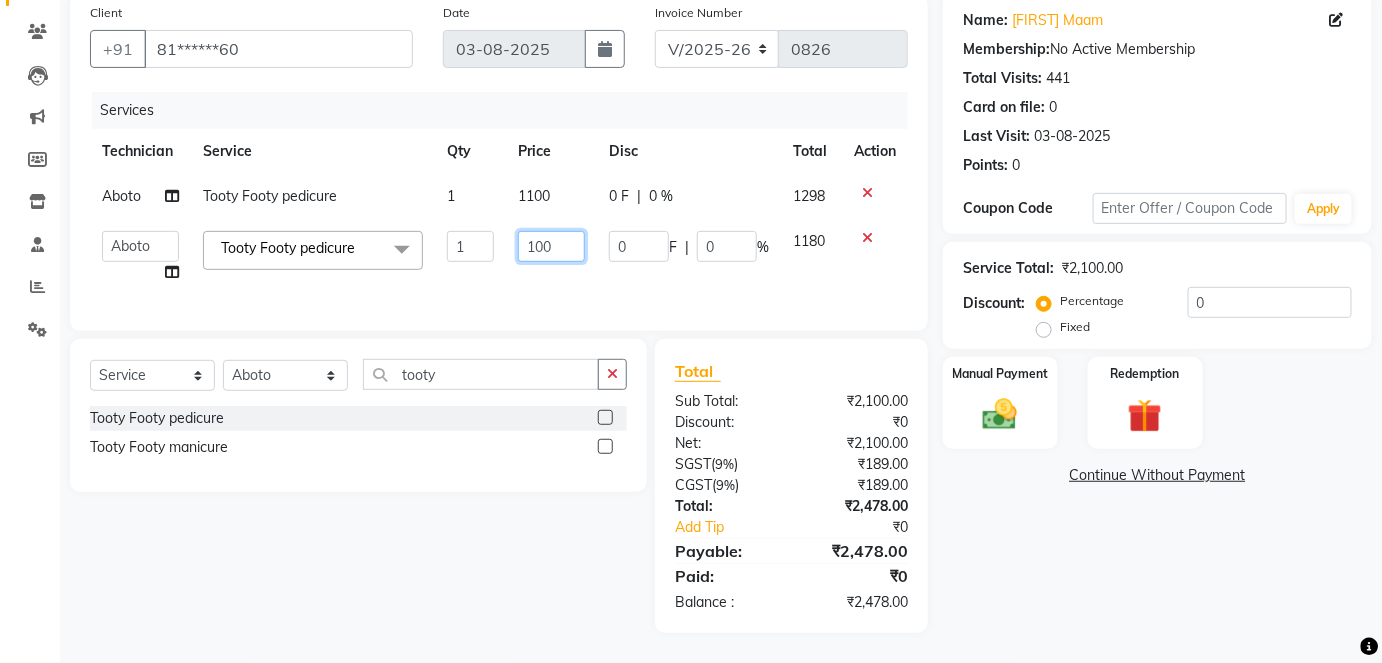 type on "1100" 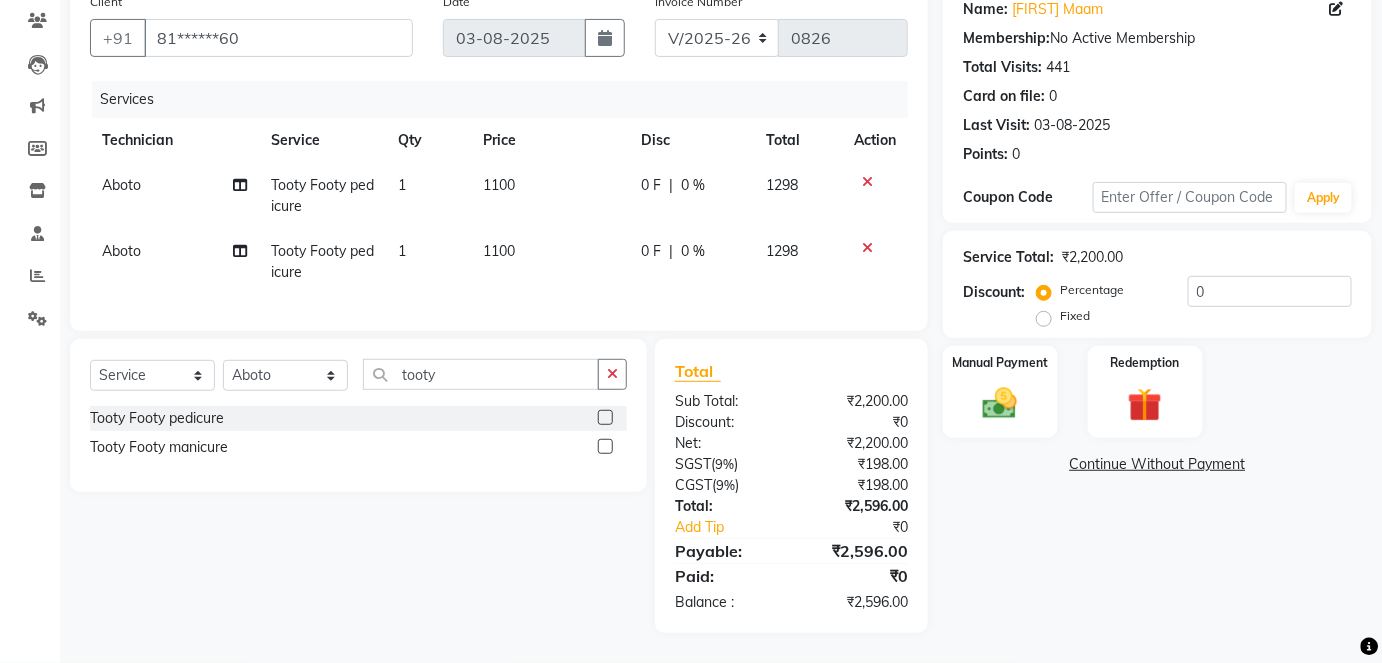 click on "1100" 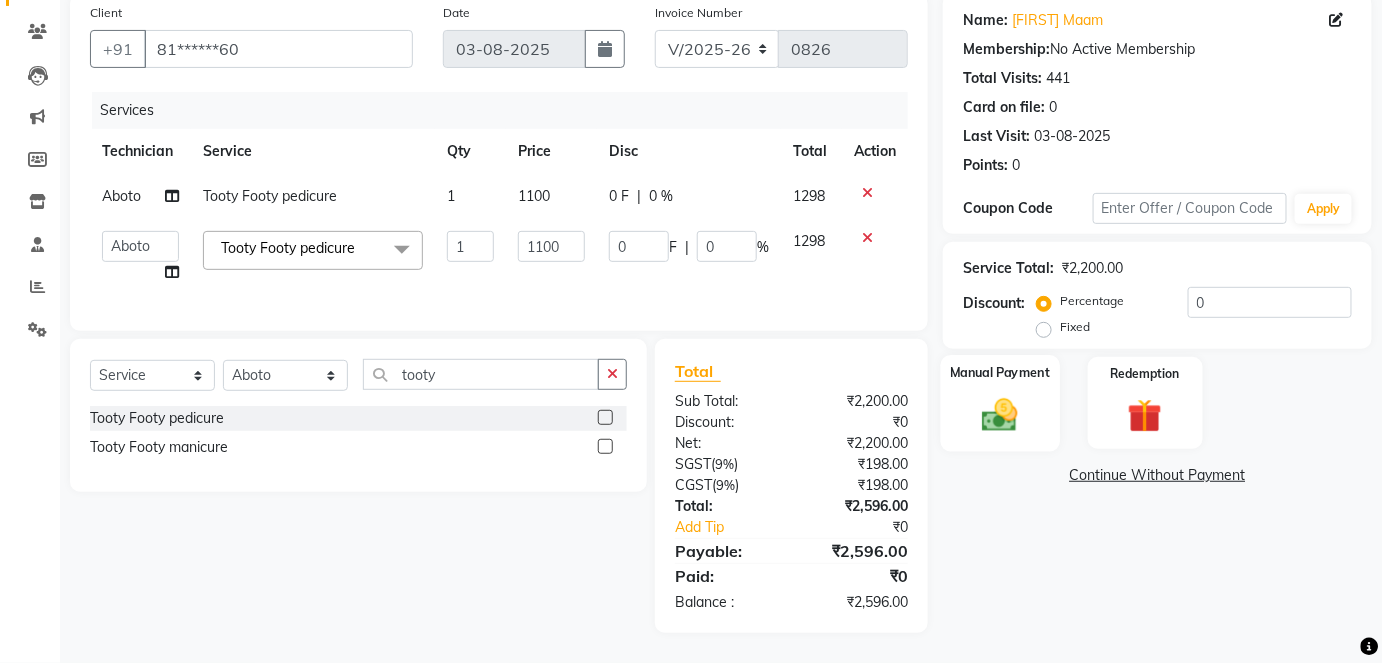 click on "Manual Payment" 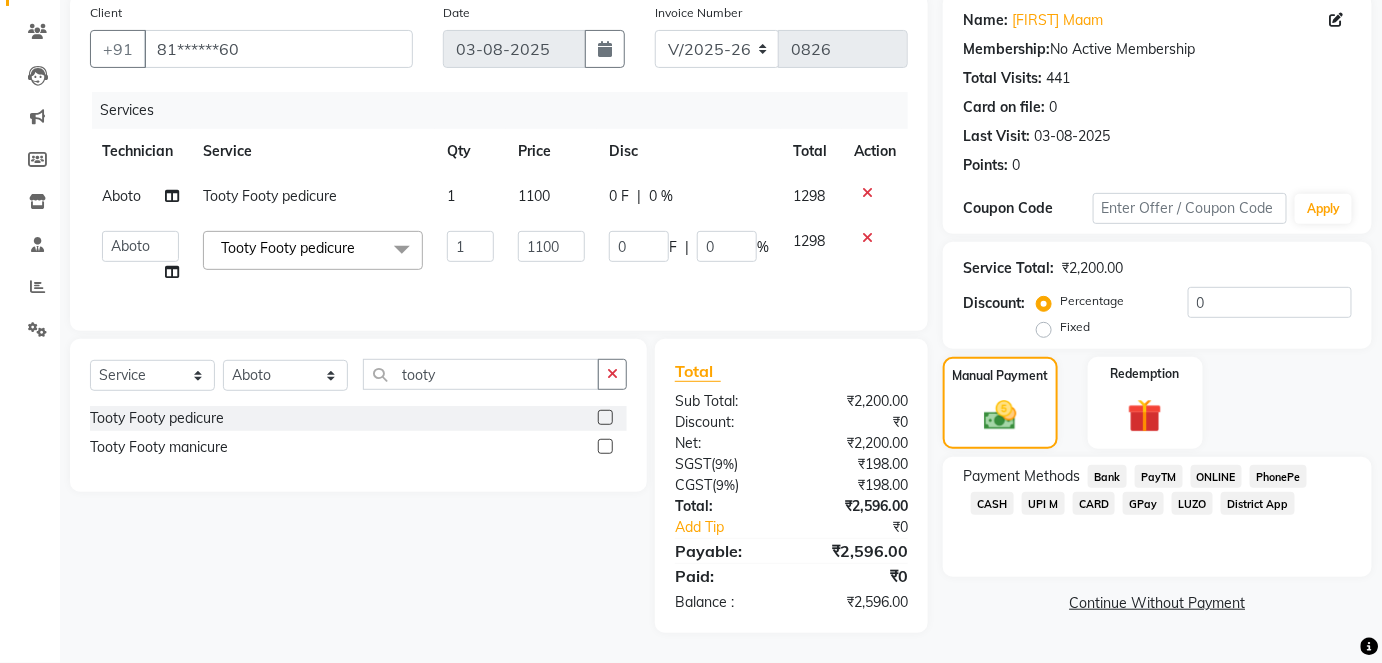 click on "ONLINE" 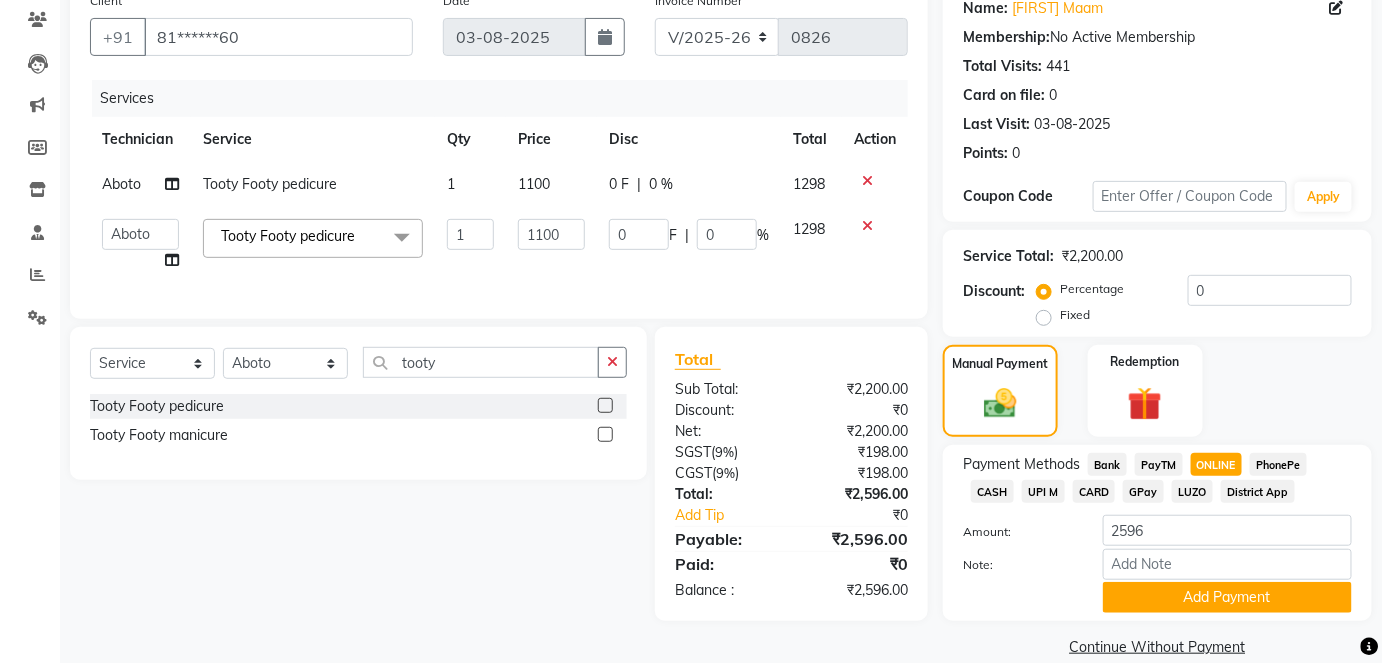 scroll, scrollTop: 196, scrollLeft: 0, axis: vertical 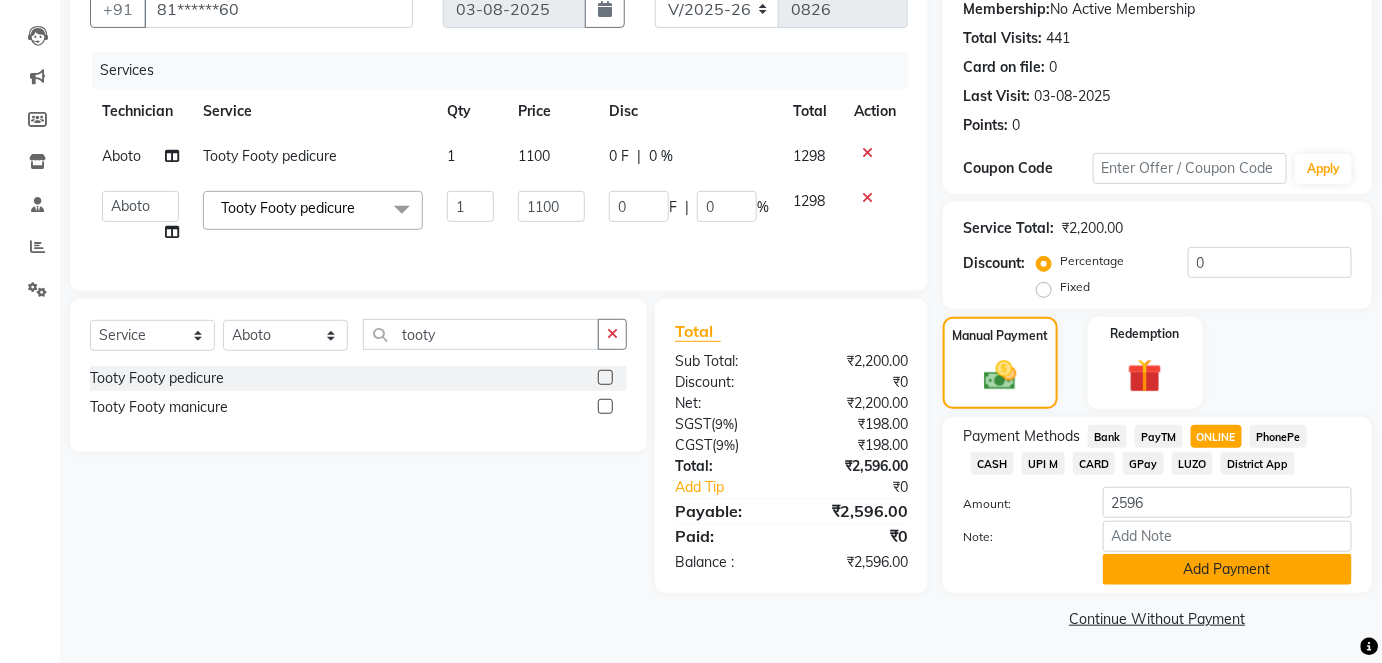 click on "Add Payment" 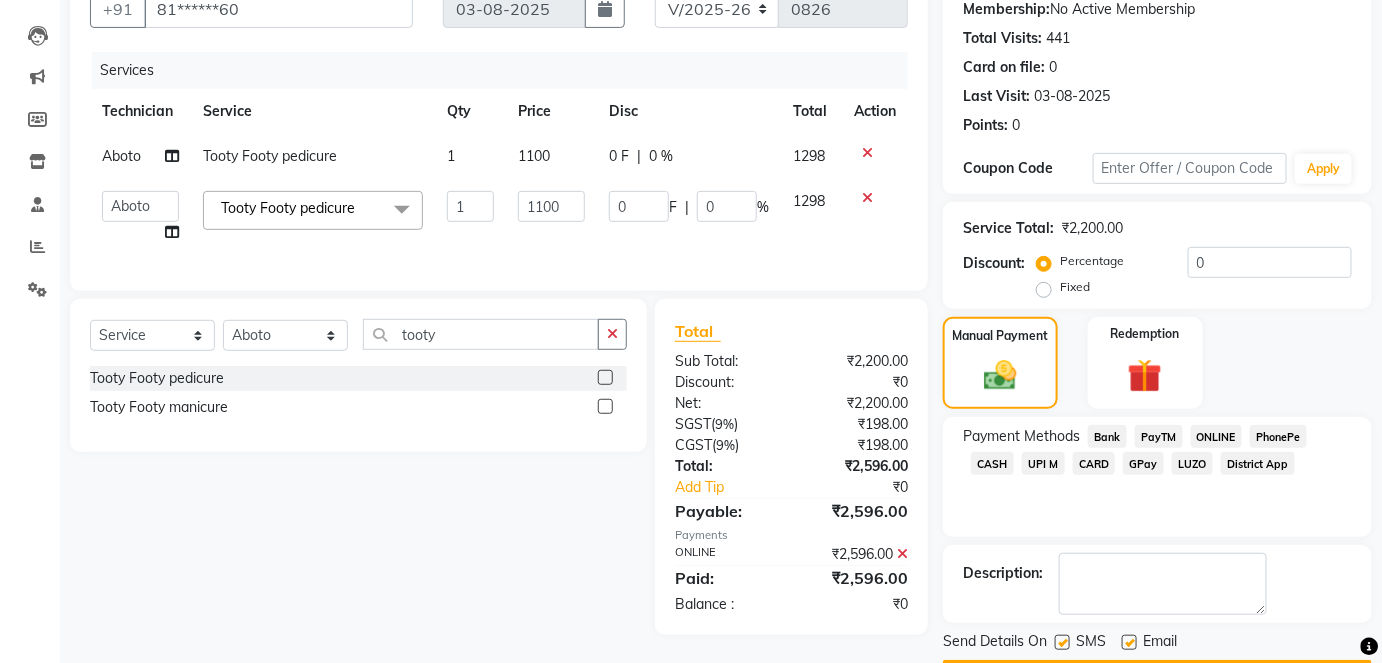 scroll, scrollTop: 252, scrollLeft: 0, axis: vertical 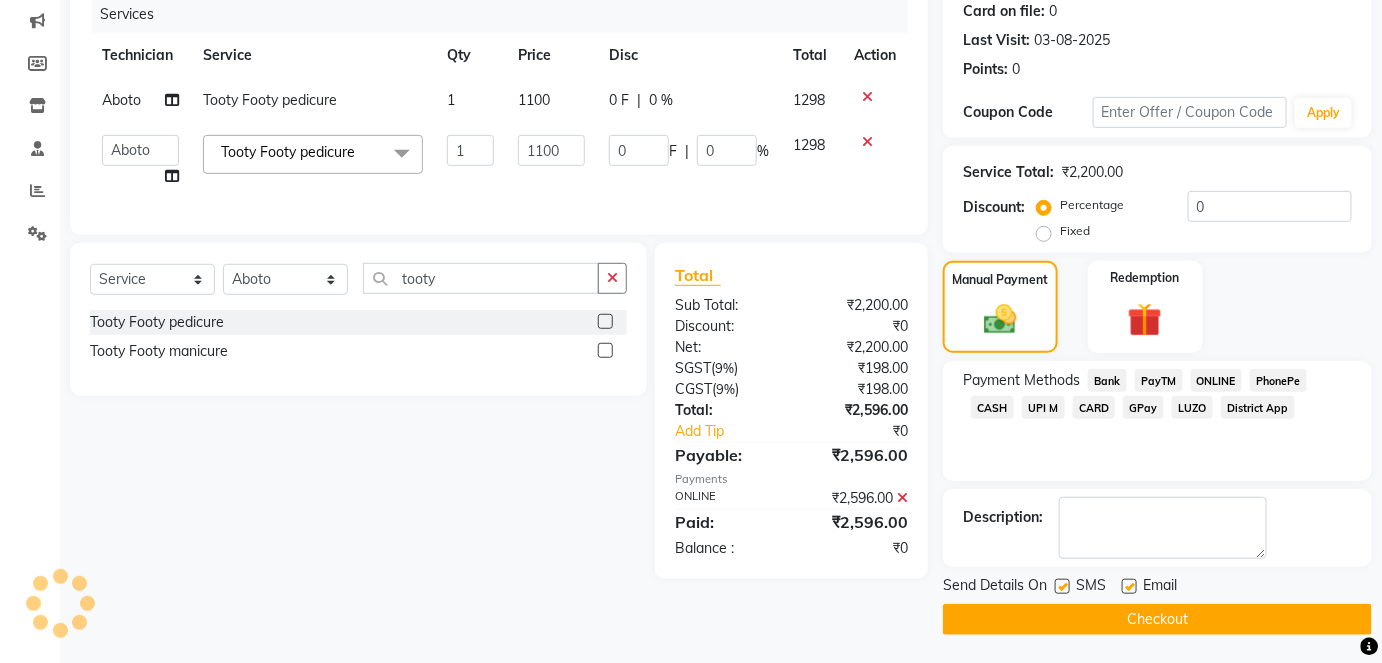 click on "Checkout" 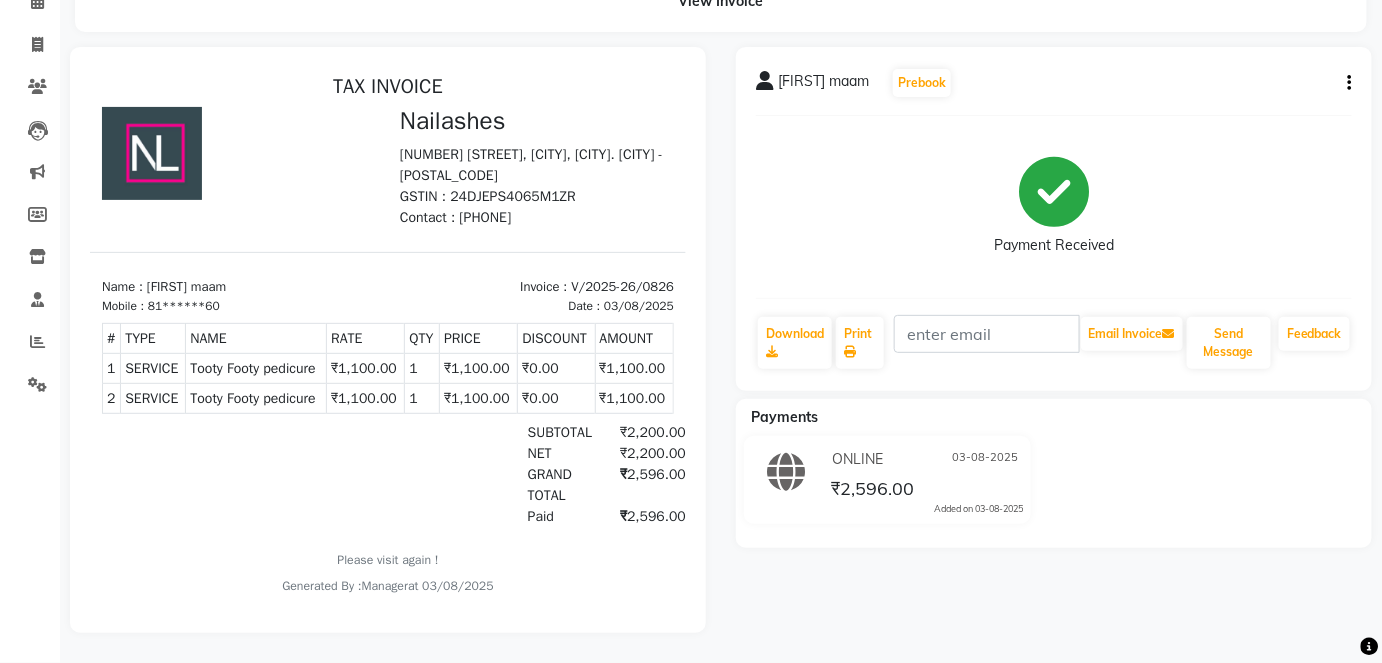 scroll, scrollTop: 0, scrollLeft: 0, axis: both 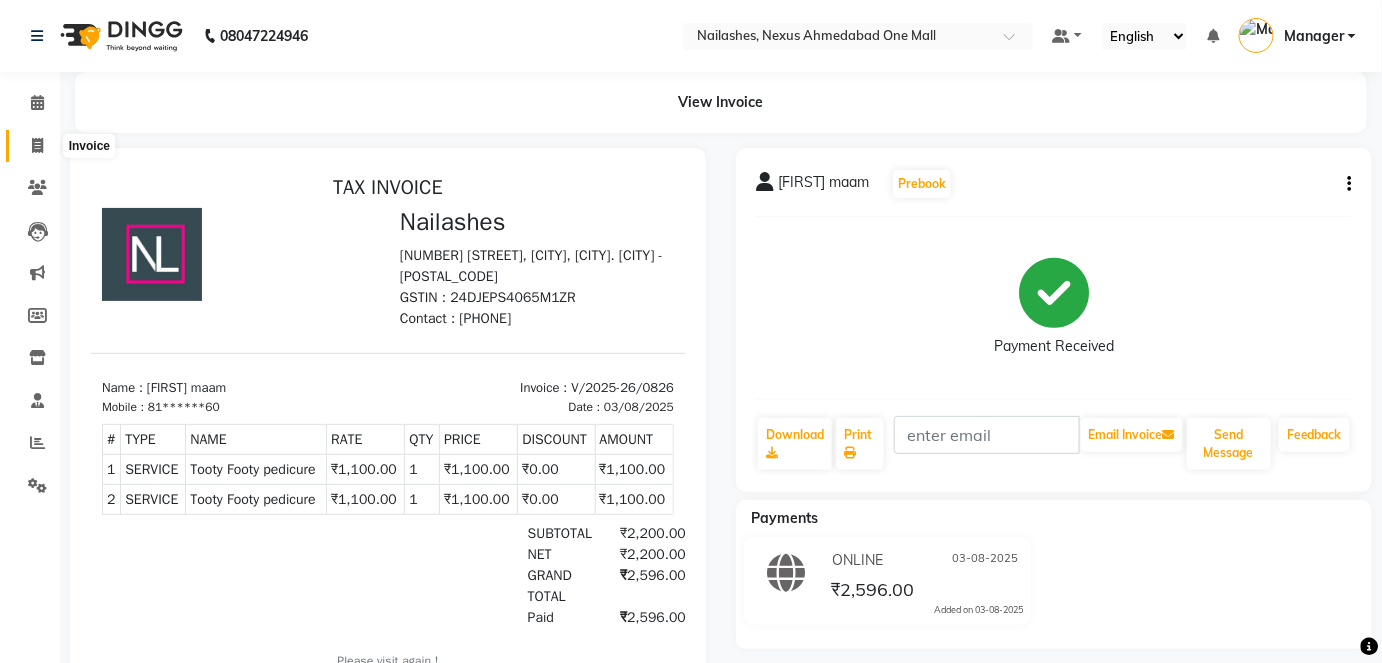 click 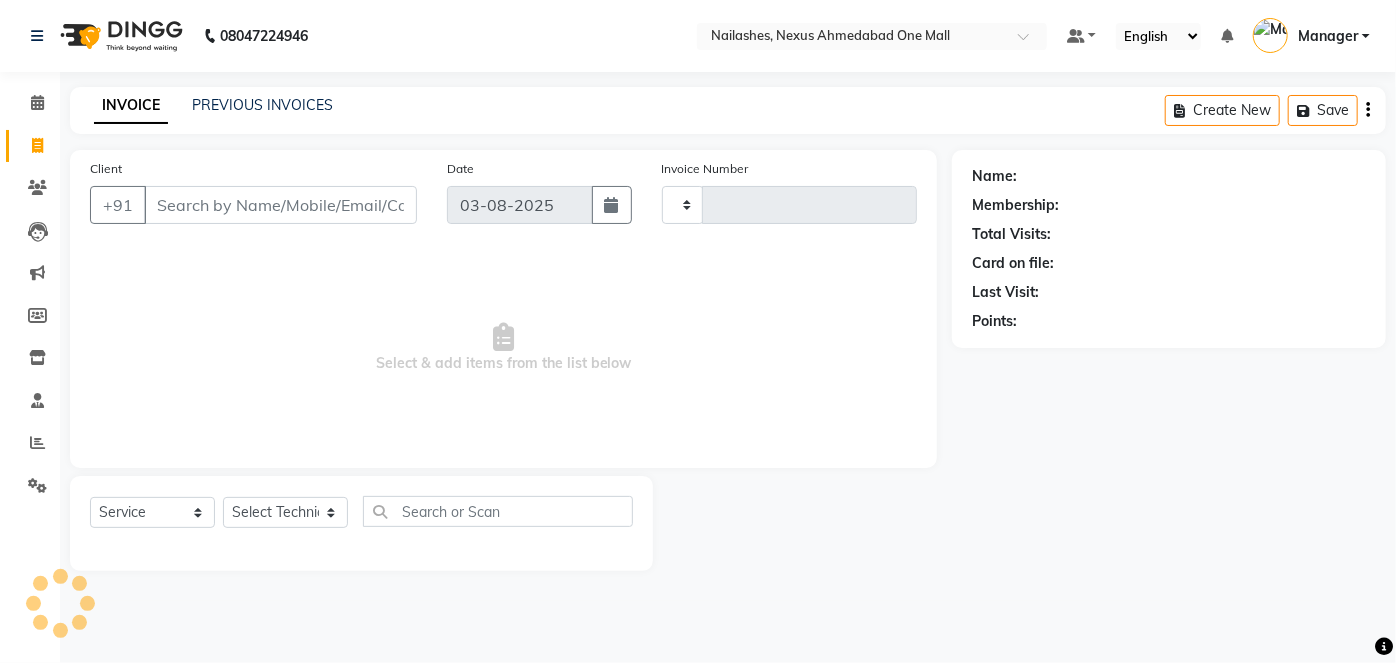 type on "0827" 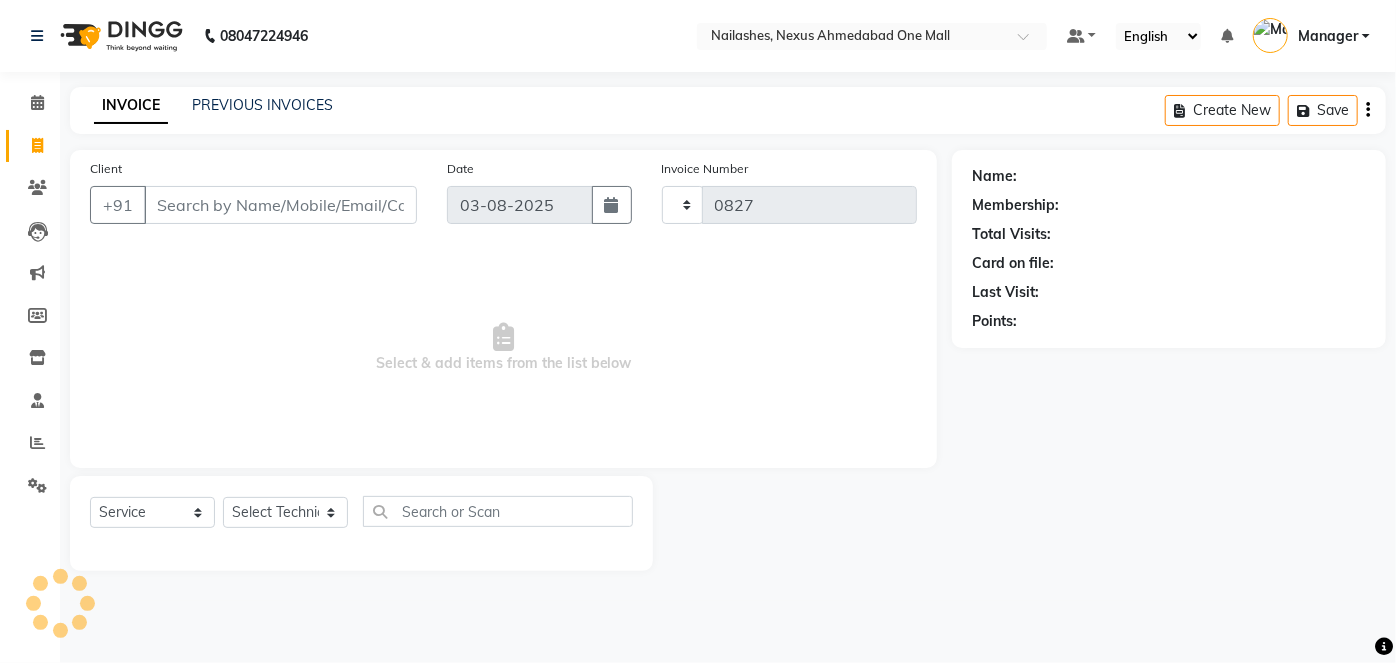 select on "4606" 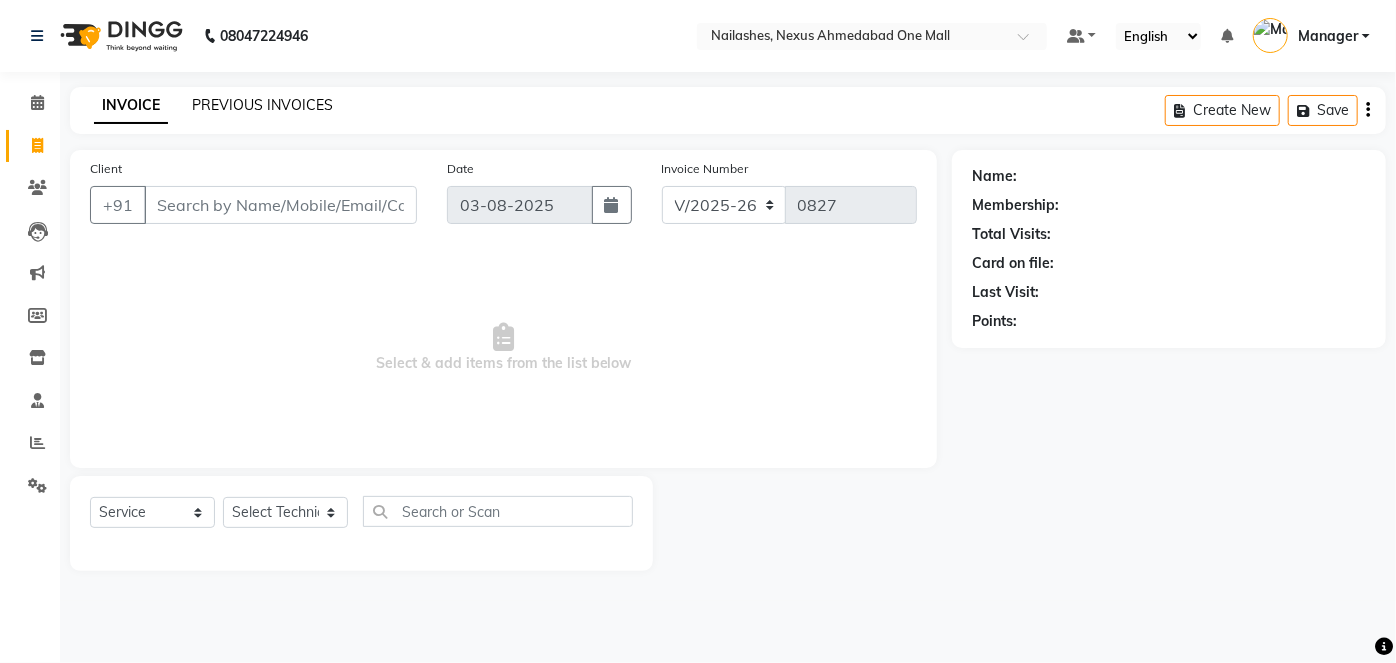 click on "PREVIOUS INVOICES" 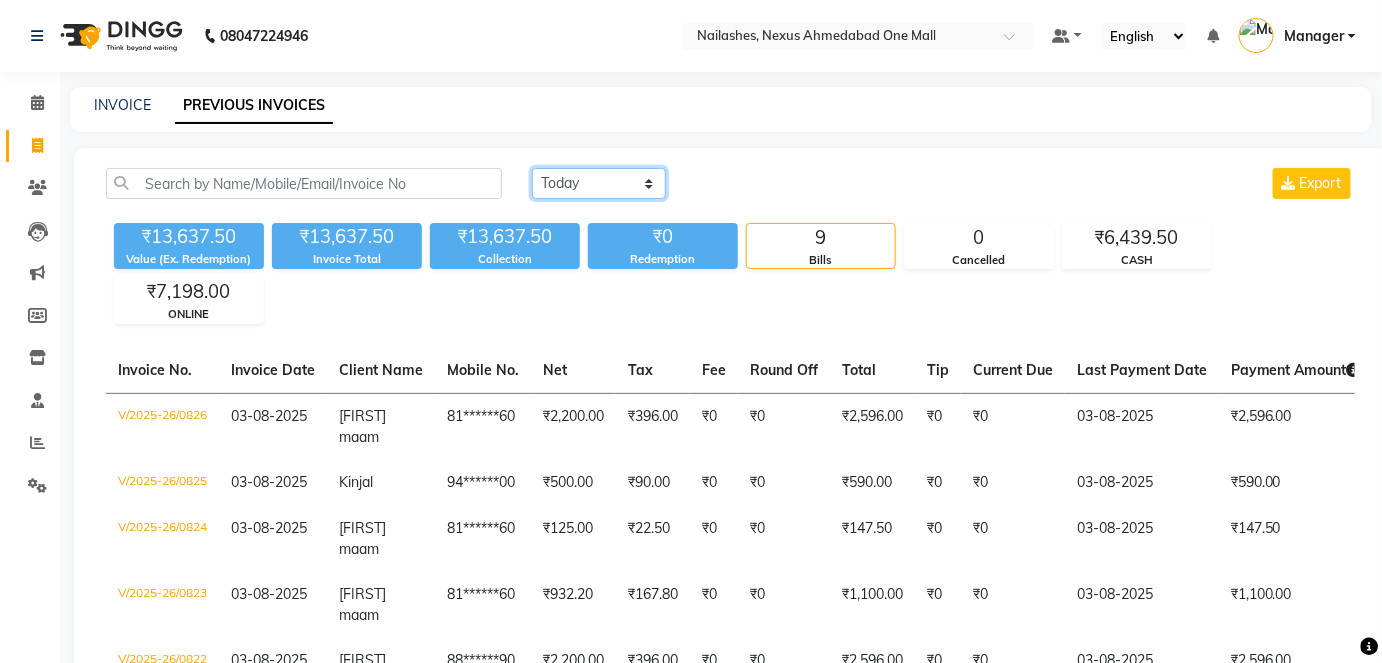 click on "Today Yesterday Custom Range" 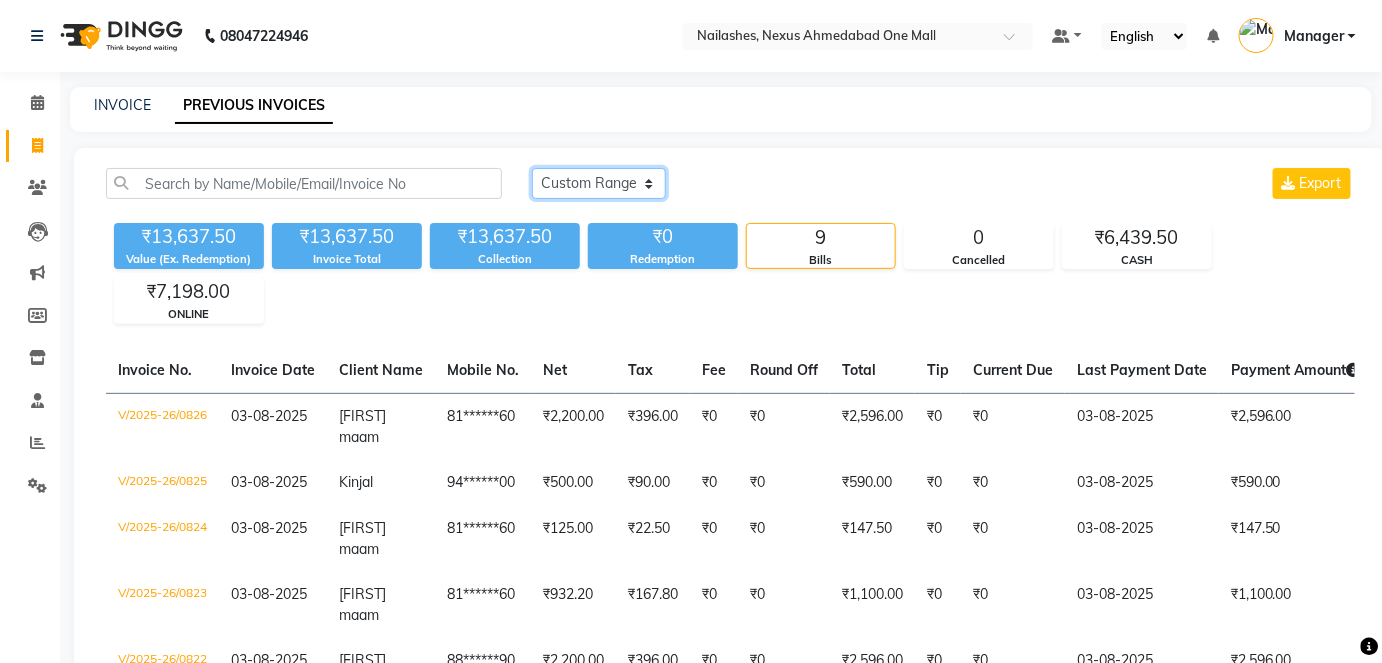 click on "Today Yesterday Custom Range" 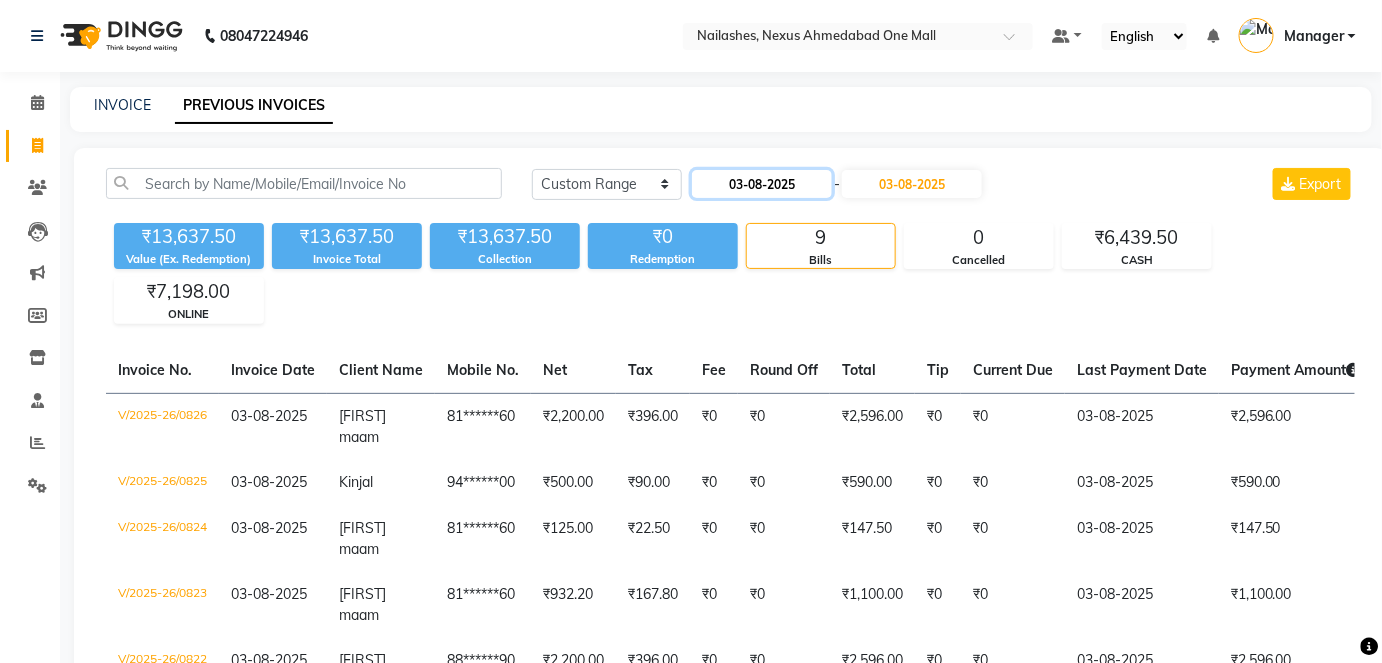 click on "03-08-2025" 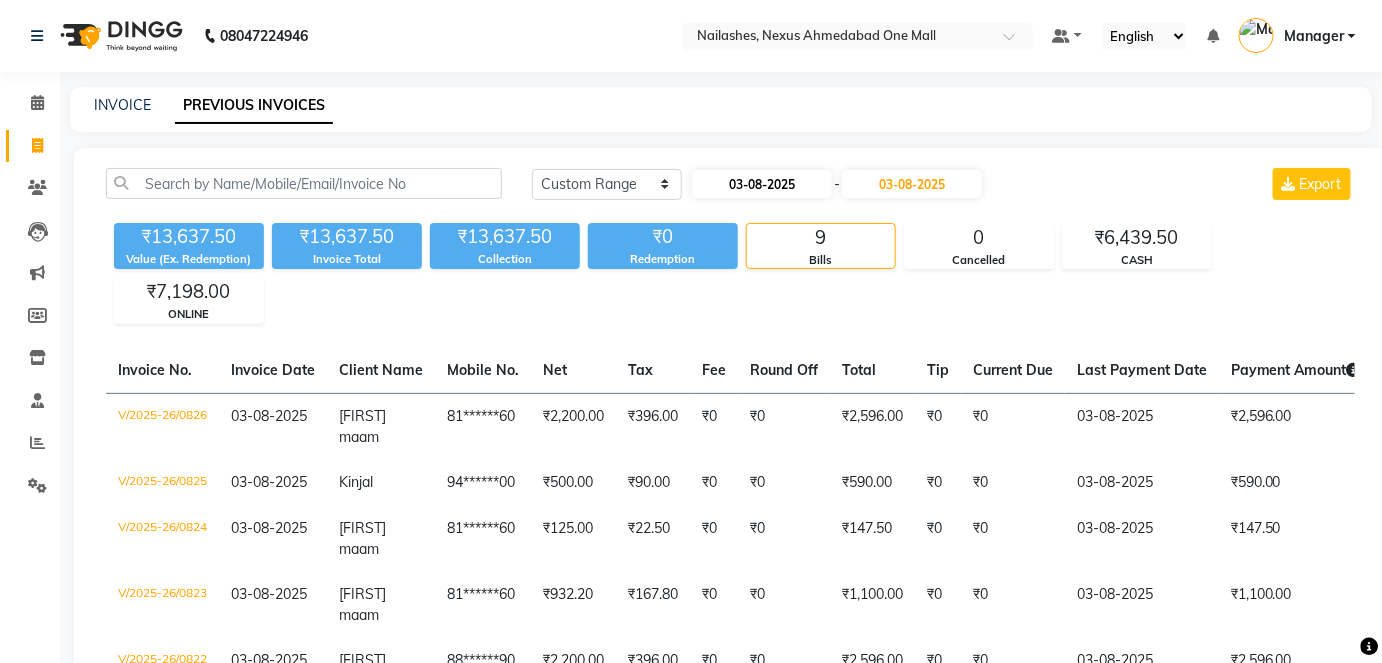 select on "8" 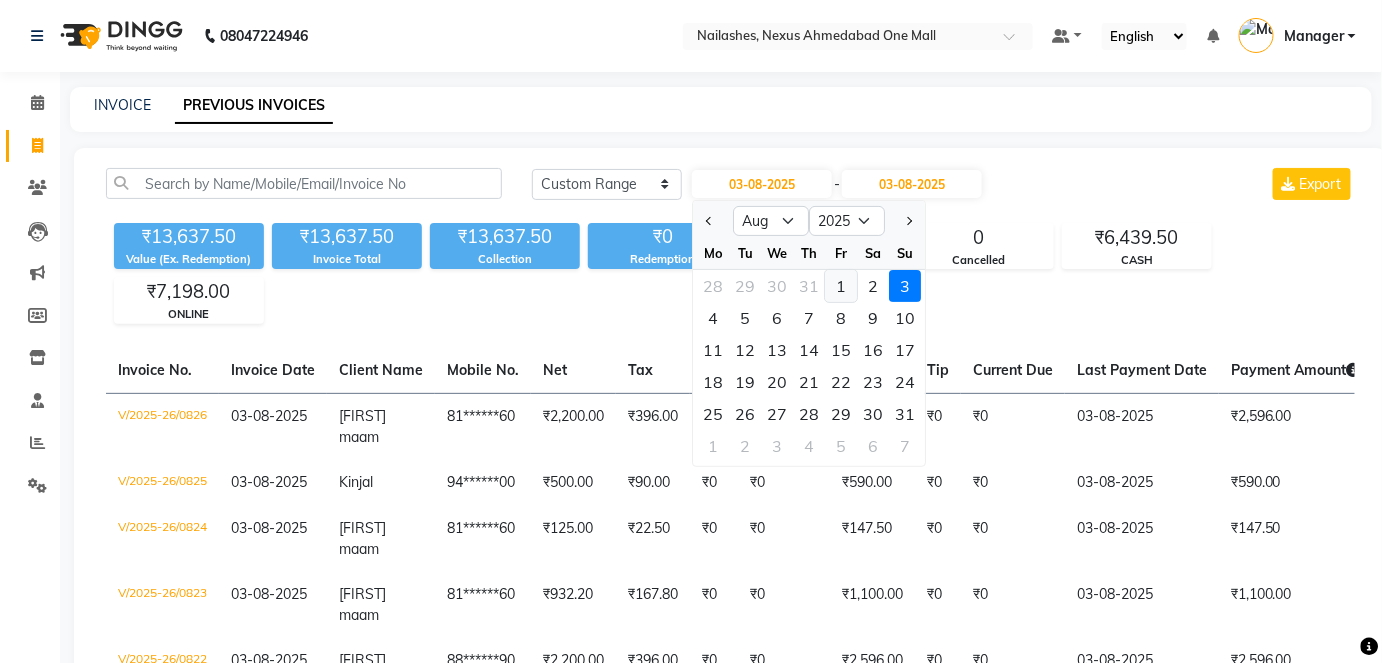 click on "1" 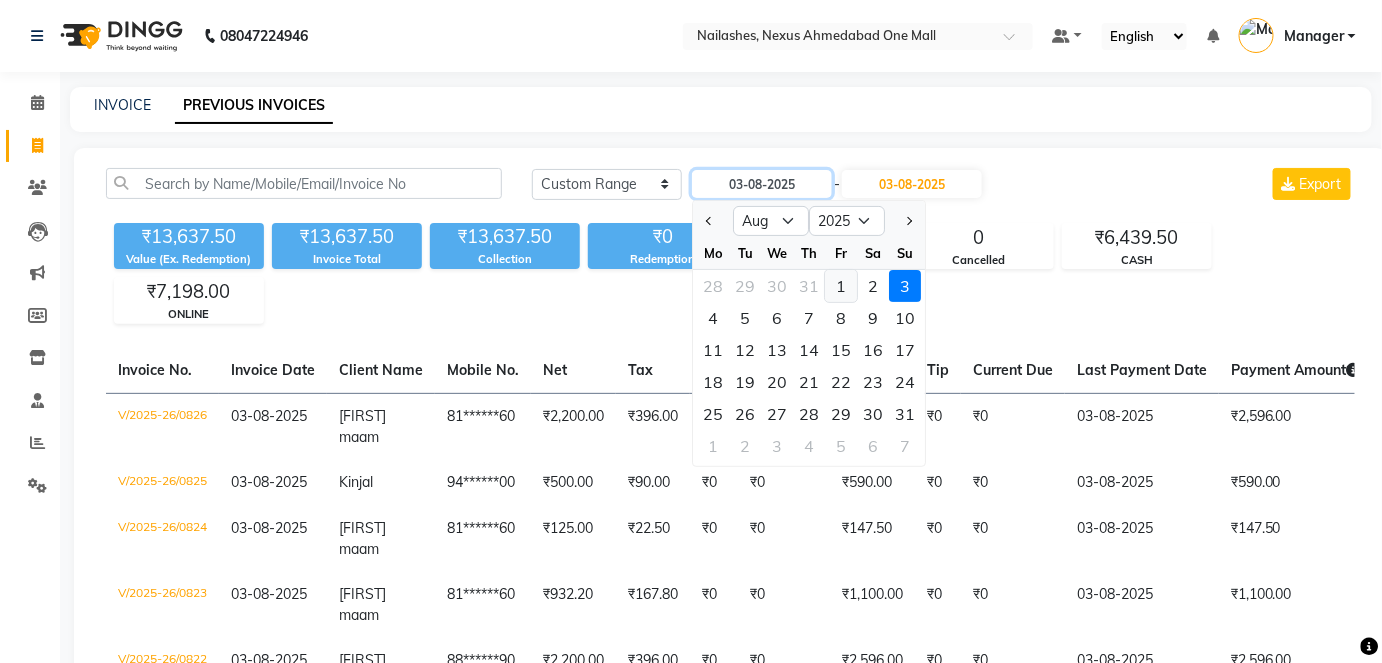 type on "01-08-2025" 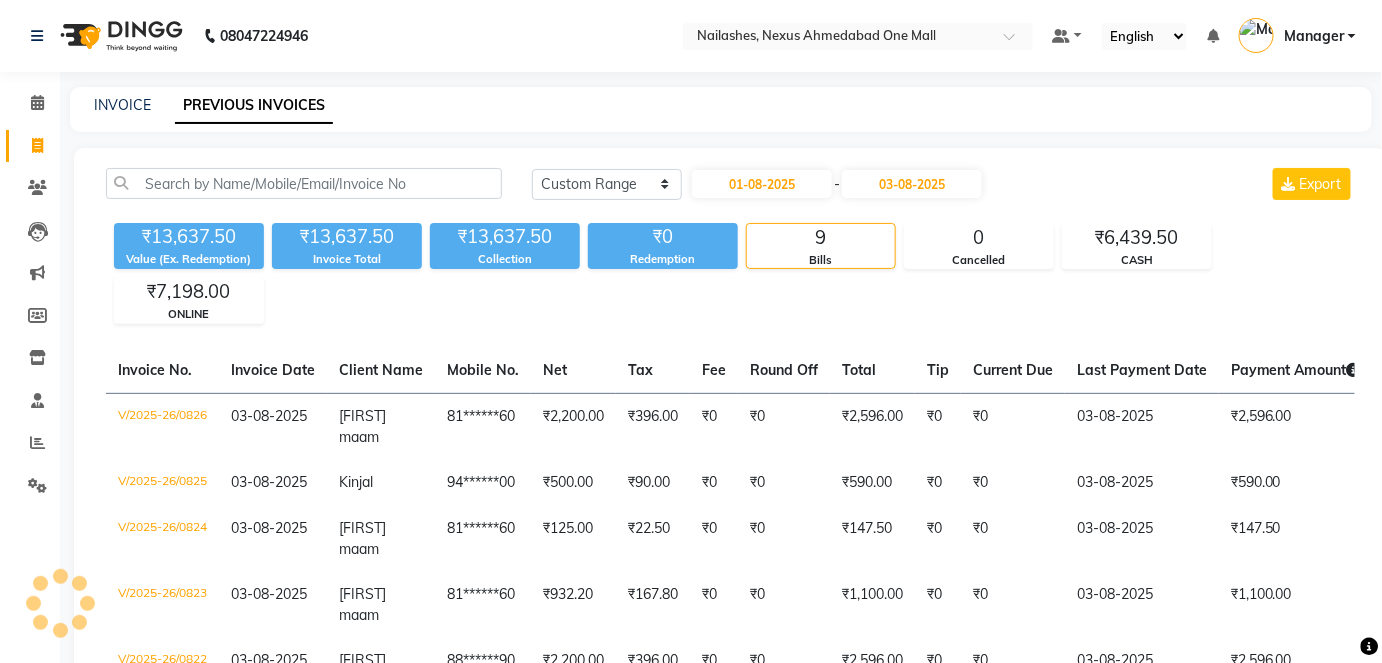 click on "Today Yesterday Custom Range 01-08-2025 - 03-08-2025 Export" 